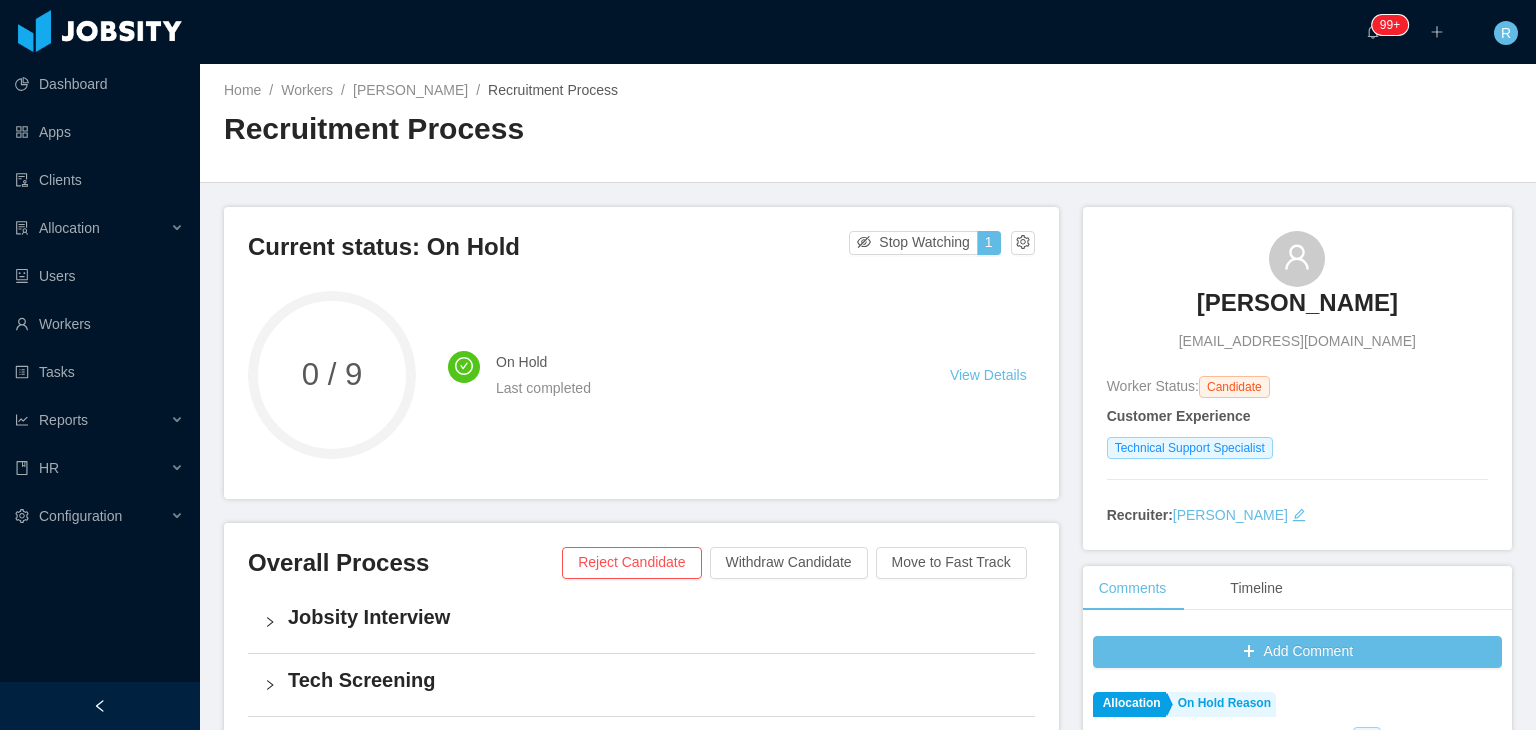 scroll, scrollTop: 0, scrollLeft: 0, axis: both 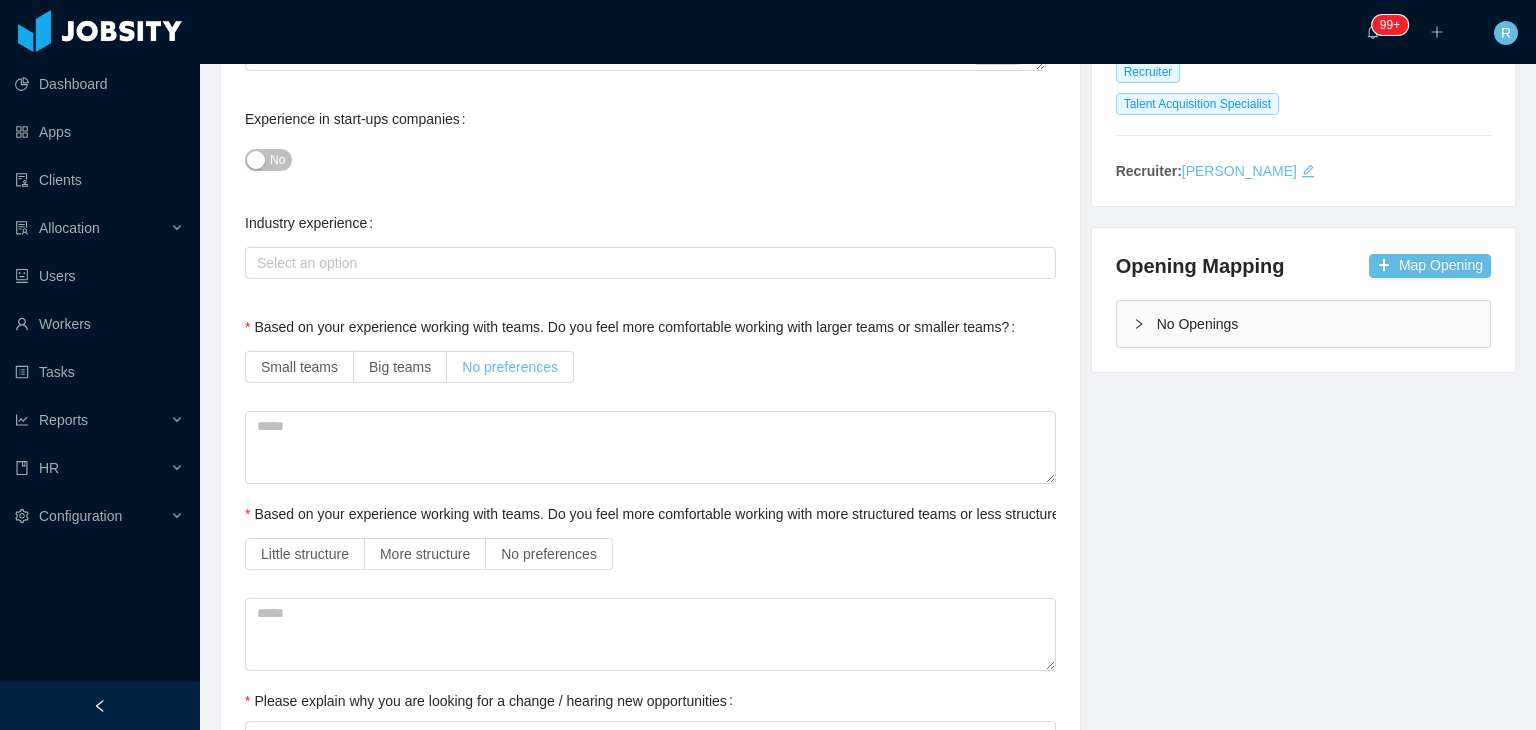 click on "No preferences" at bounding box center [510, 367] 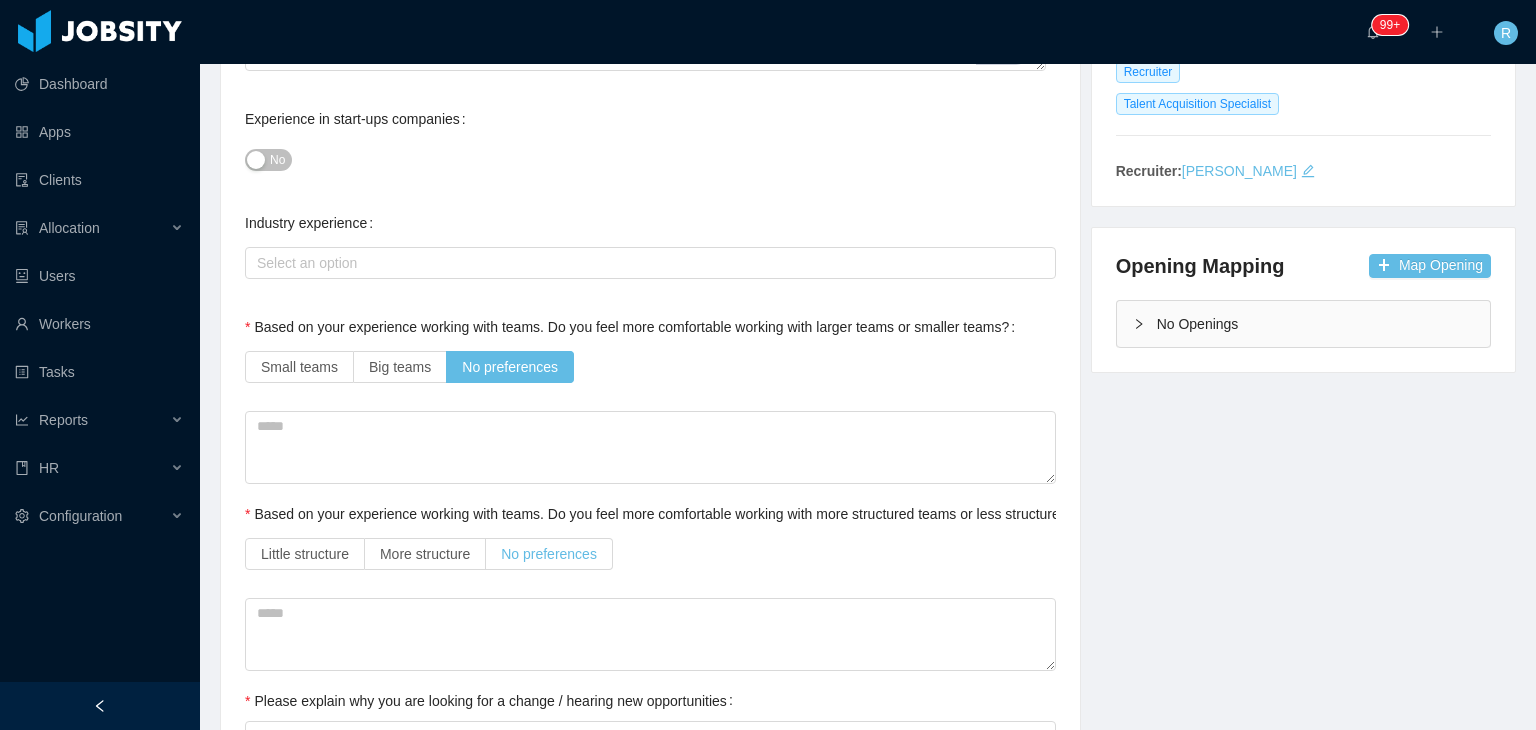 click on "No preferences" at bounding box center [549, 554] 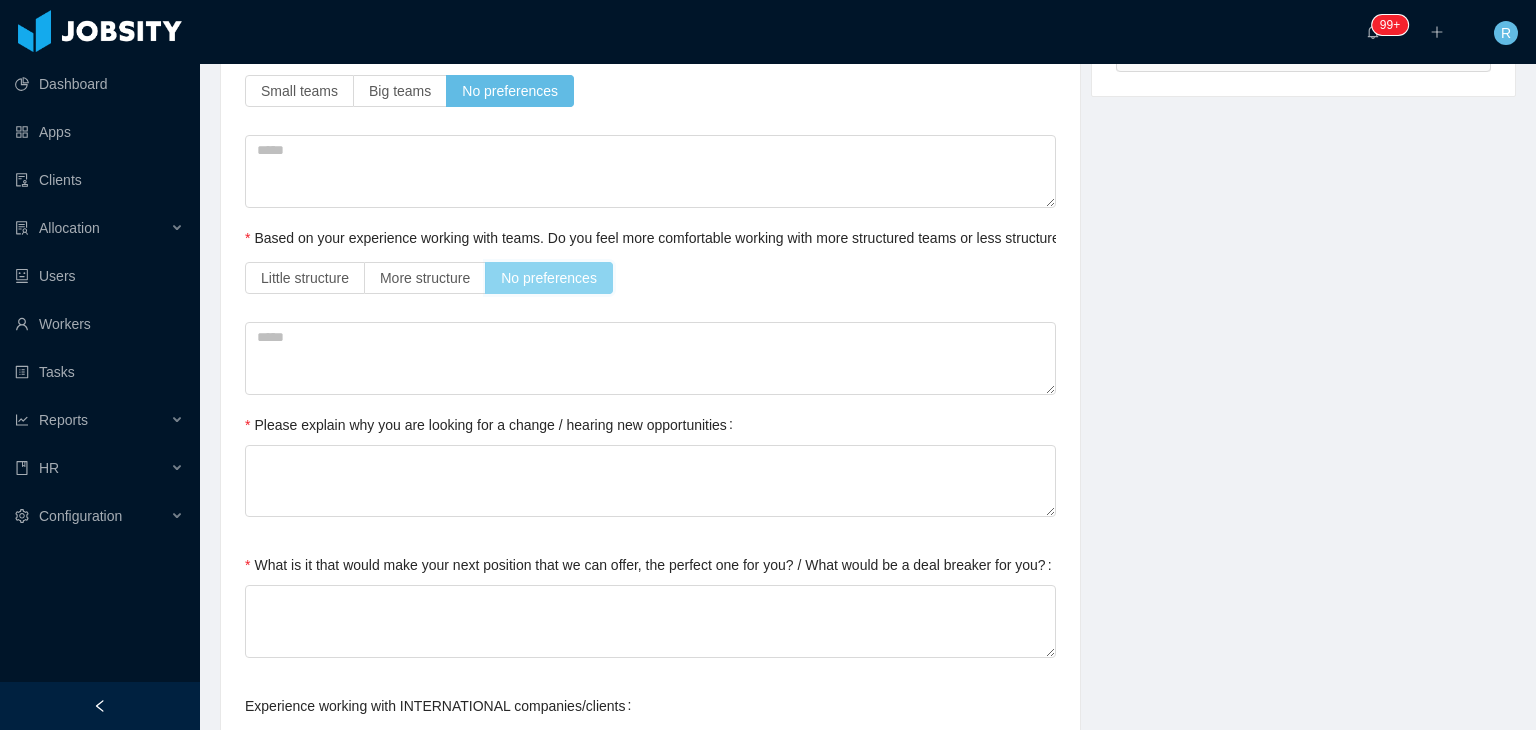 scroll, scrollTop: 651, scrollLeft: 0, axis: vertical 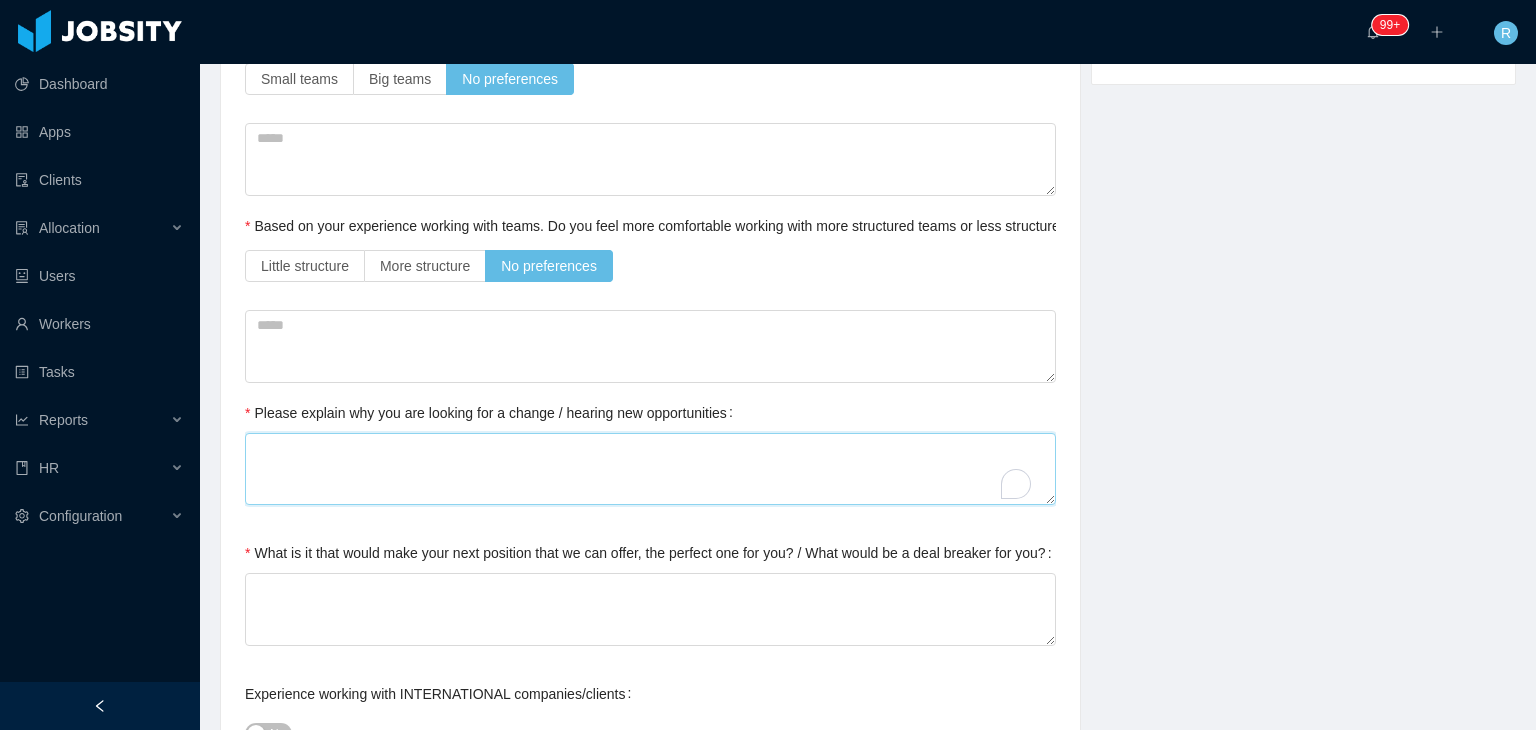 click on "Please explain why you are looking for a change / hearing new opportunities" at bounding box center (650, 469) 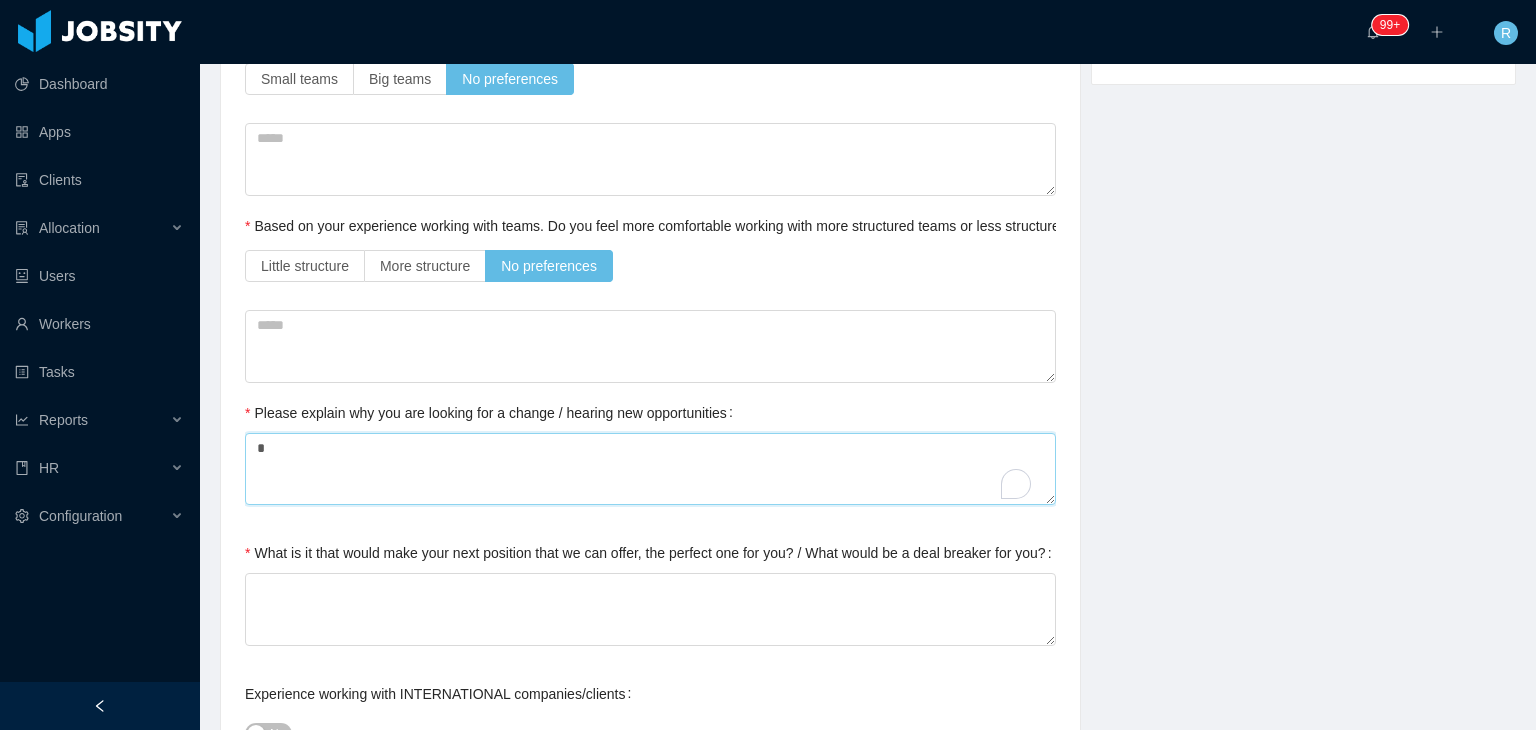 type on "**" 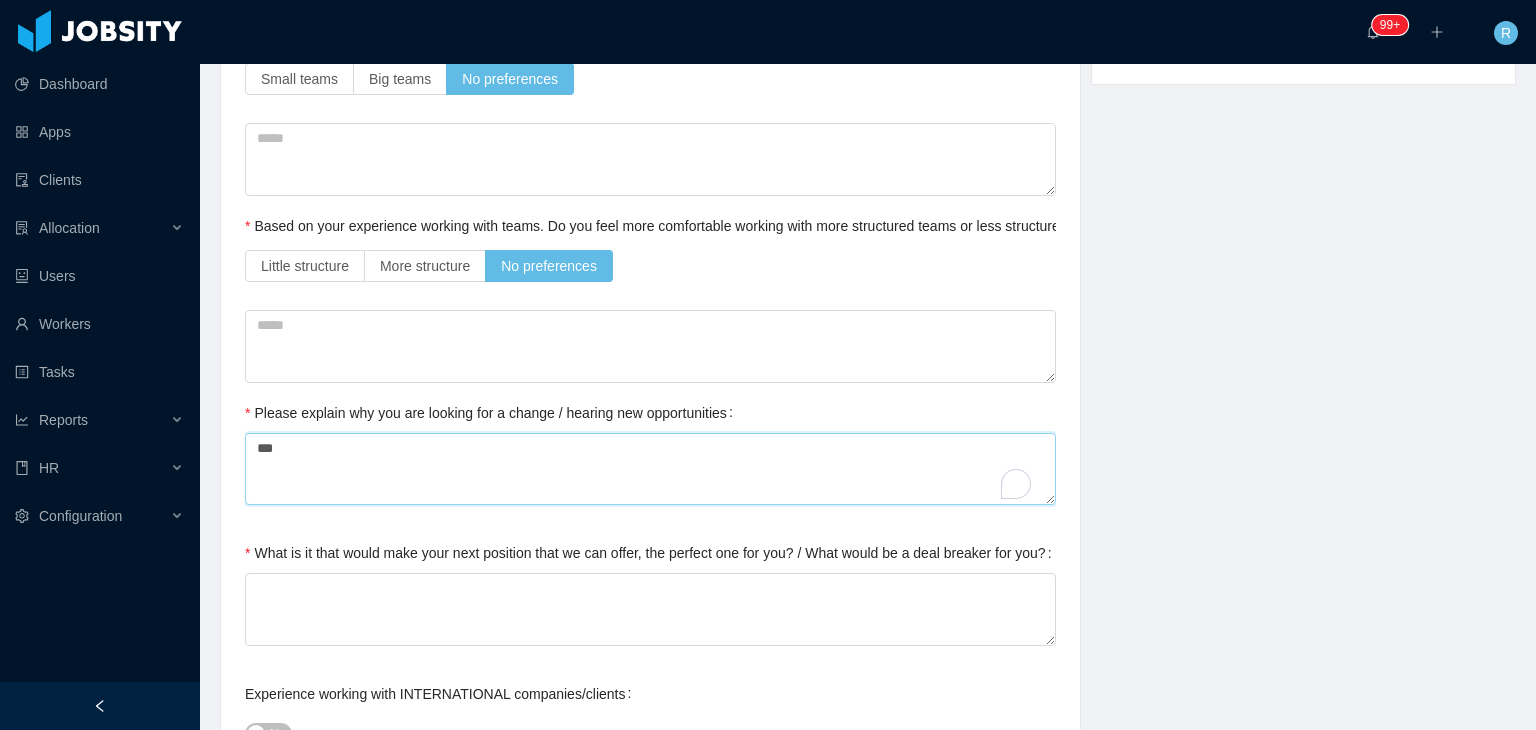 type on "****" 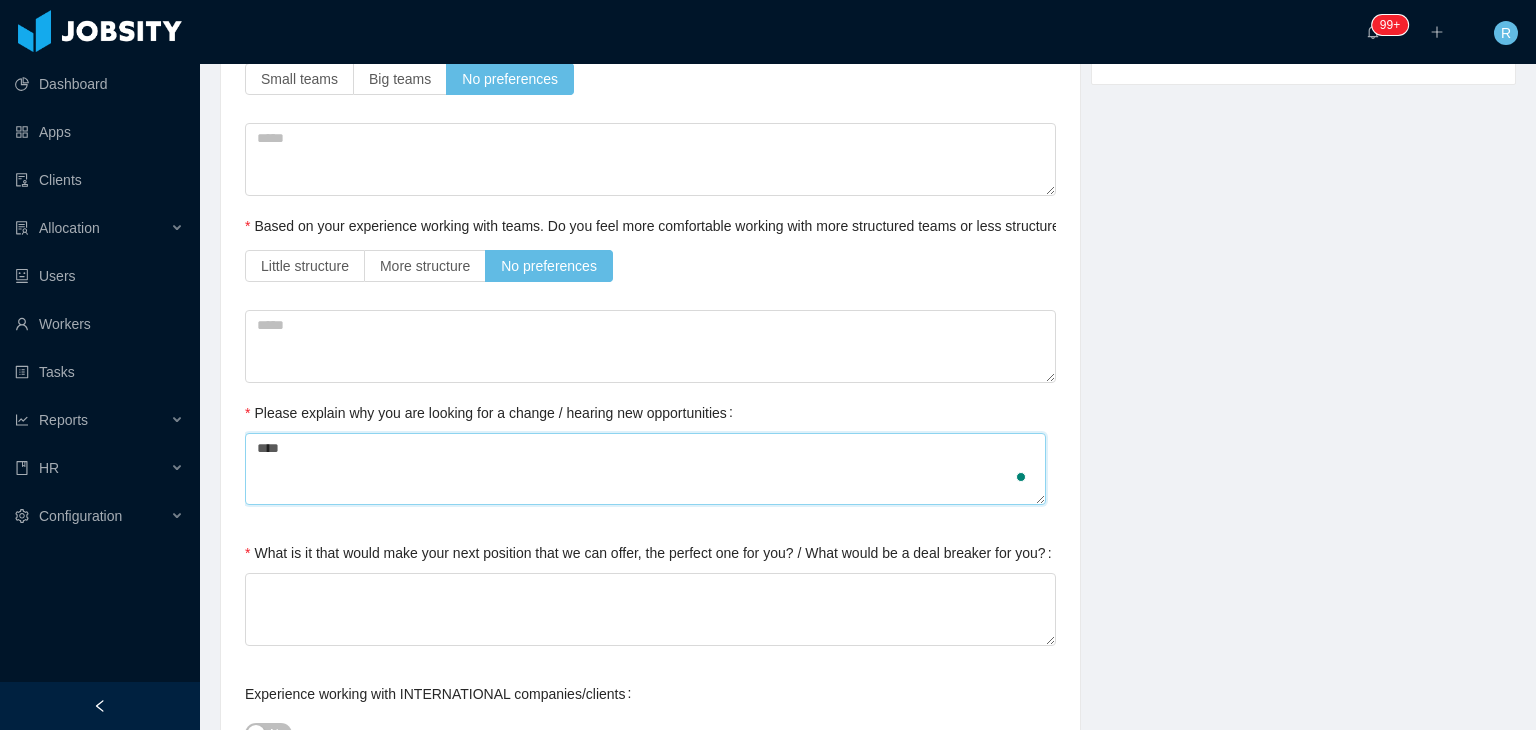 type on "*****" 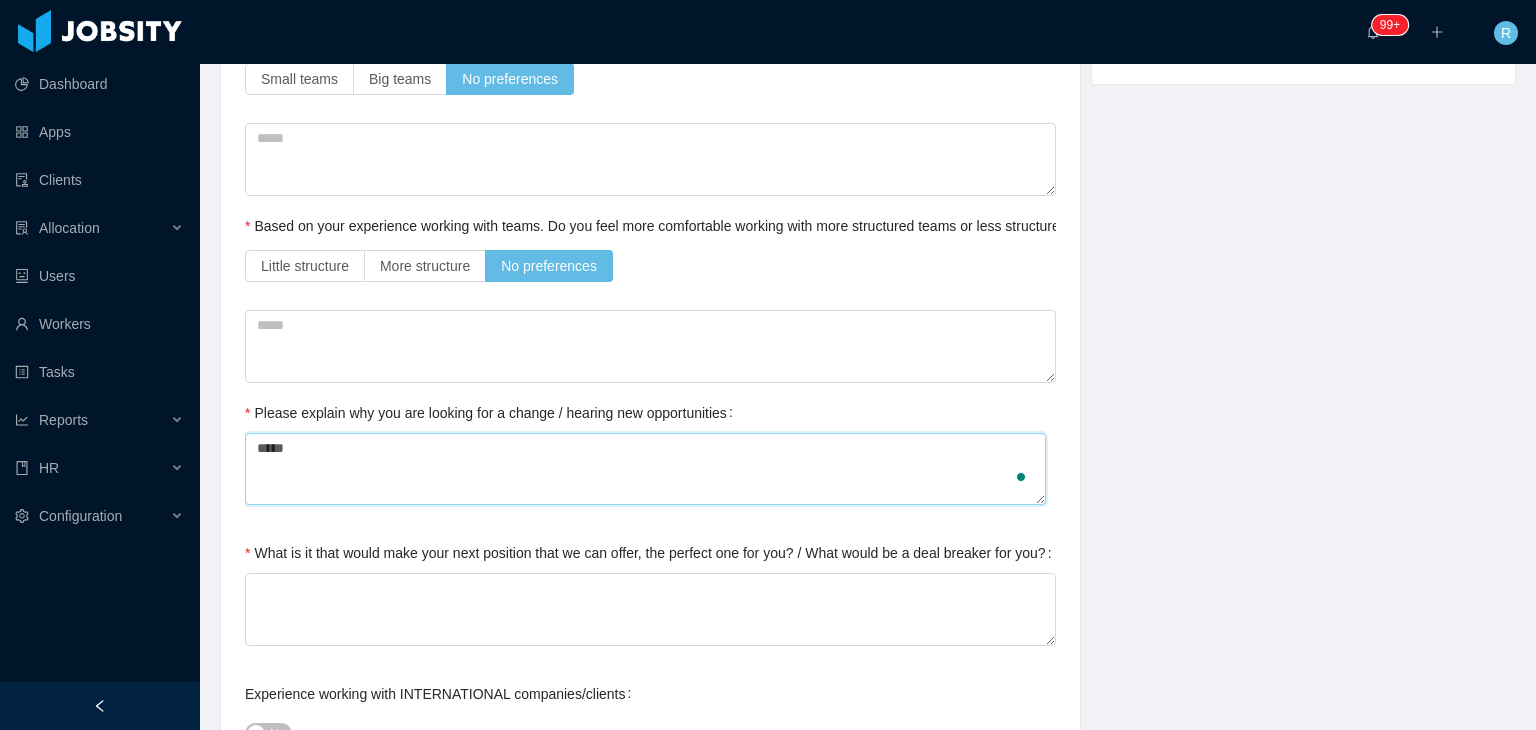 type on "******" 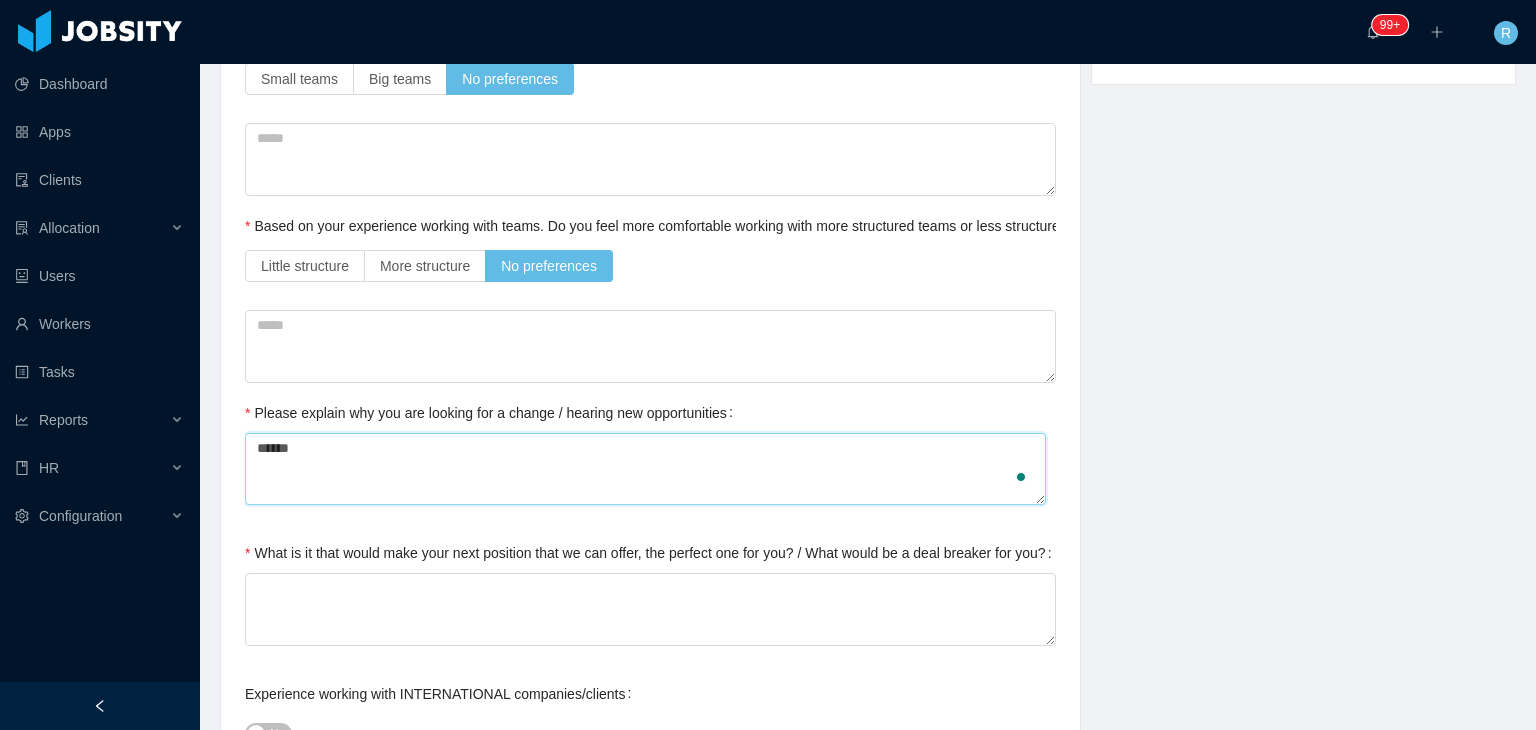 type on "******" 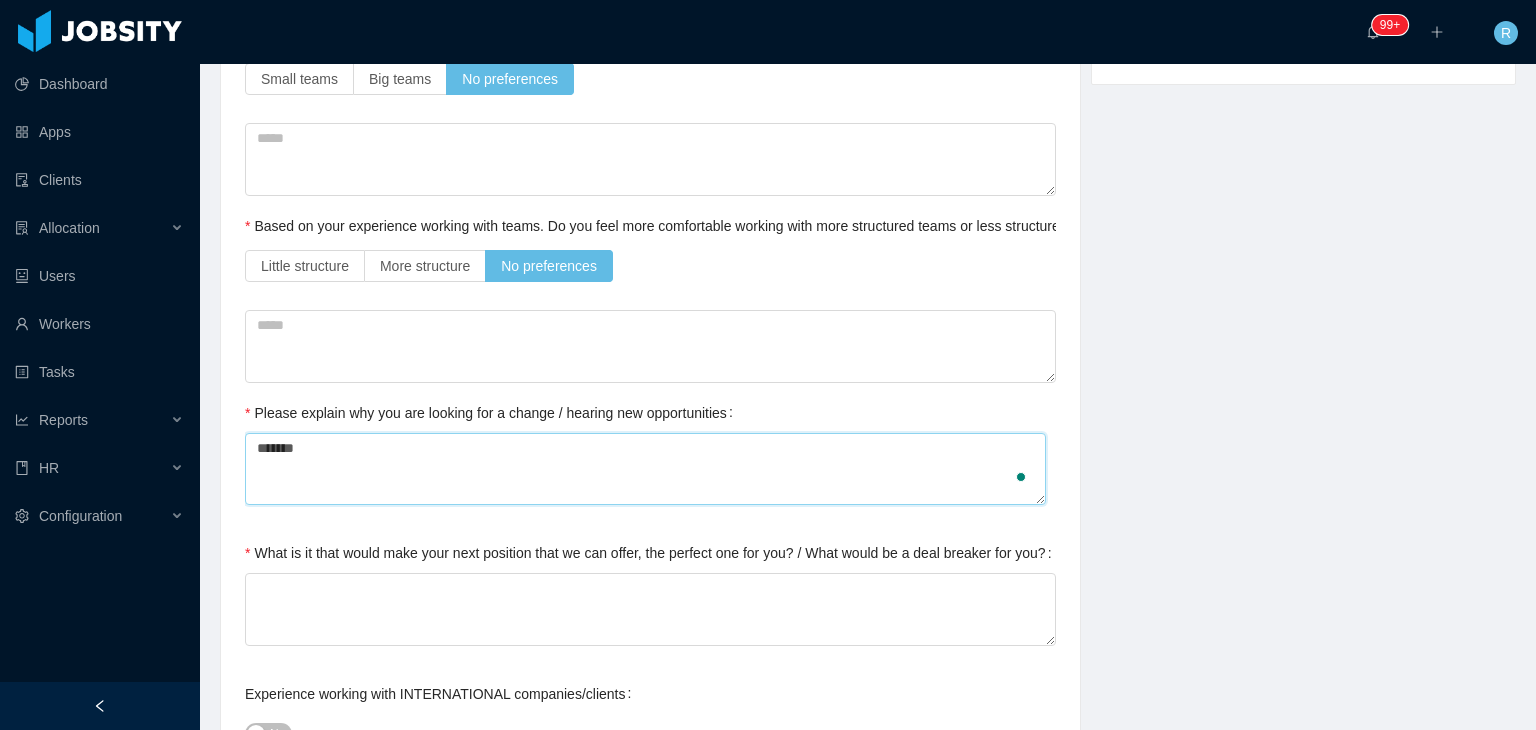 type on "********" 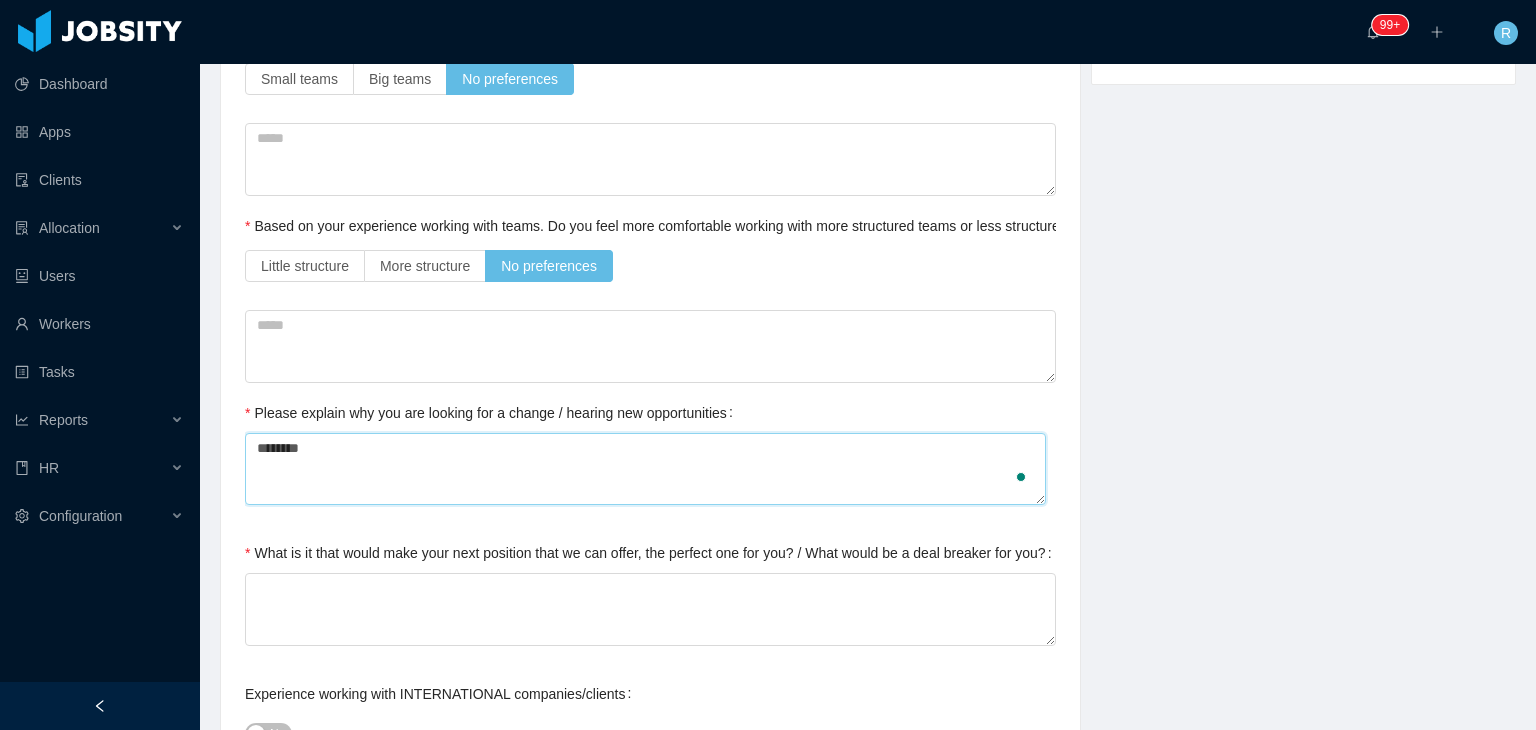 type on "*********" 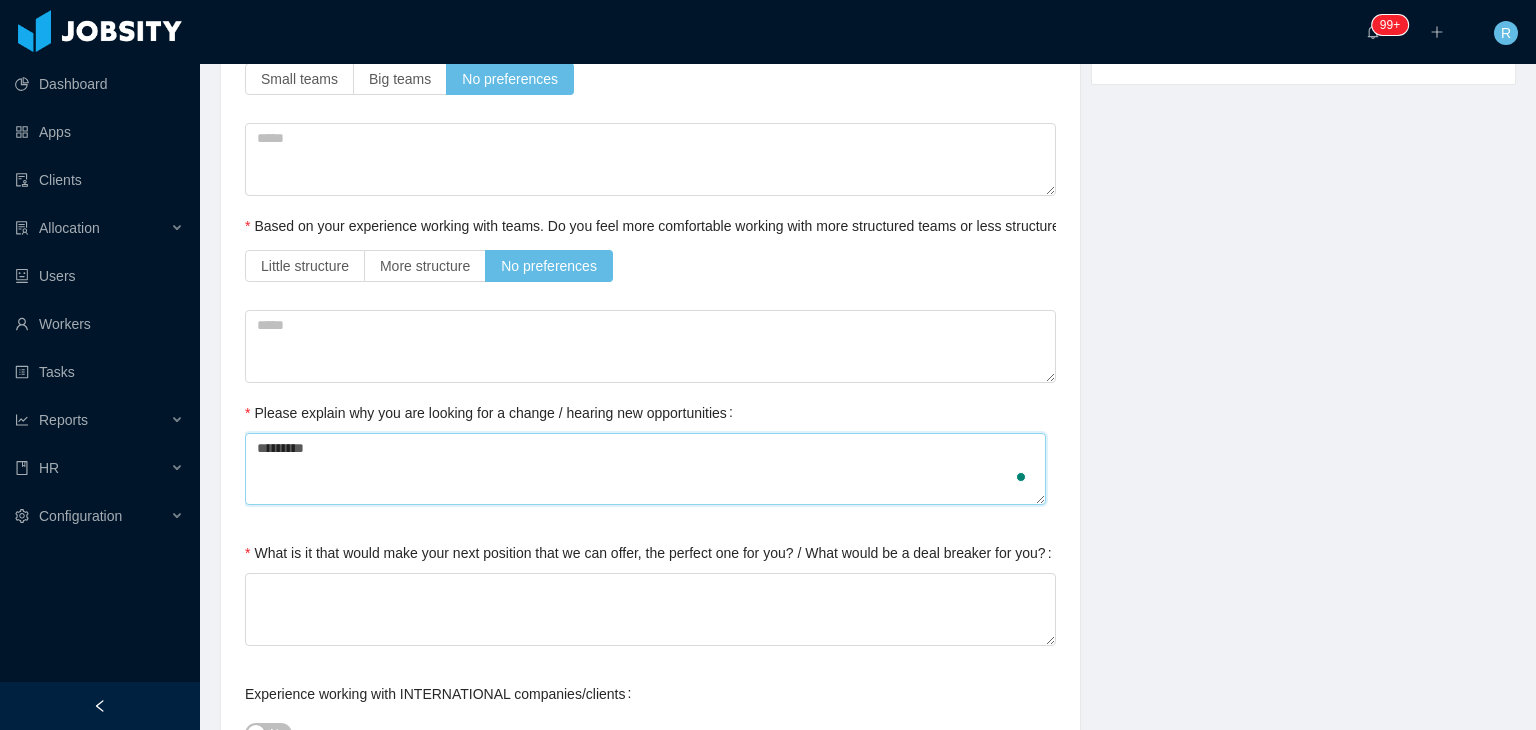 type on "**********" 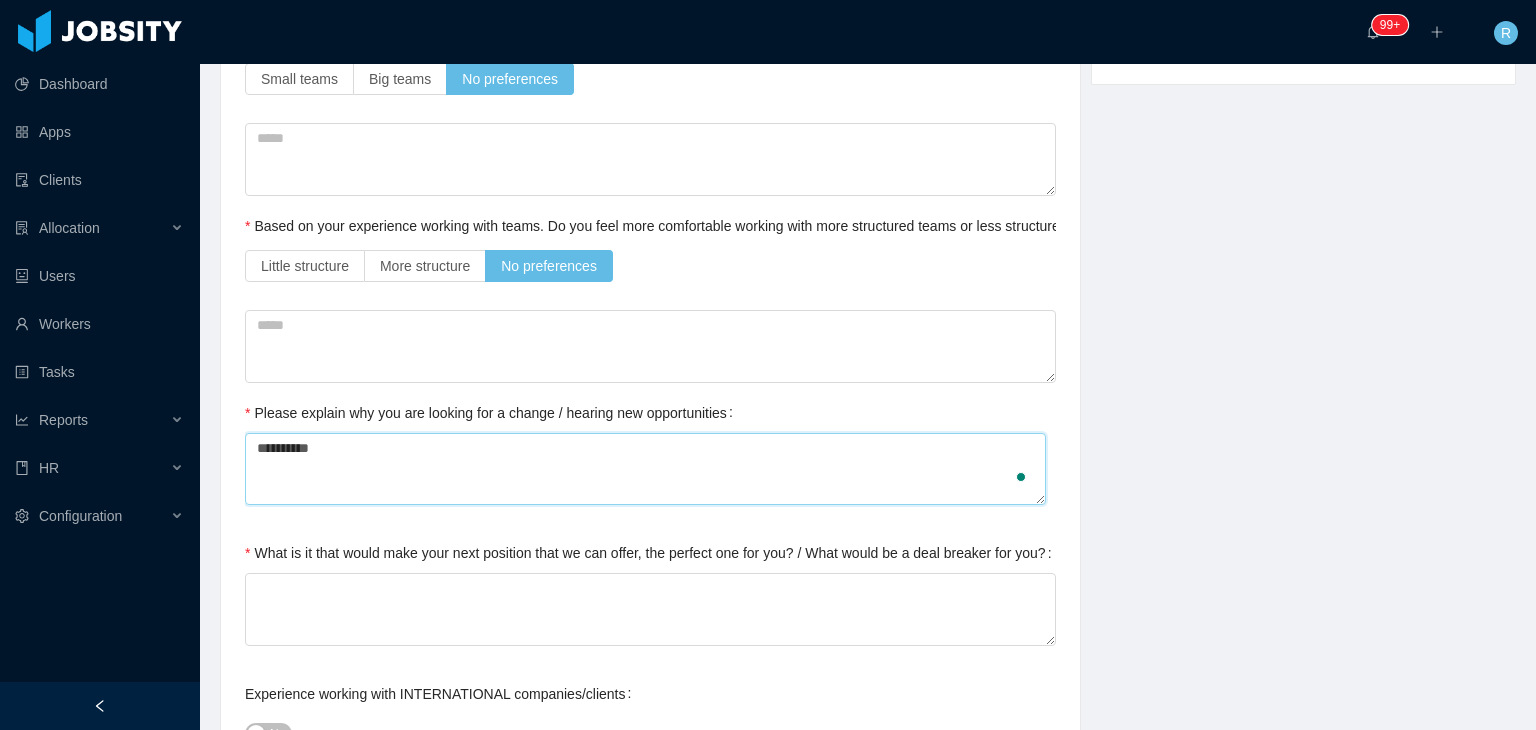 type on "*********" 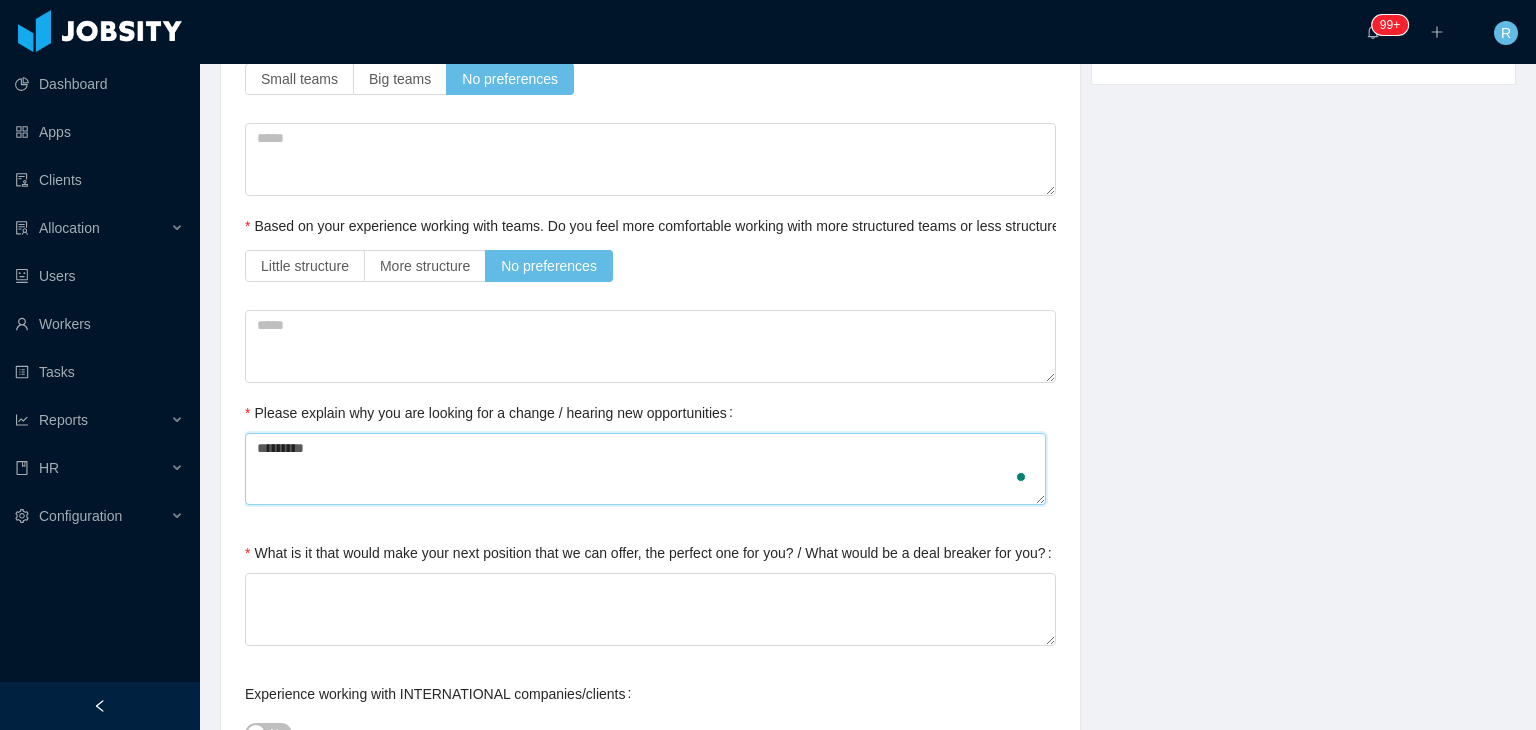 type on "********" 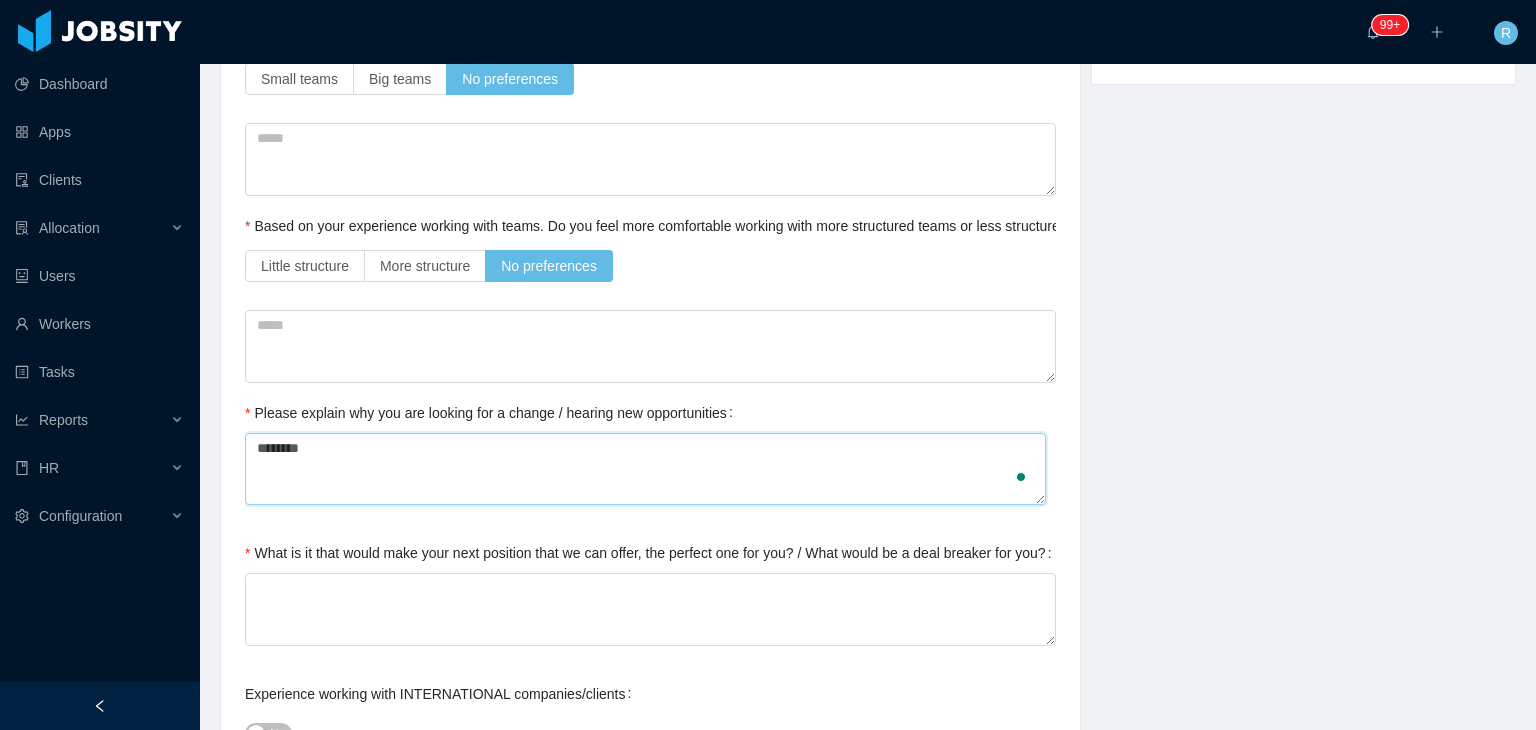 type on "******" 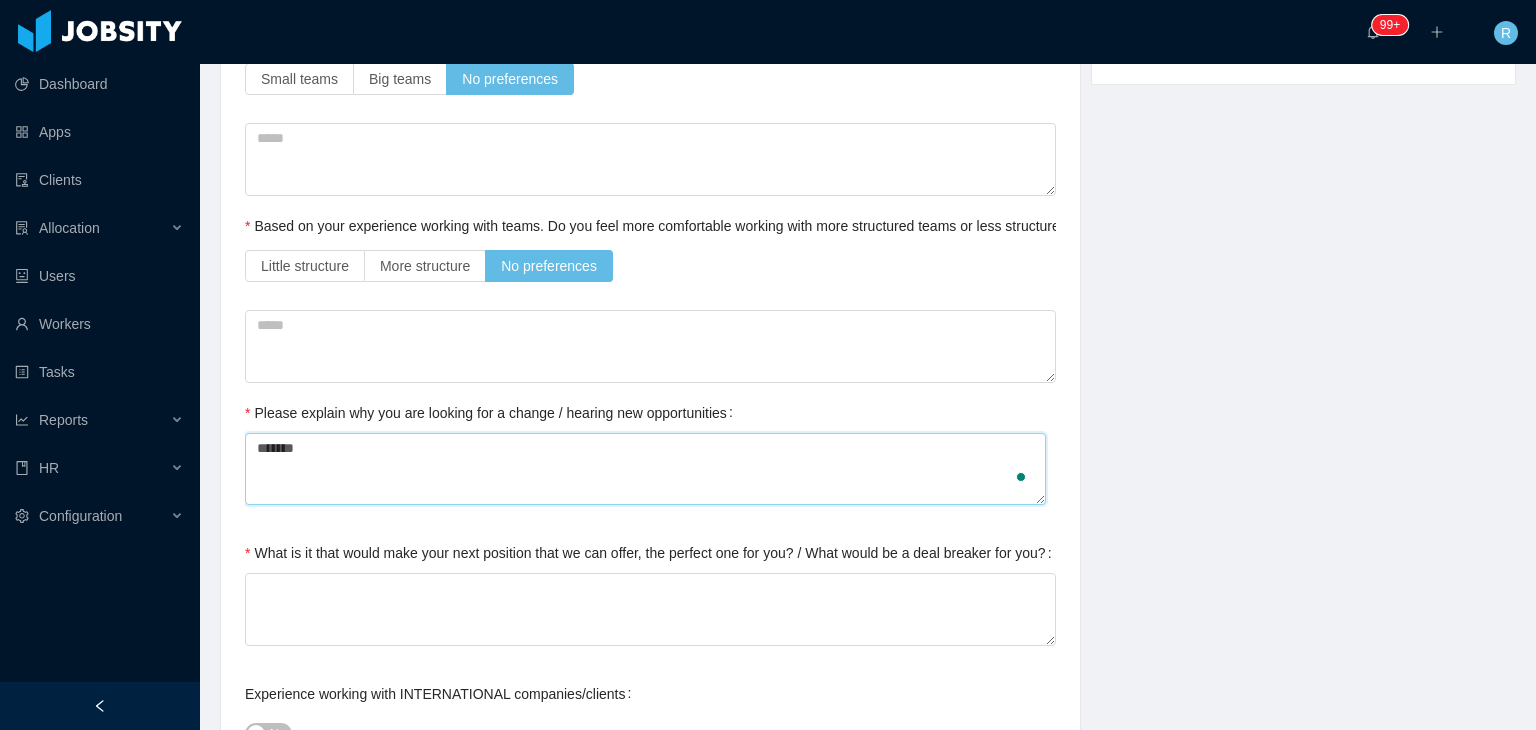 type on "******" 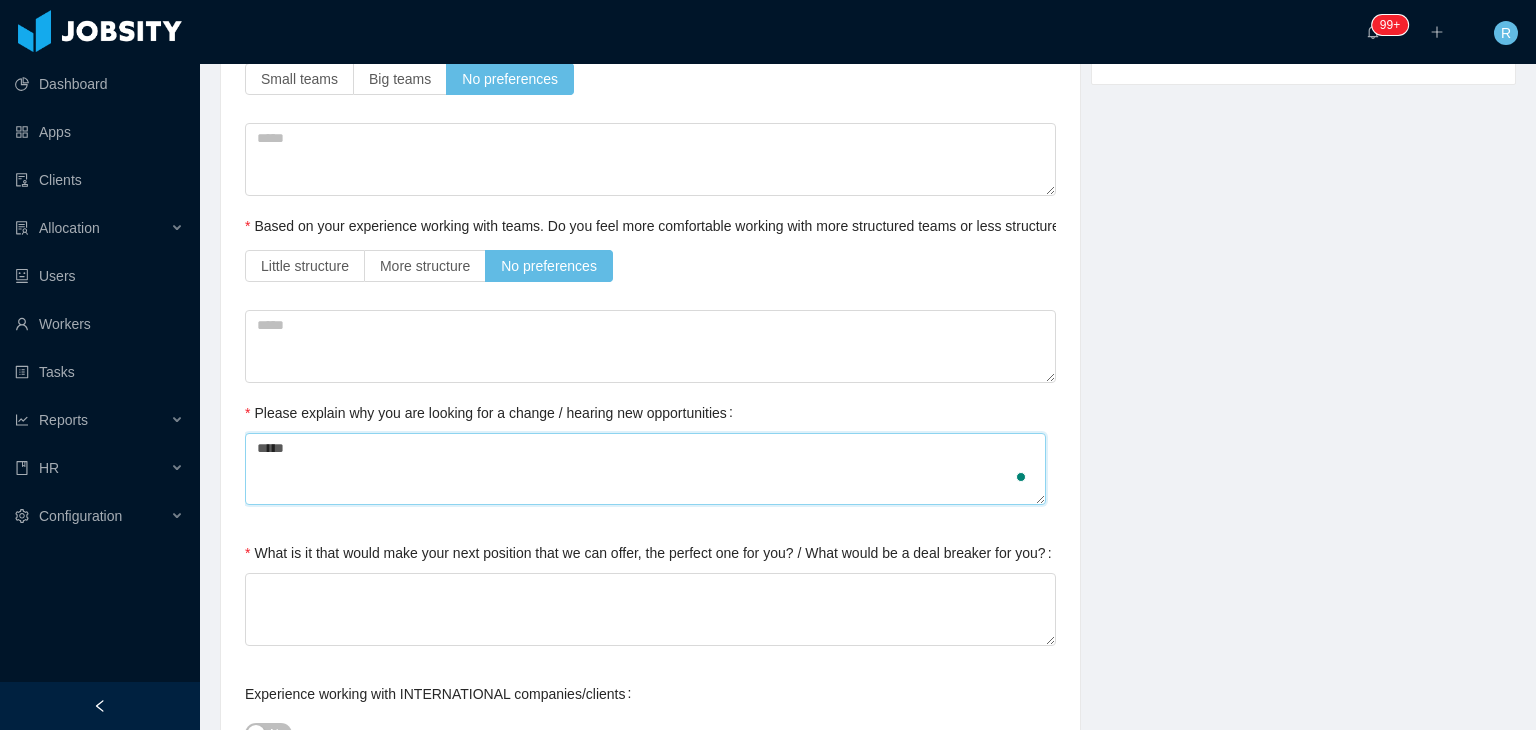 type on "****" 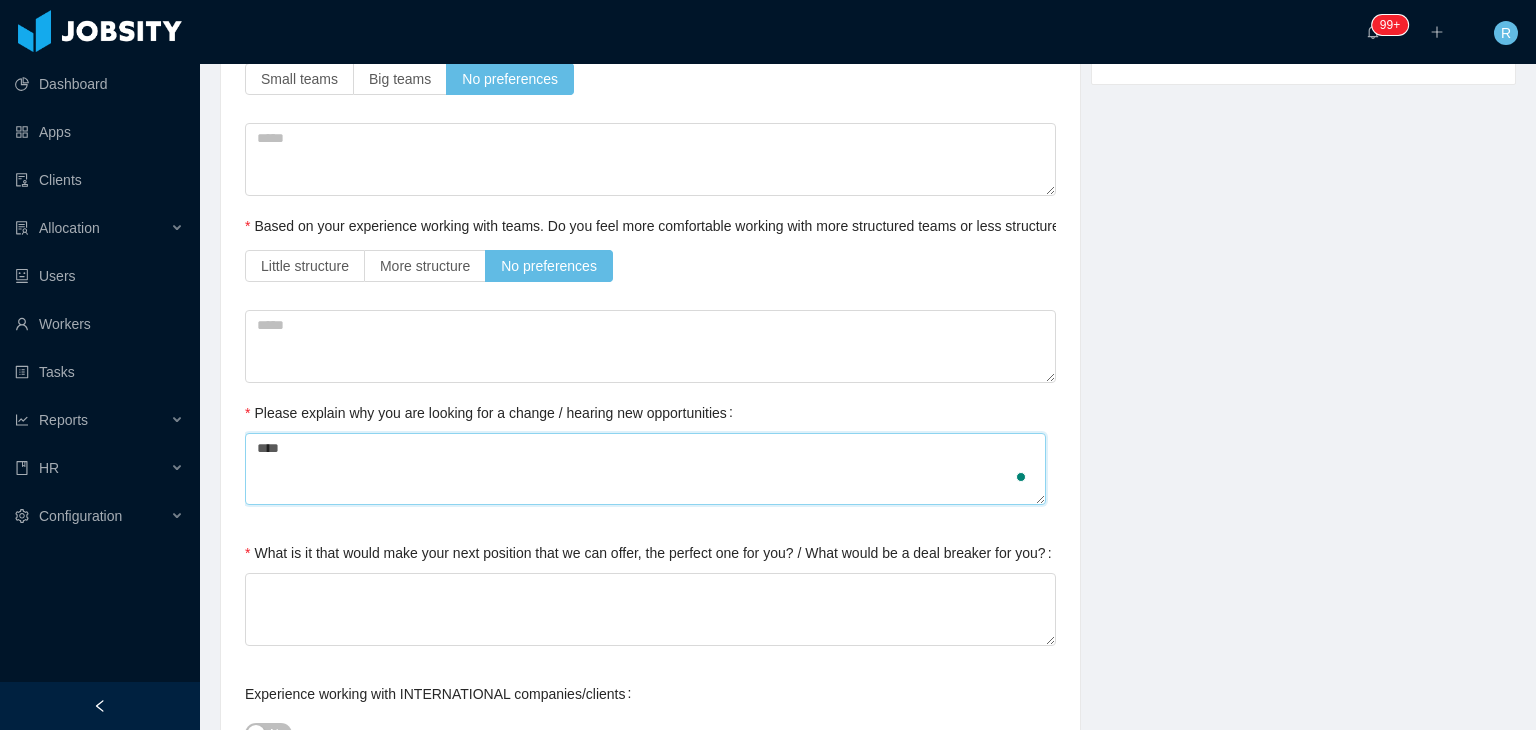 type on "***" 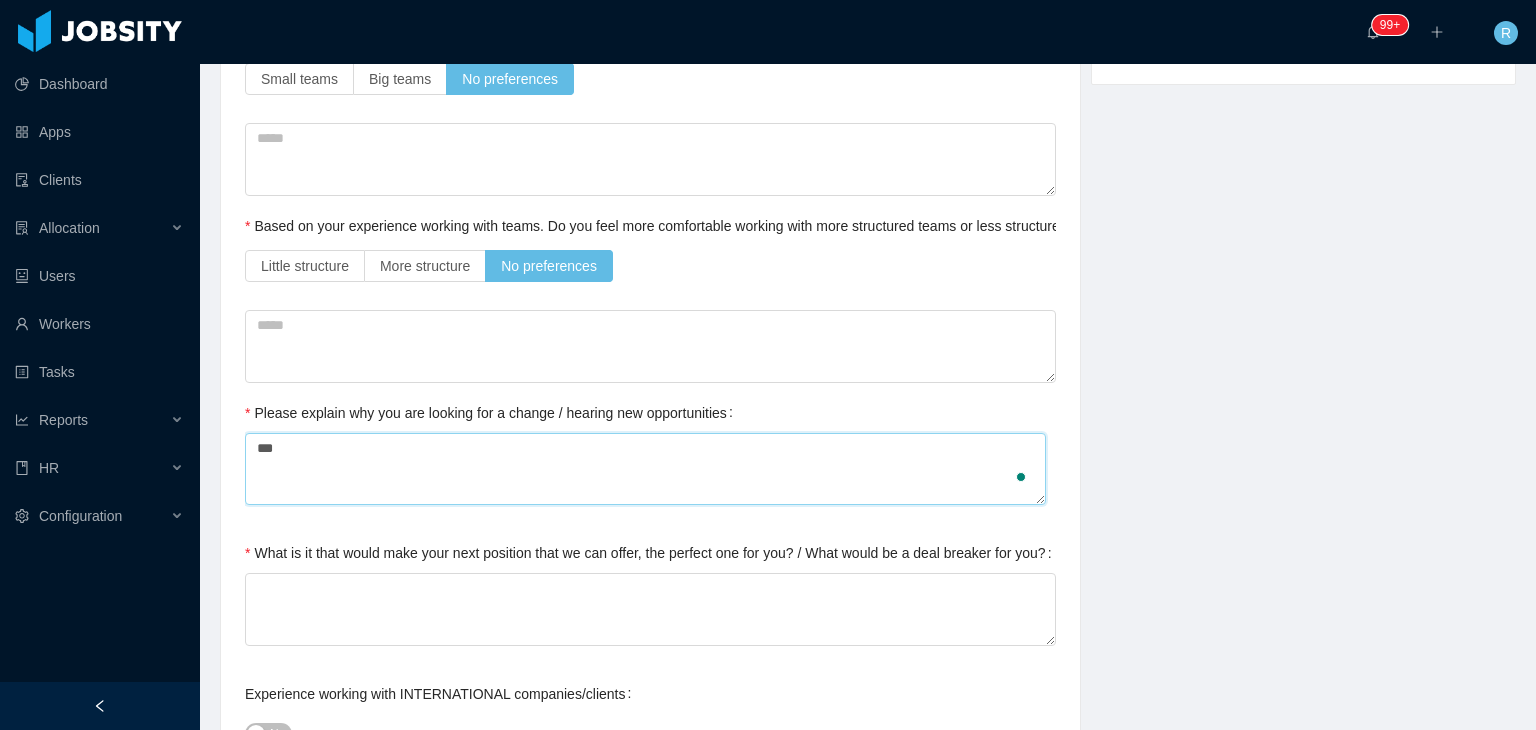 type on "**" 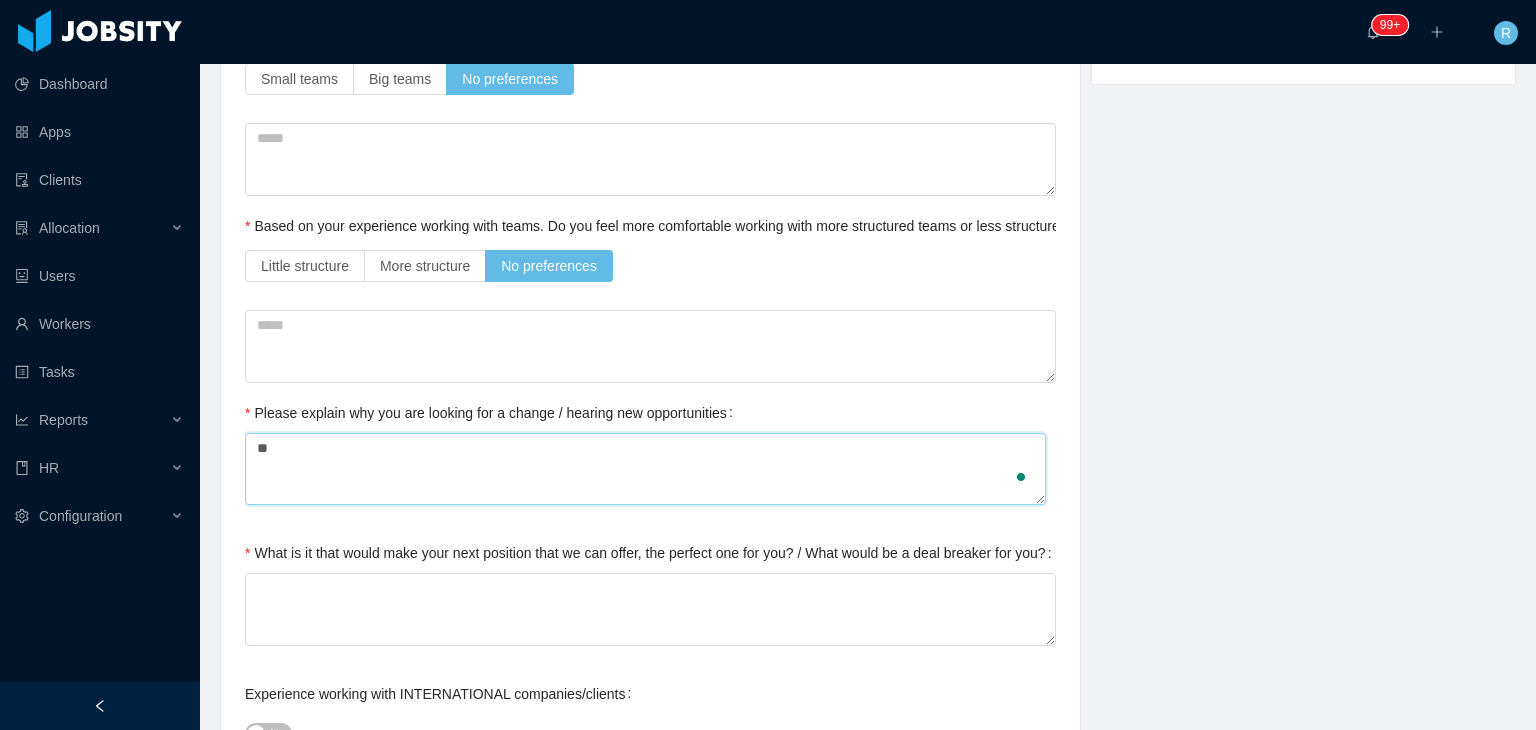type on "*" 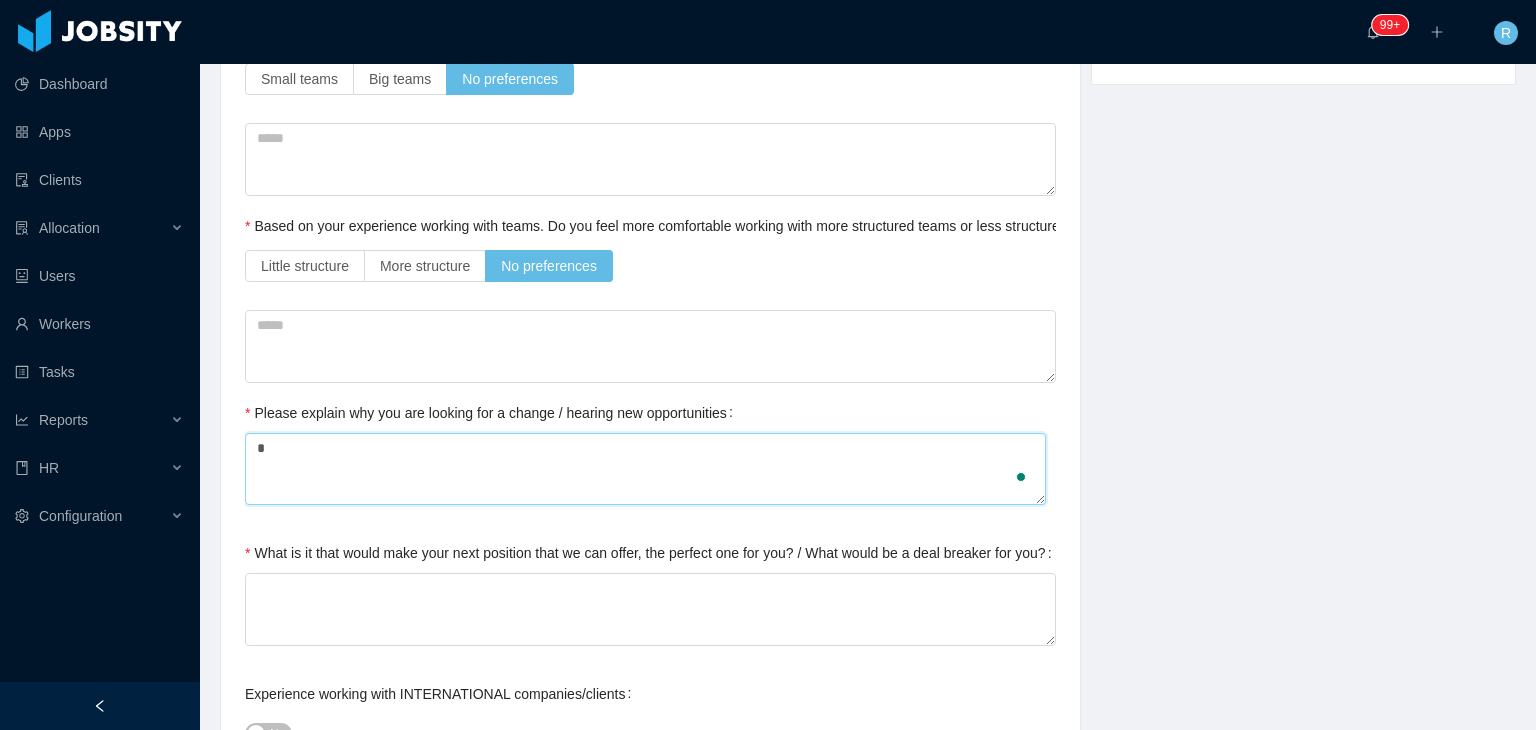 type 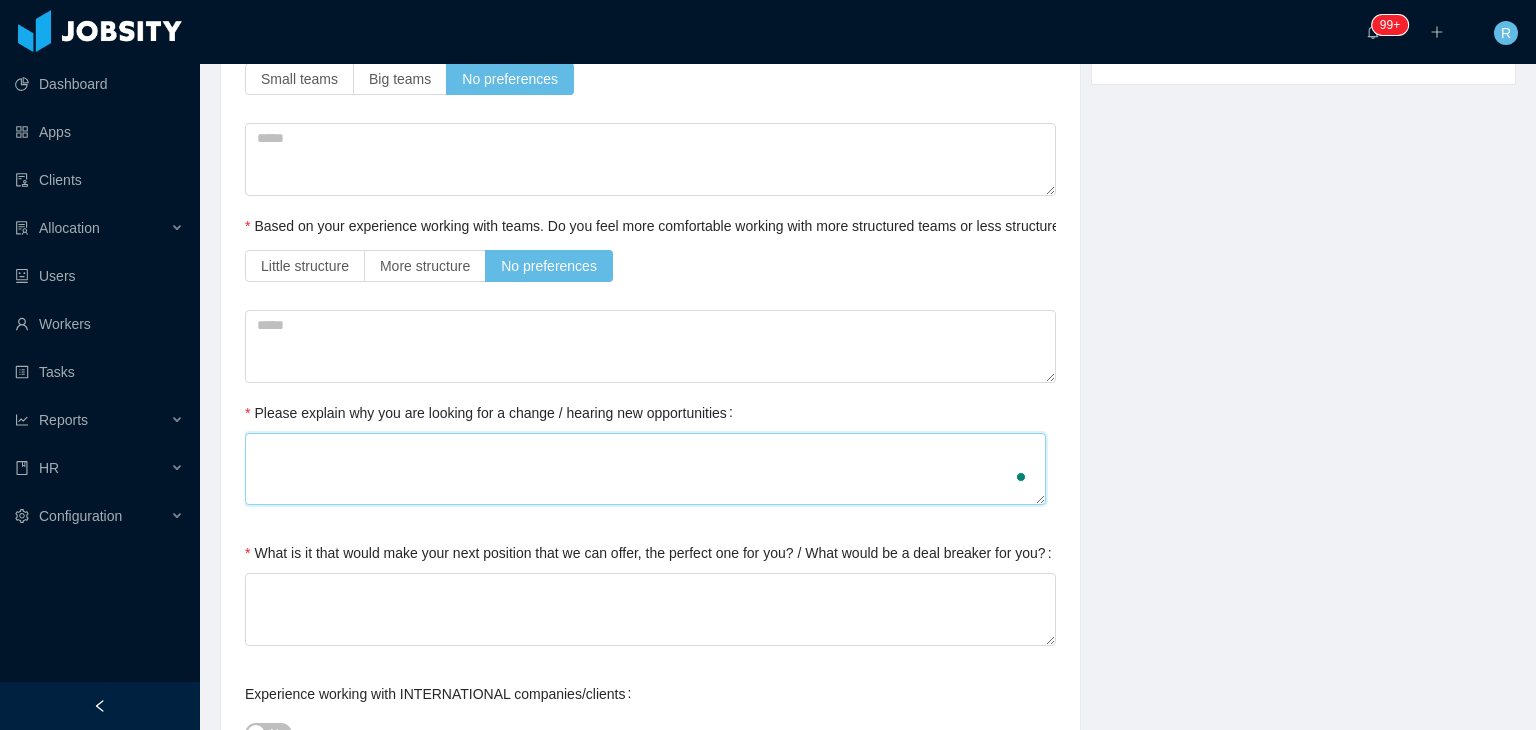 type on "*" 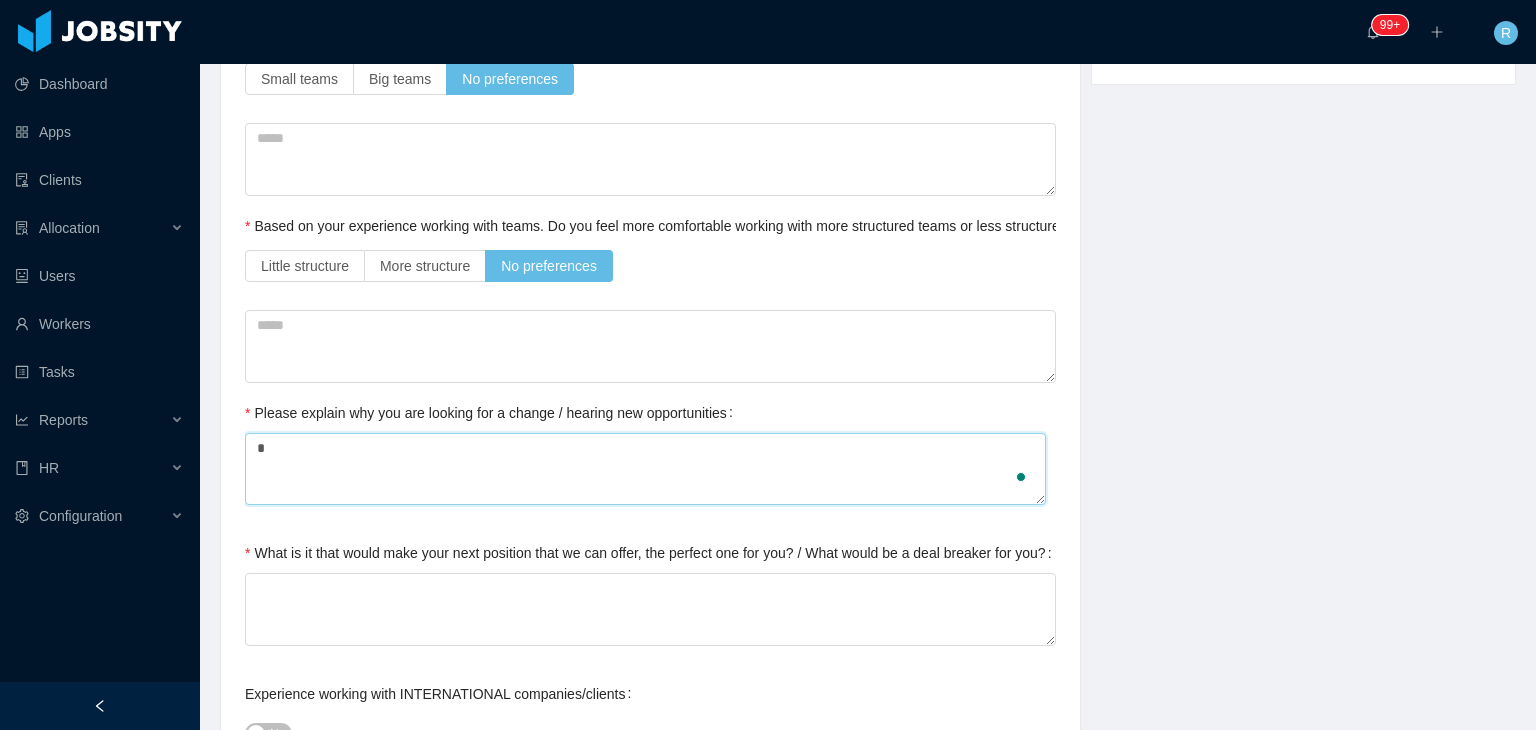 type on "*" 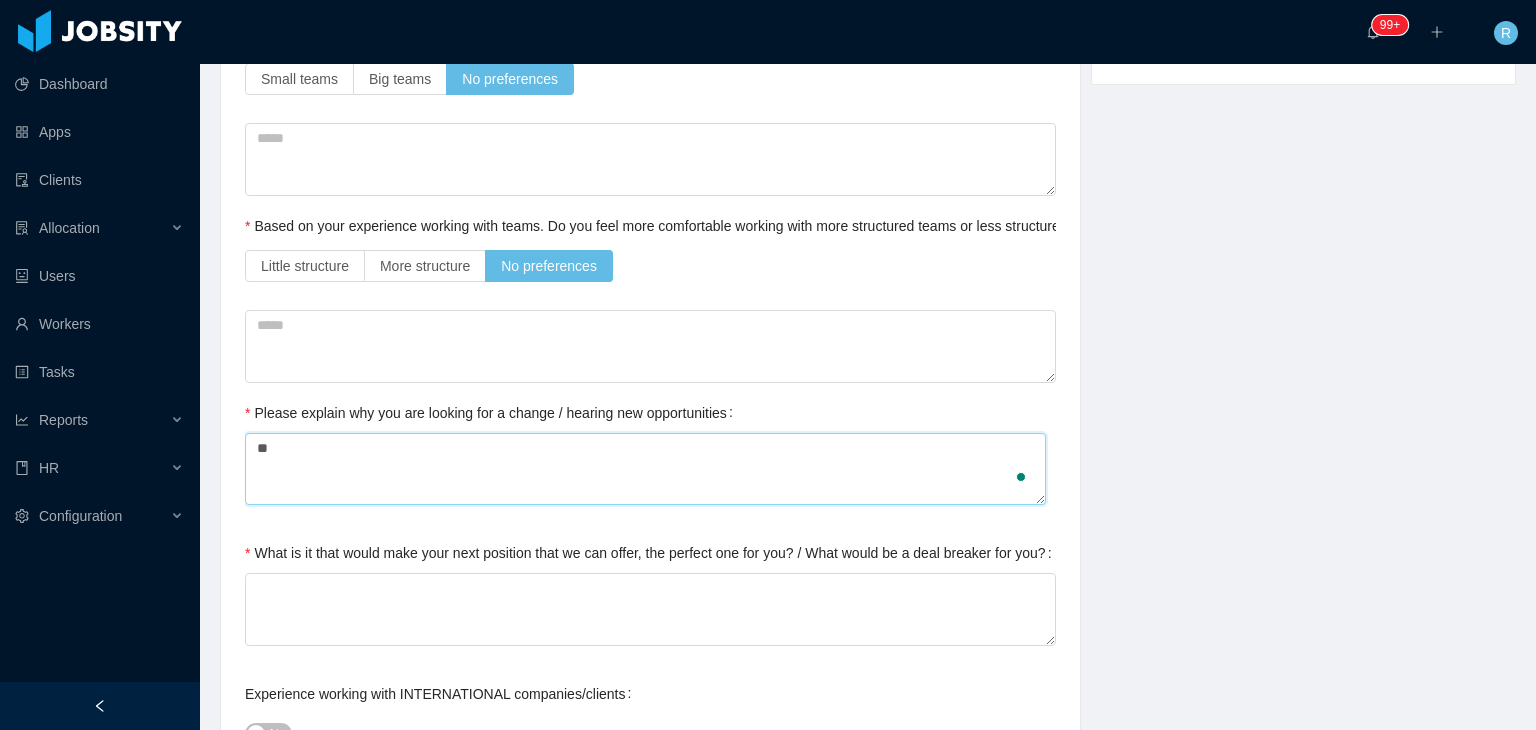 type 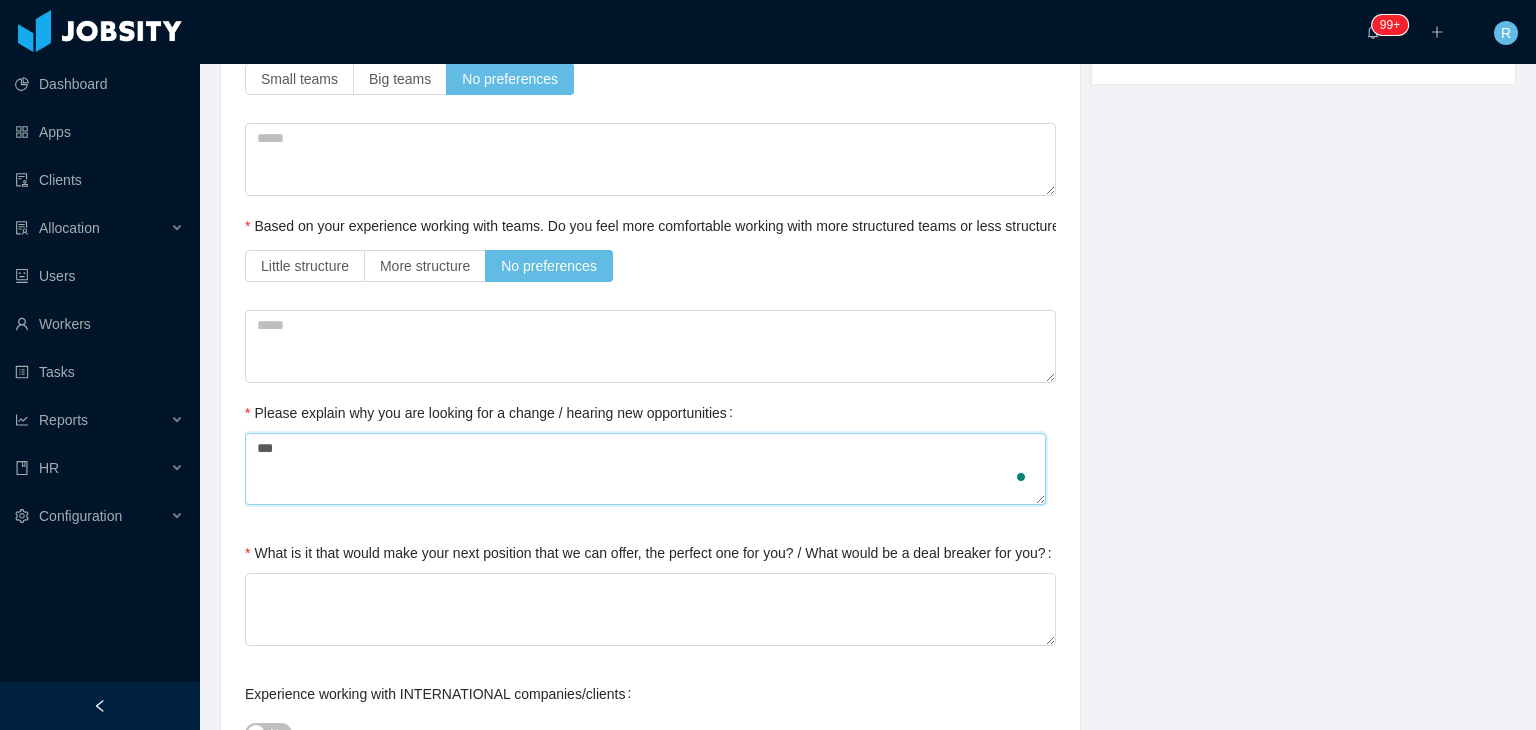 type on "****" 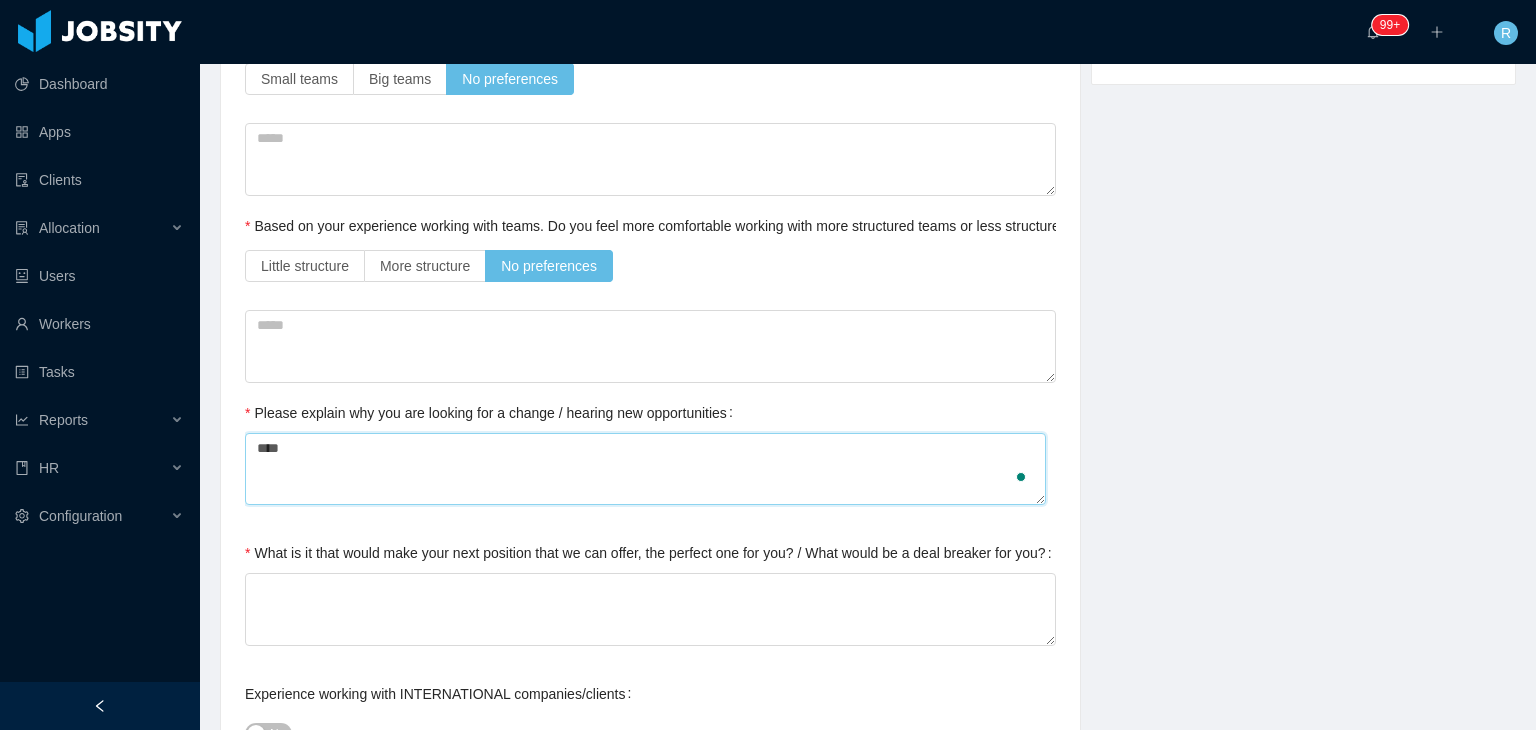type on "*****" 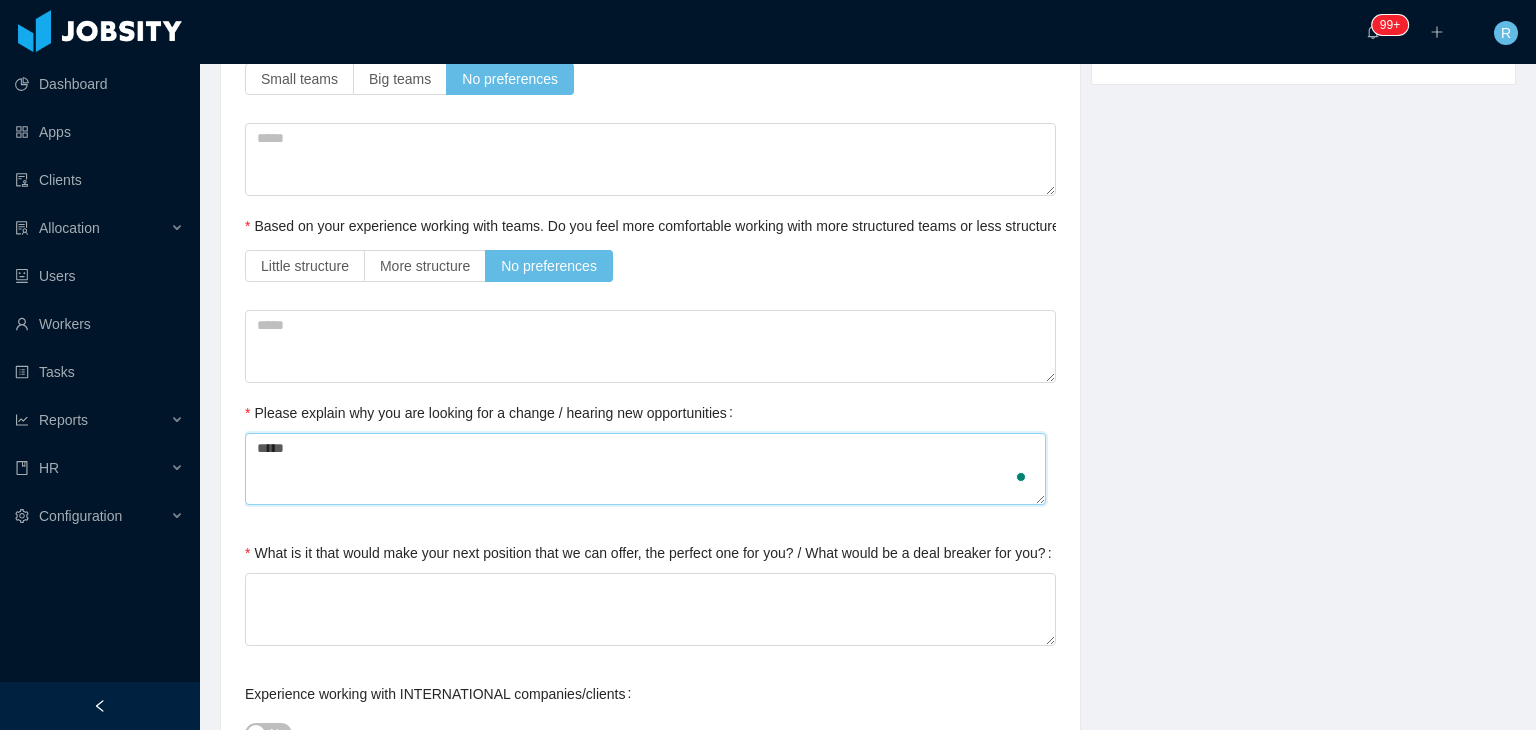 type on "******" 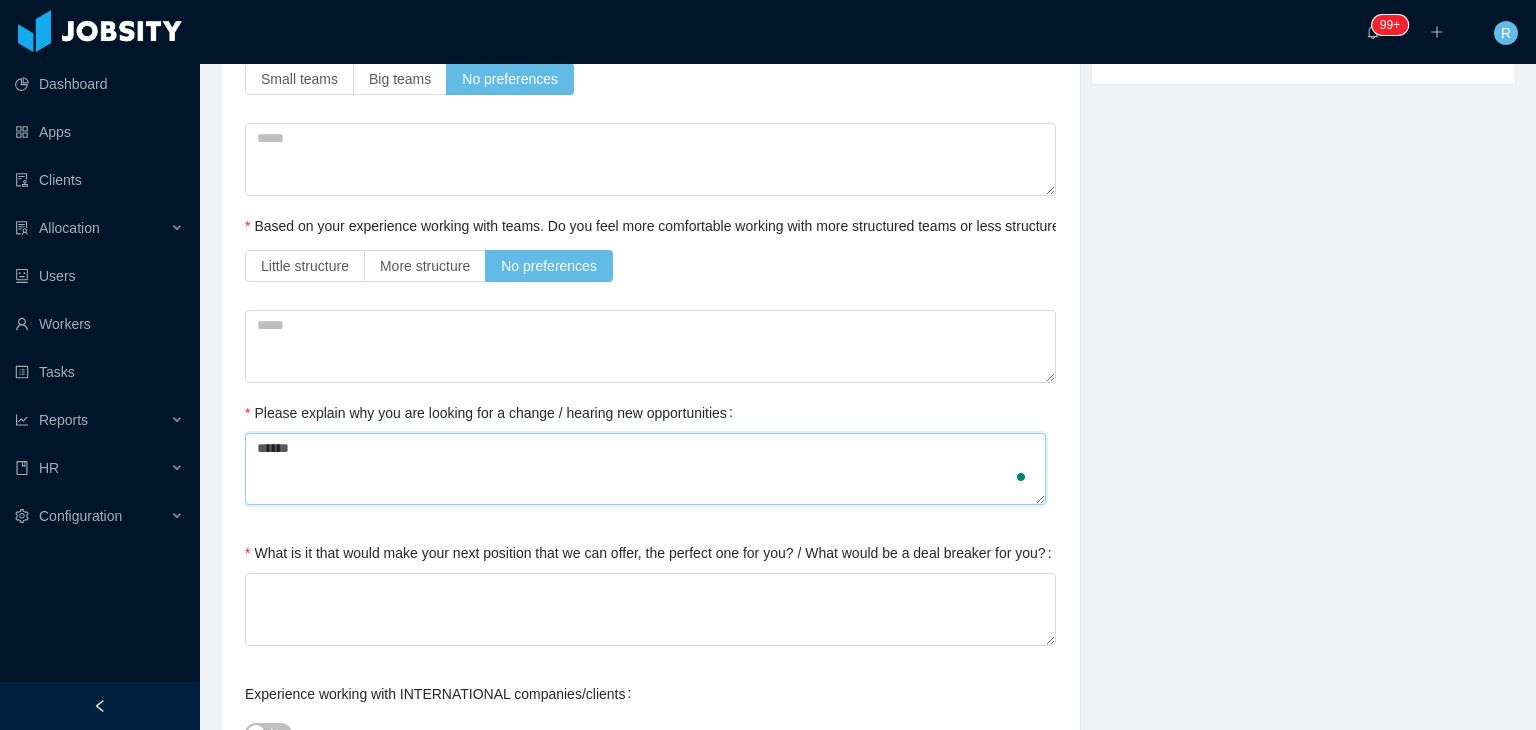 type on "*******" 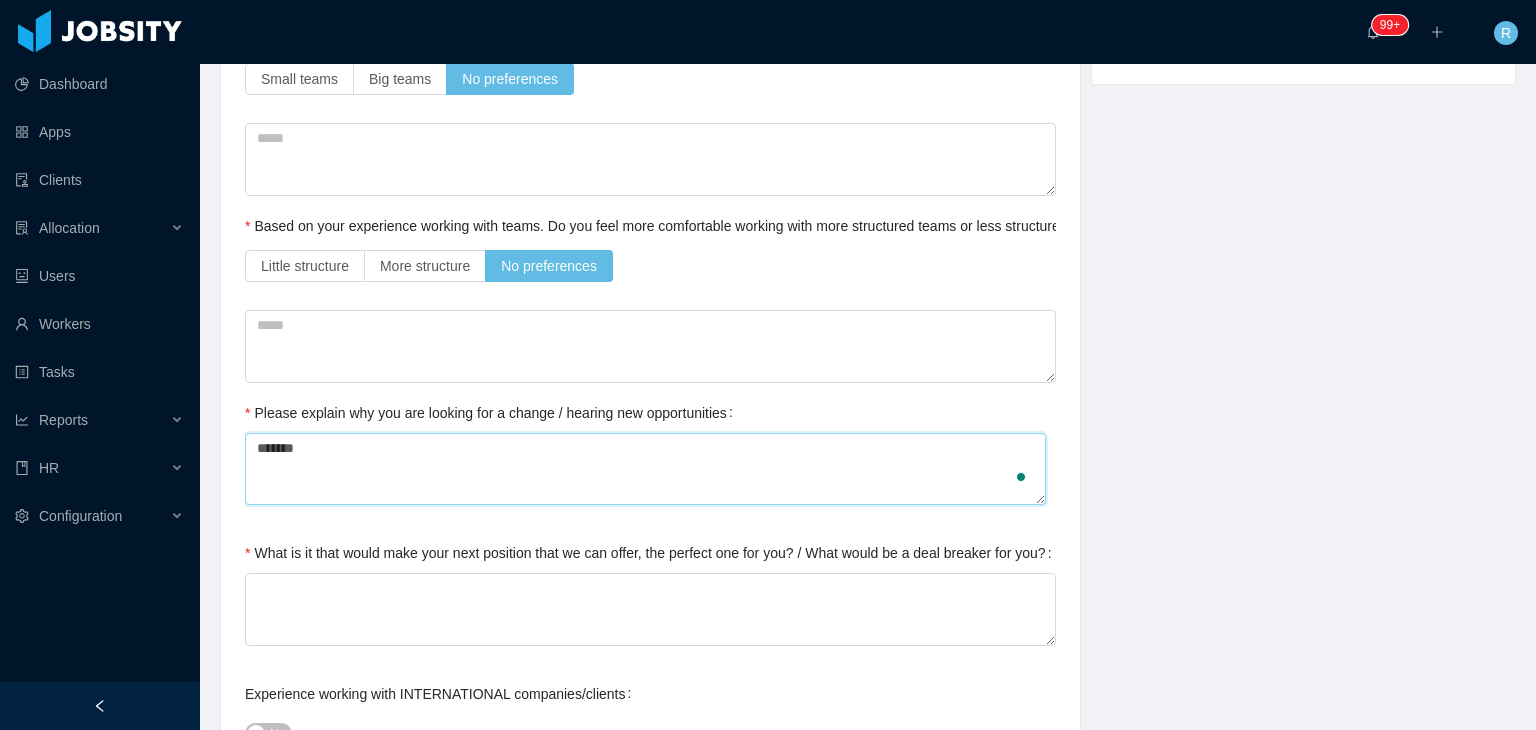 type on "********" 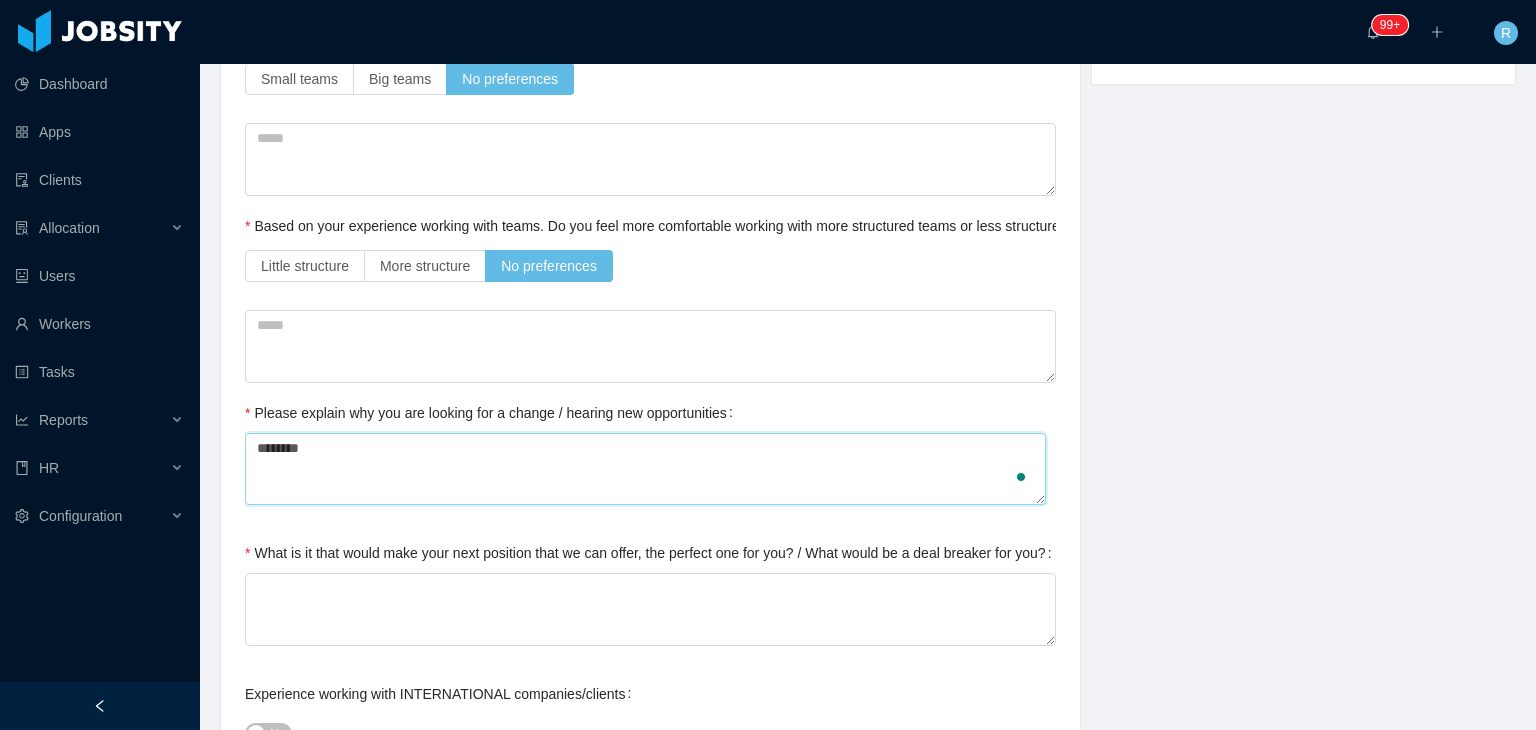 type on "********" 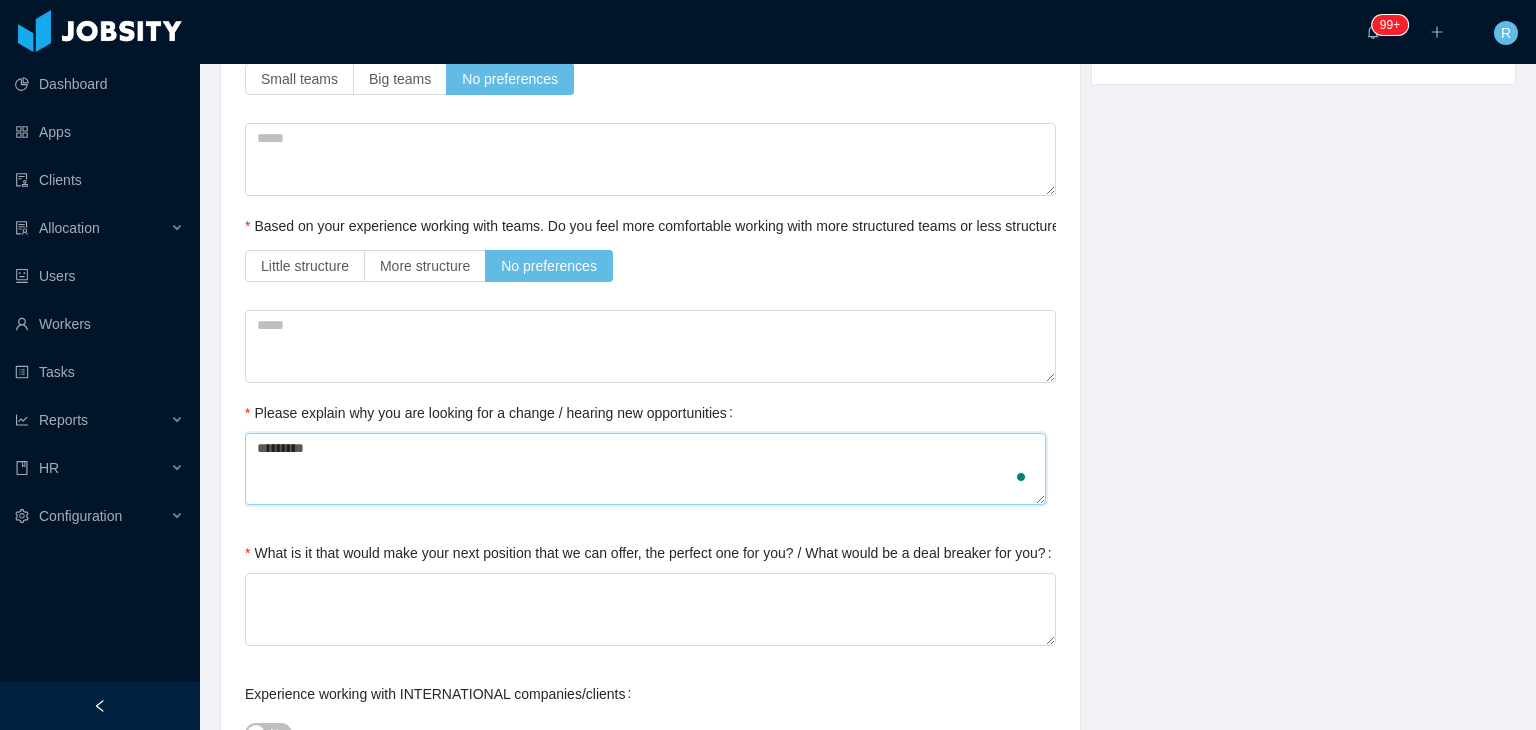 type on "**********" 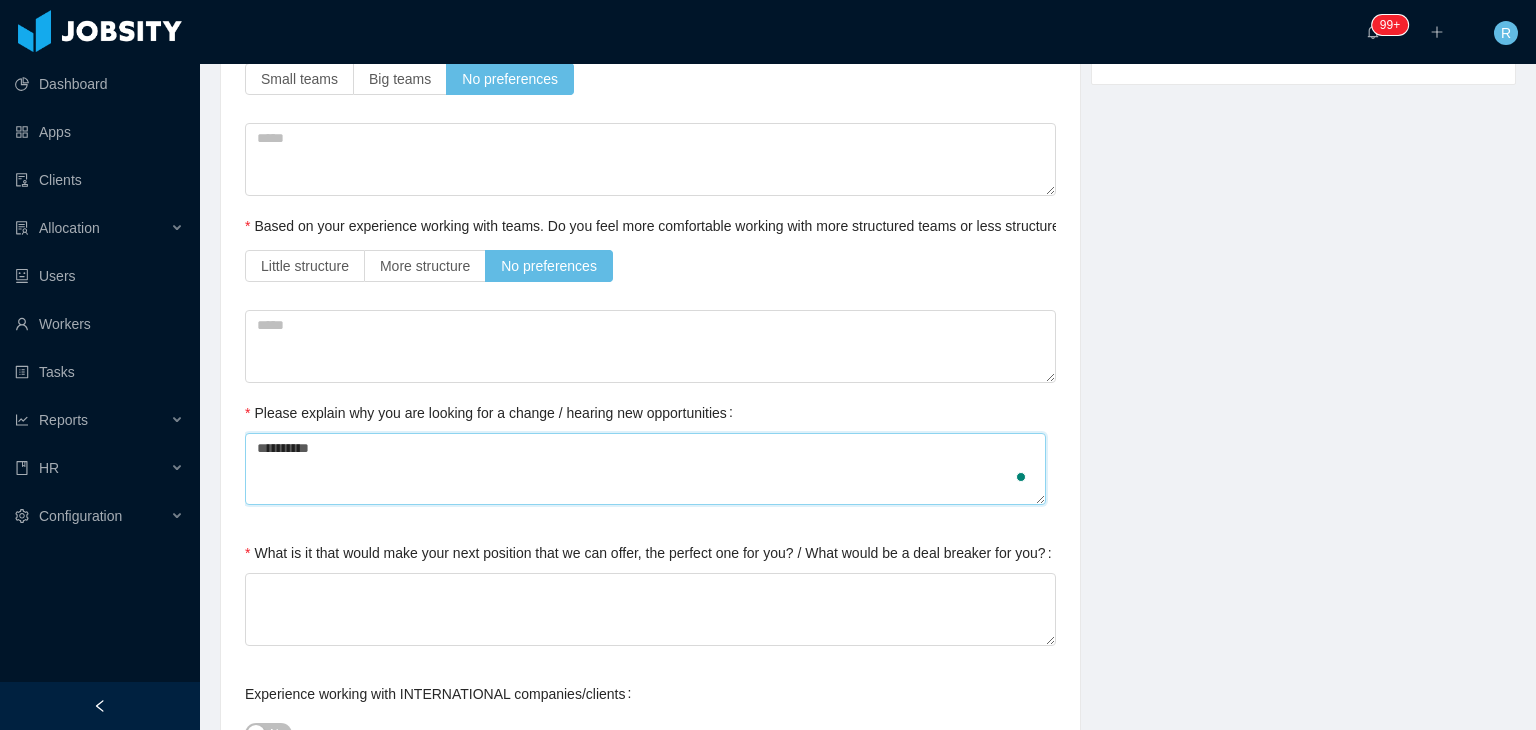 type on "**********" 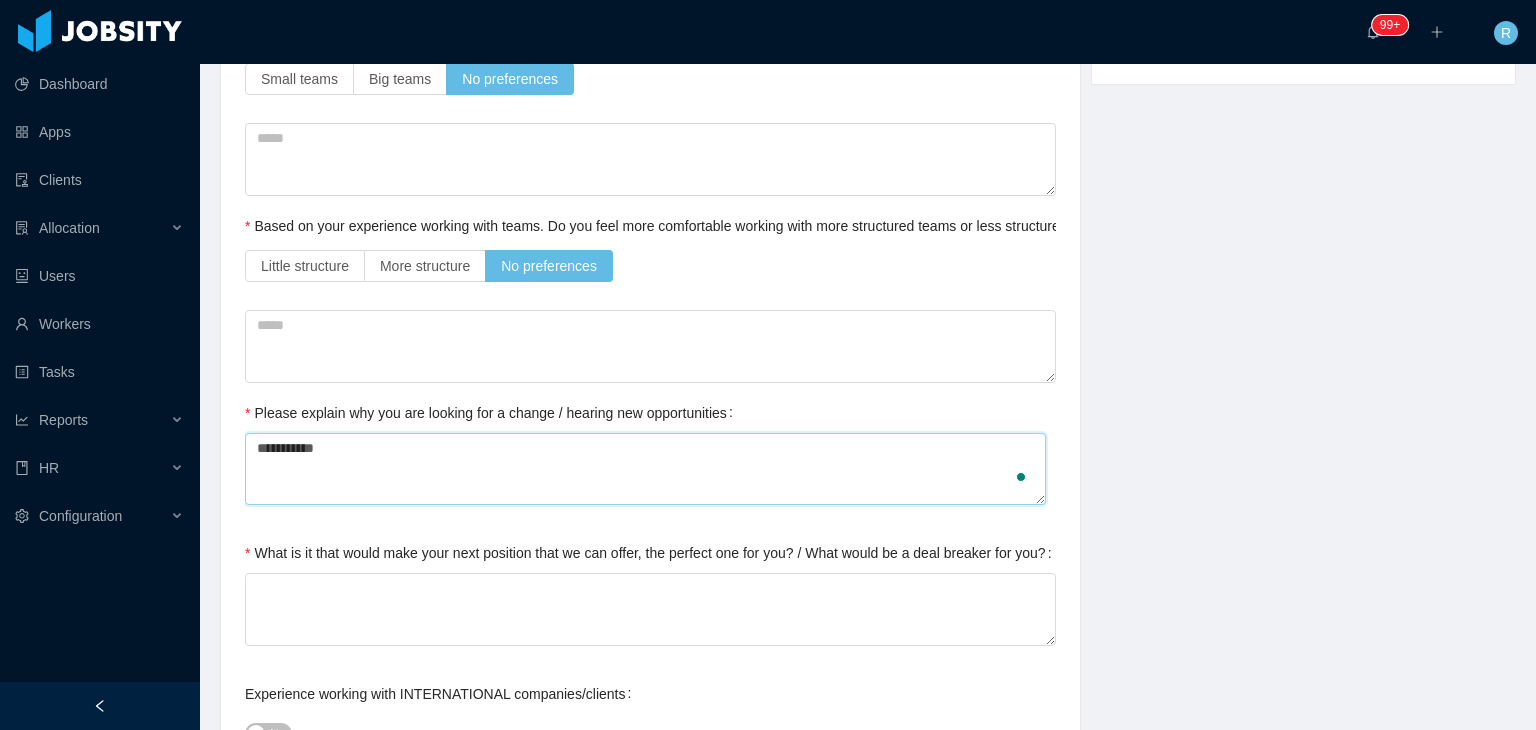 type on "**********" 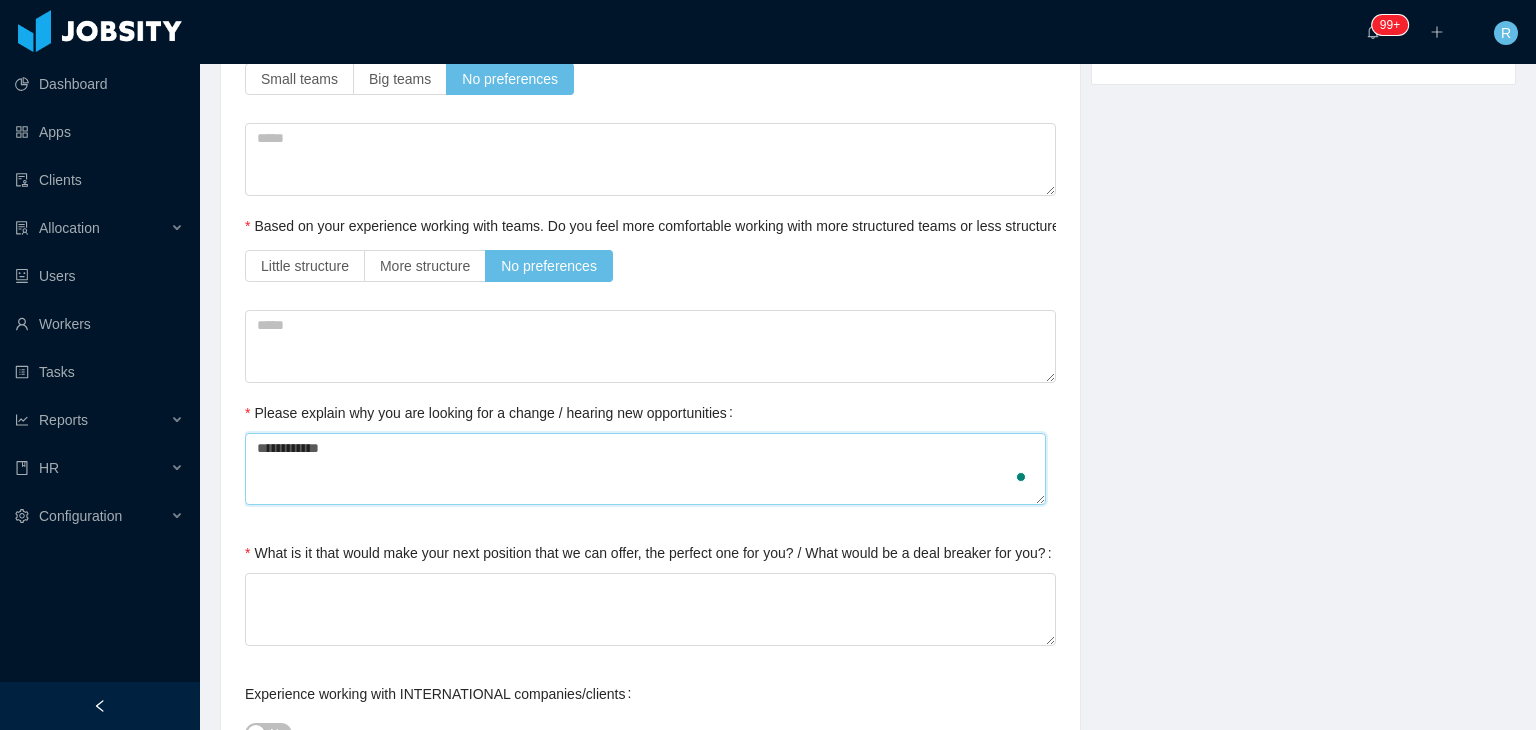 type on "**********" 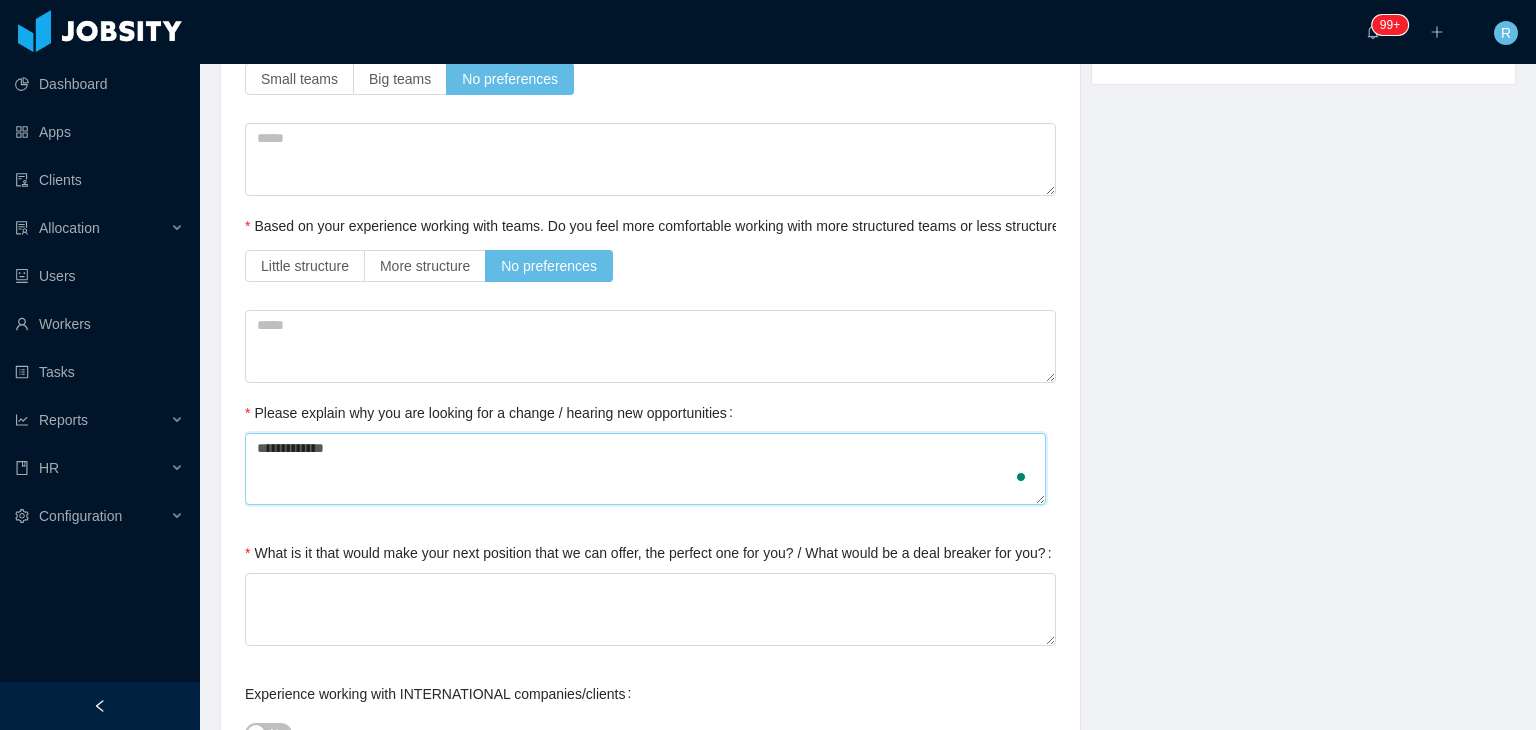 type on "**********" 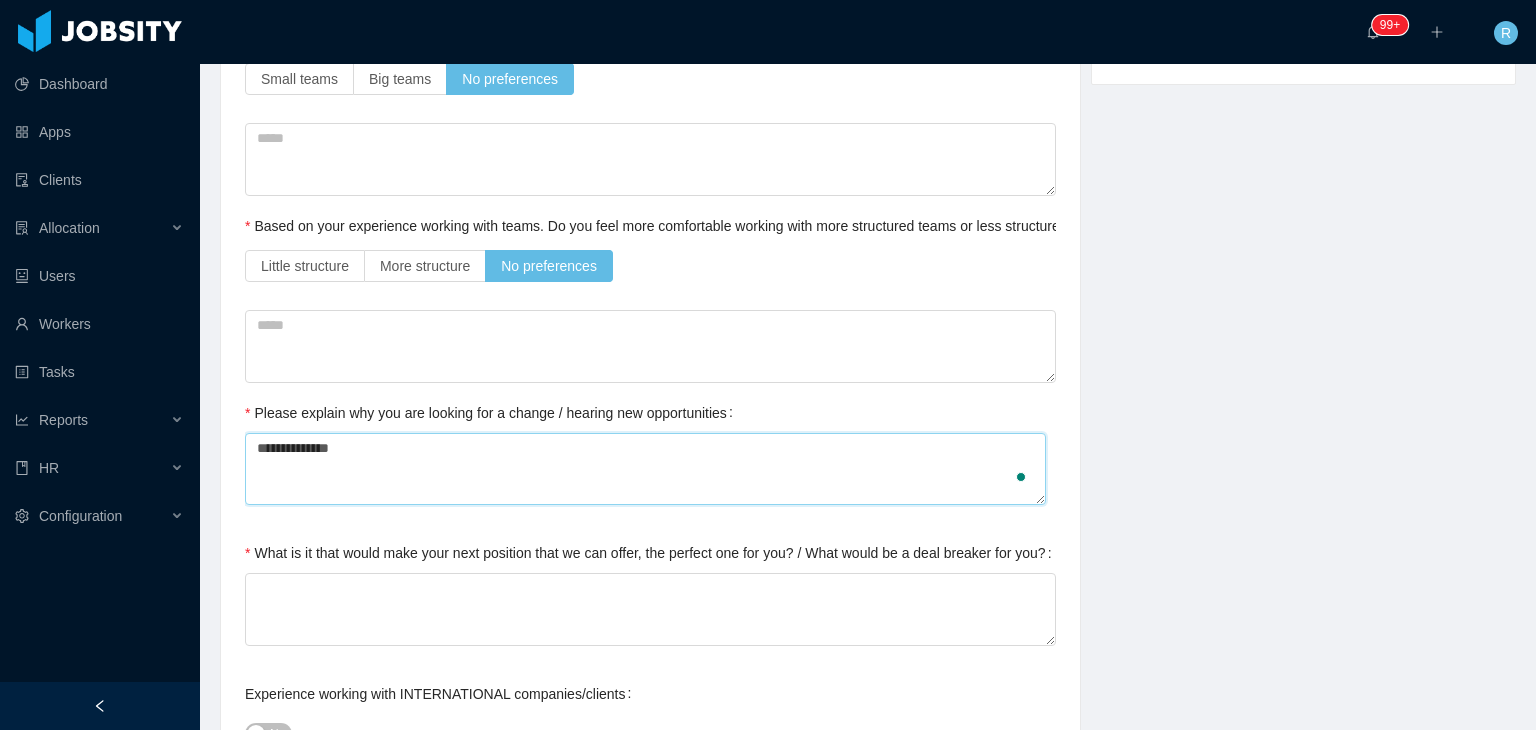 type on "**********" 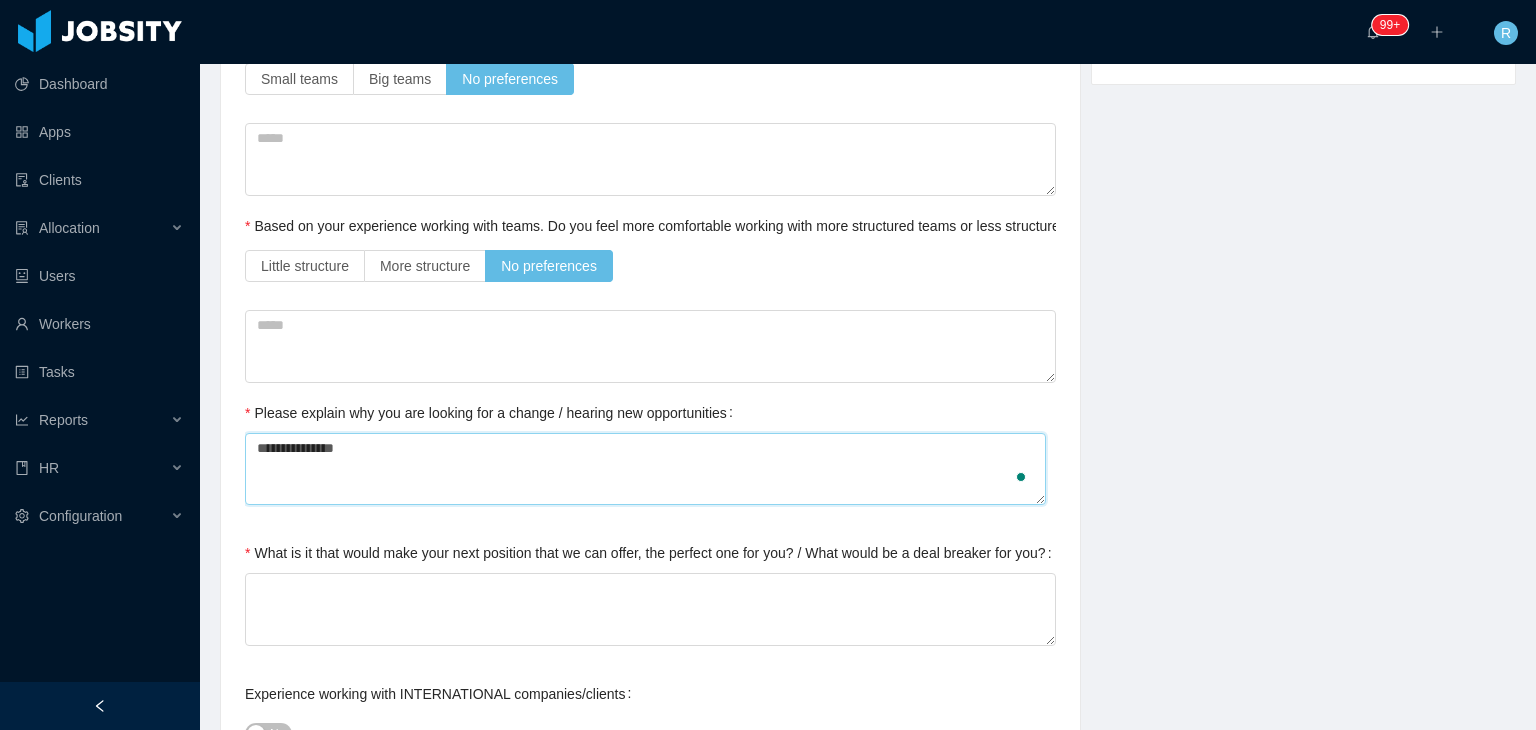 type on "**********" 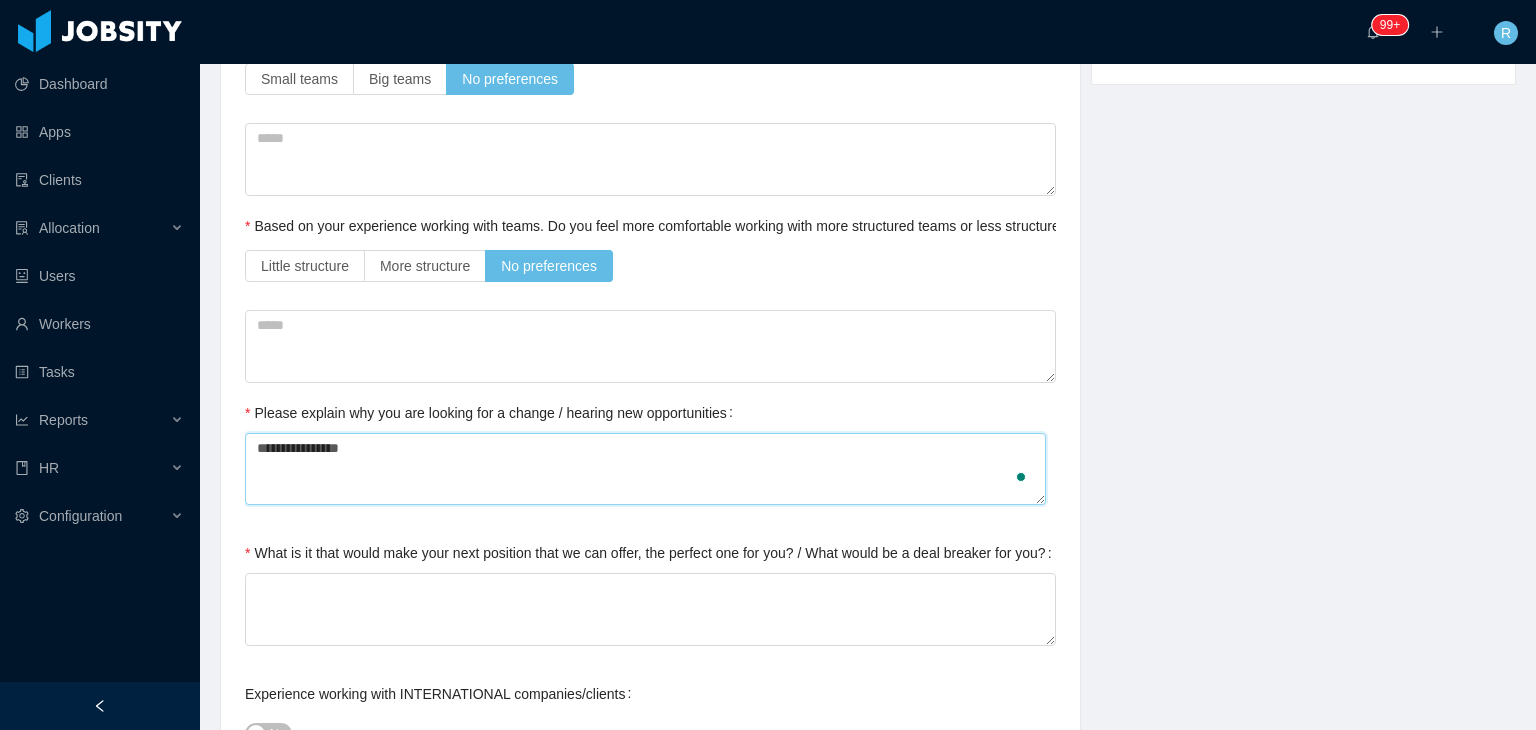 type on "**********" 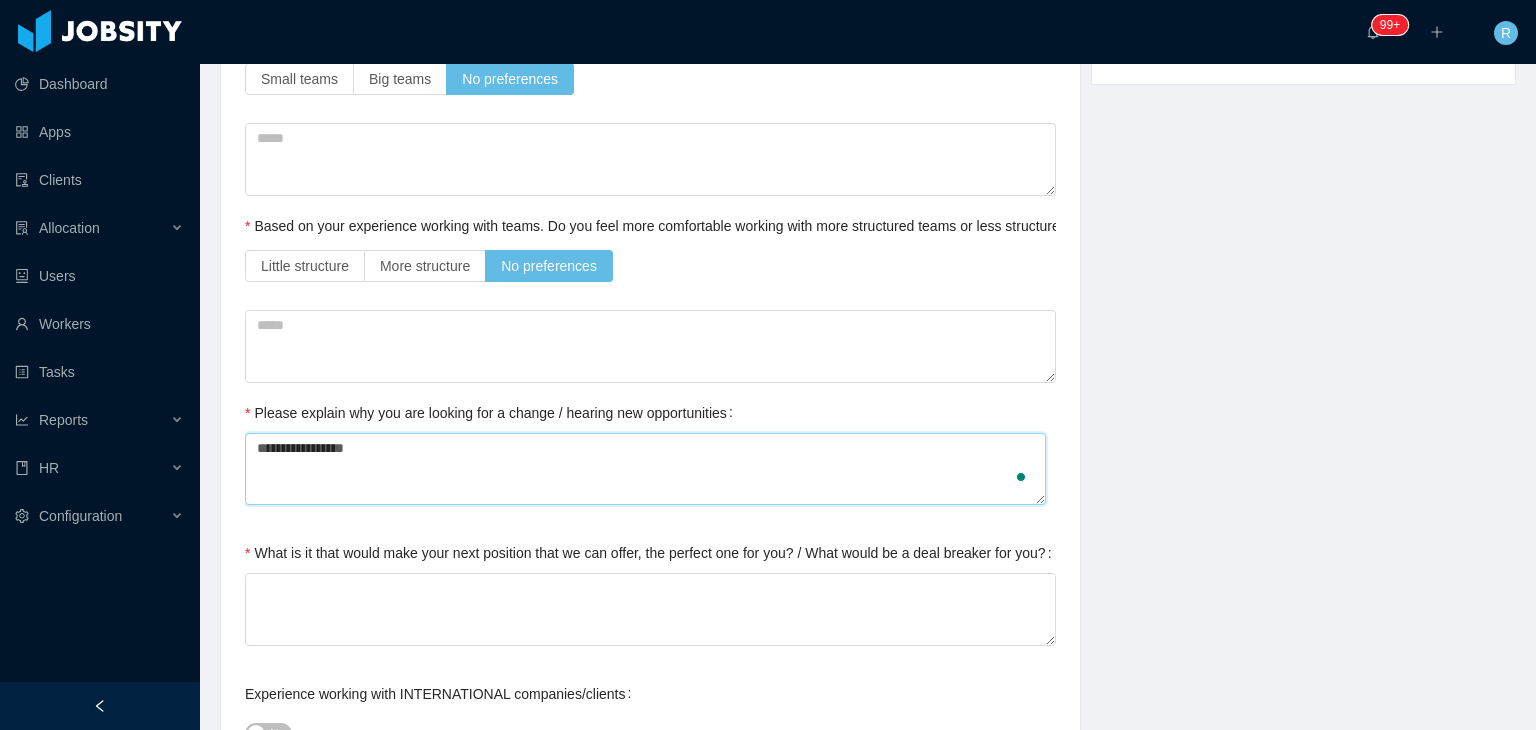 type on "**********" 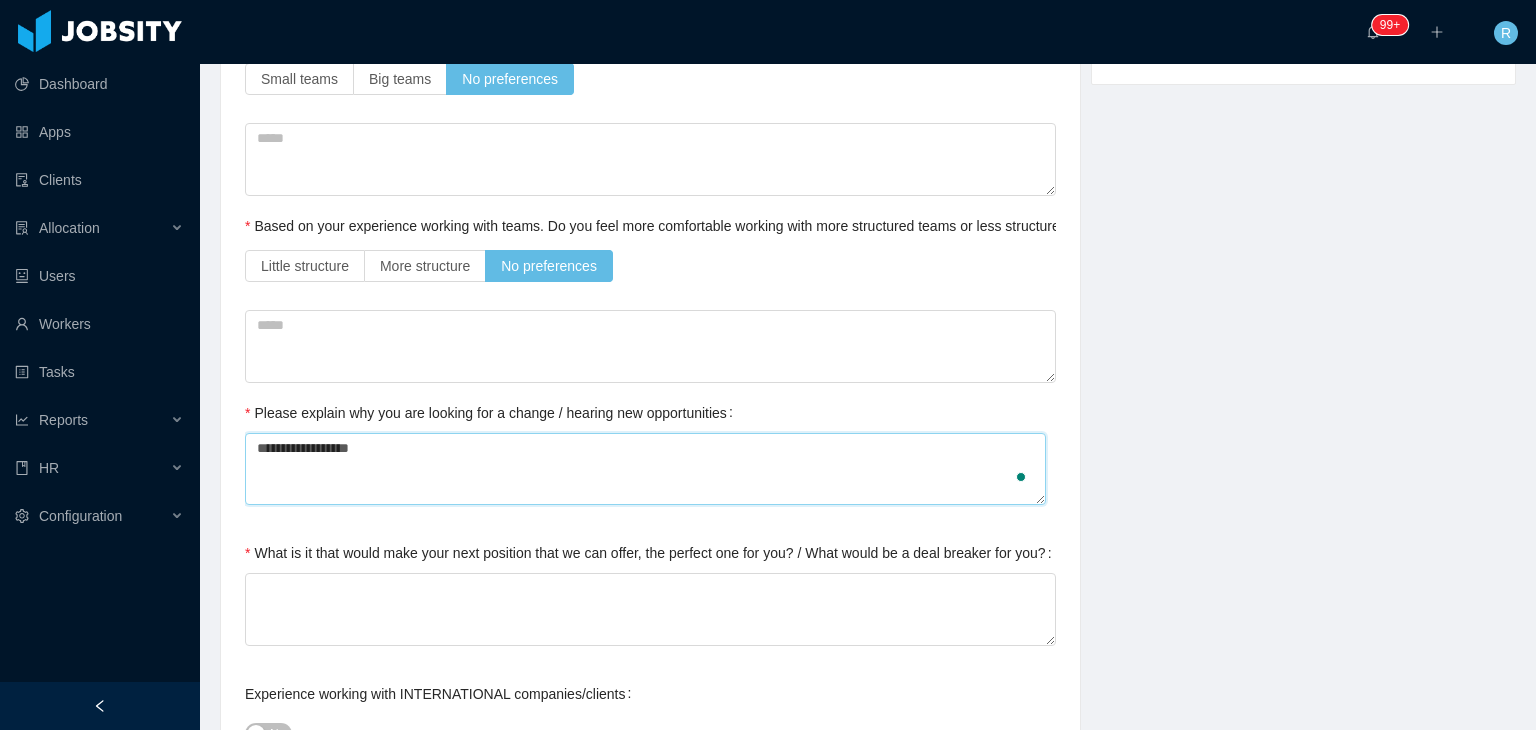 type on "**********" 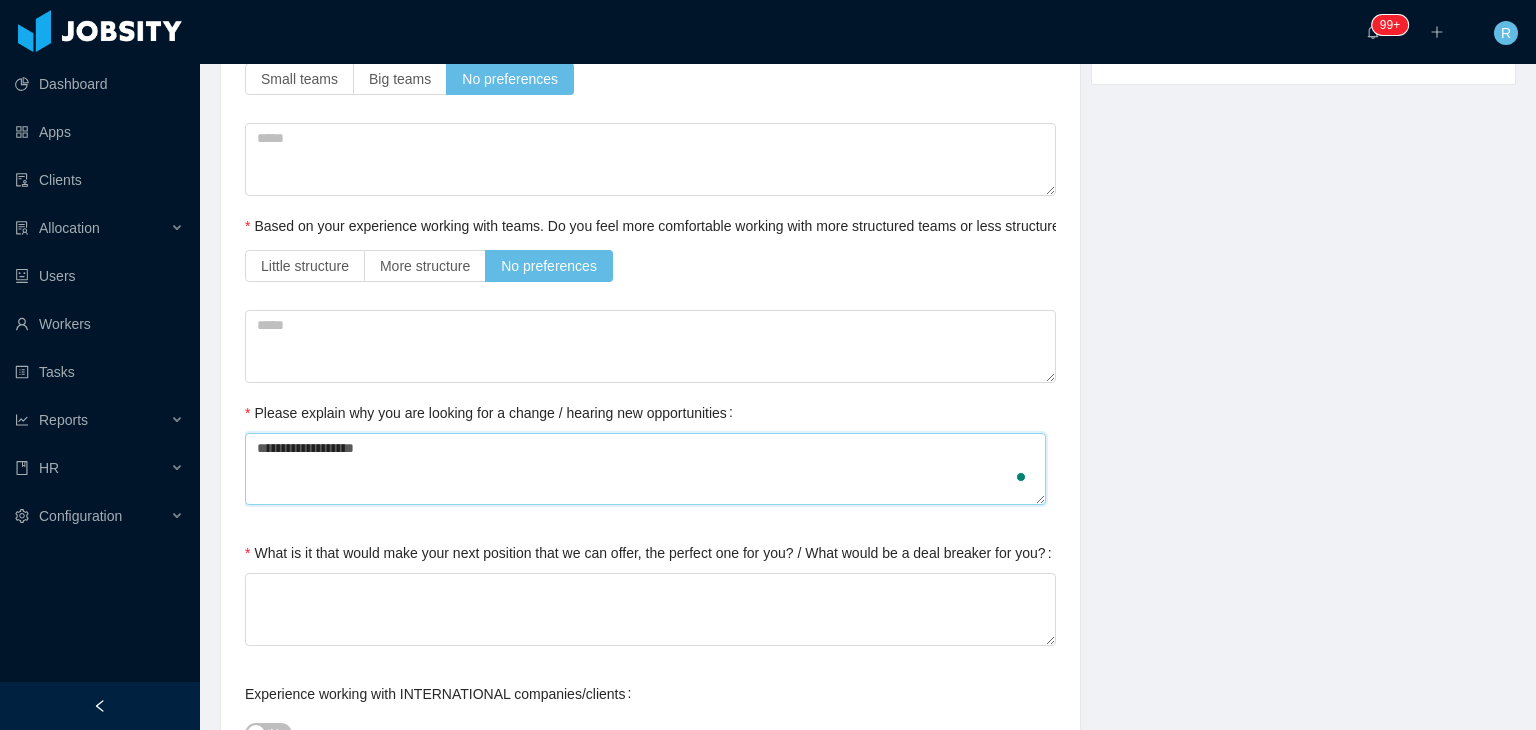 type on "**********" 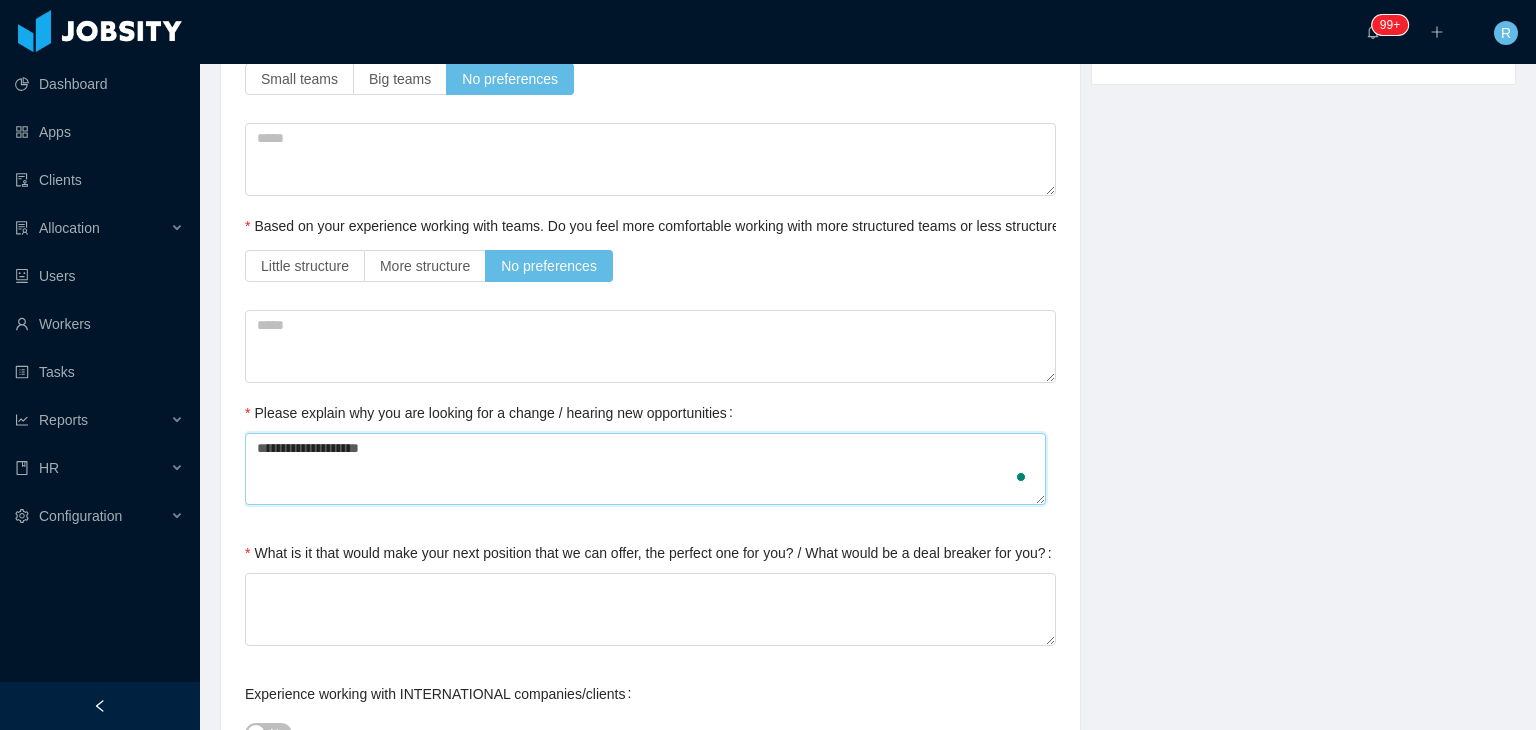 type on "**********" 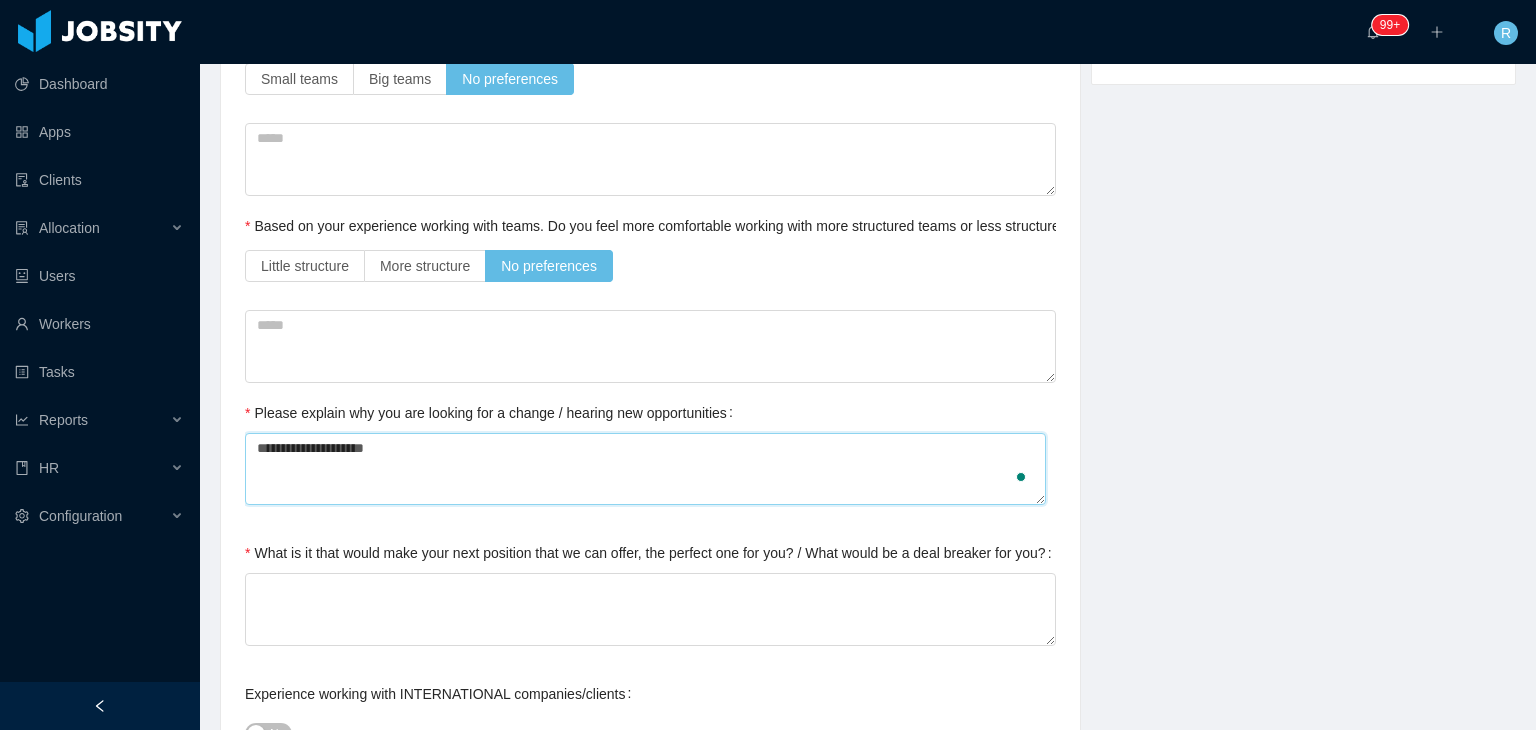 type on "**********" 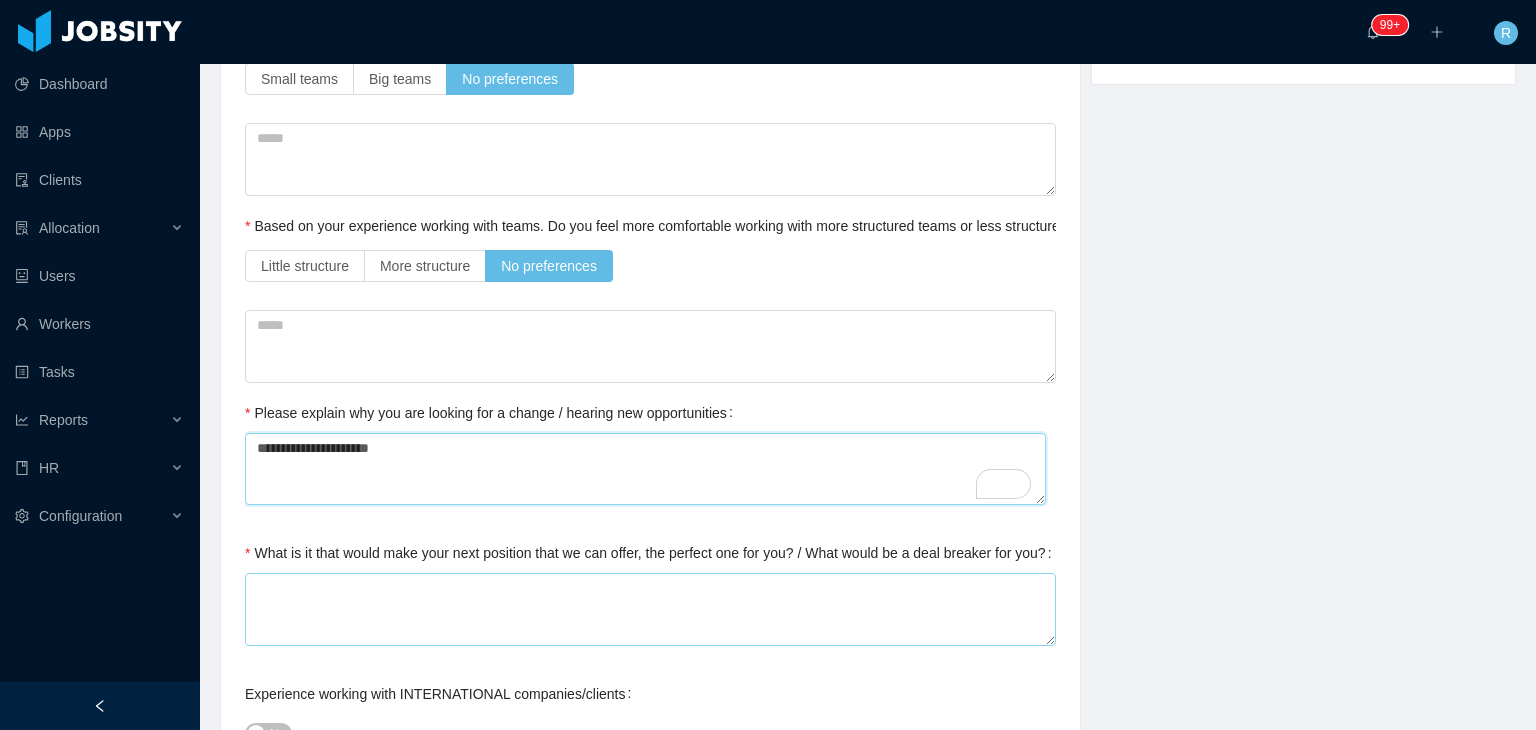 type on "**********" 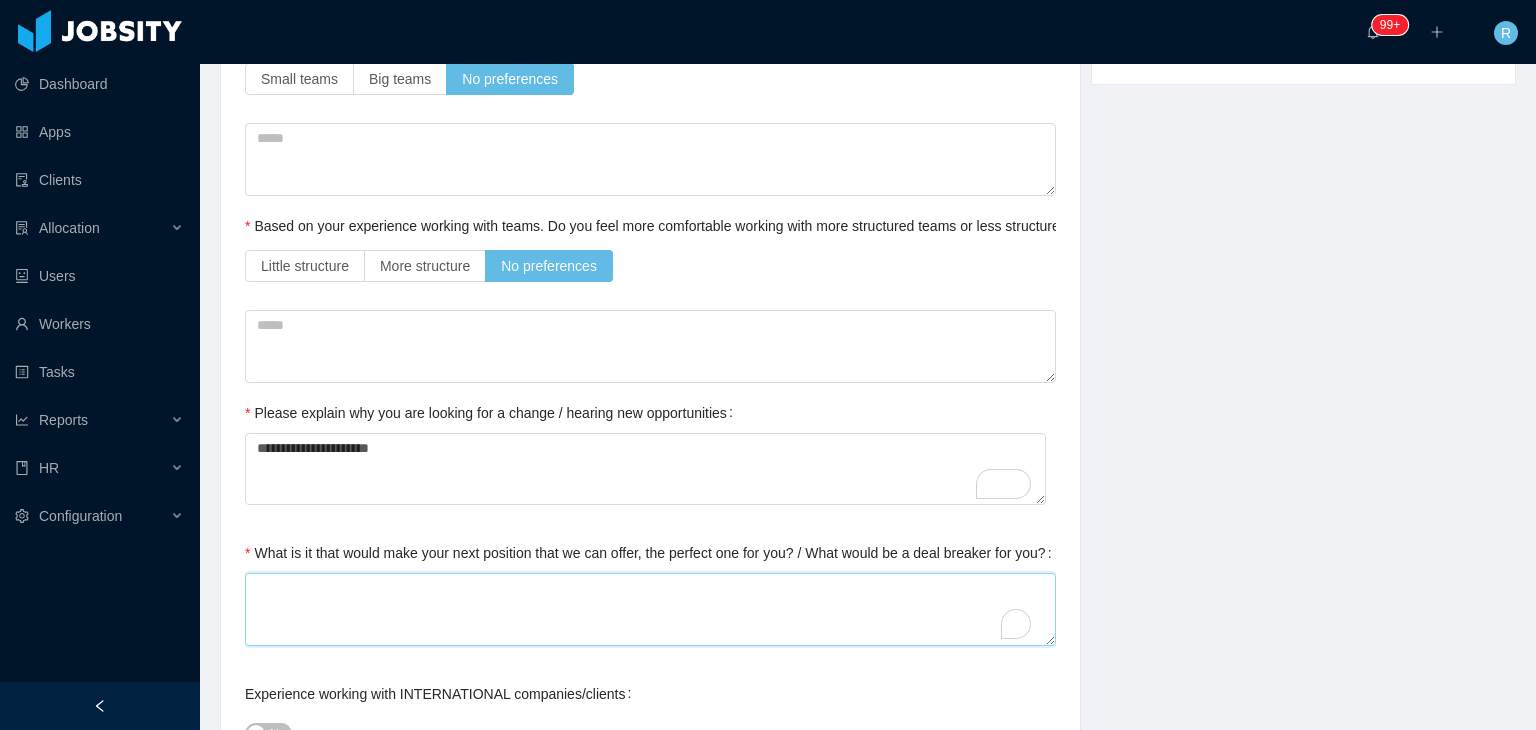click on "What is it that would make your next position that we can offer, the perfect one for you? / What would be a deal breaker for you?" at bounding box center (650, 609) 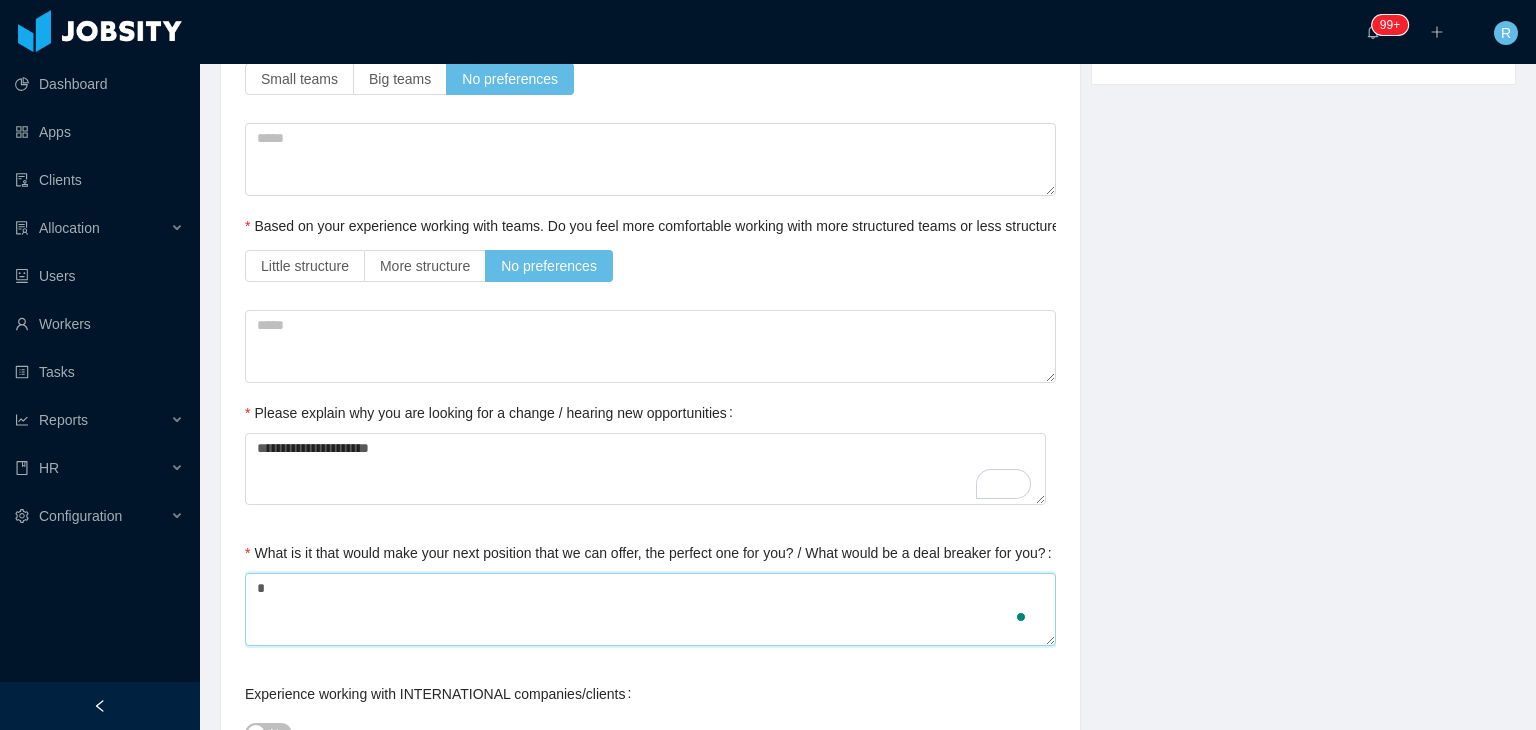 type on "**" 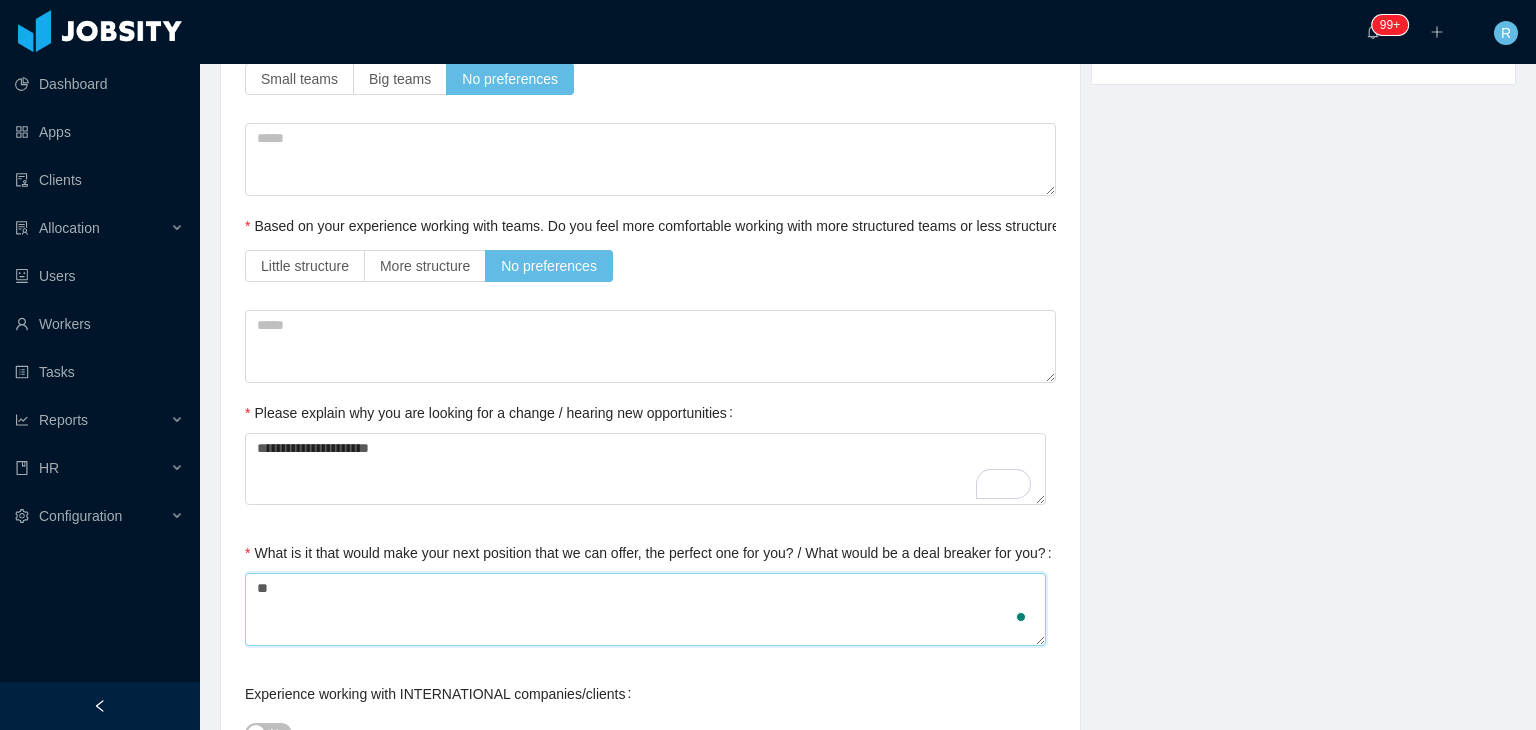 type on "***" 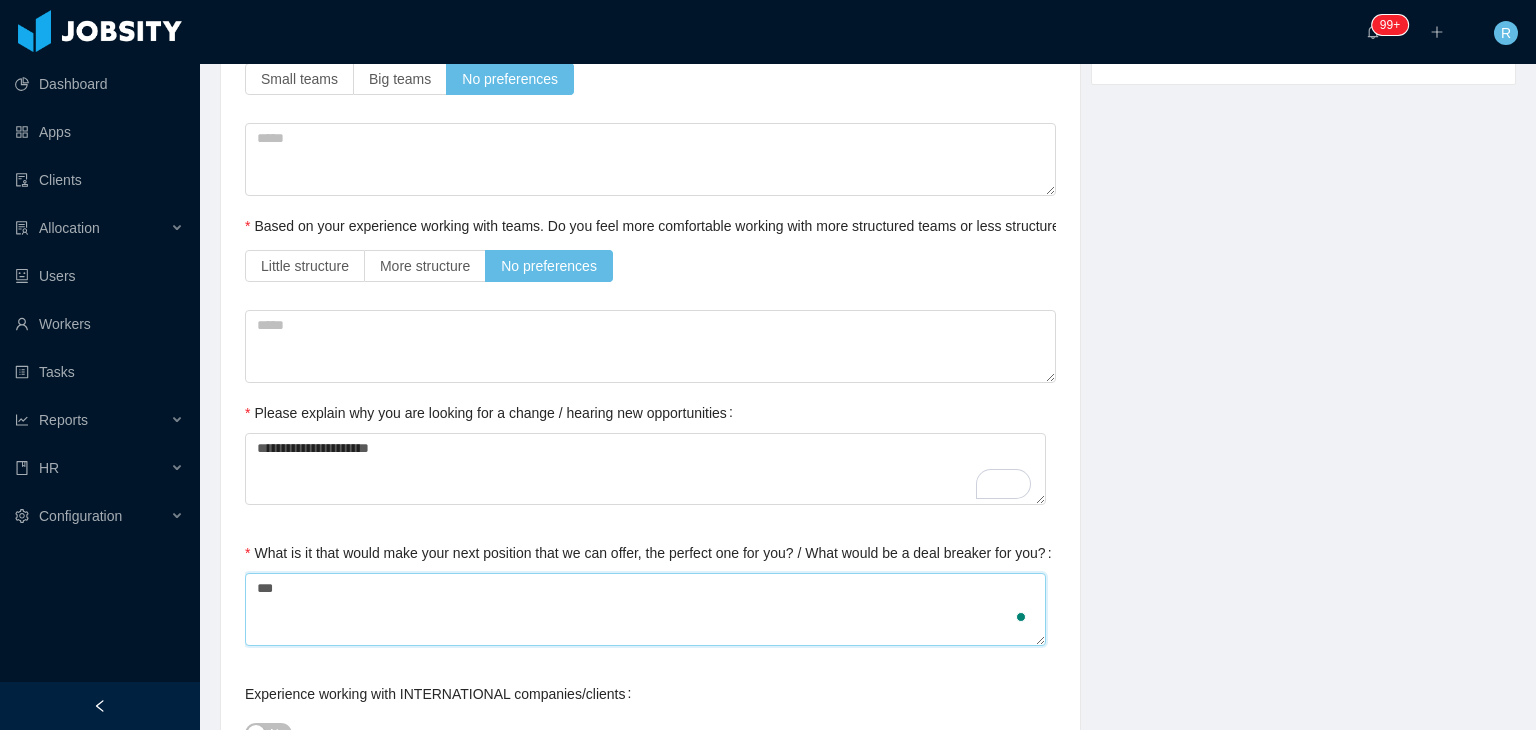 type on "****" 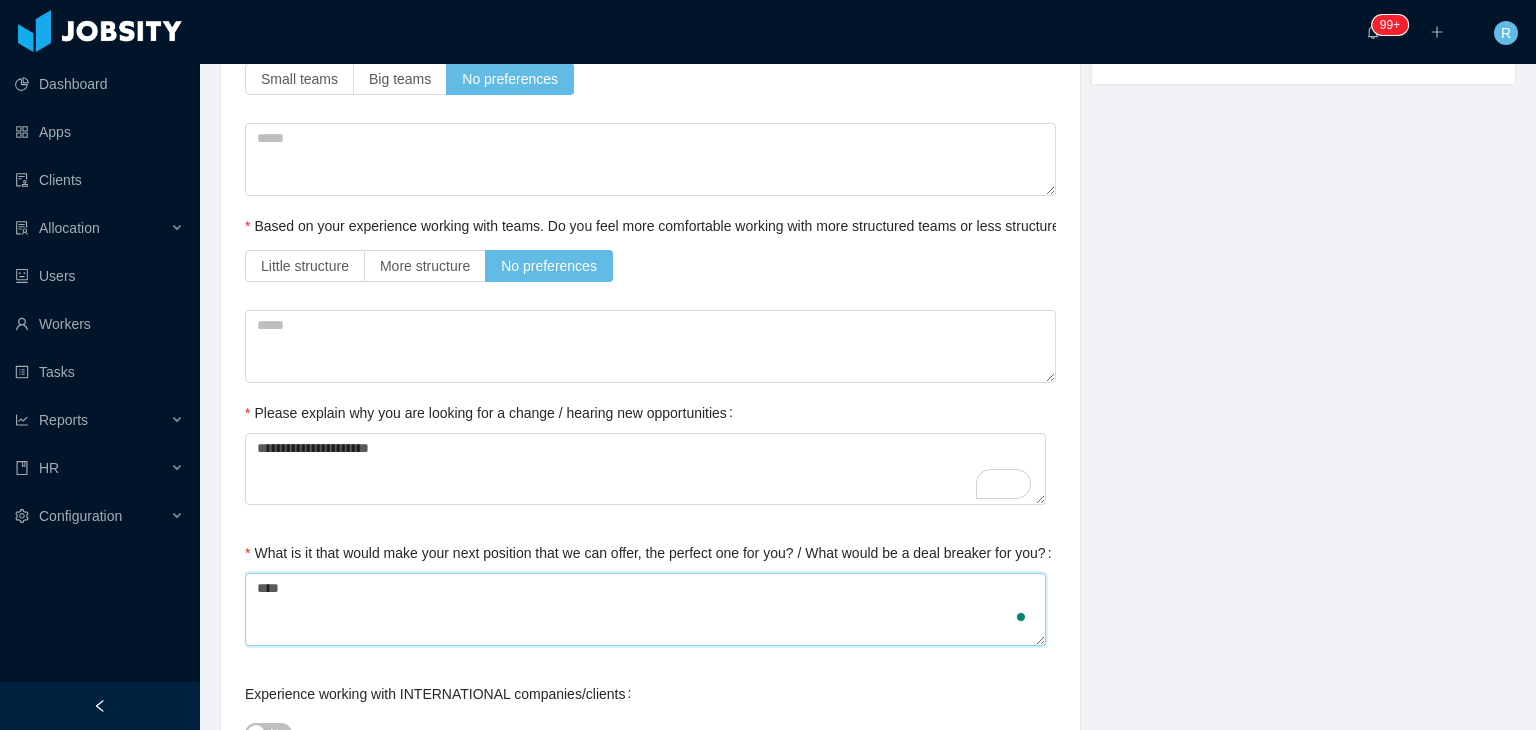 type on "*****" 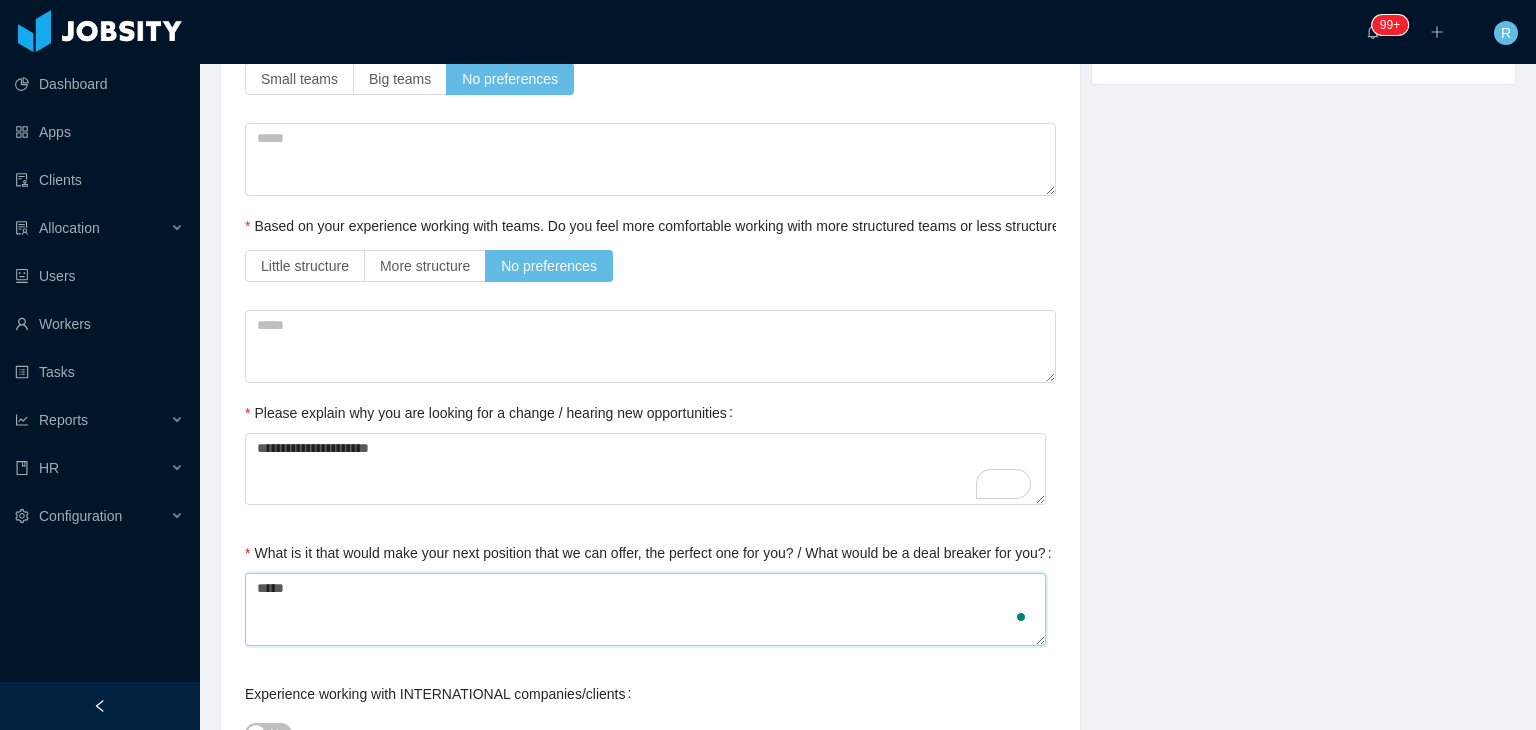 type 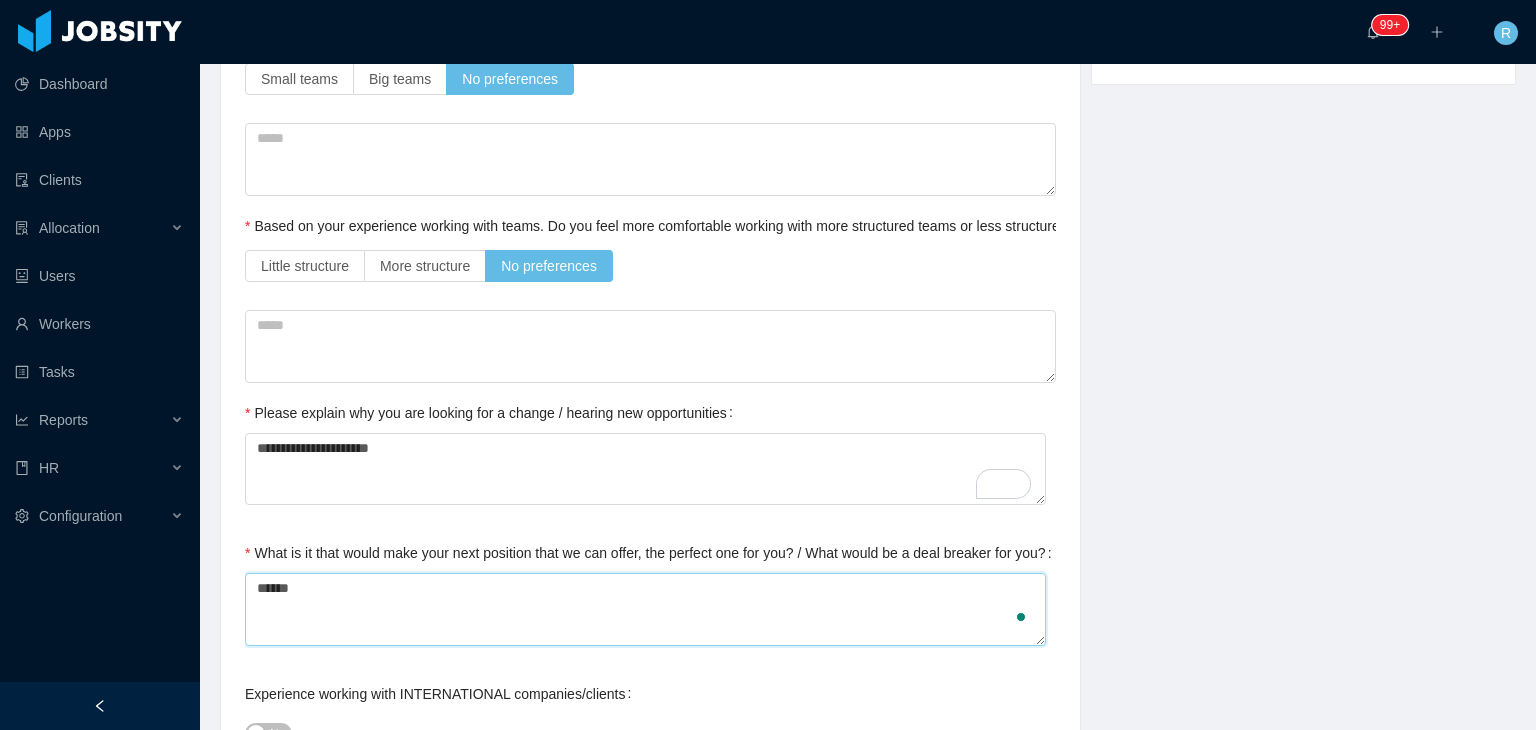 type 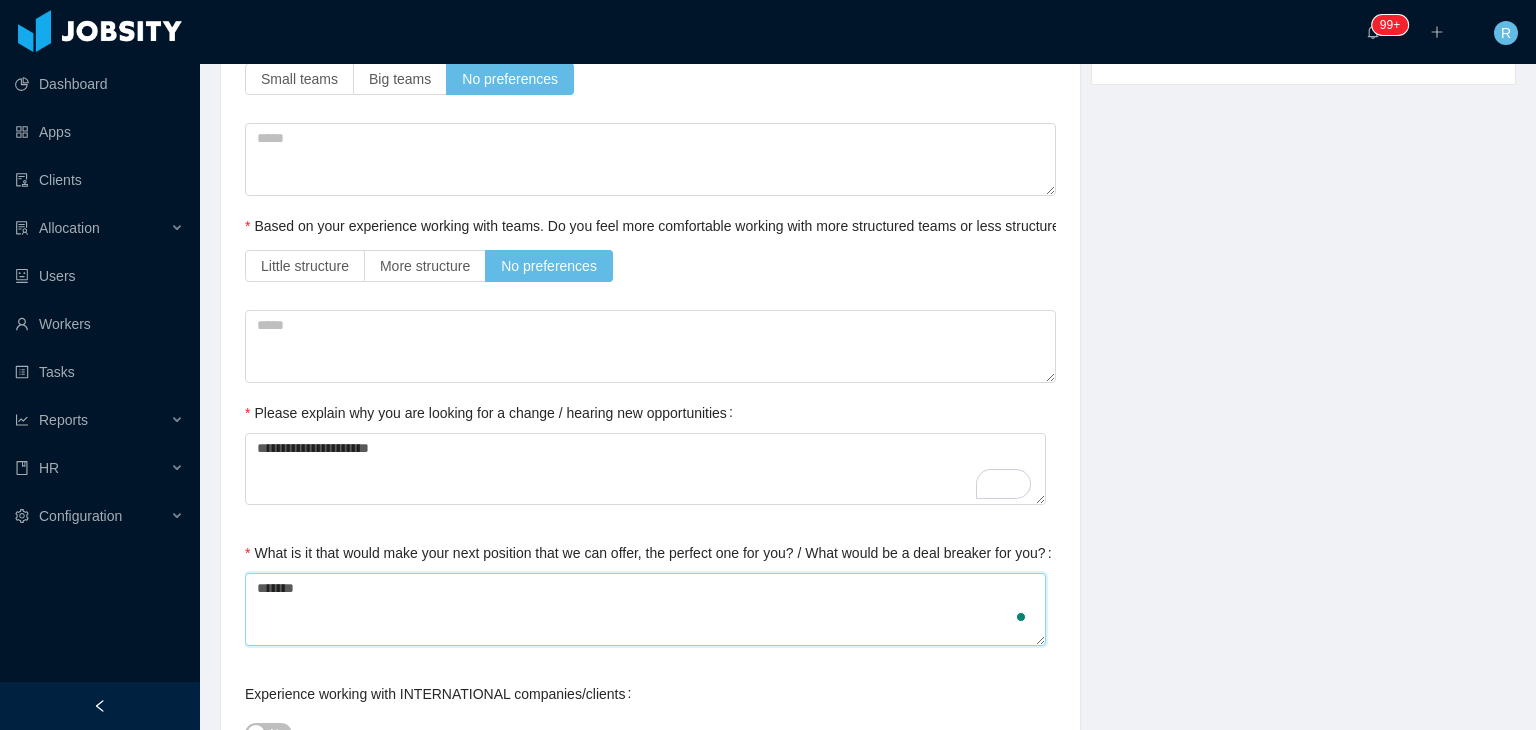 type on "********" 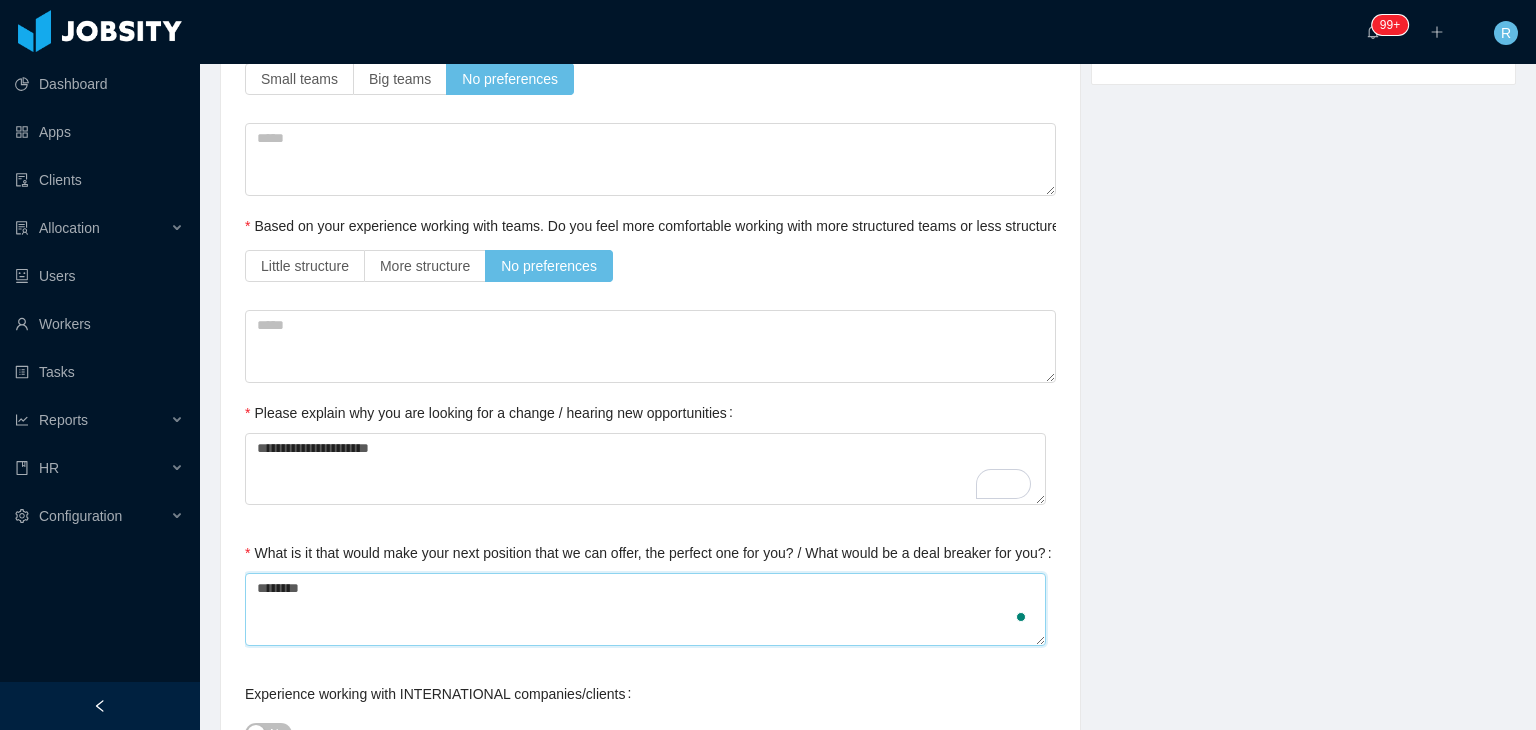 type on "*********" 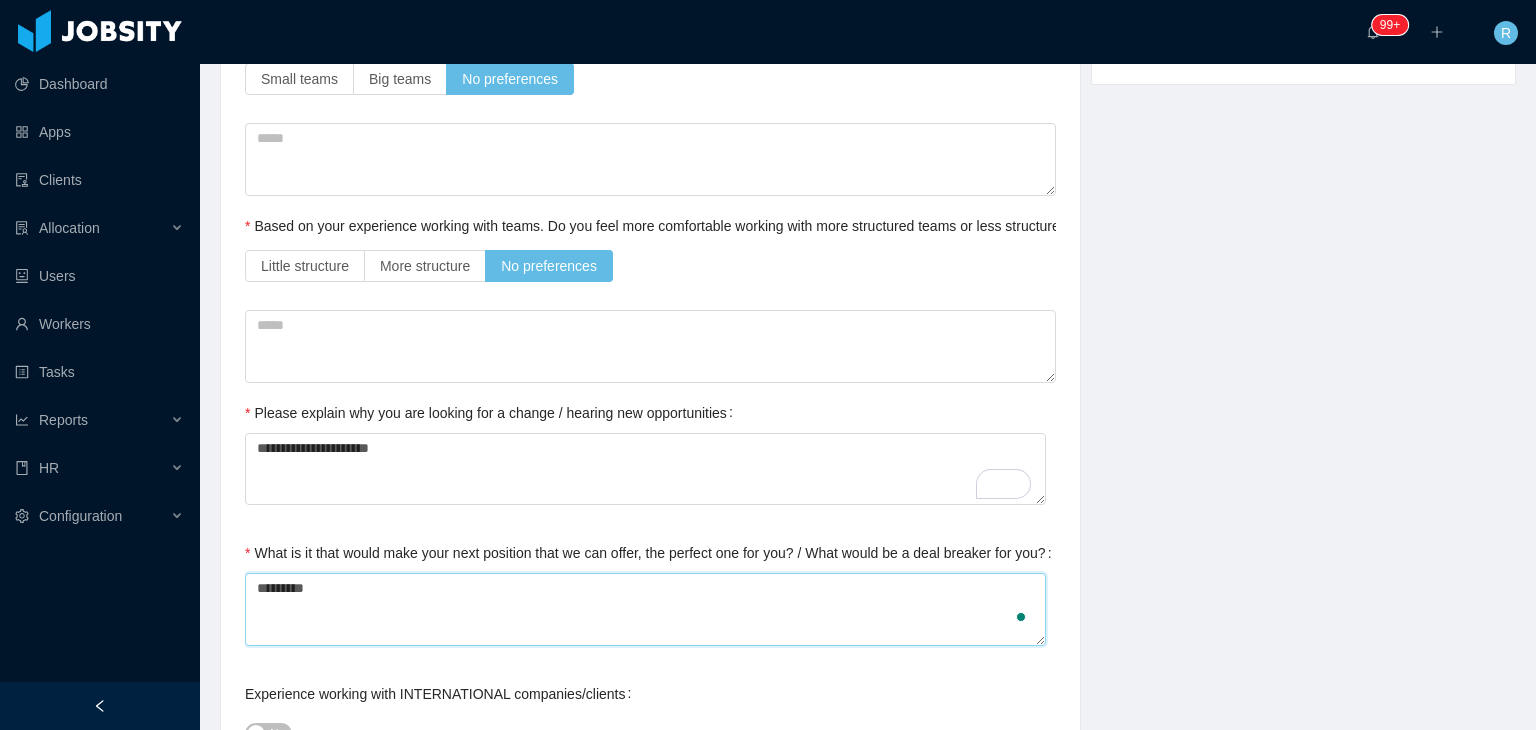 type on "**********" 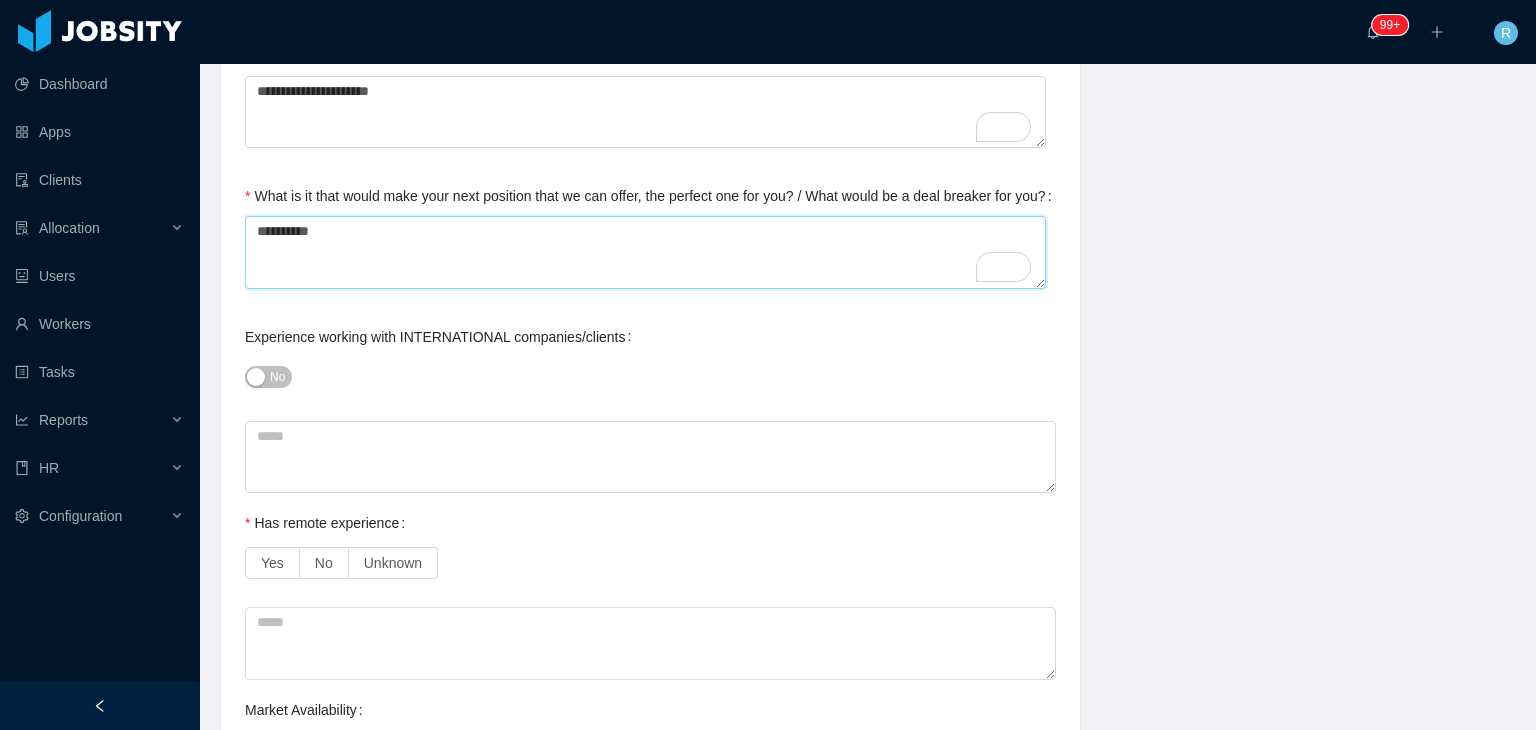 scroll, scrollTop: 1020, scrollLeft: 0, axis: vertical 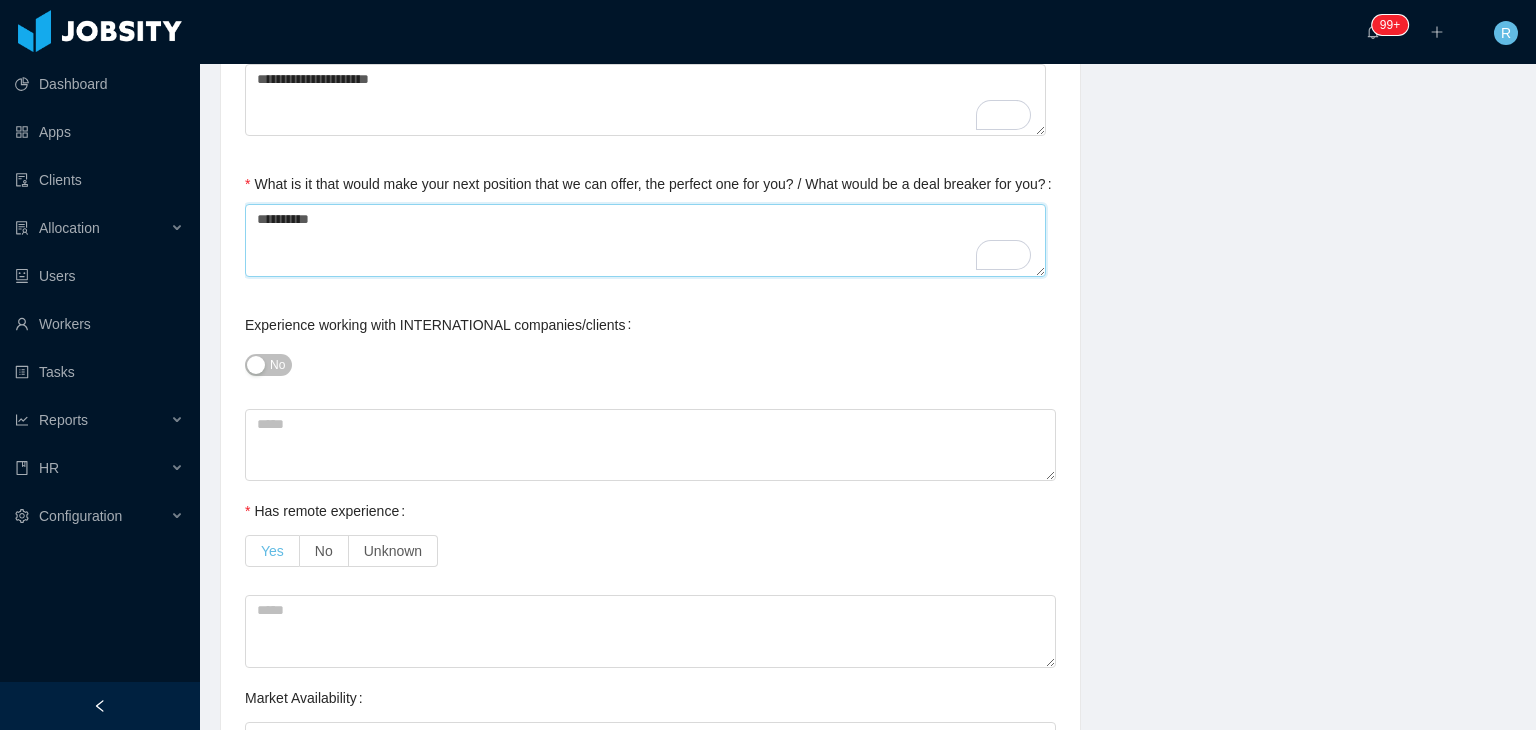 type on "**********" 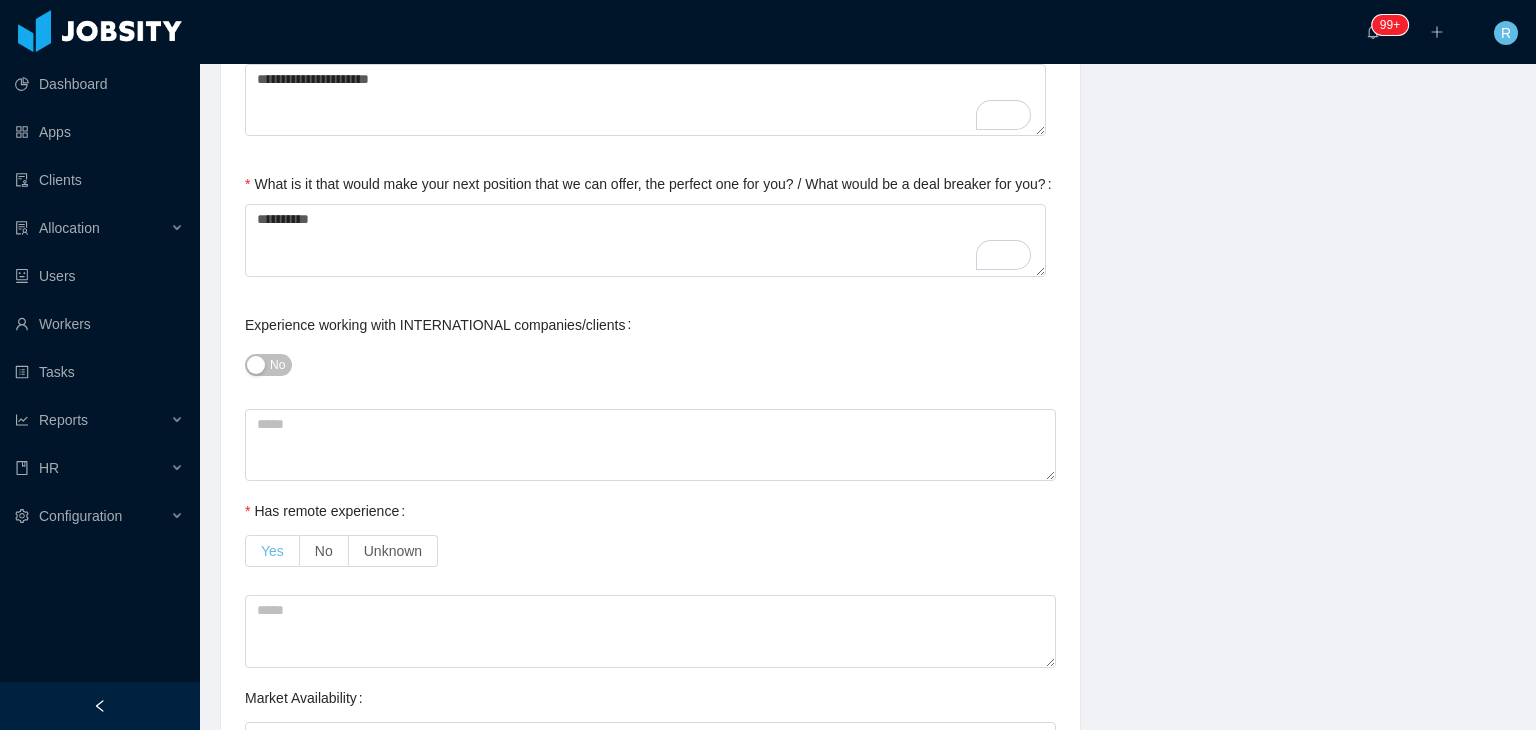 click on "Yes" at bounding box center (272, 551) 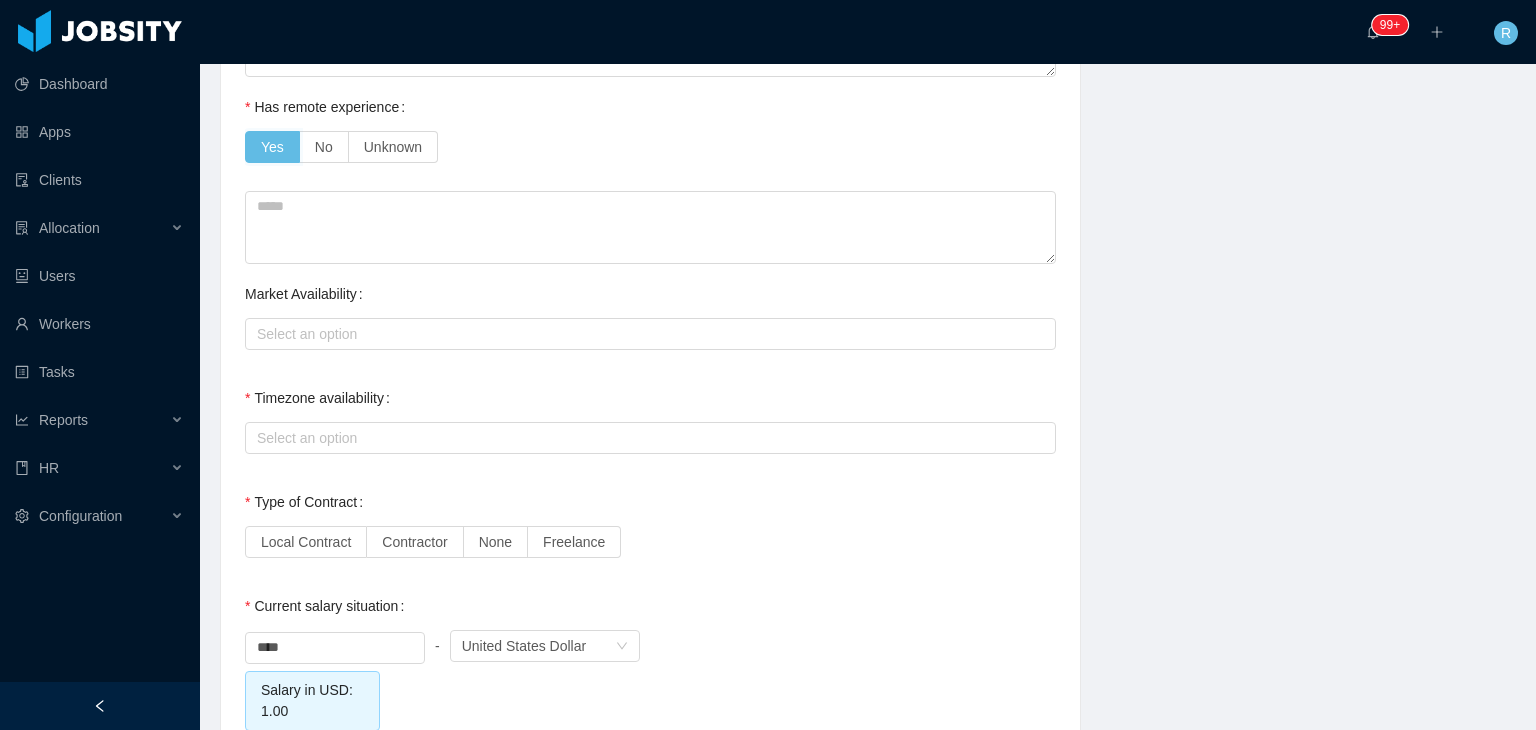scroll, scrollTop: 1424, scrollLeft: 0, axis: vertical 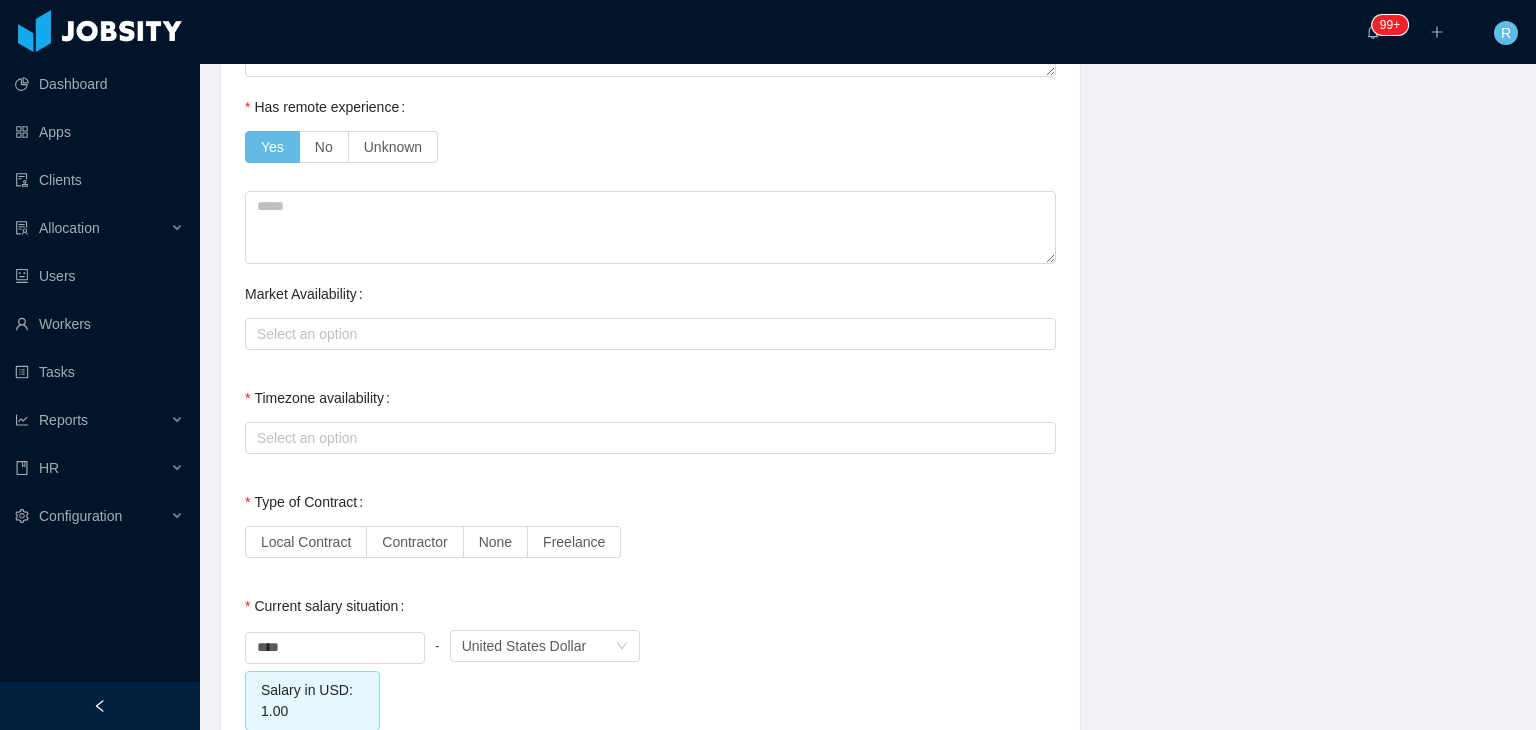 click on "**********" at bounding box center (650, 115) 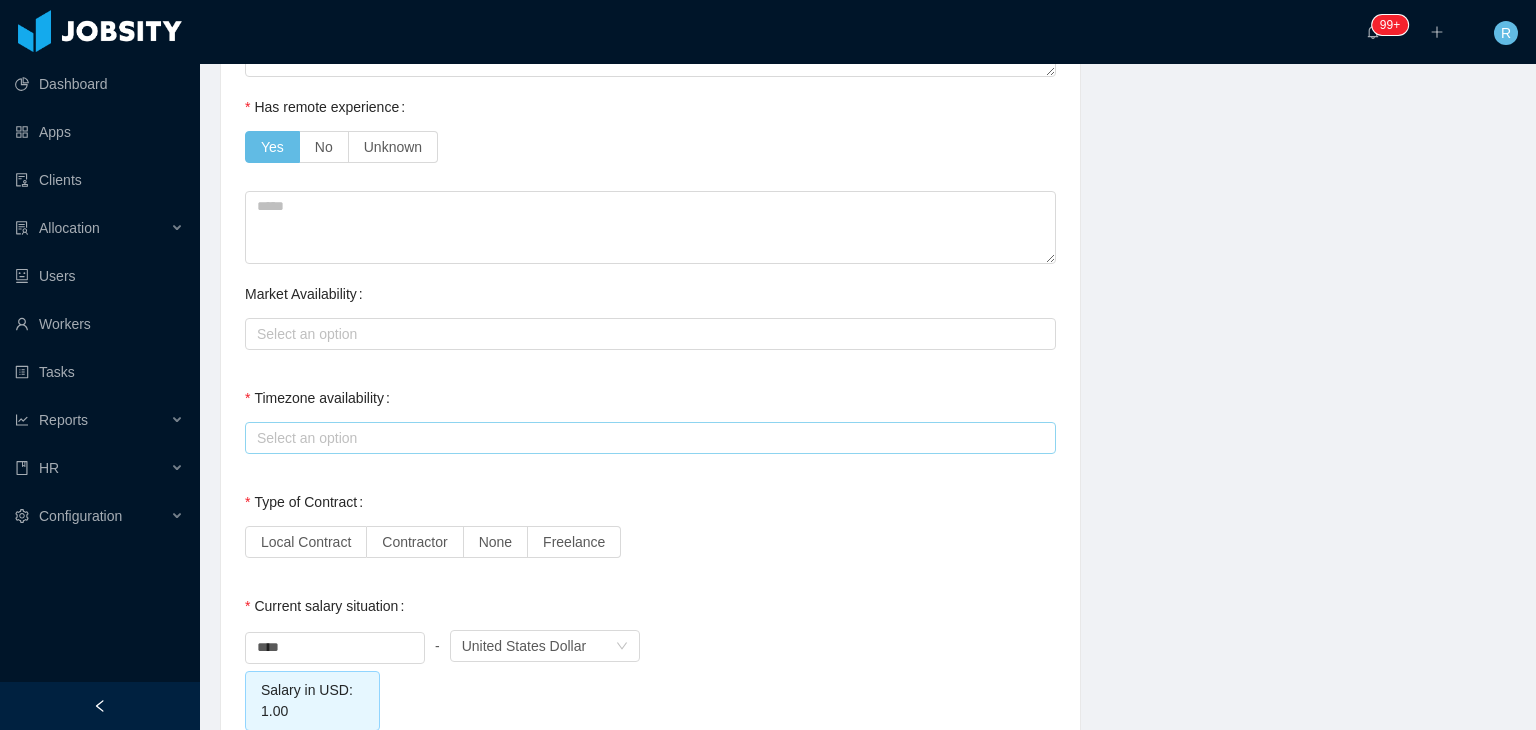 click on "Select an option" at bounding box center [646, 438] 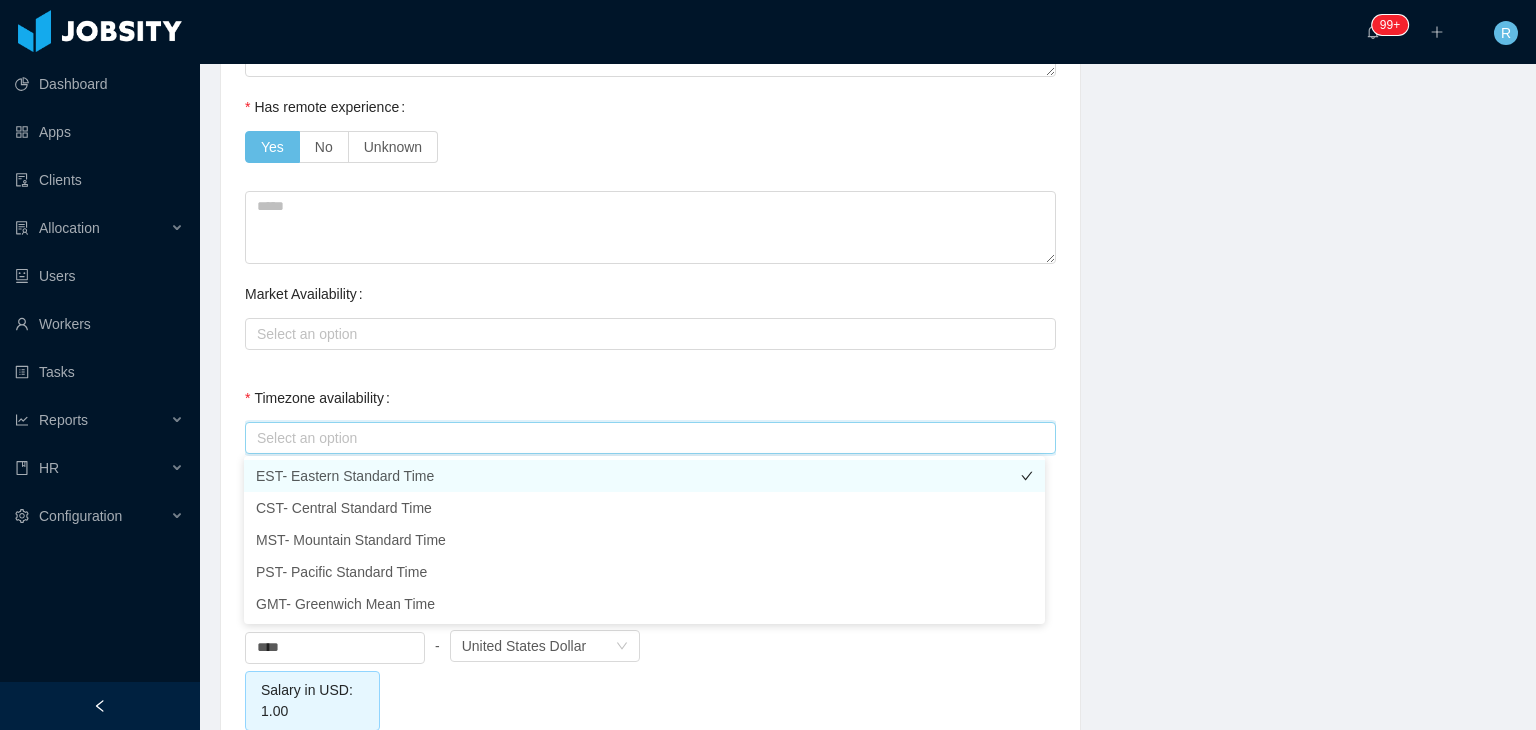 click on "EST- Eastern Standard Time" at bounding box center (644, 476) 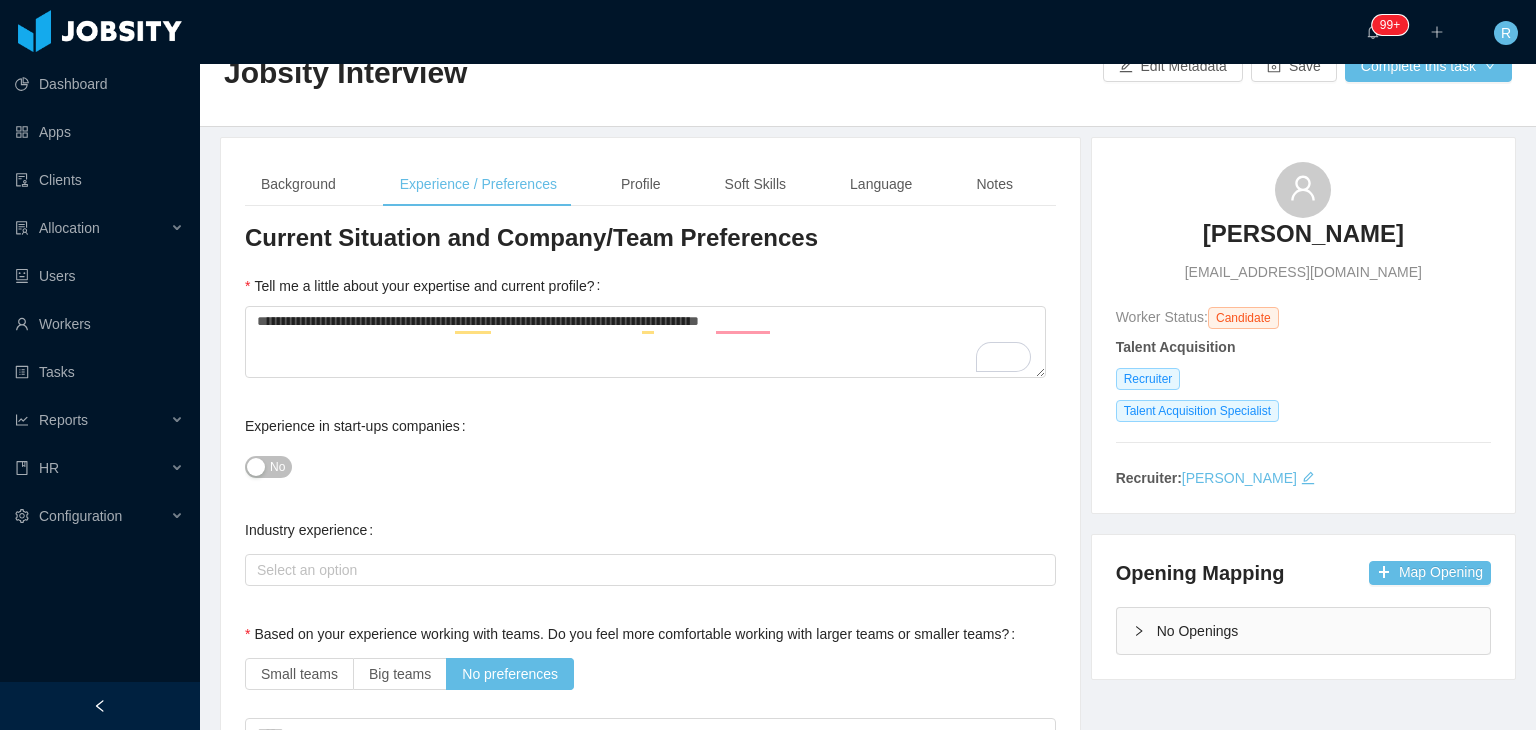 scroll, scrollTop: 0, scrollLeft: 0, axis: both 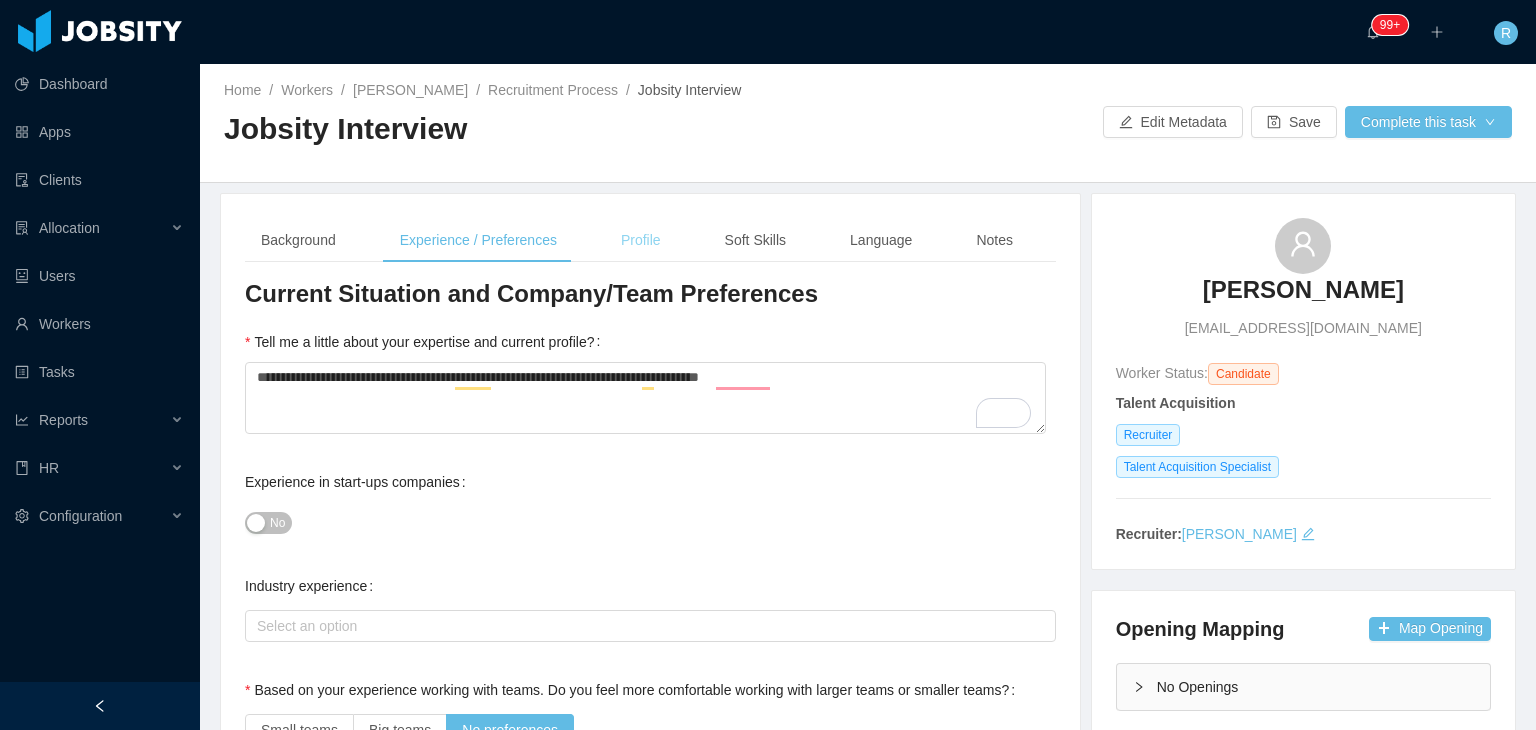 click on "Profile" at bounding box center [641, 240] 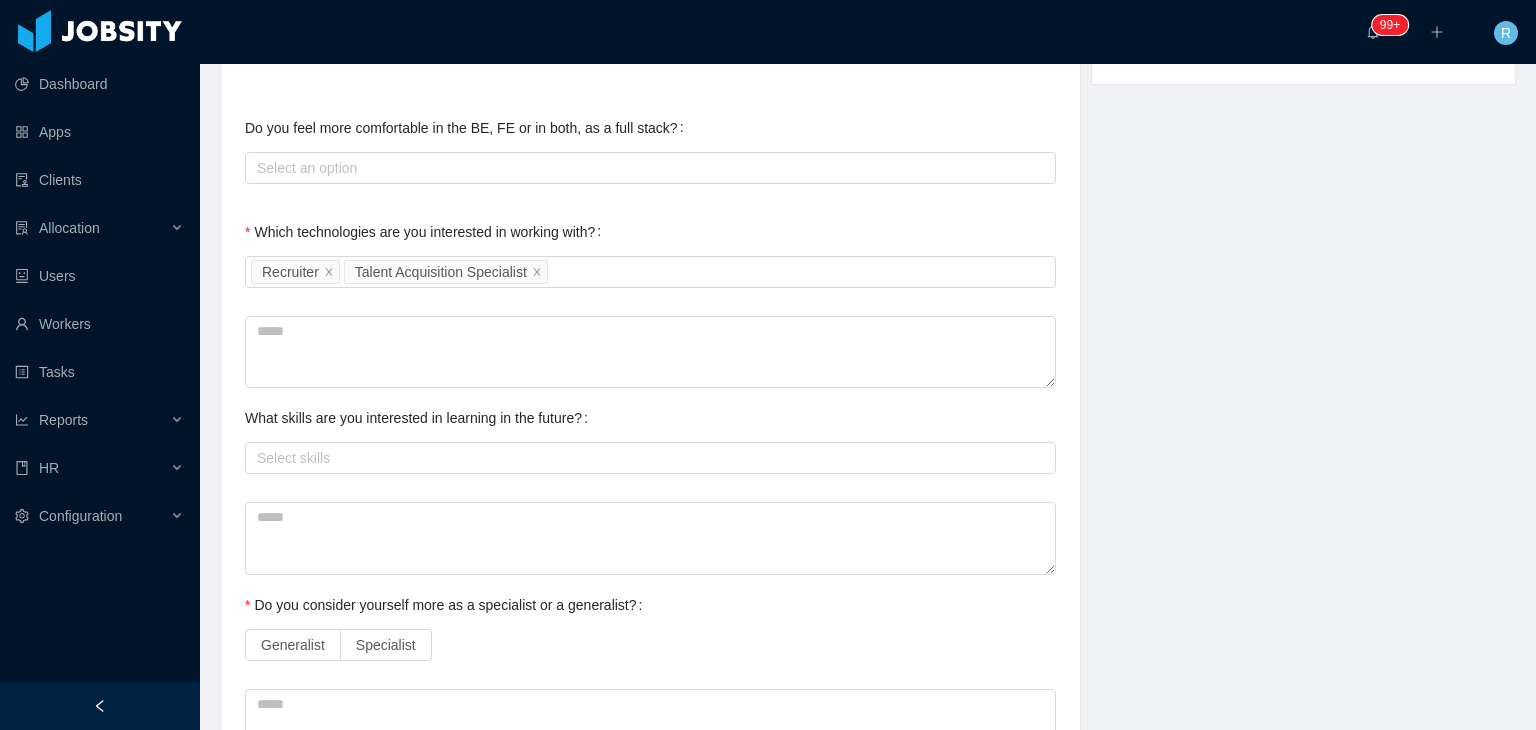 scroll, scrollTop: 973, scrollLeft: 0, axis: vertical 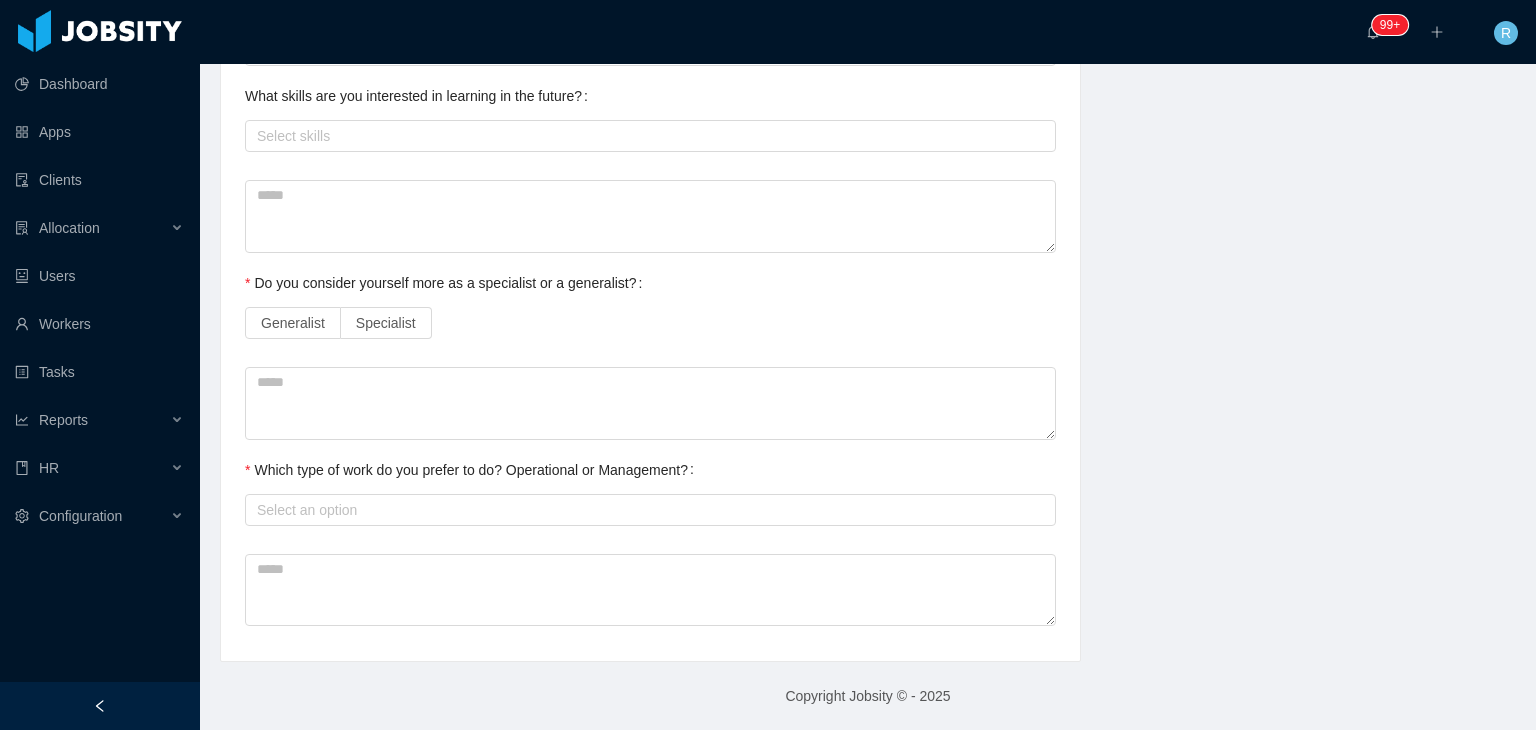 click on "Generalist Specialist" at bounding box center [650, 323] 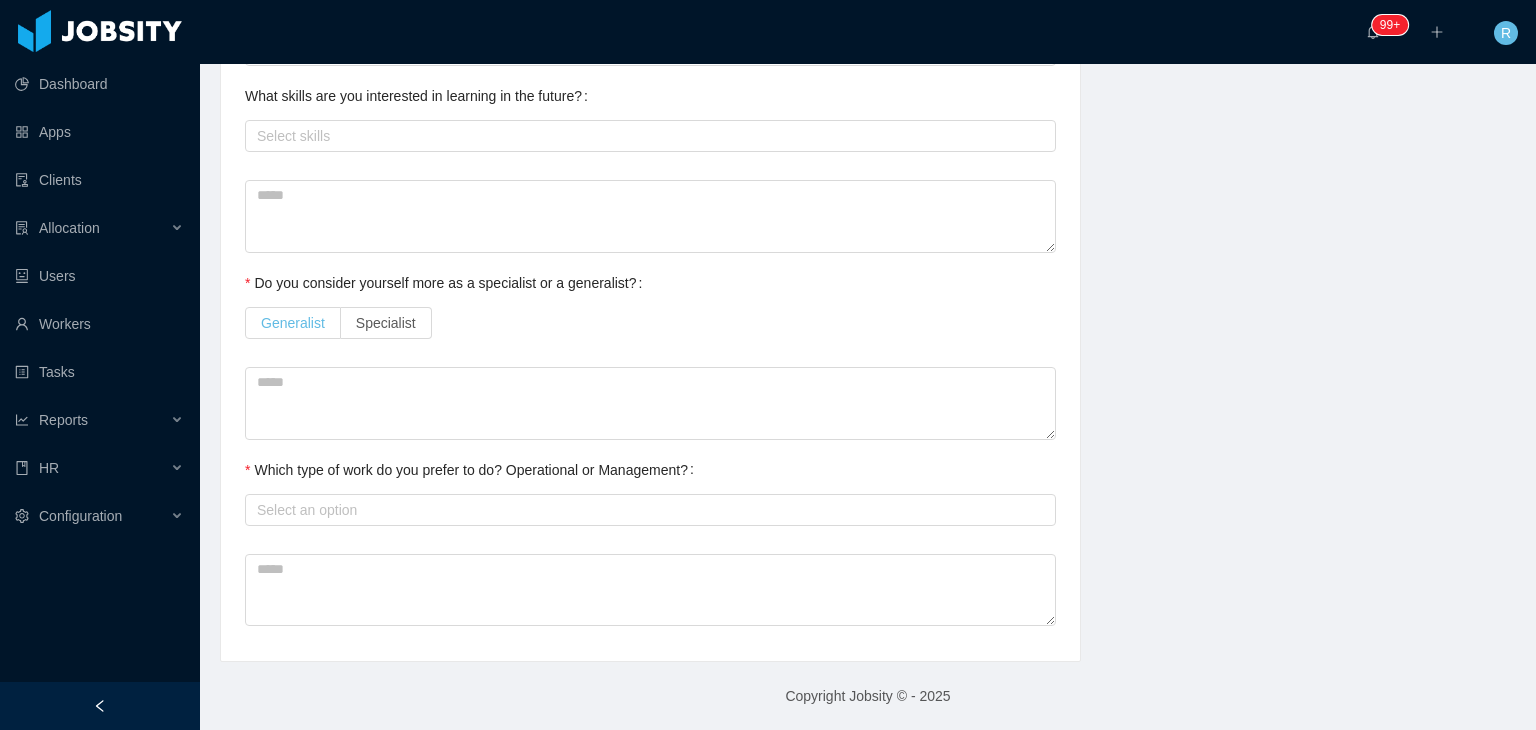 click on "Generalist" at bounding box center (293, 323) 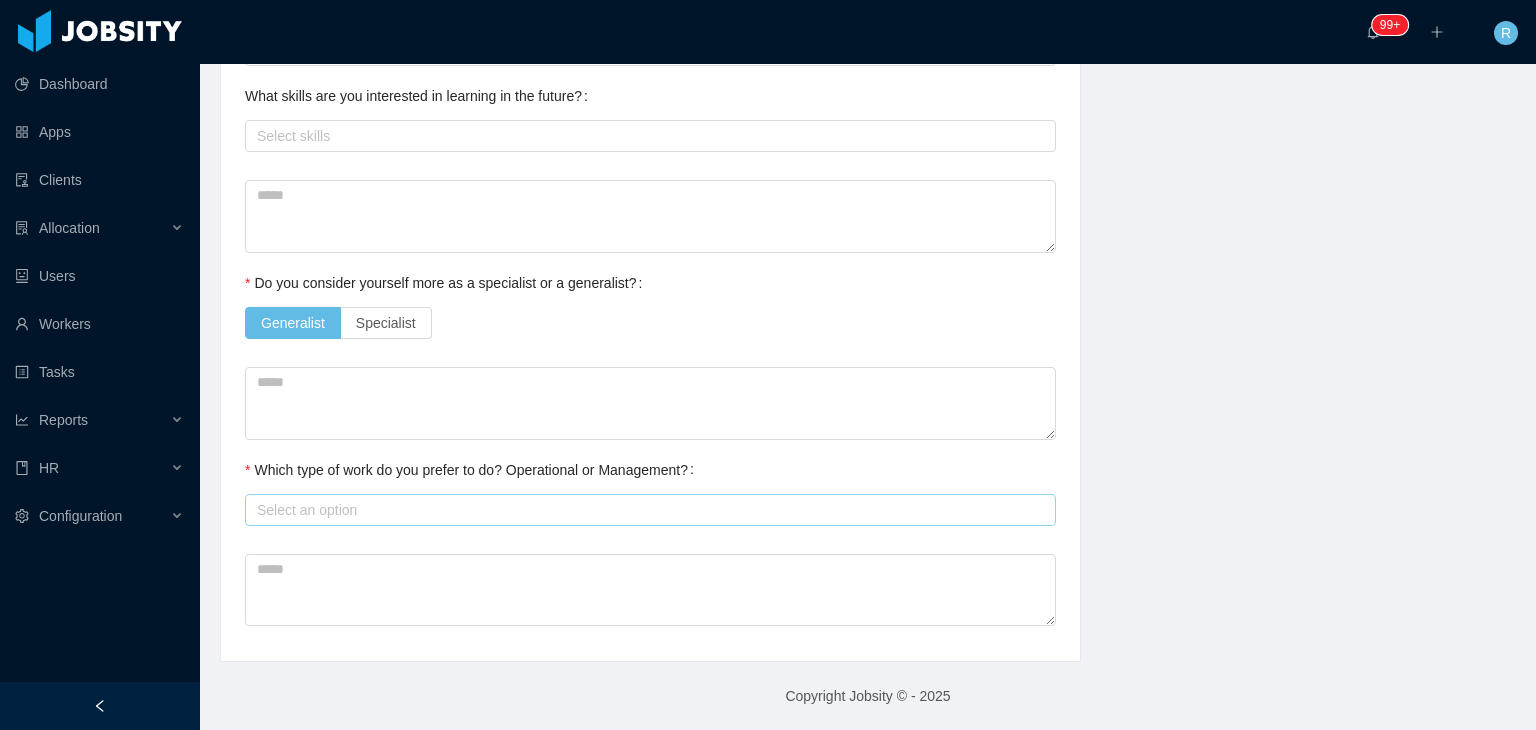 click on "Select an option" at bounding box center [647, 510] 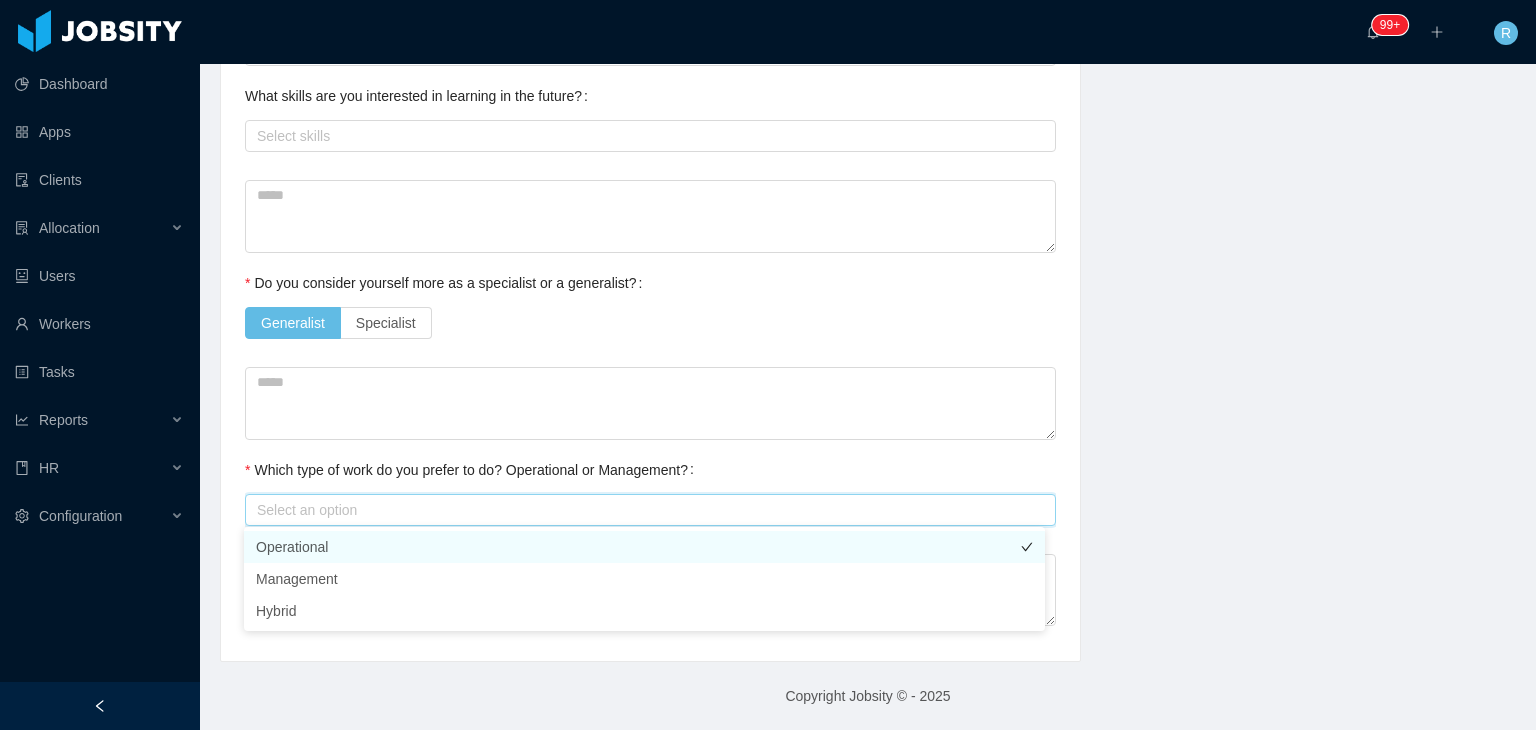 click on "Operational" at bounding box center (644, 547) 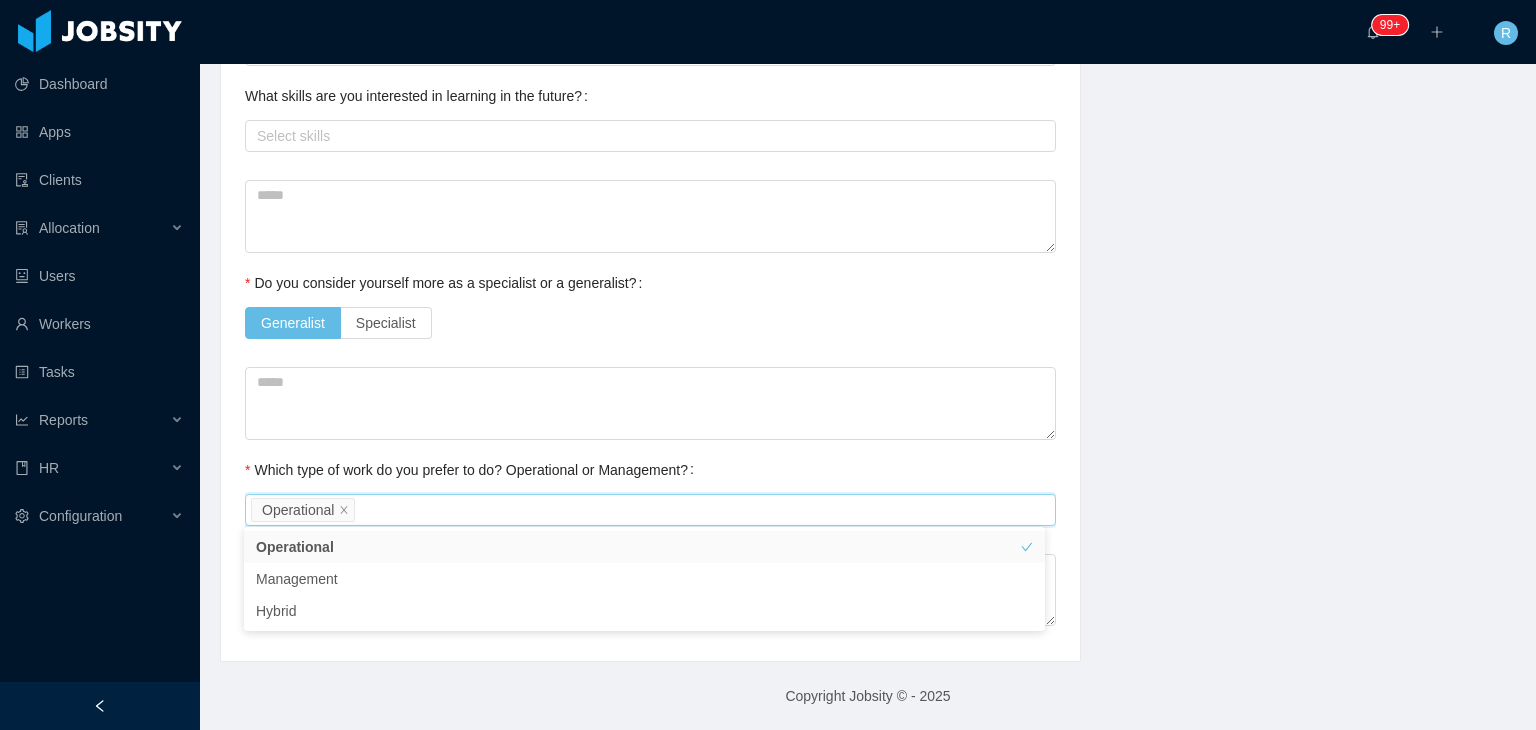 click on "Which type of work do you prefer to do? Operational or Management?" at bounding box center [473, 470] 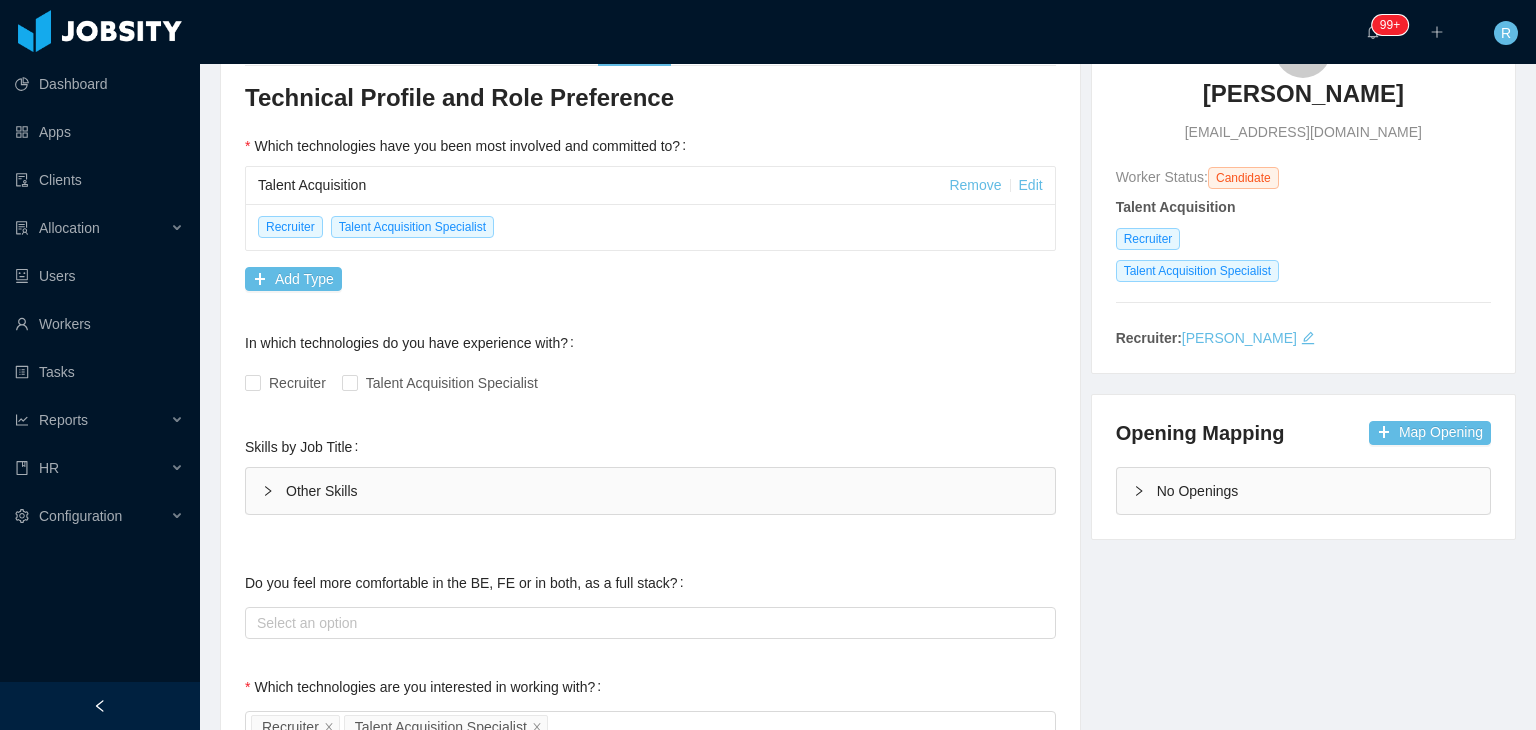scroll, scrollTop: 0, scrollLeft: 0, axis: both 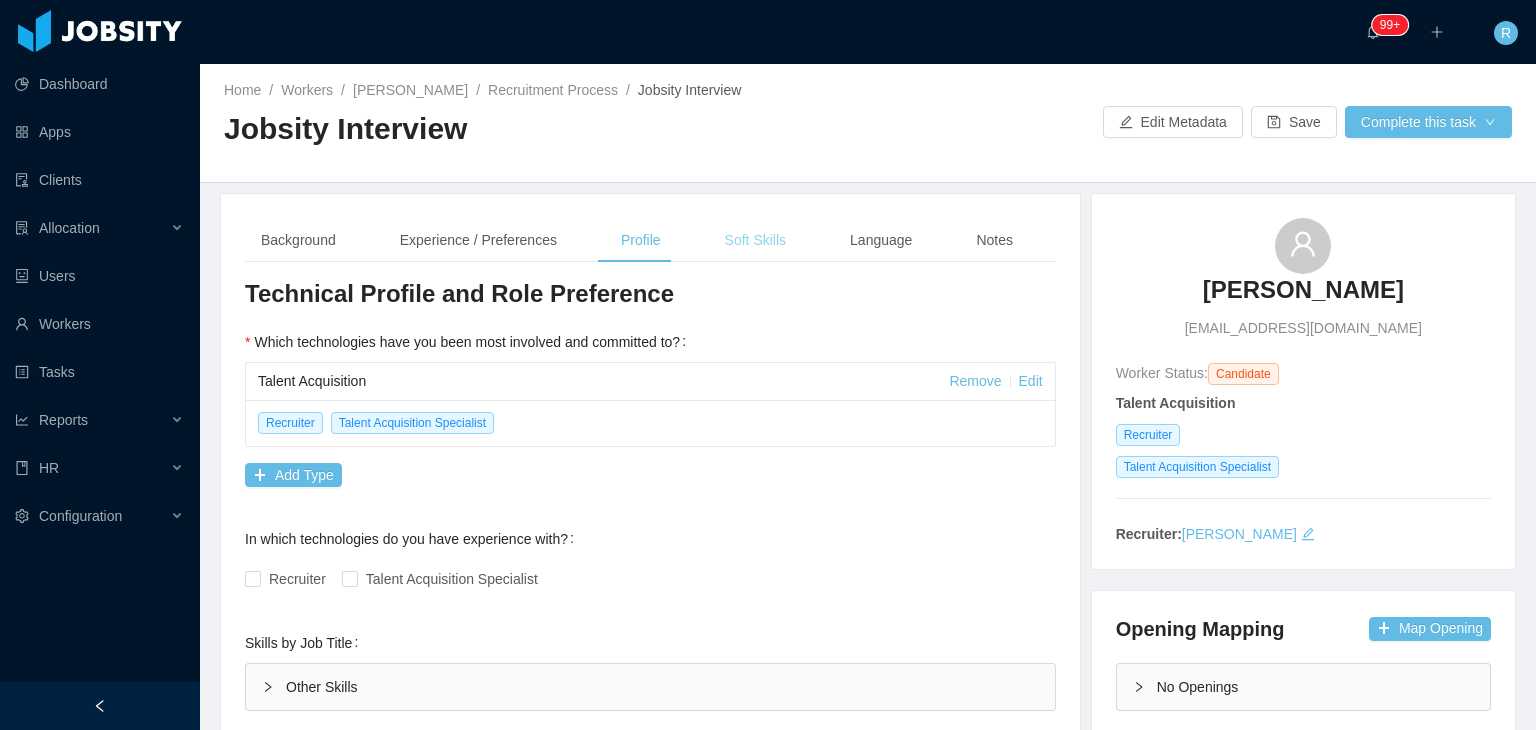 click on "Soft Skills" at bounding box center [755, 240] 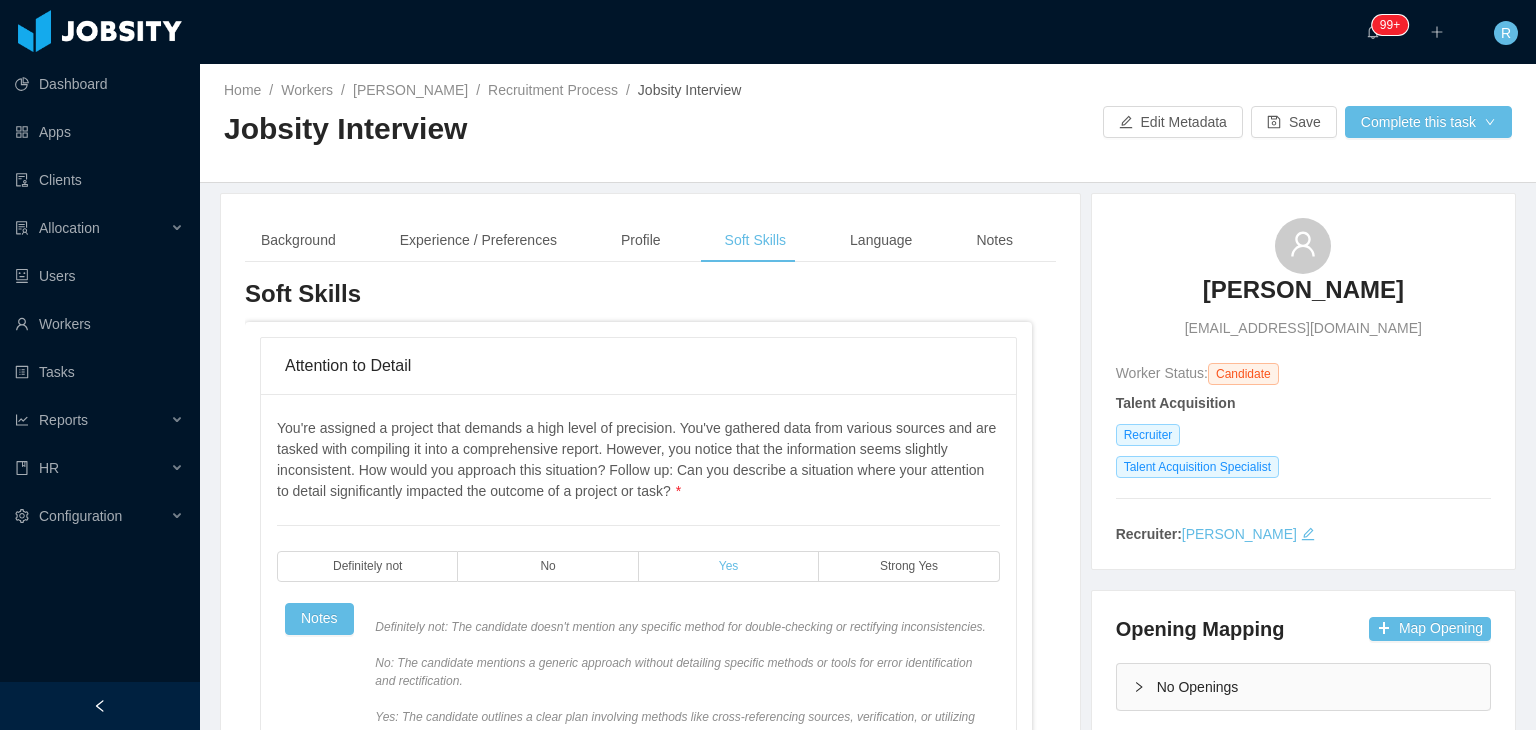 click on "Yes" at bounding box center (729, 566) 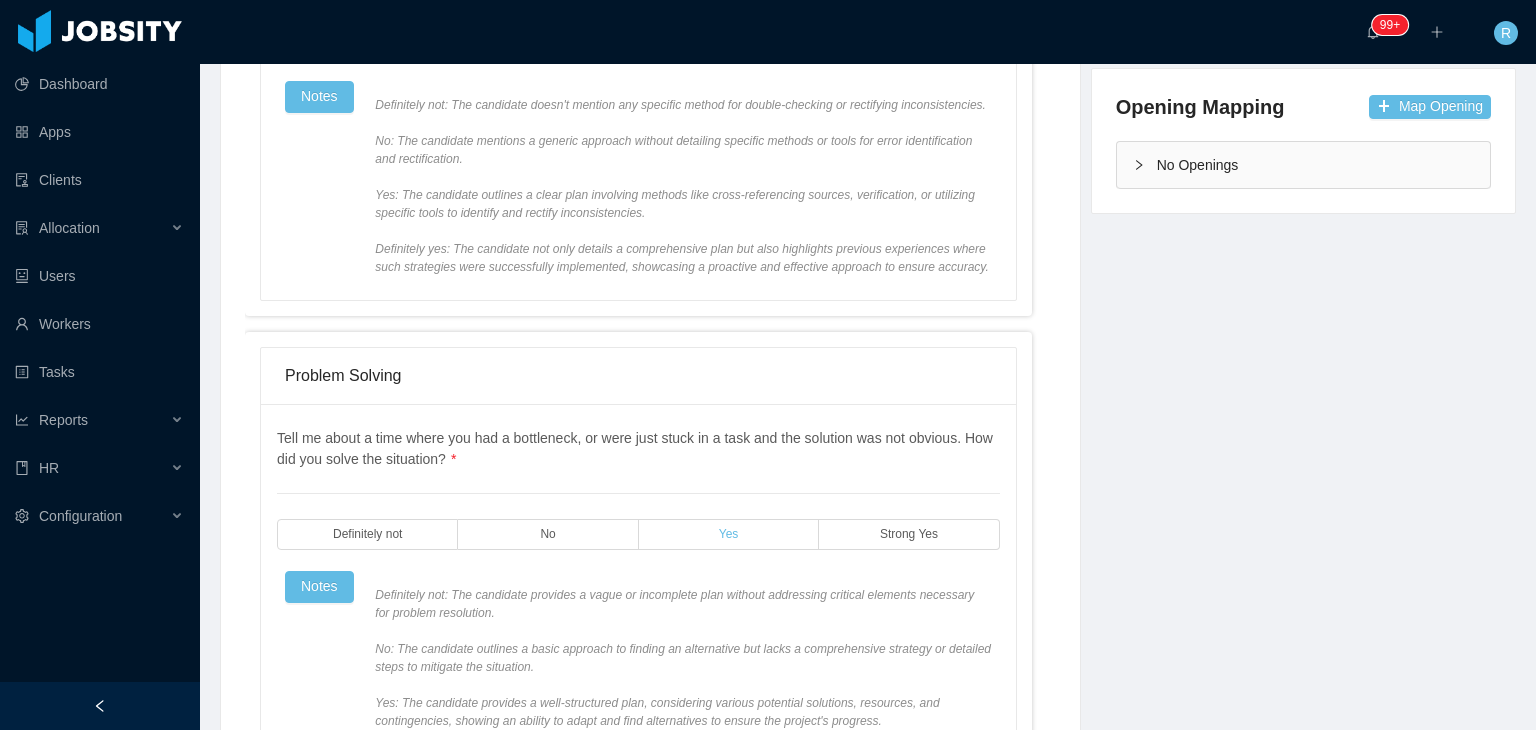 click on "Yes" at bounding box center (729, 534) 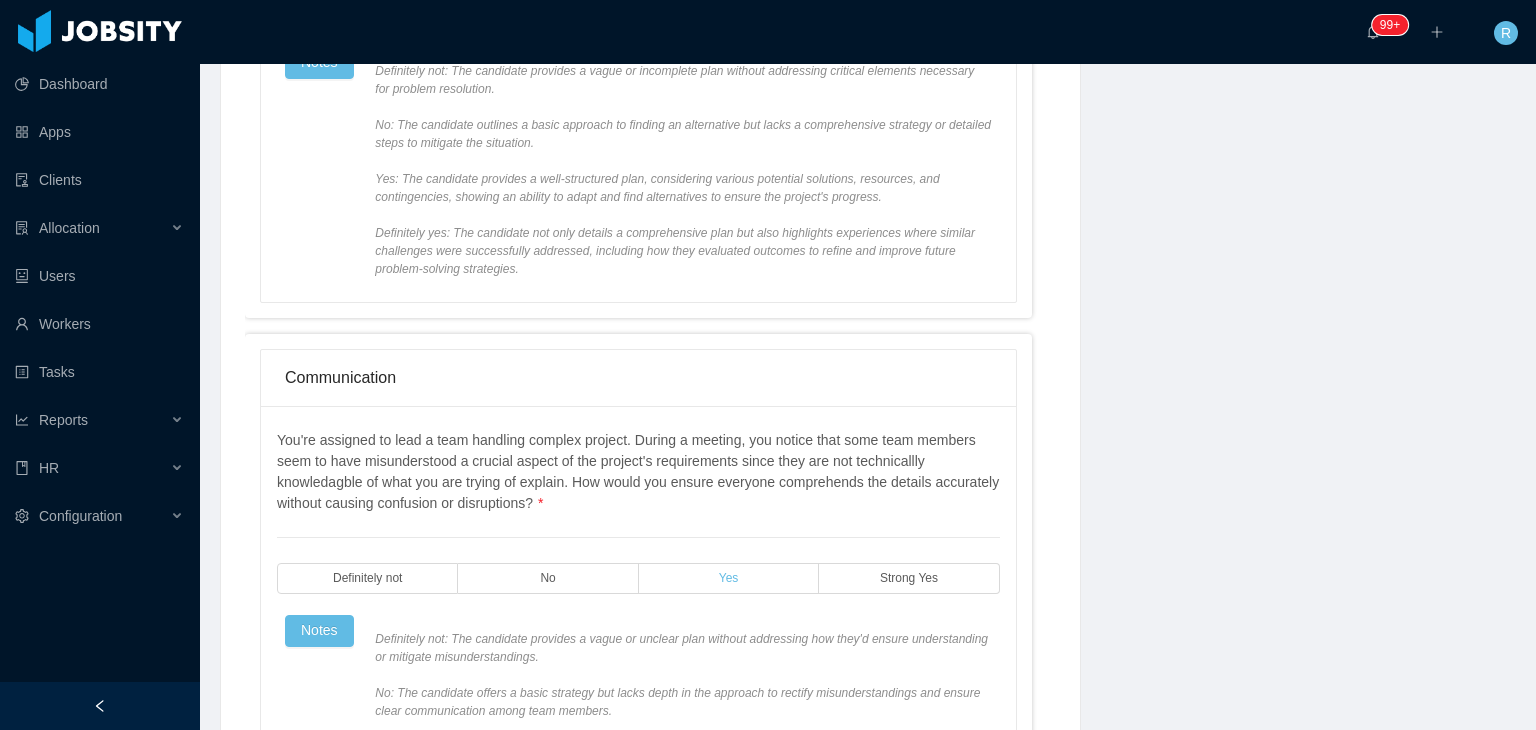 click on "Yes" at bounding box center [729, 578] 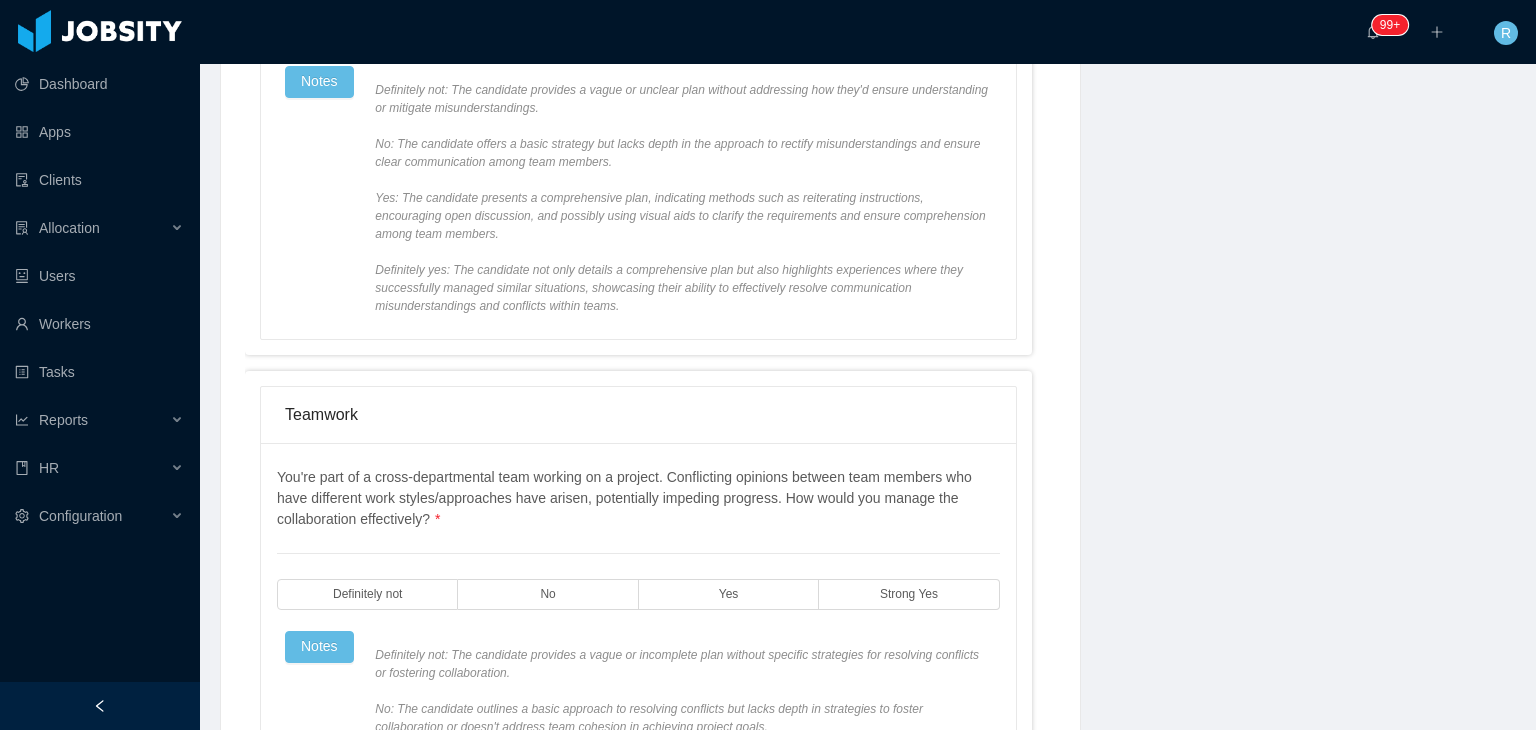 scroll, scrollTop: 1600, scrollLeft: 0, axis: vertical 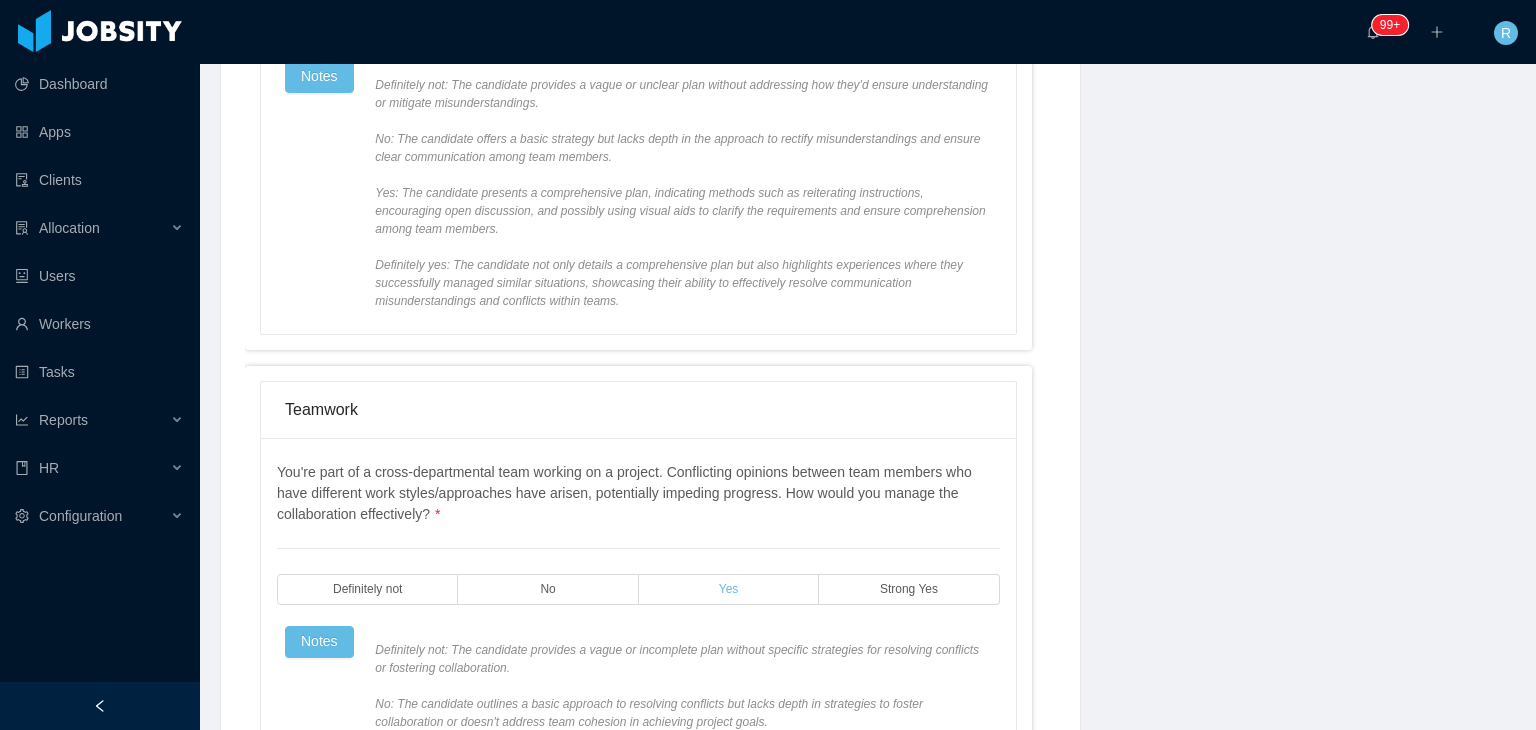 click on "Yes" at bounding box center (729, 589) 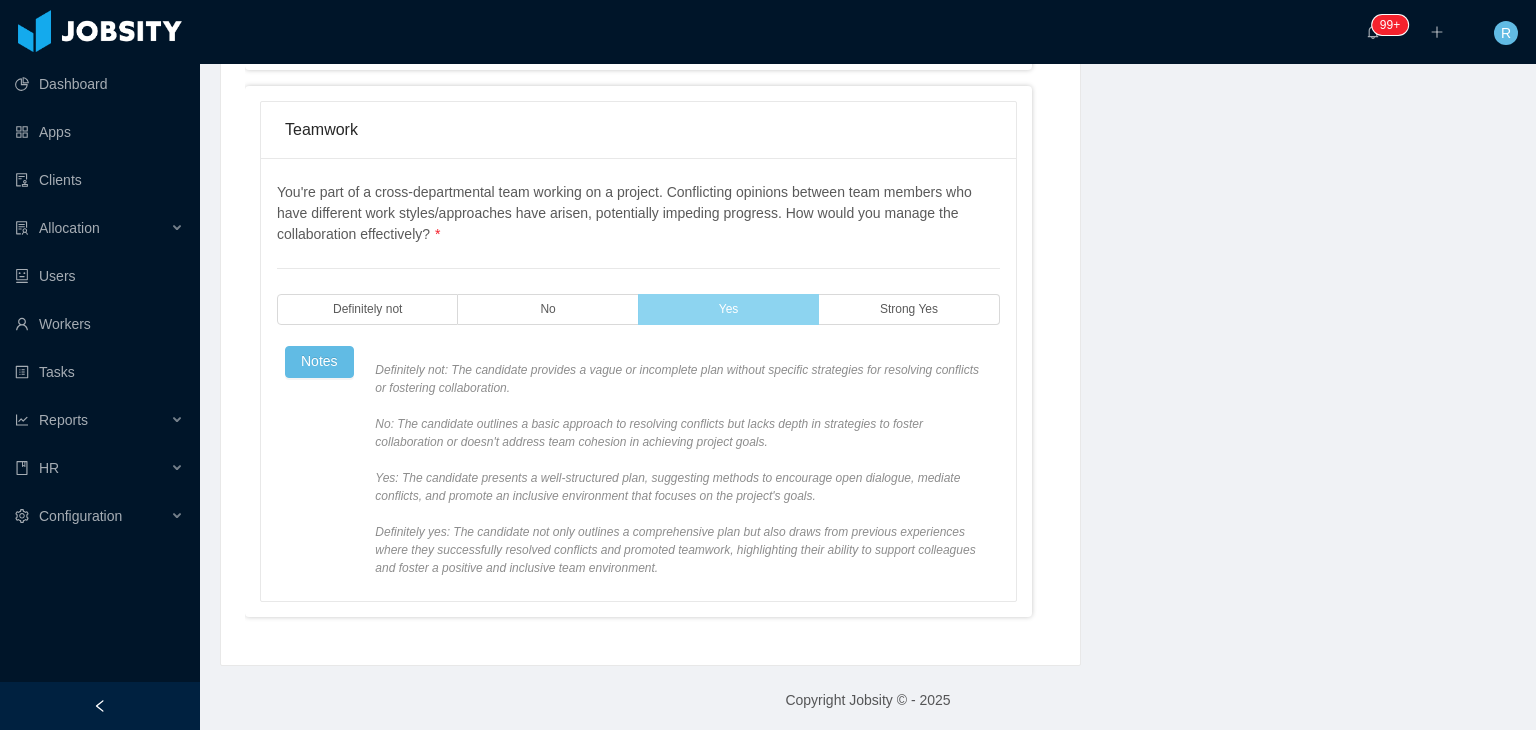 scroll, scrollTop: 1732, scrollLeft: 0, axis: vertical 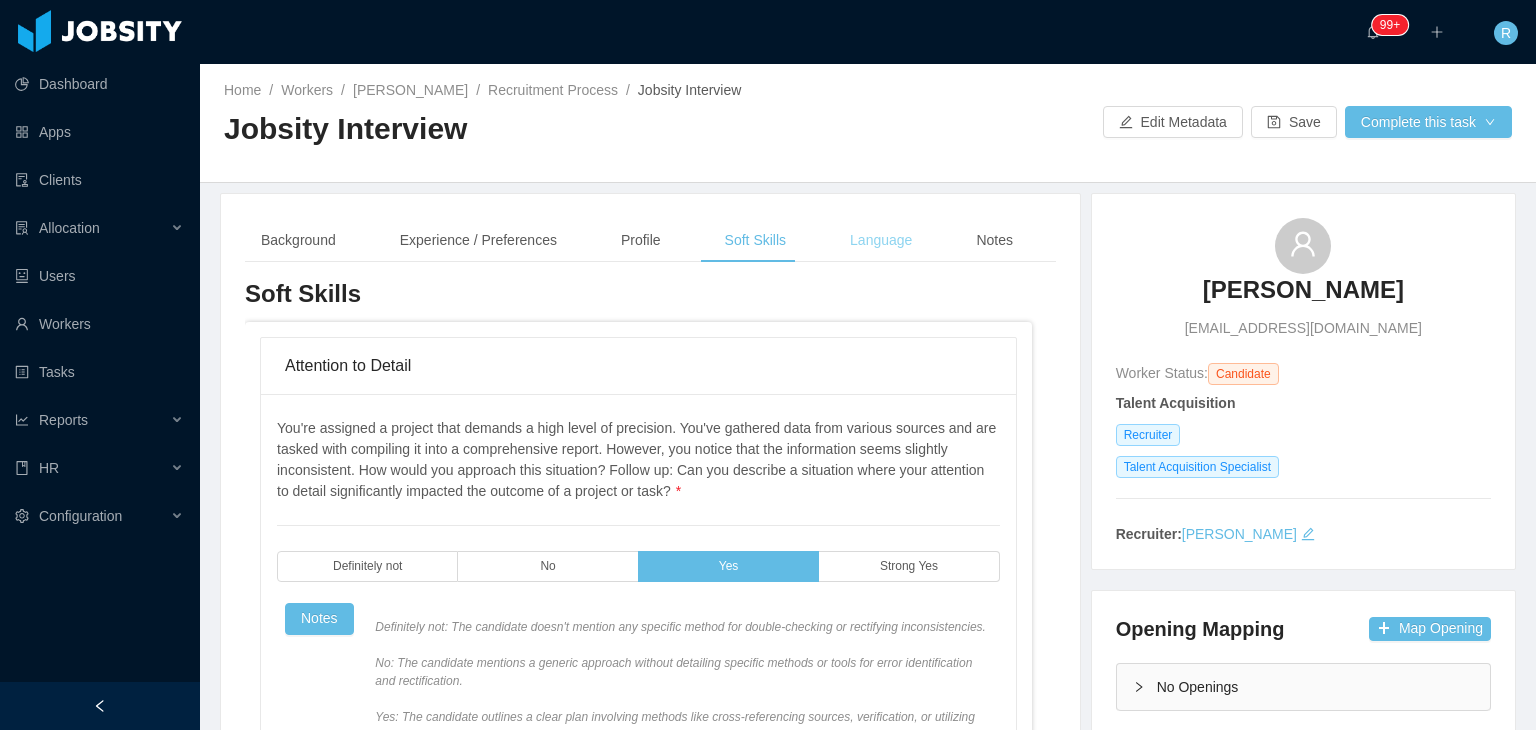 click on "Language" at bounding box center (881, 240) 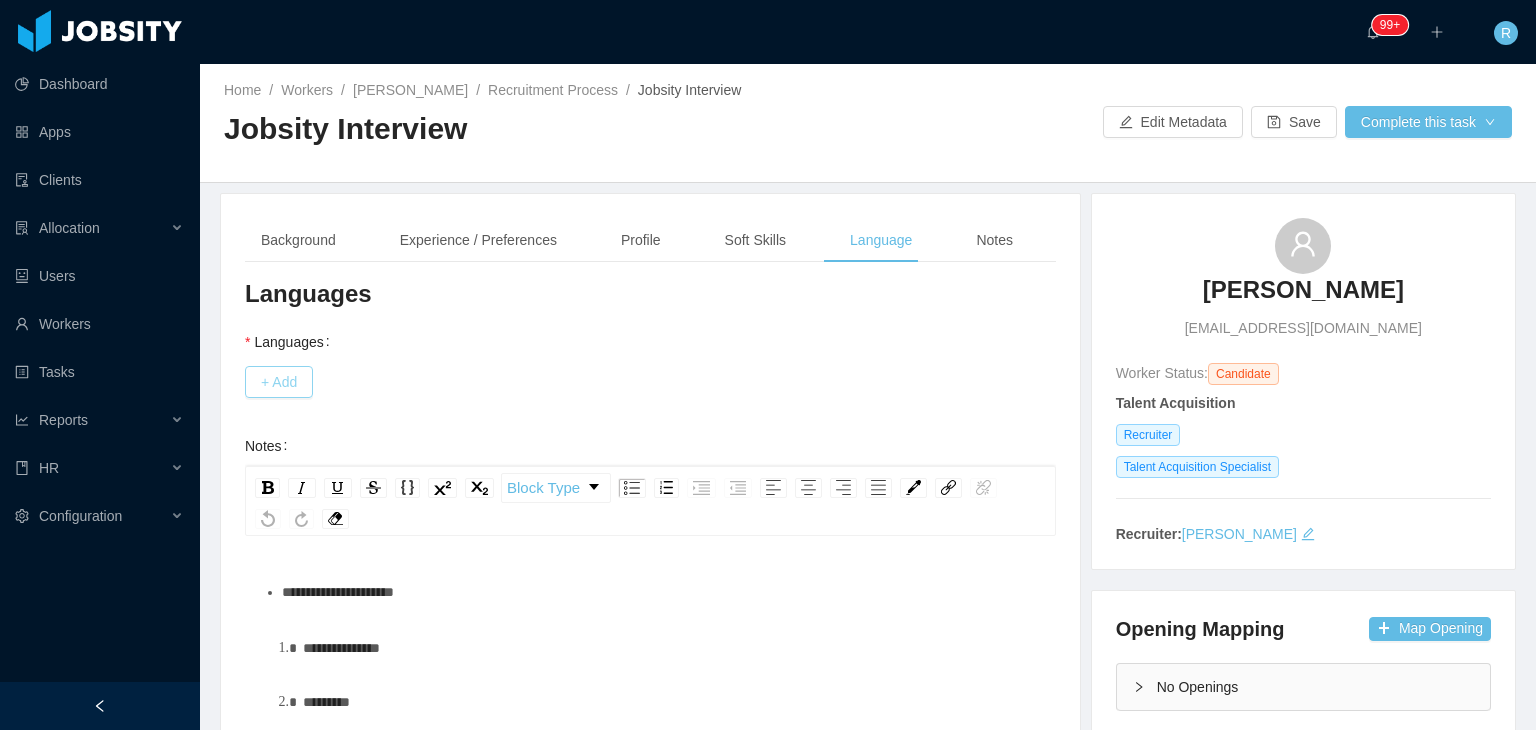 click on "+ Add" at bounding box center (279, 382) 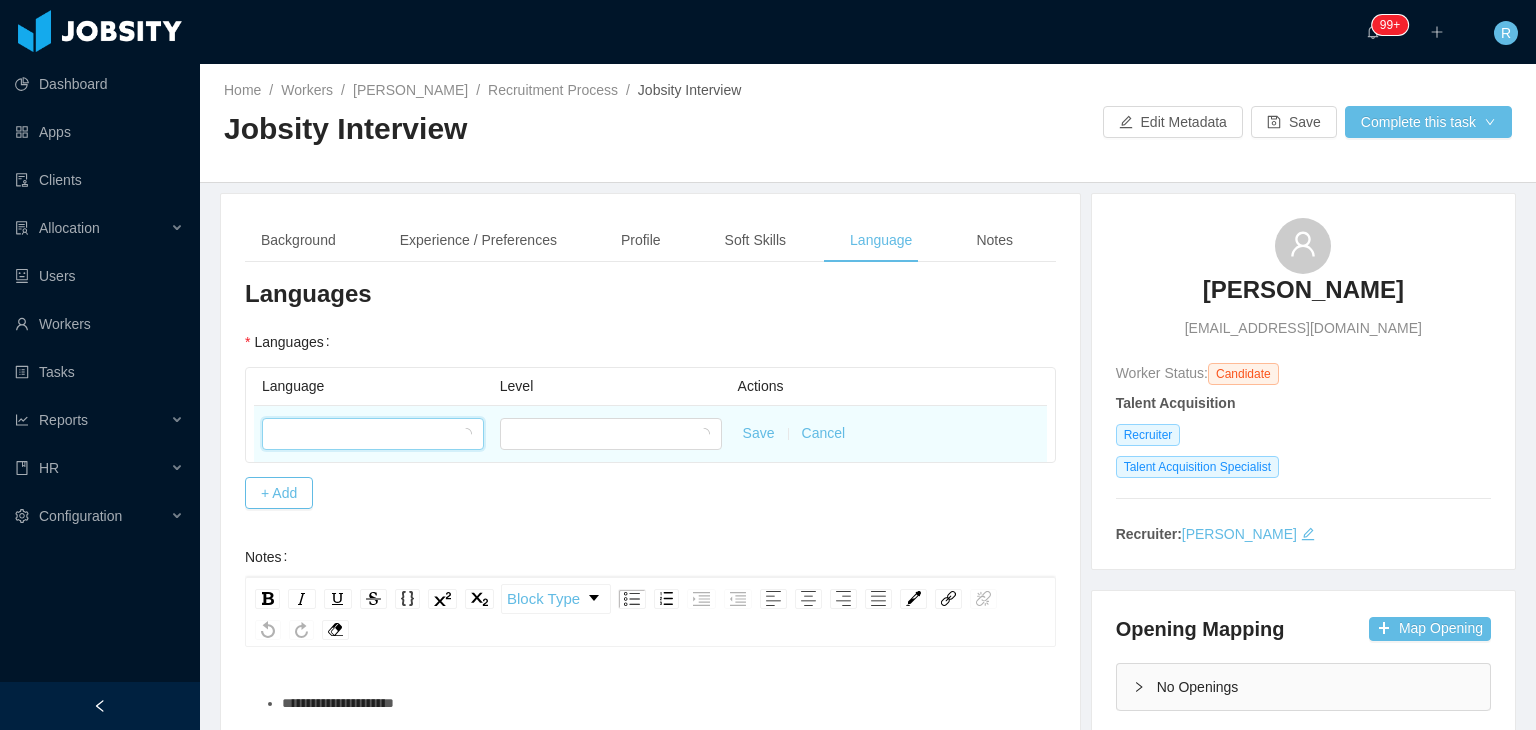 click at bounding box center (366, 434) 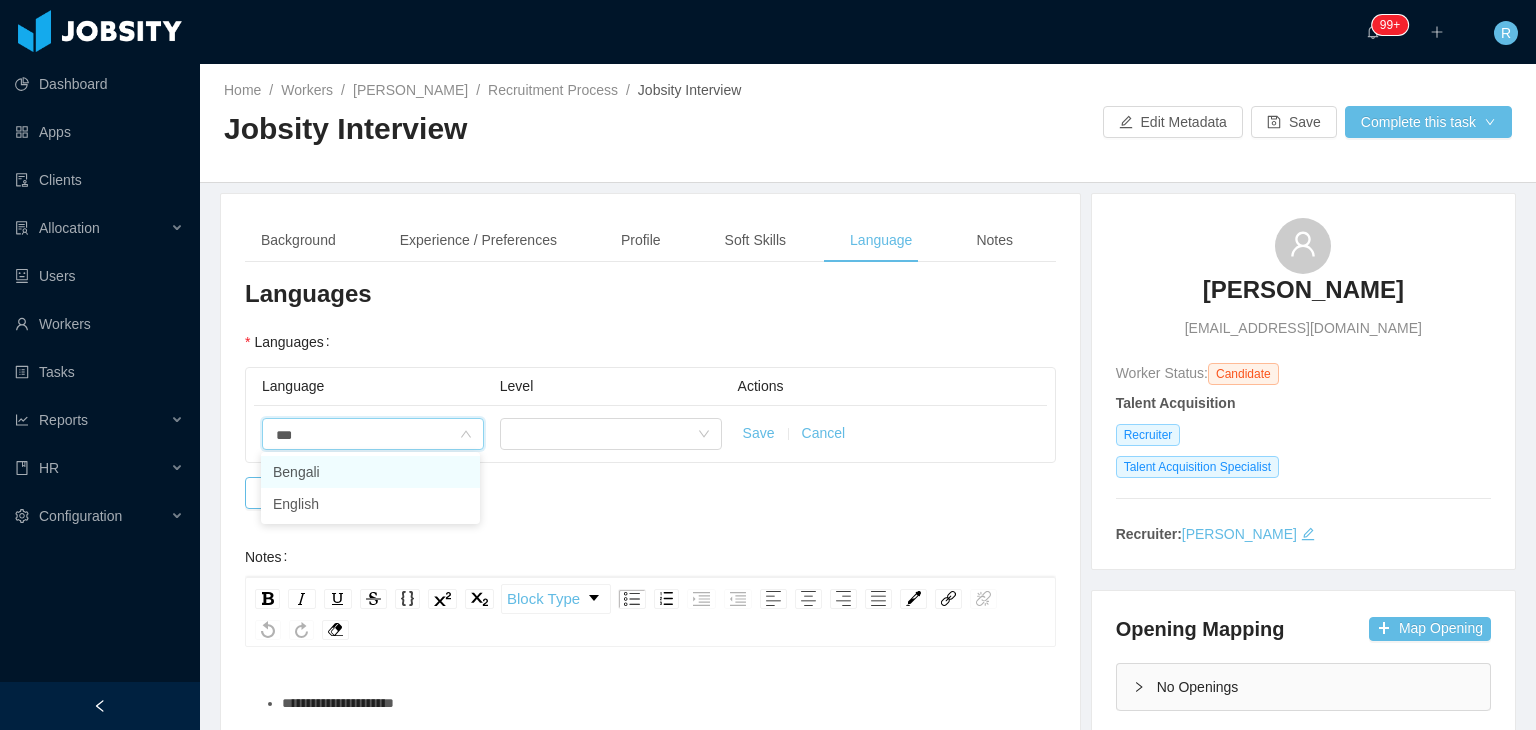 type on "****" 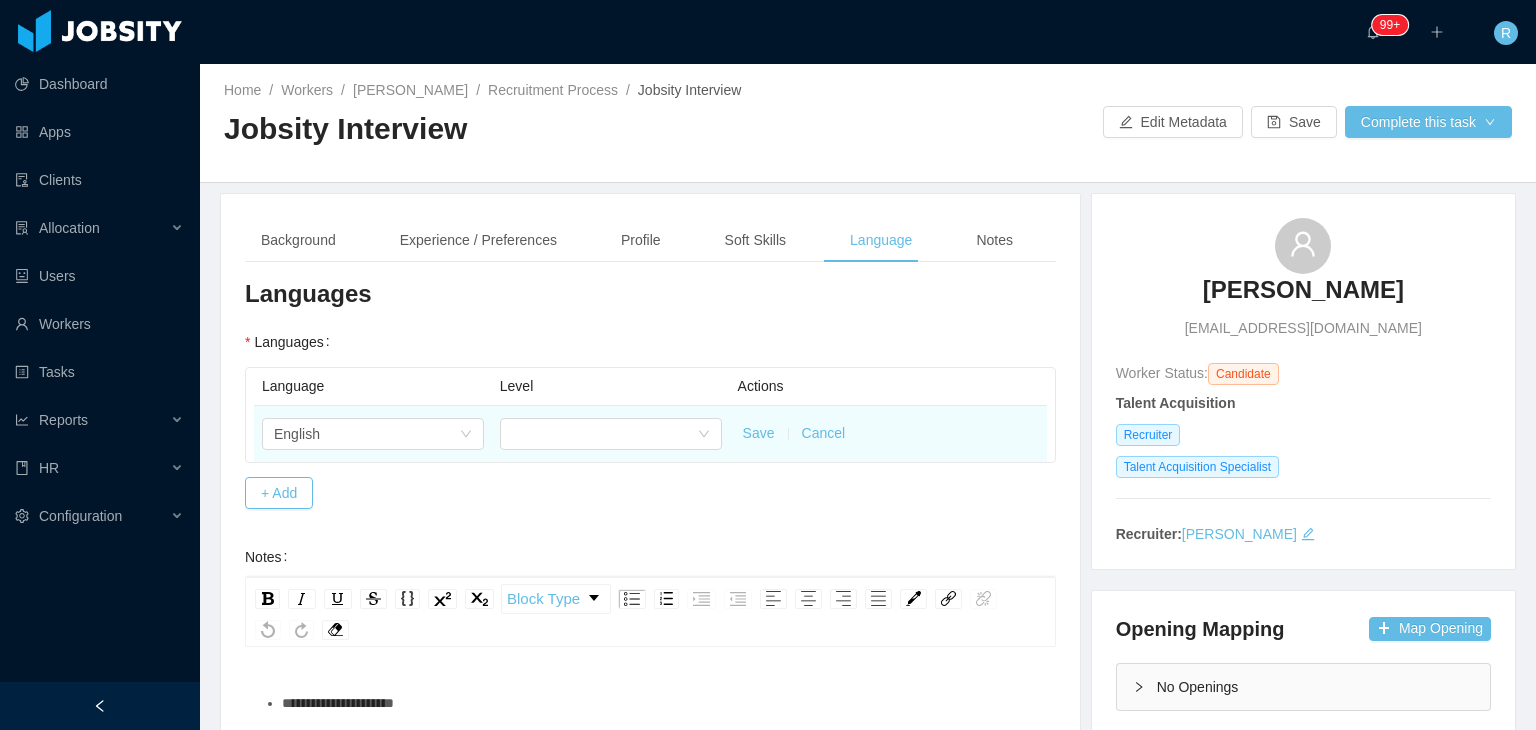 click at bounding box center (611, 434) 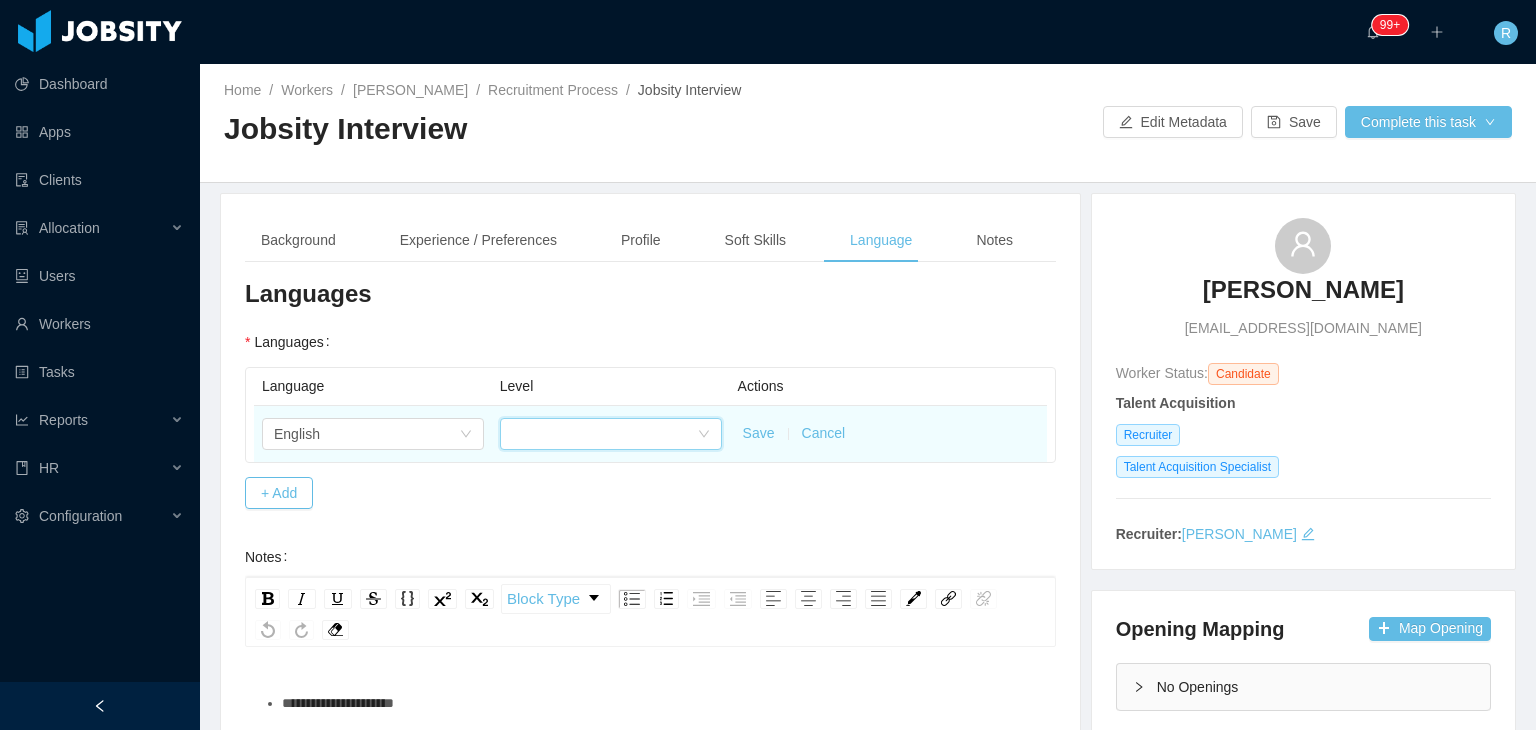click at bounding box center [604, 434] 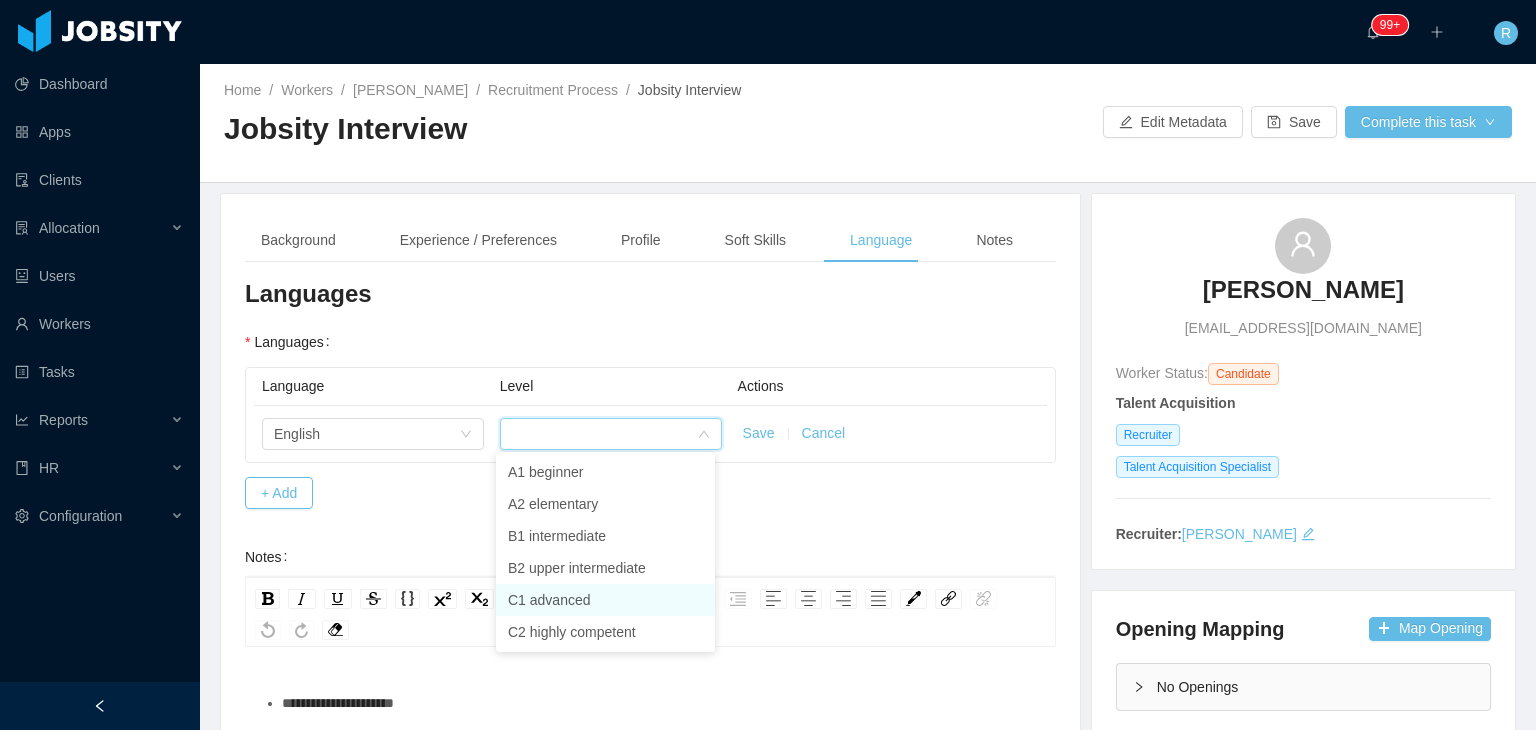 click on "C1 advanced" at bounding box center (605, 600) 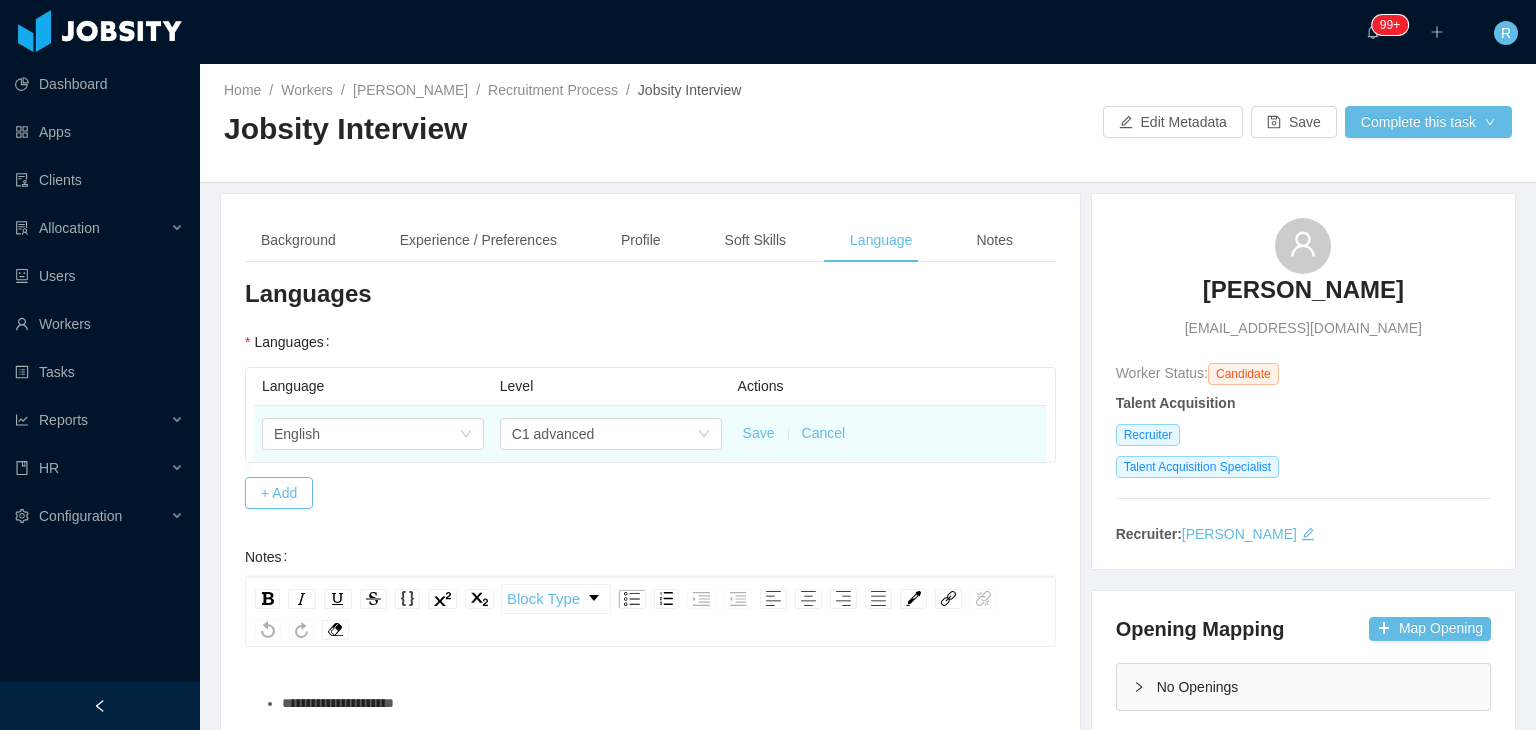 click on "Save" at bounding box center (759, 433) 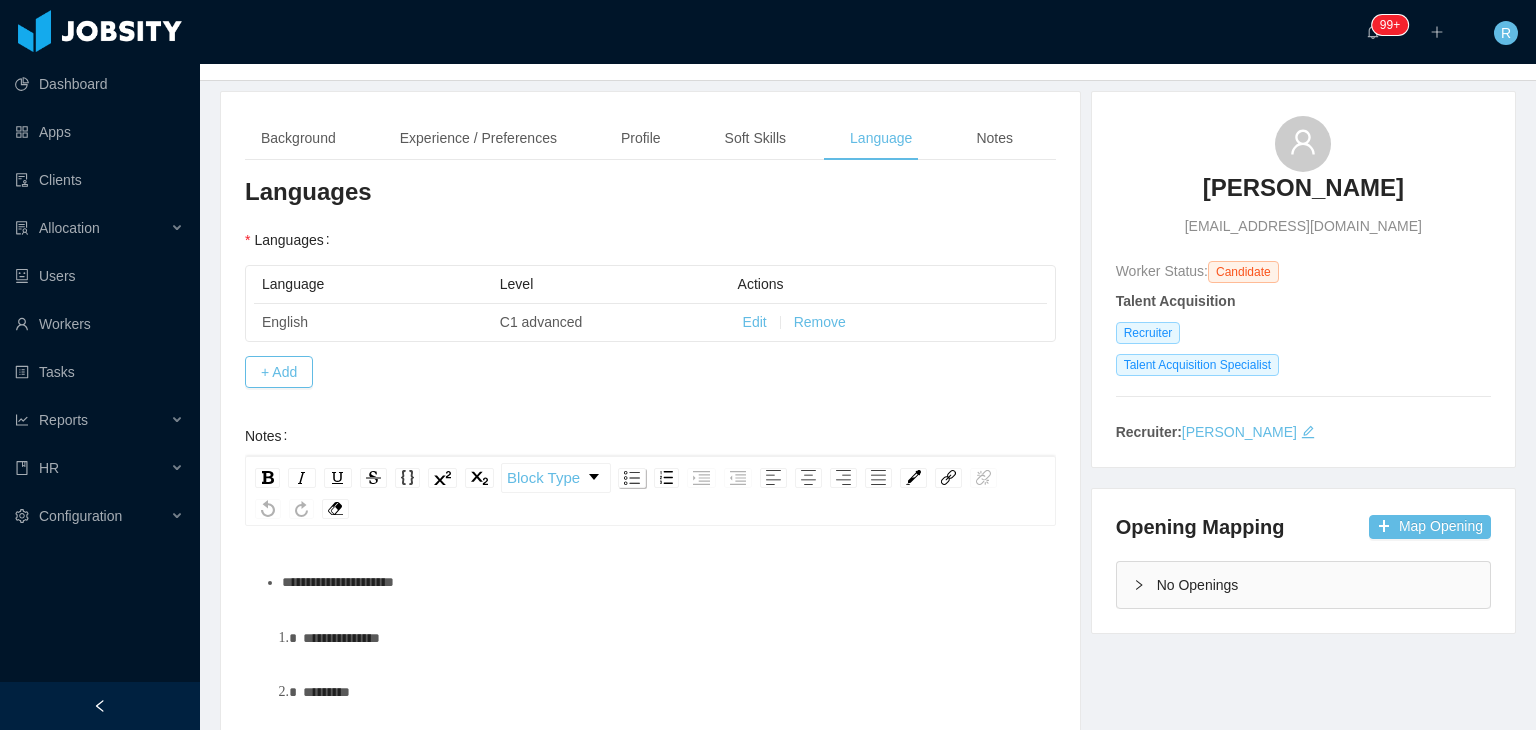 scroll, scrollTop: 108, scrollLeft: 0, axis: vertical 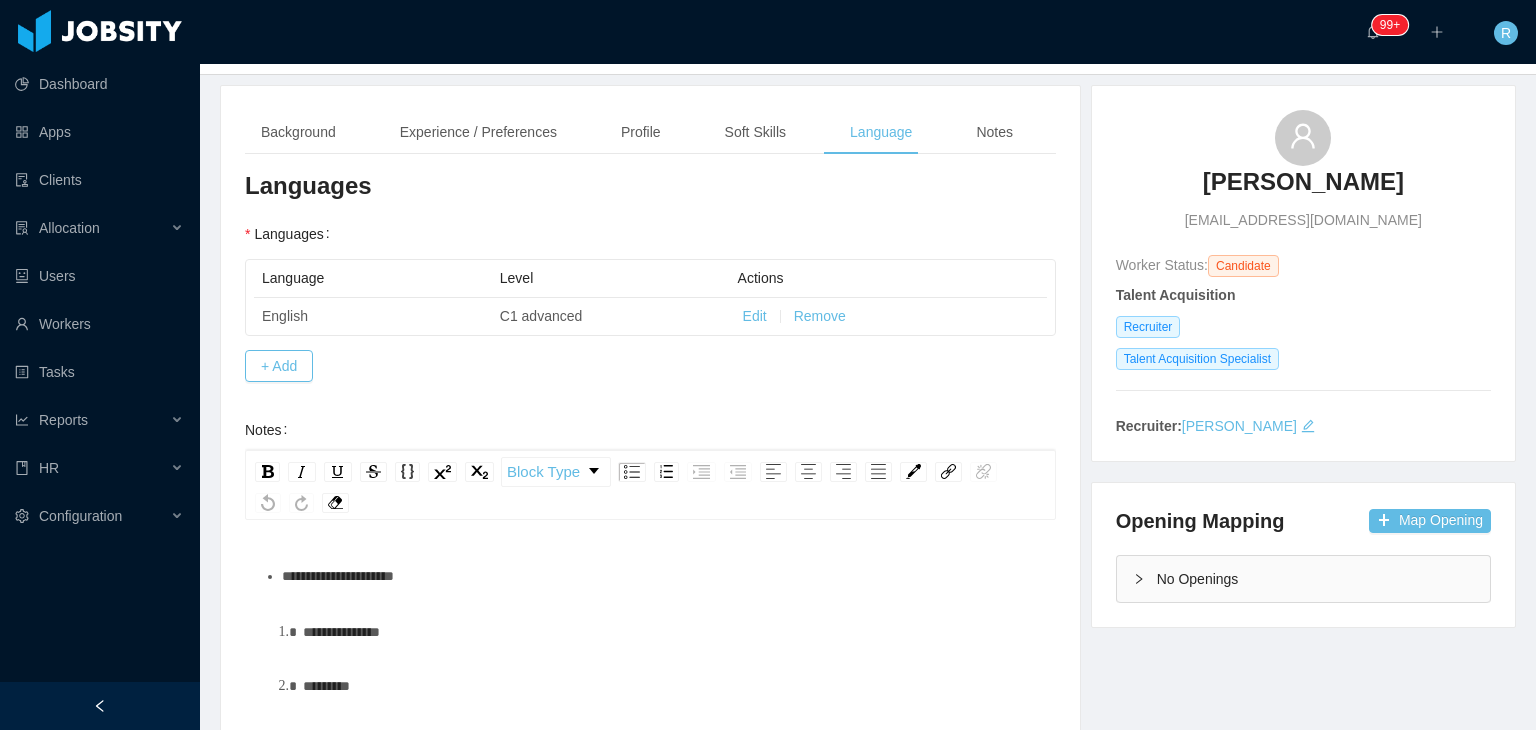 click on "**********" at bounding box center (661, 576) 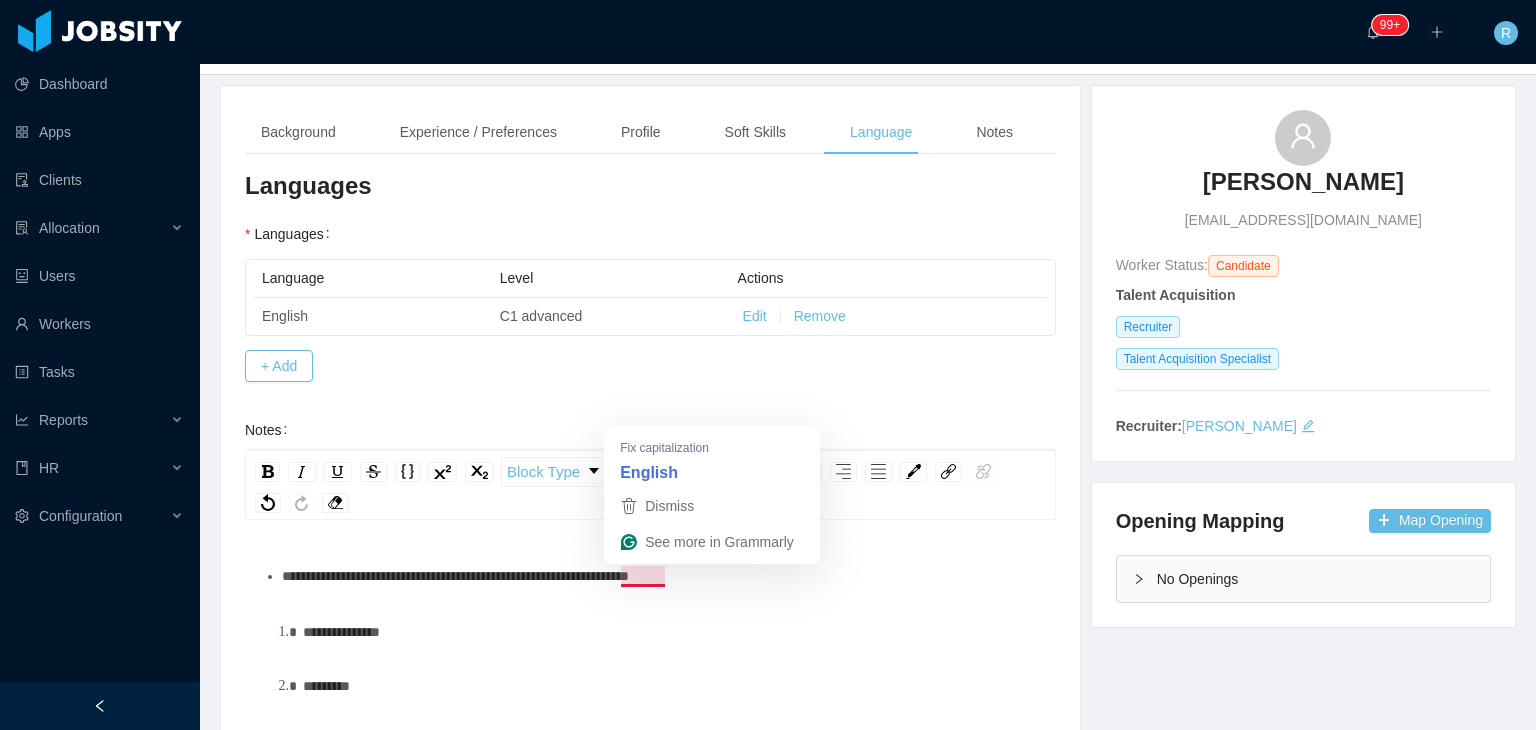click on "**********" at bounding box center (455, 576) 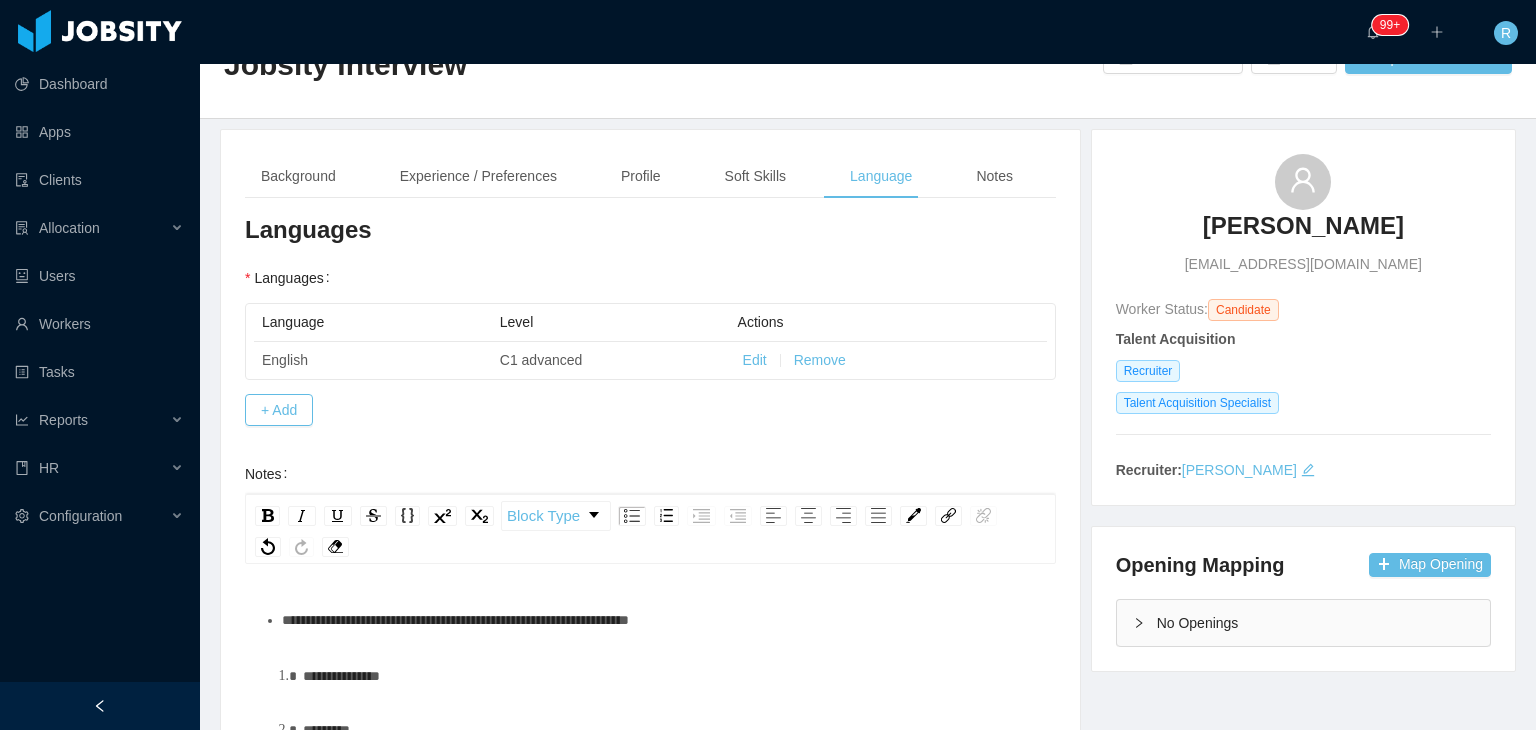 scroll, scrollTop: 0, scrollLeft: 0, axis: both 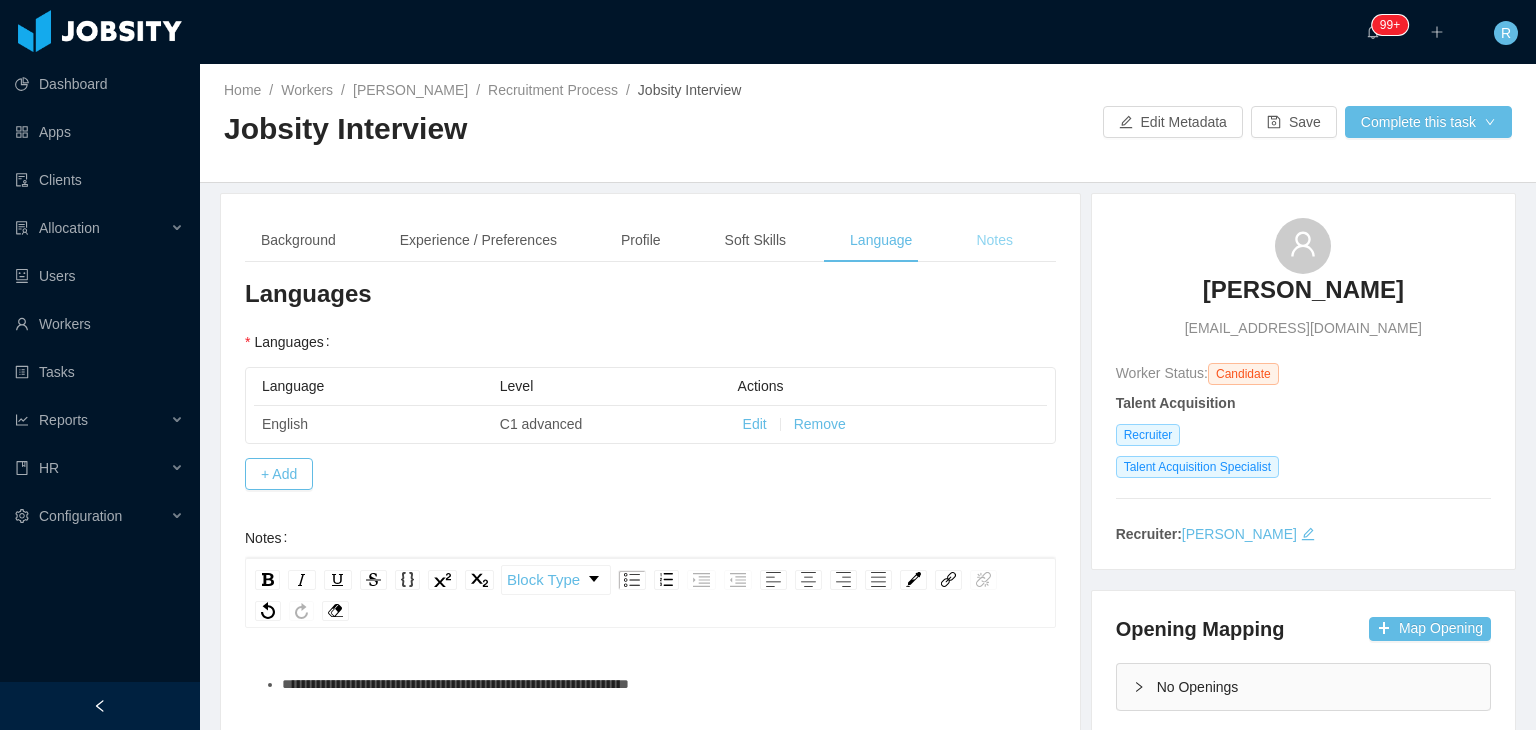 click on "Notes" at bounding box center [994, 240] 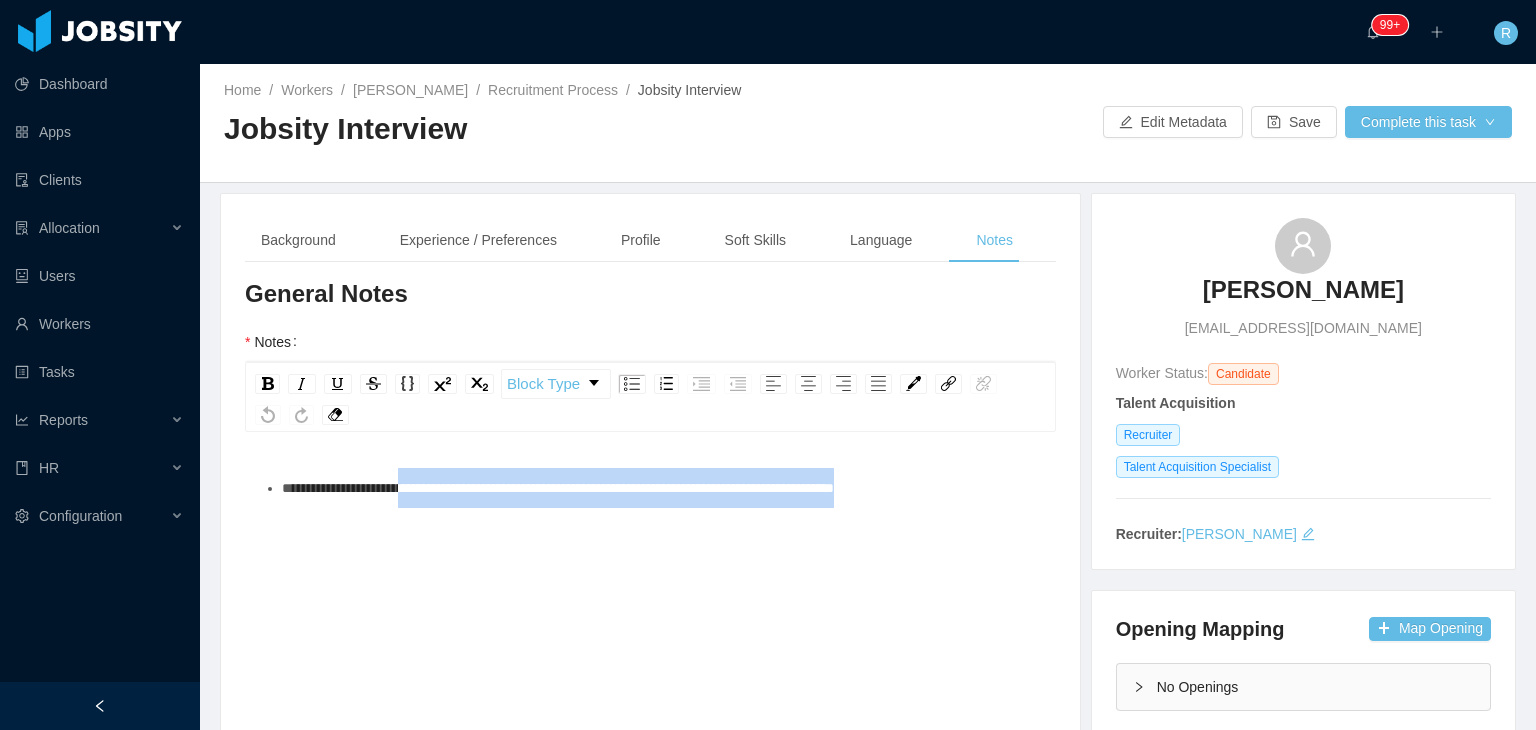 drag, startPoint x: 974, startPoint y: 488, endPoint x: 429, endPoint y: 489, distance: 545.0009 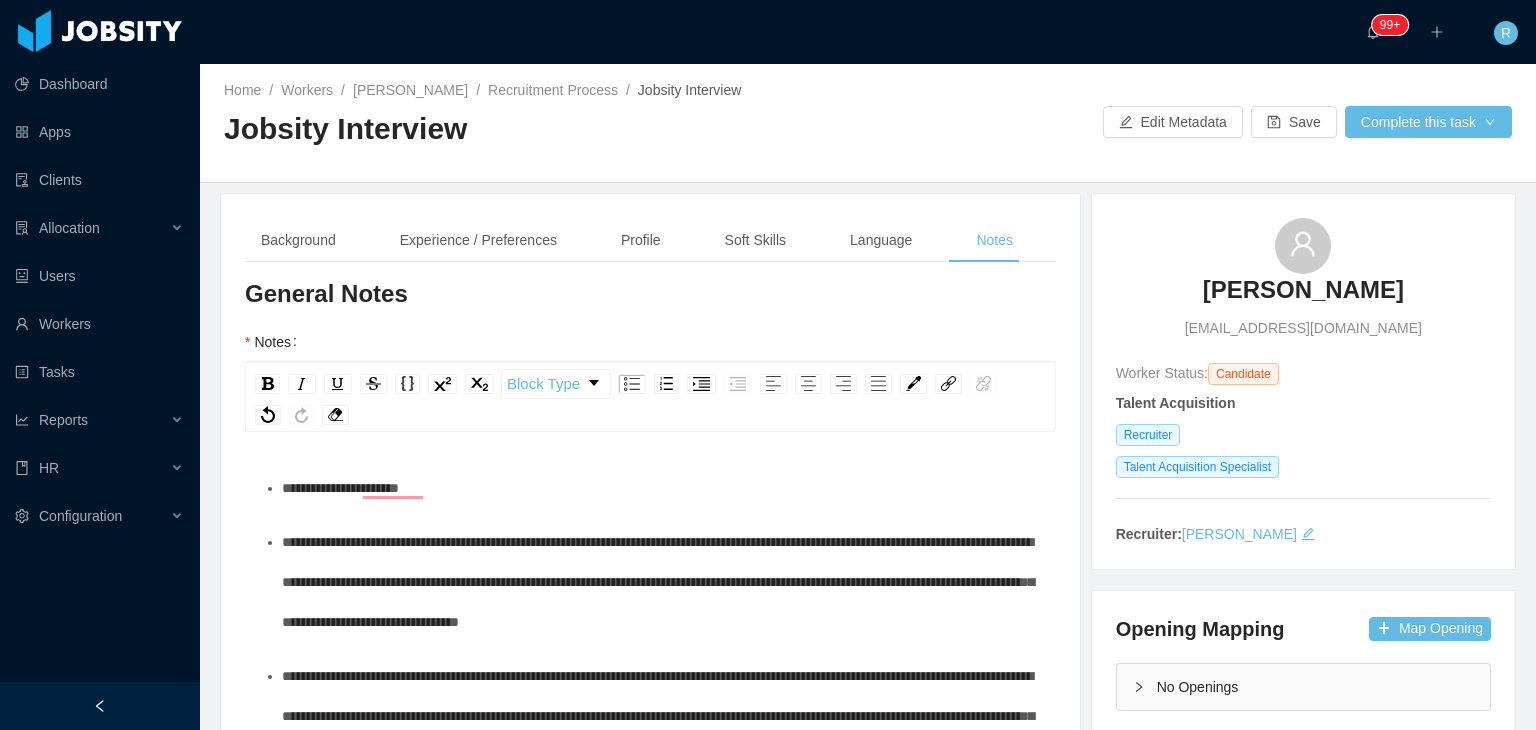 scroll, scrollTop: 45, scrollLeft: 0, axis: vertical 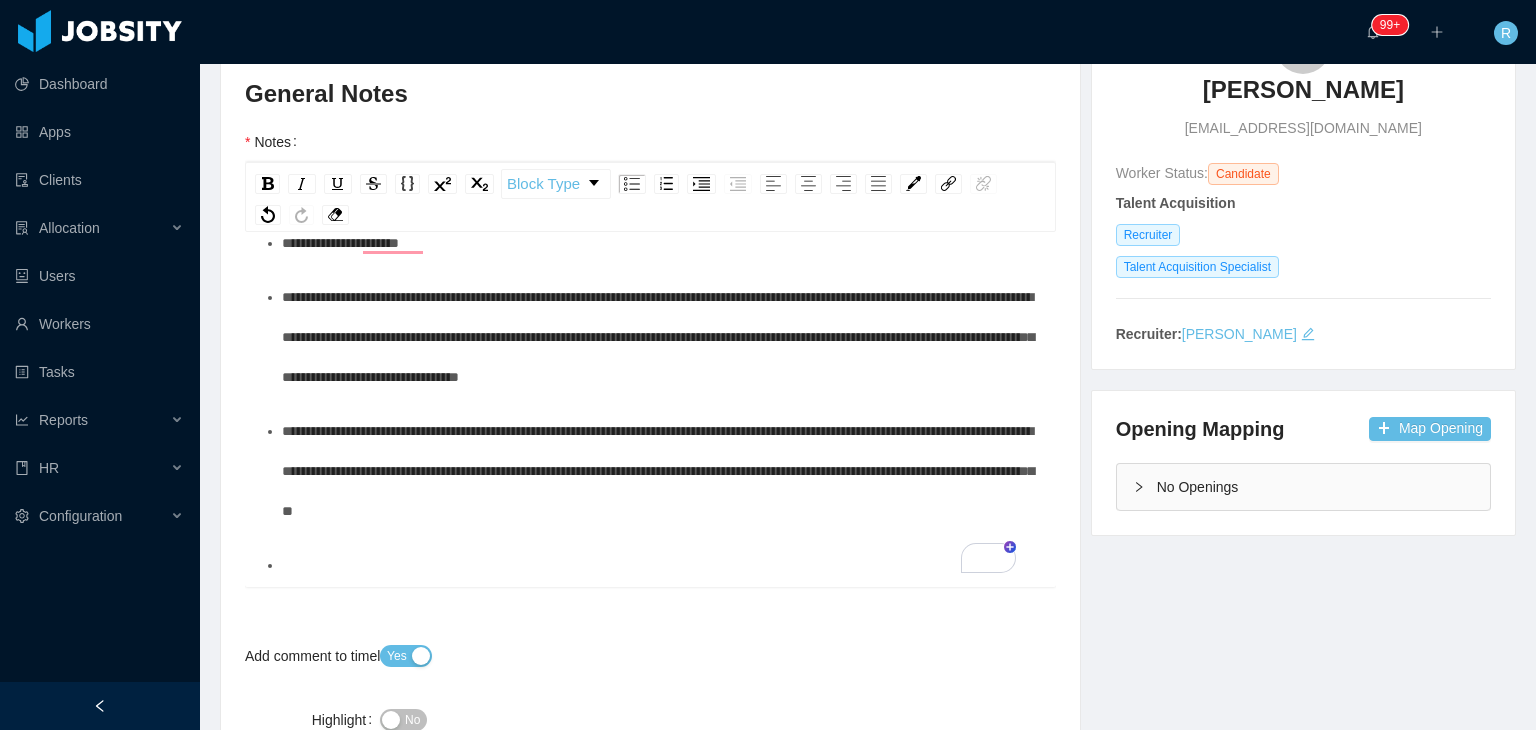 type 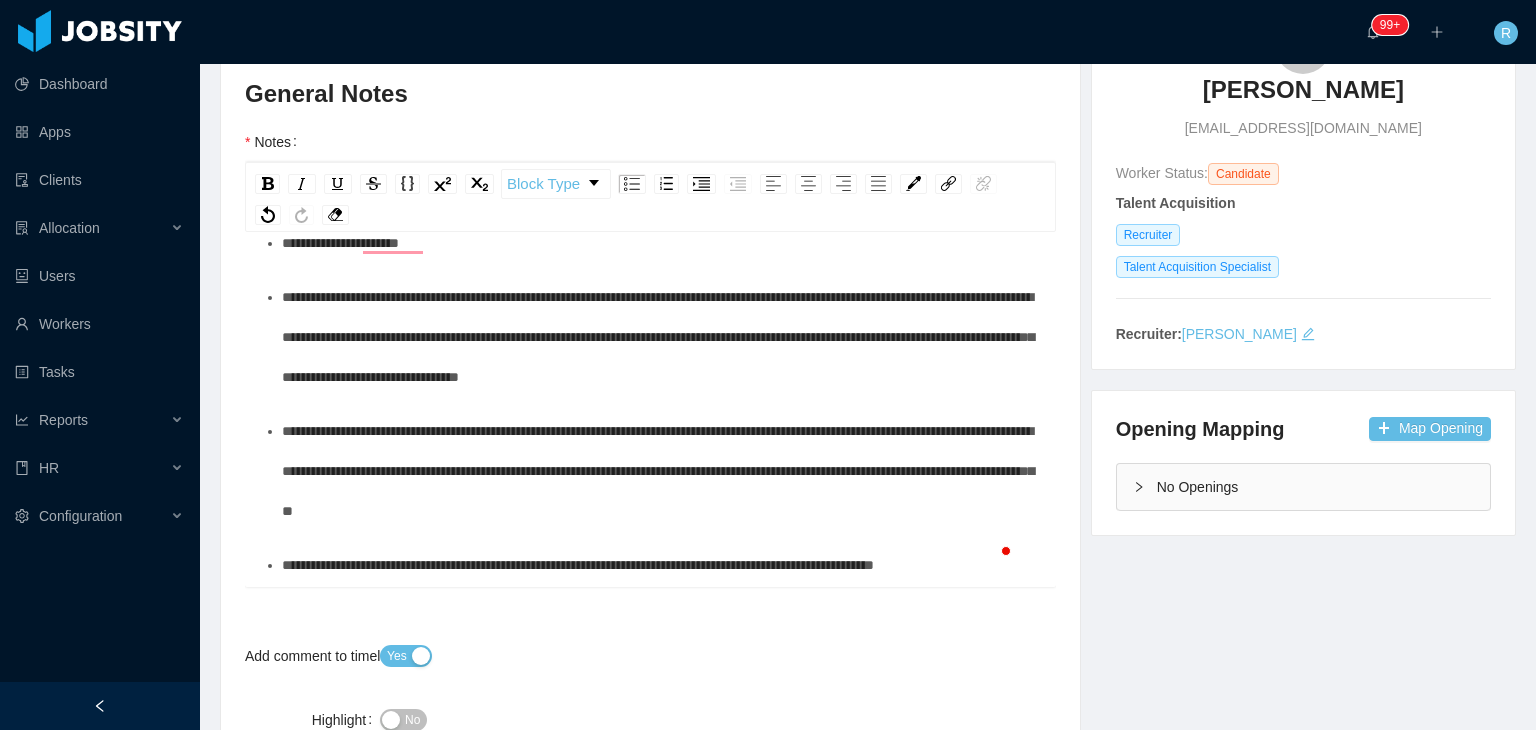 scroll, scrollTop: 72, scrollLeft: 0, axis: vertical 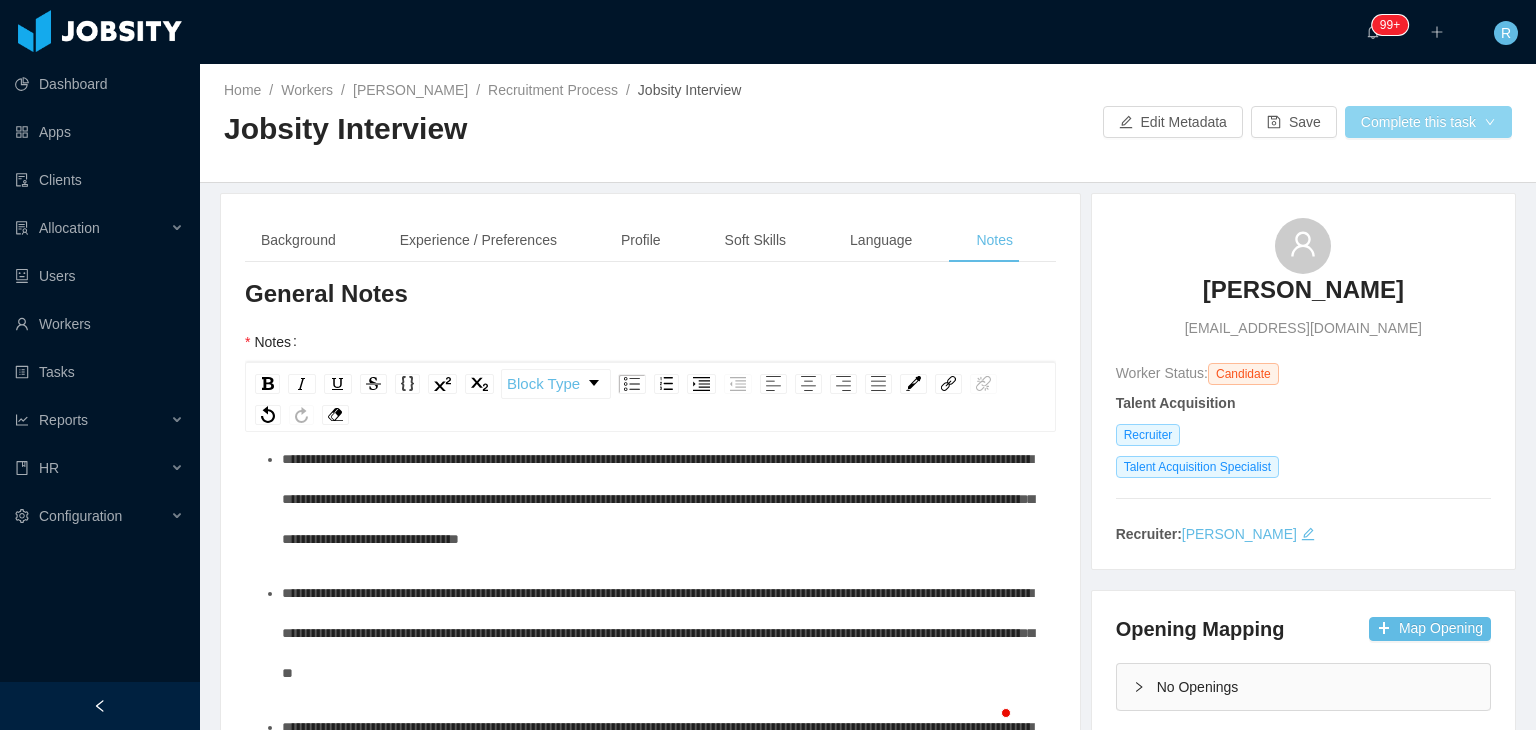 click on "Complete this task" at bounding box center (1428, 122) 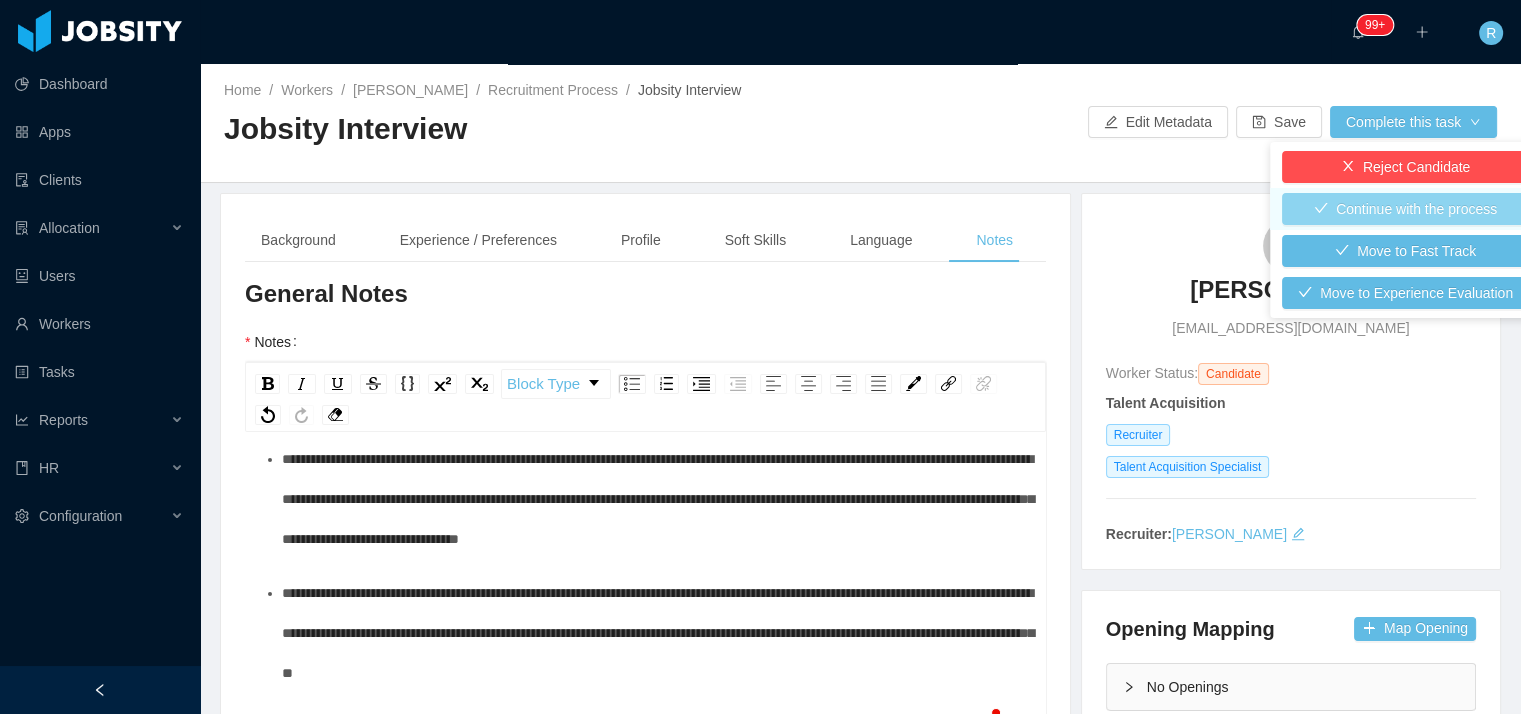 click on "Continue with the process" at bounding box center (1405, 209) 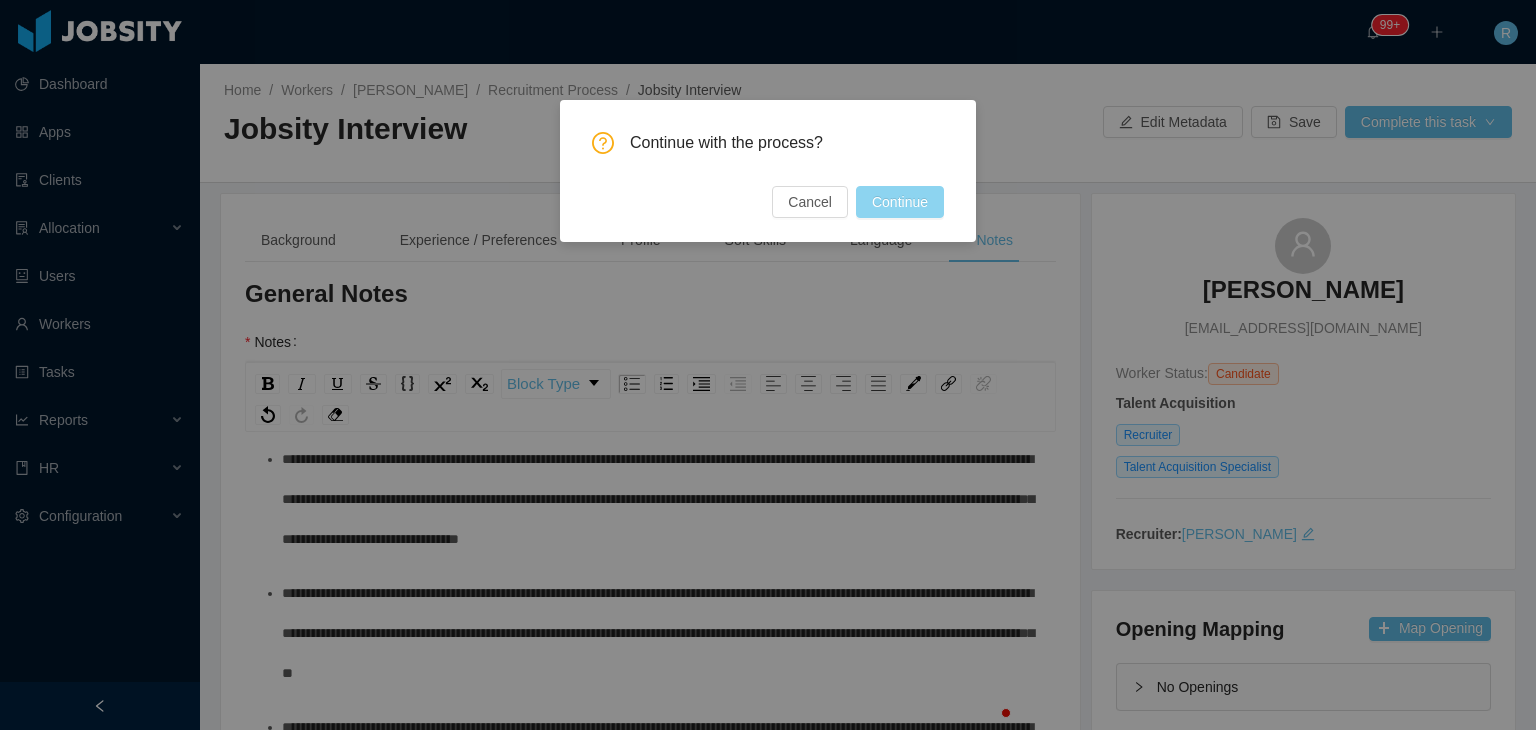 click on "Continue" at bounding box center (900, 202) 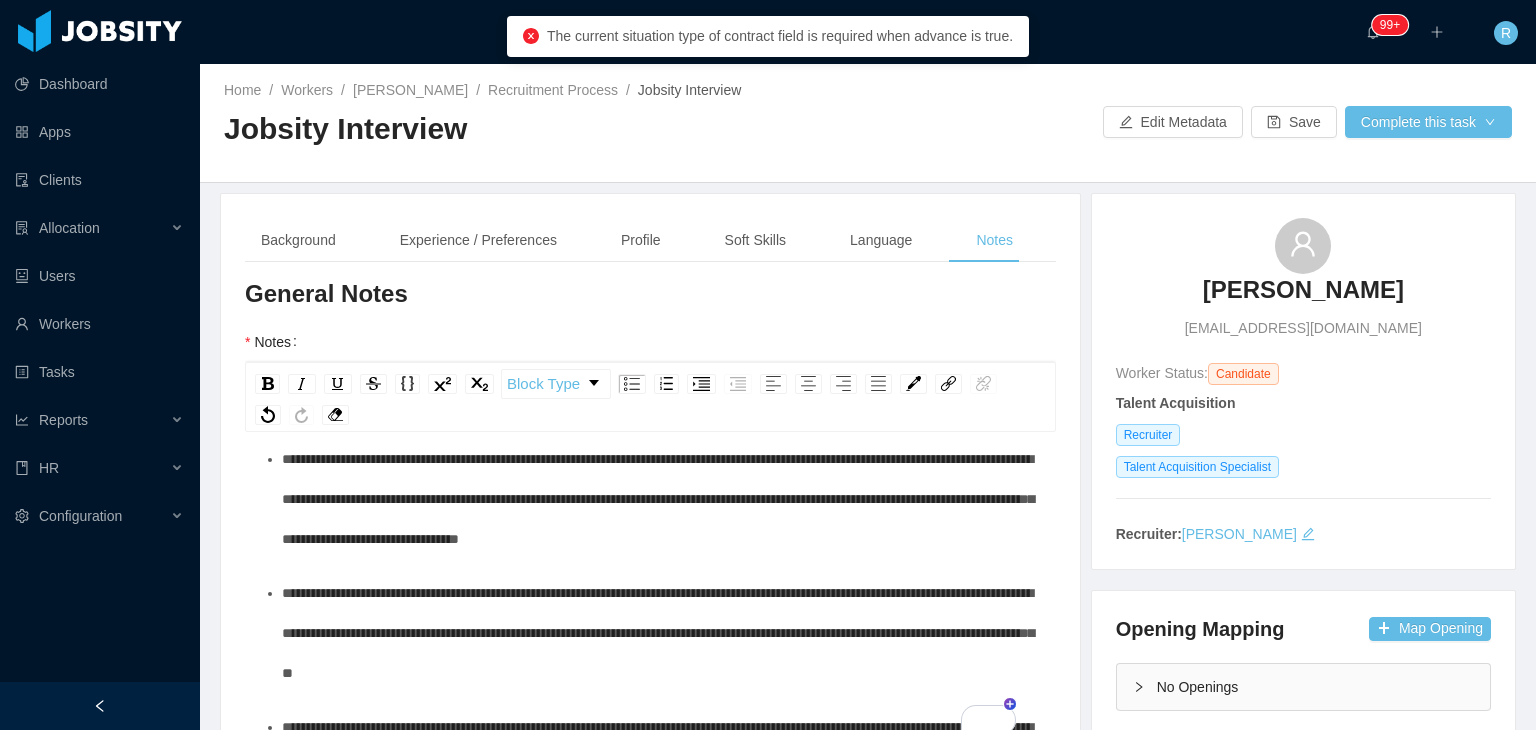click on "**********" at bounding box center [650, 799] 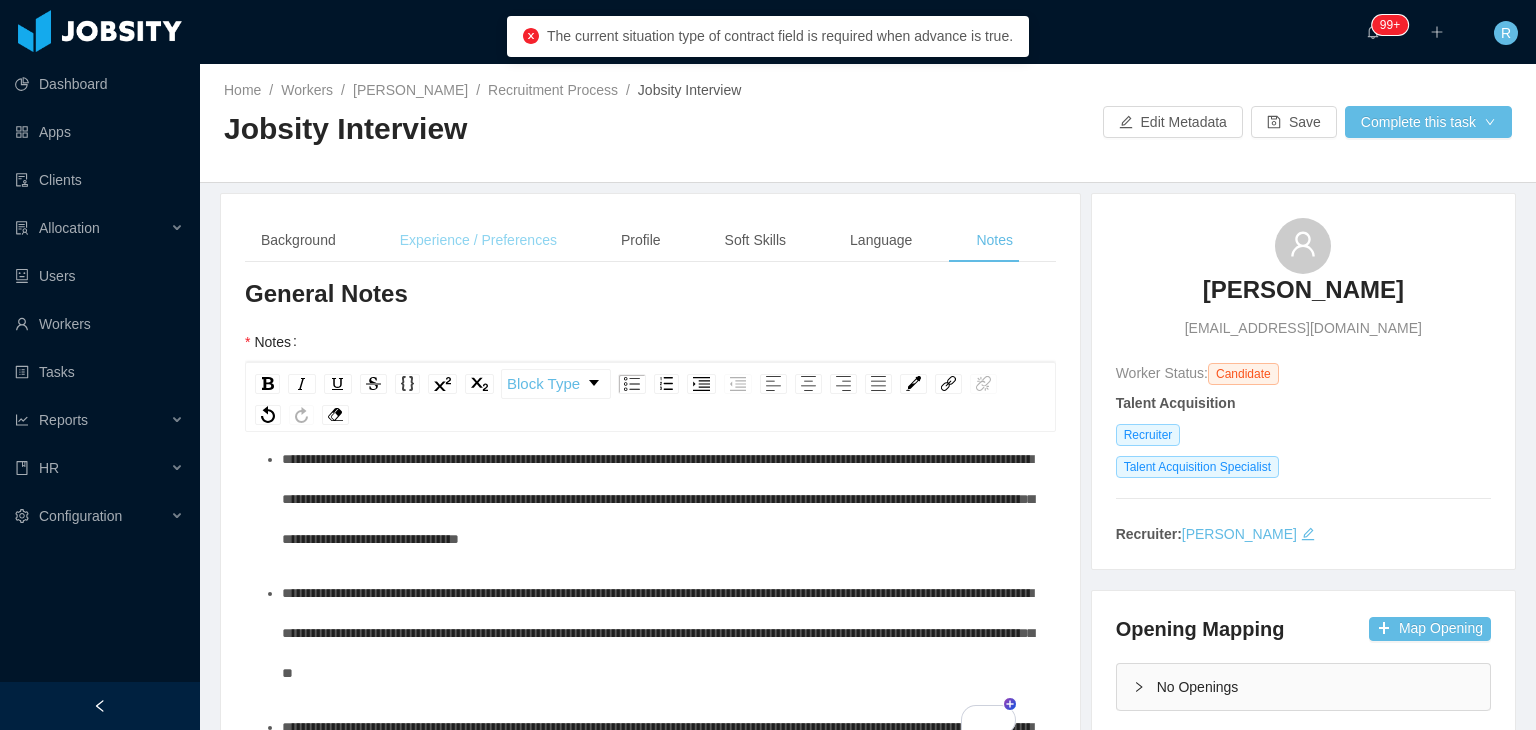 click on "Experience / Preferences" at bounding box center (478, 240) 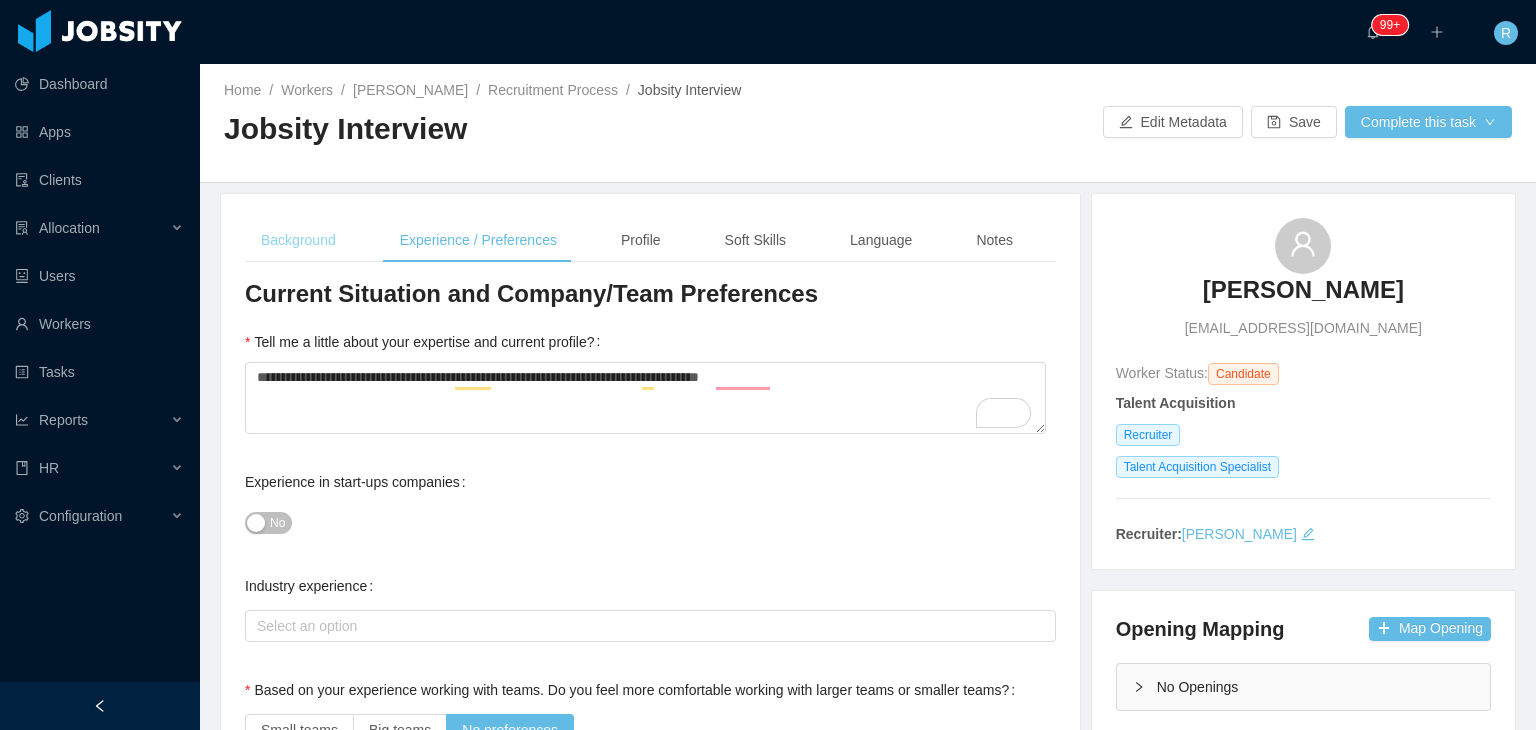 click on "Background" at bounding box center (298, 240) 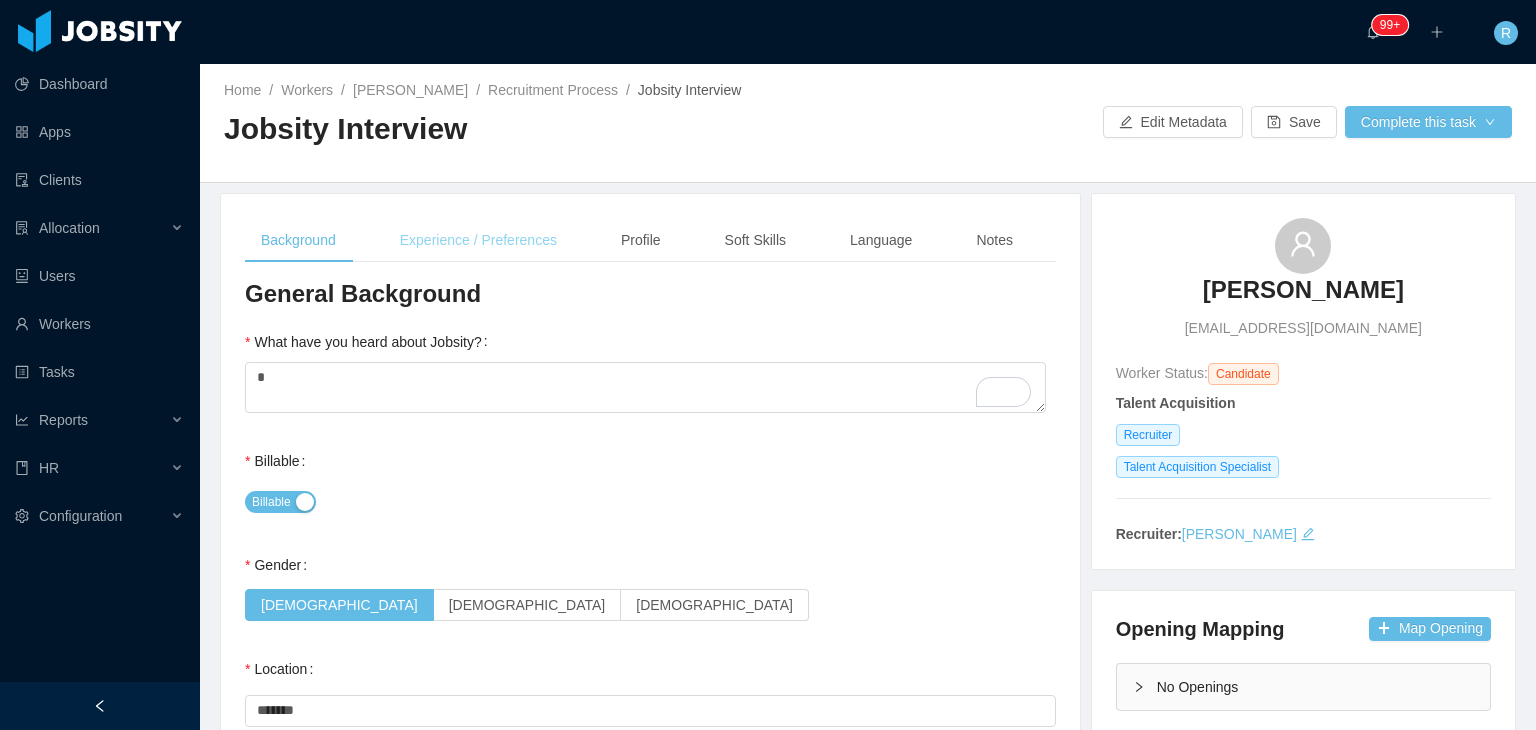 click on "Experience / Preferences" at bounding box center [478, 240] 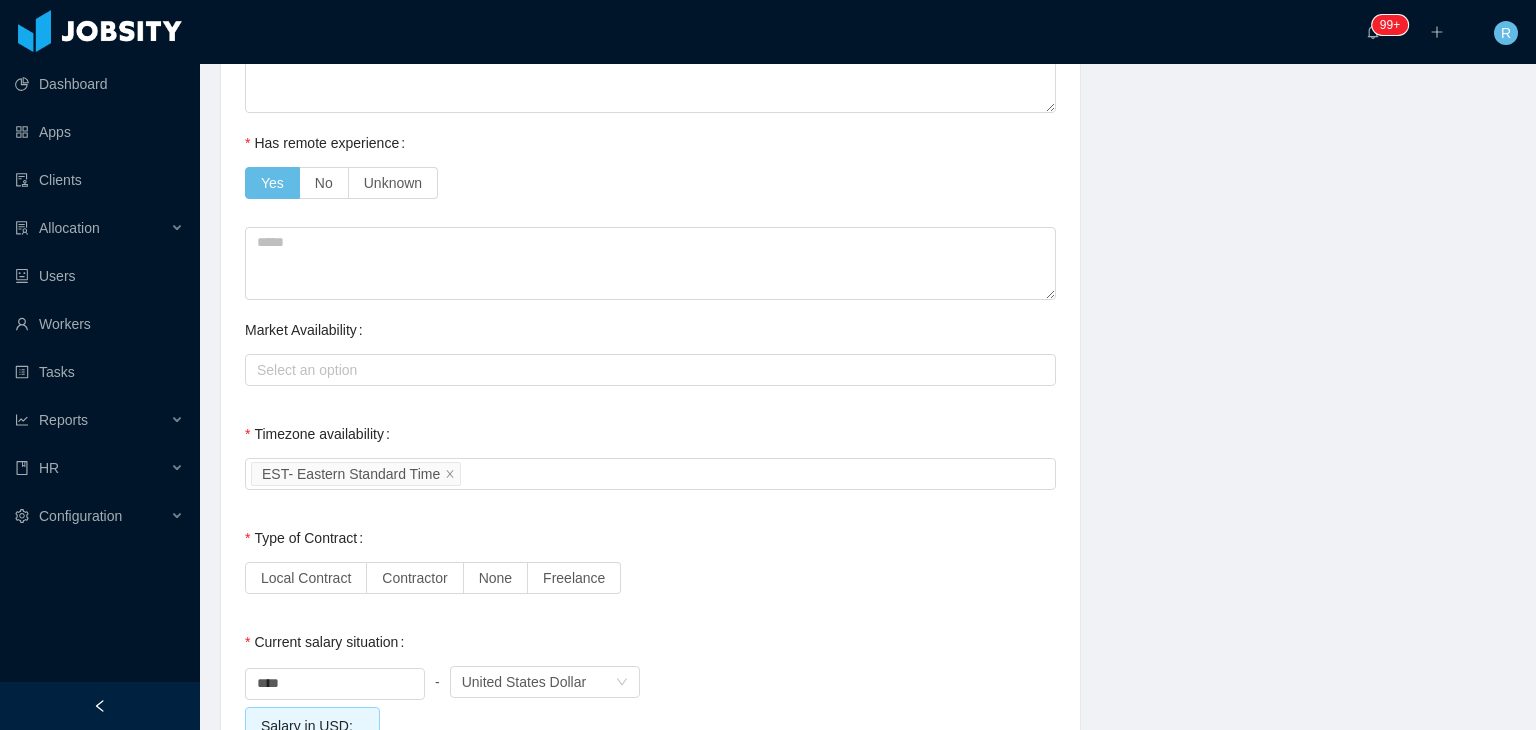 scroll, scrollTop: 1396, scrollLeft: 0, axis: vertical 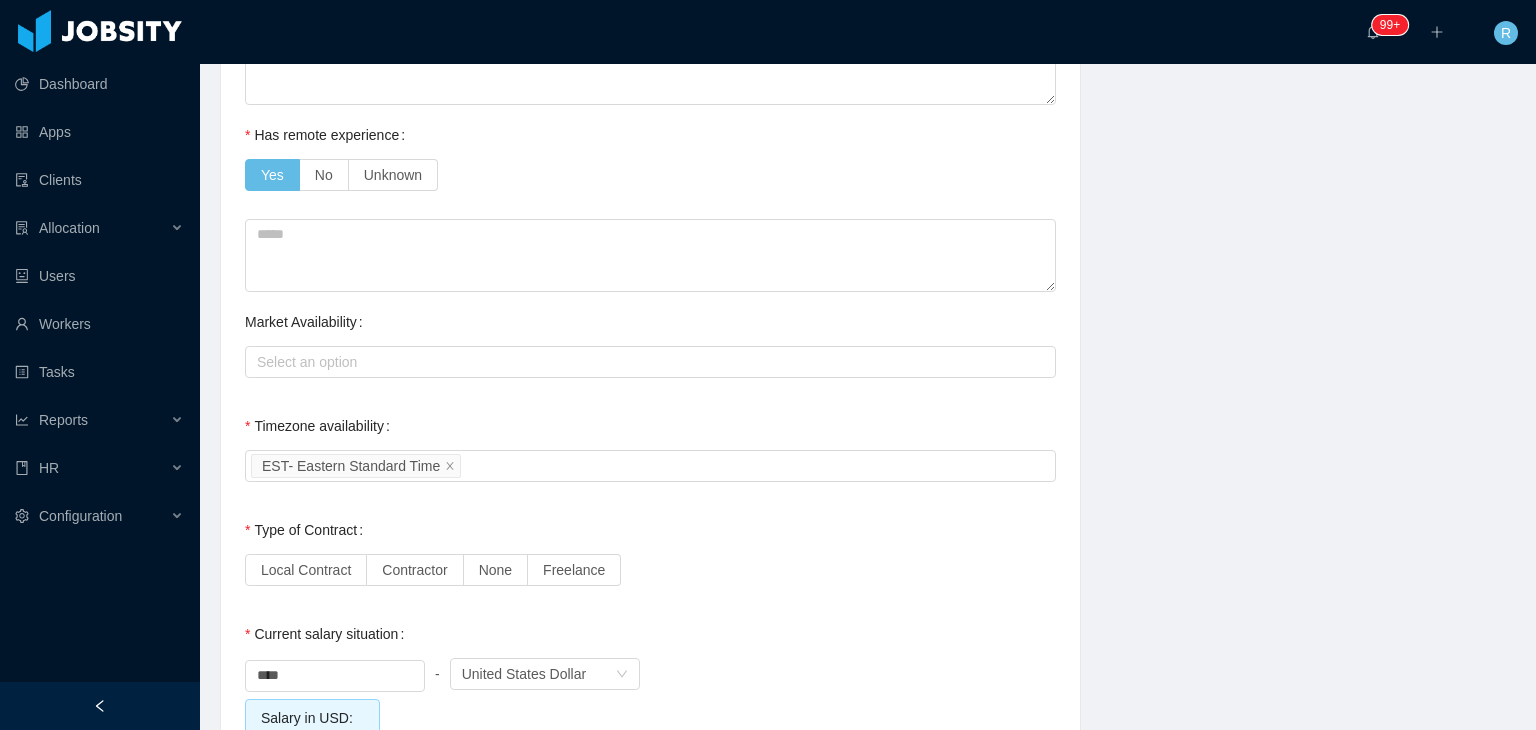 click on "Contractor" at bounding box center (415, 570) 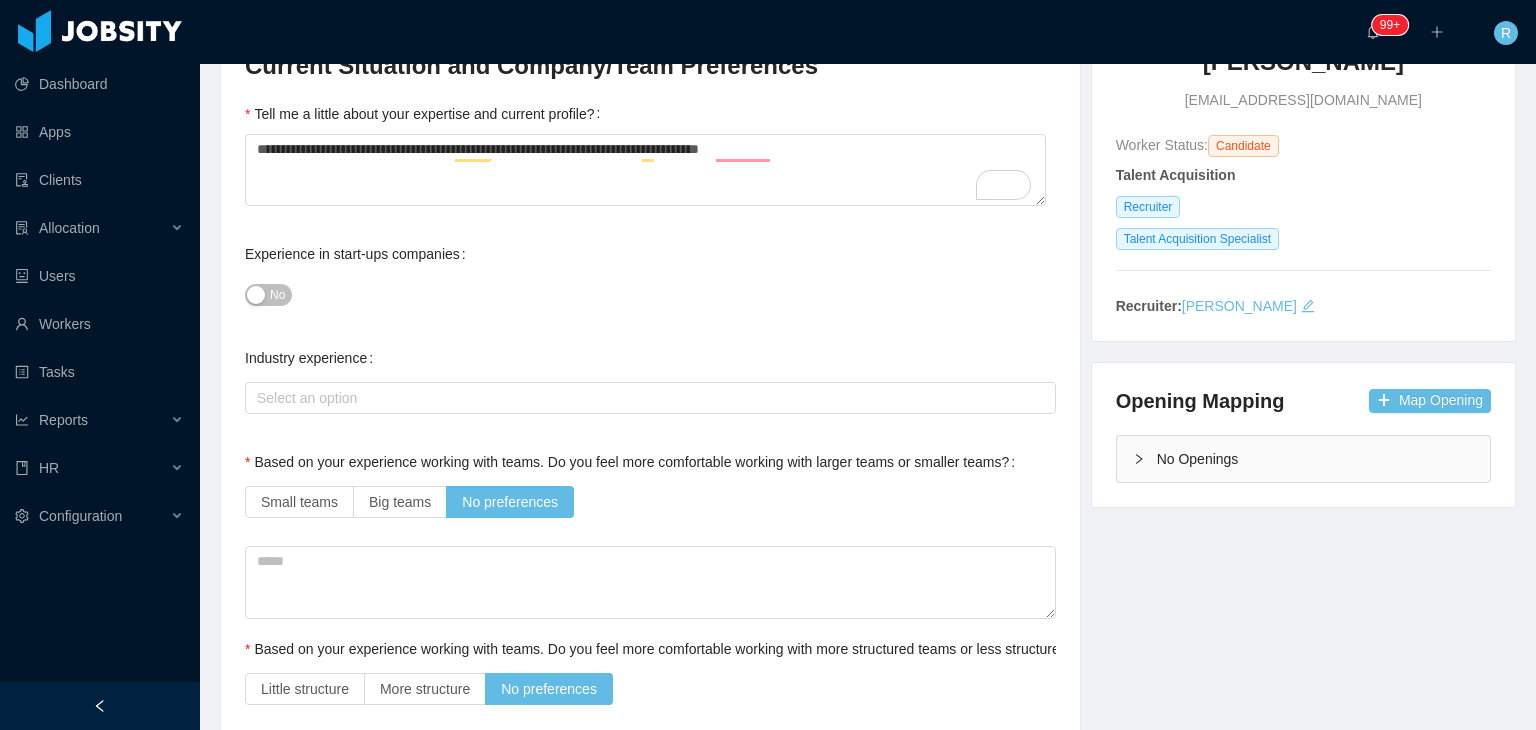 scroll, scrollTop: 0, scrollLeft: 0, axis: both 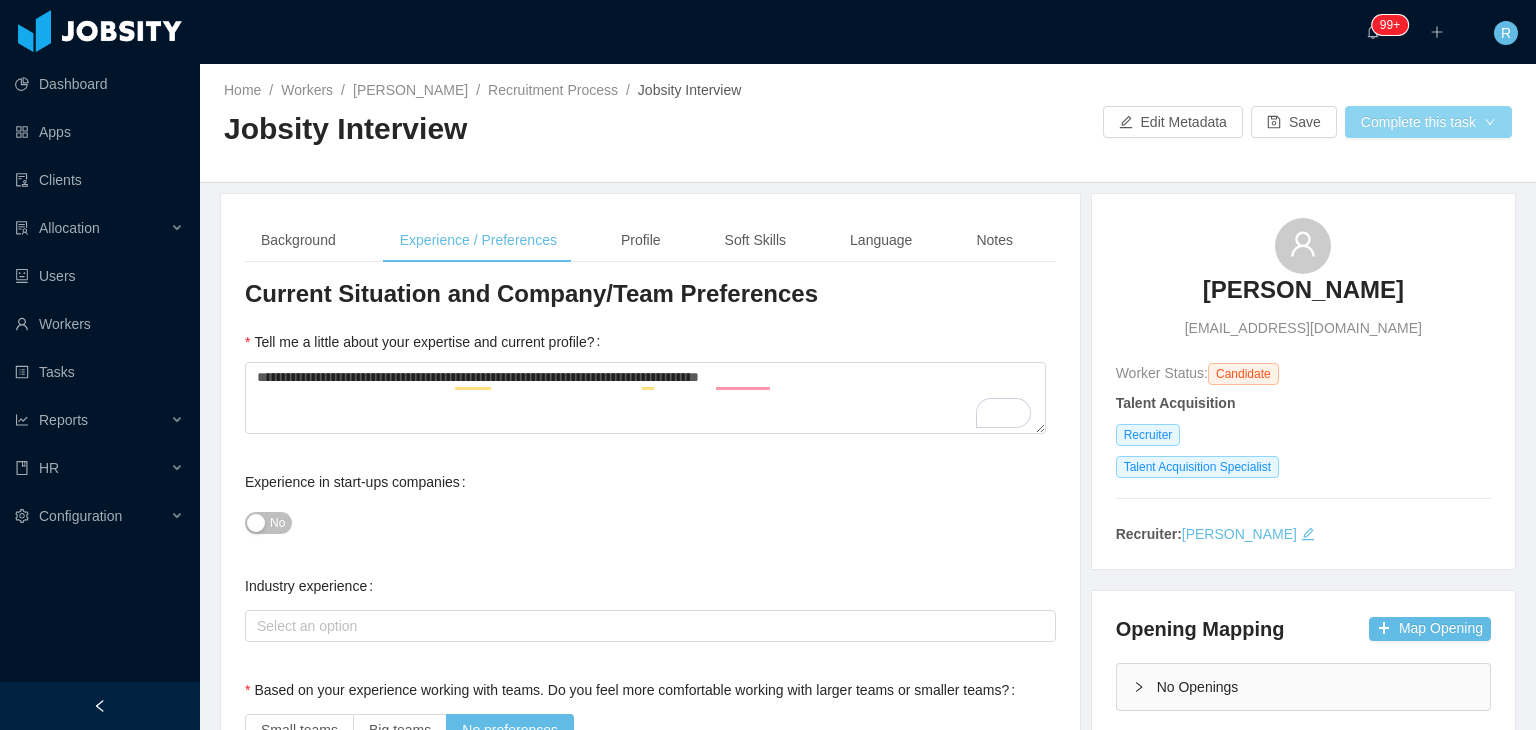 click on "Complete this task" at bounding box center (1428, 122) 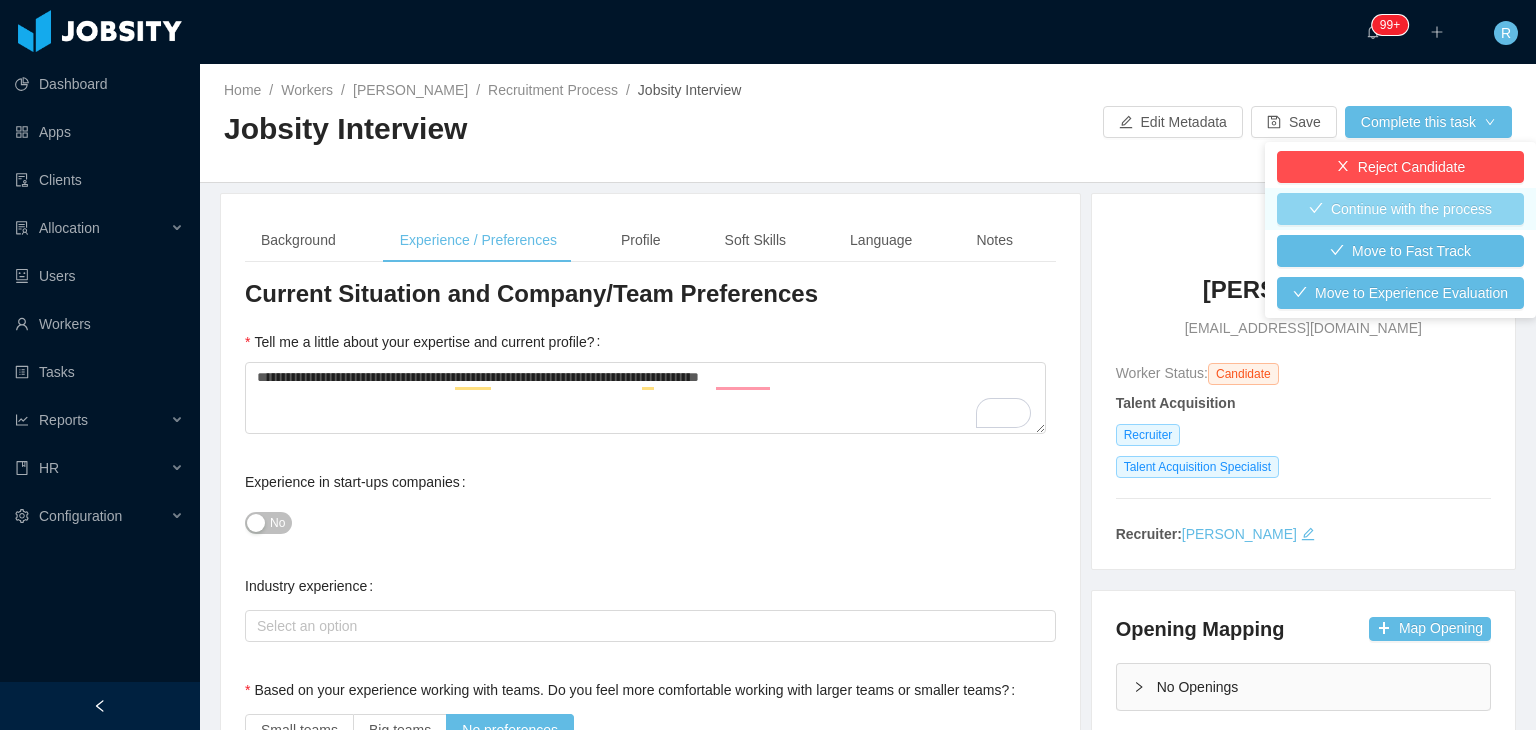 click on "Continue with the process" at bounding box center [1400, 209] 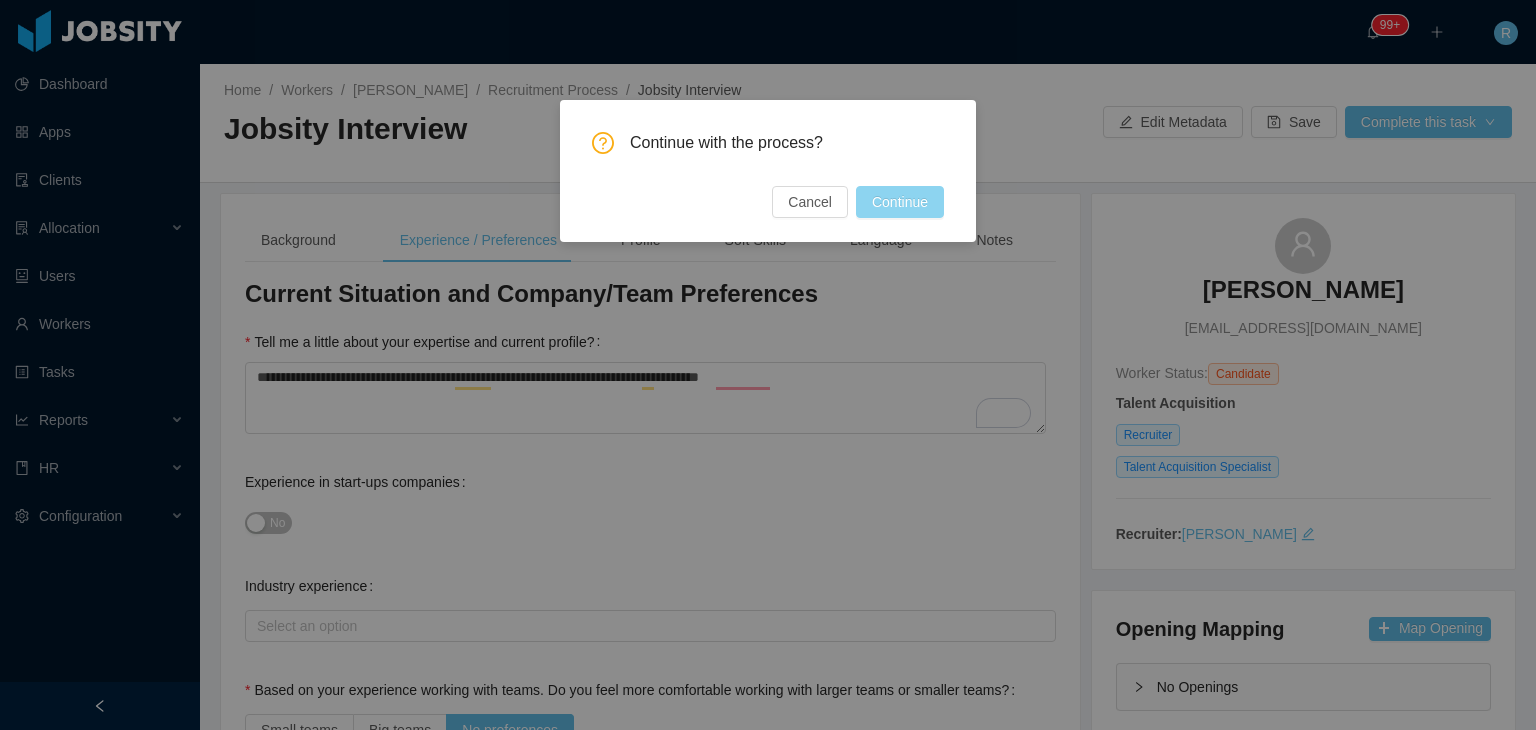 click on "Continue" at bounding box center [900, 202] 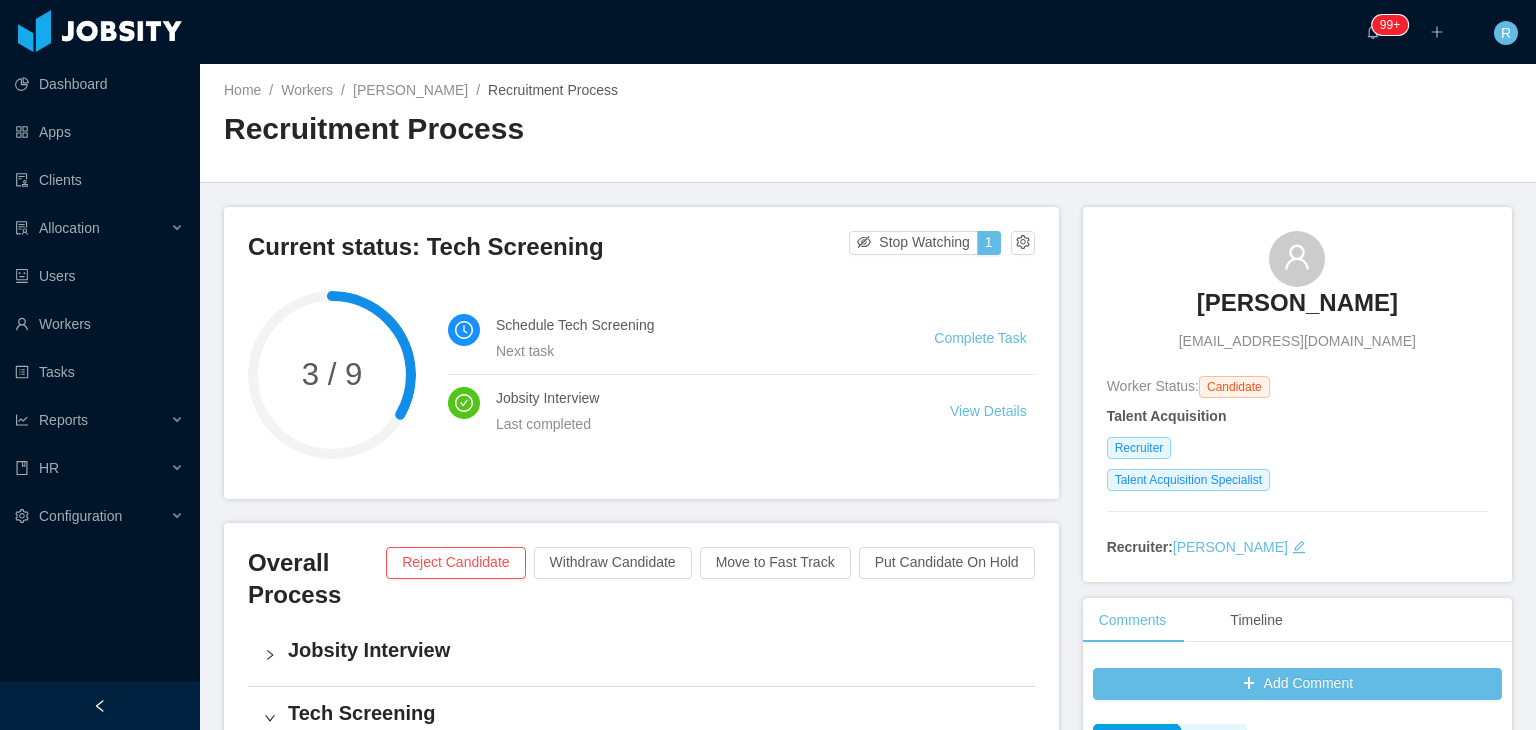 click on "Overall Process Reject Candidate Withdraw Candidate Move to Fast Track Put Candidate On Hold Jobsity Interview Tech Screening   1 Schedule Tech Screening Due at: [DATE].   Assigned to:   [PERSON_NAME] Complete Challenge Approval Pre-hiring Hiring" at bounding box center (641, 868) 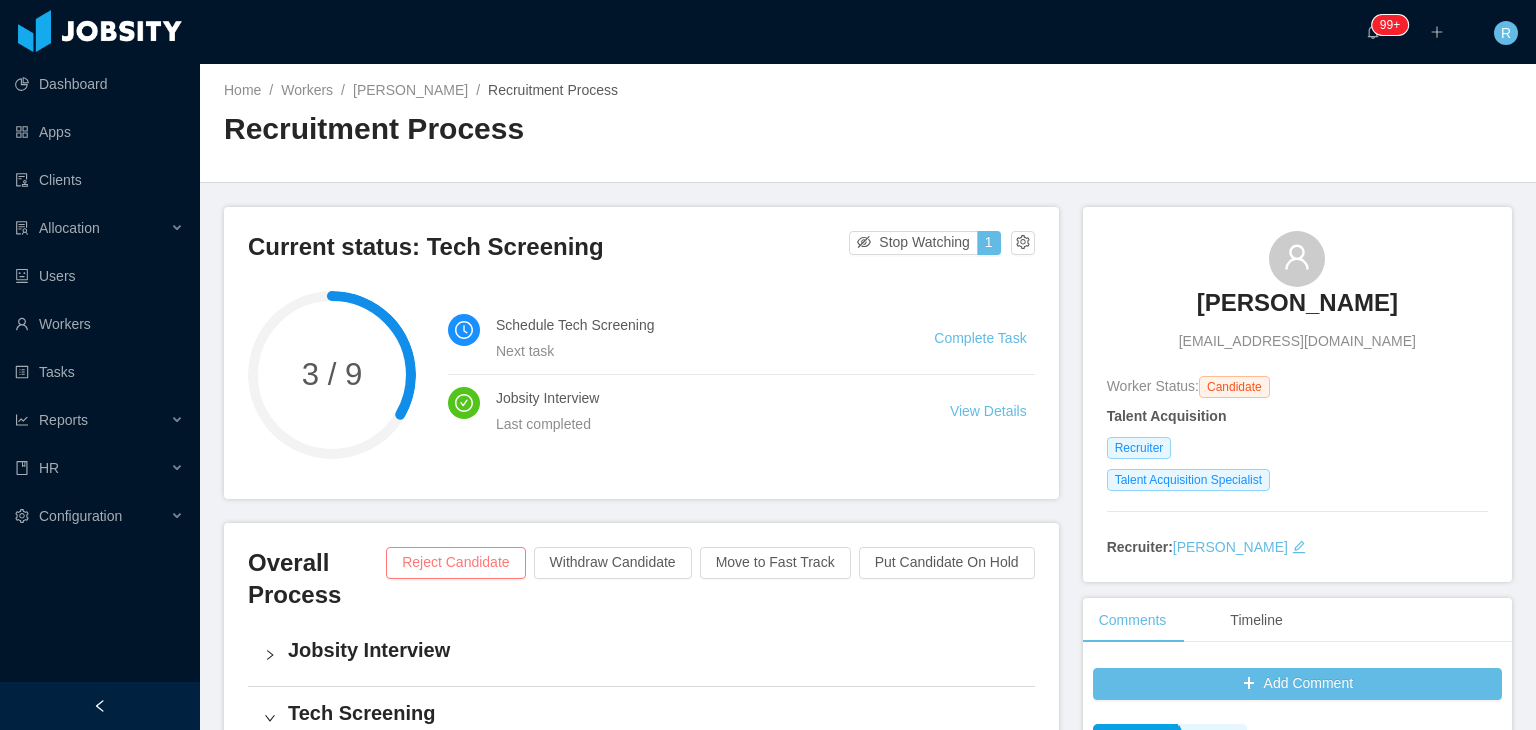 click on "Reject Candidate" at bounding box center (455, 563) 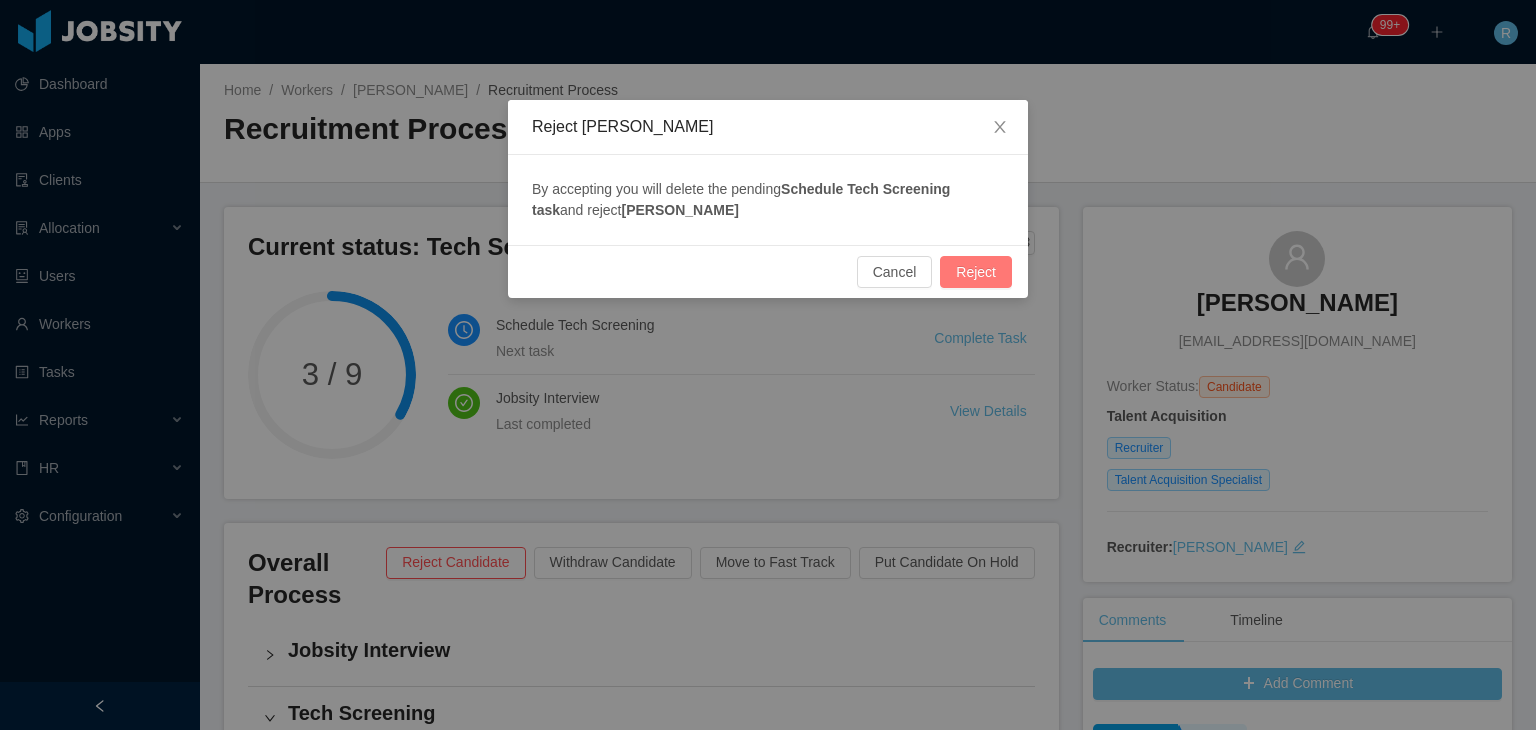 click on "Reject" at bounding box center [976, 272] 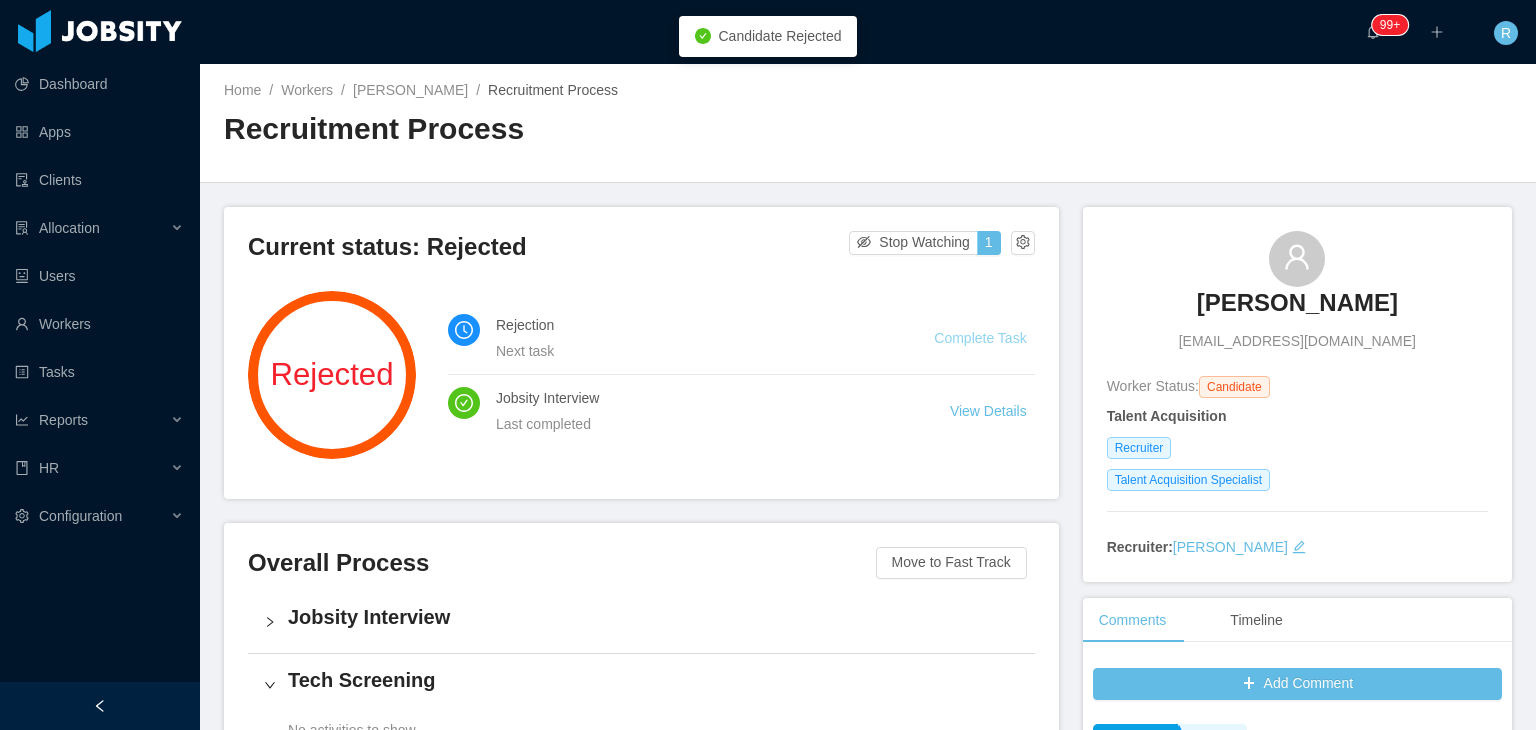 click on "Complete Task" at bounding box center [980, 338] 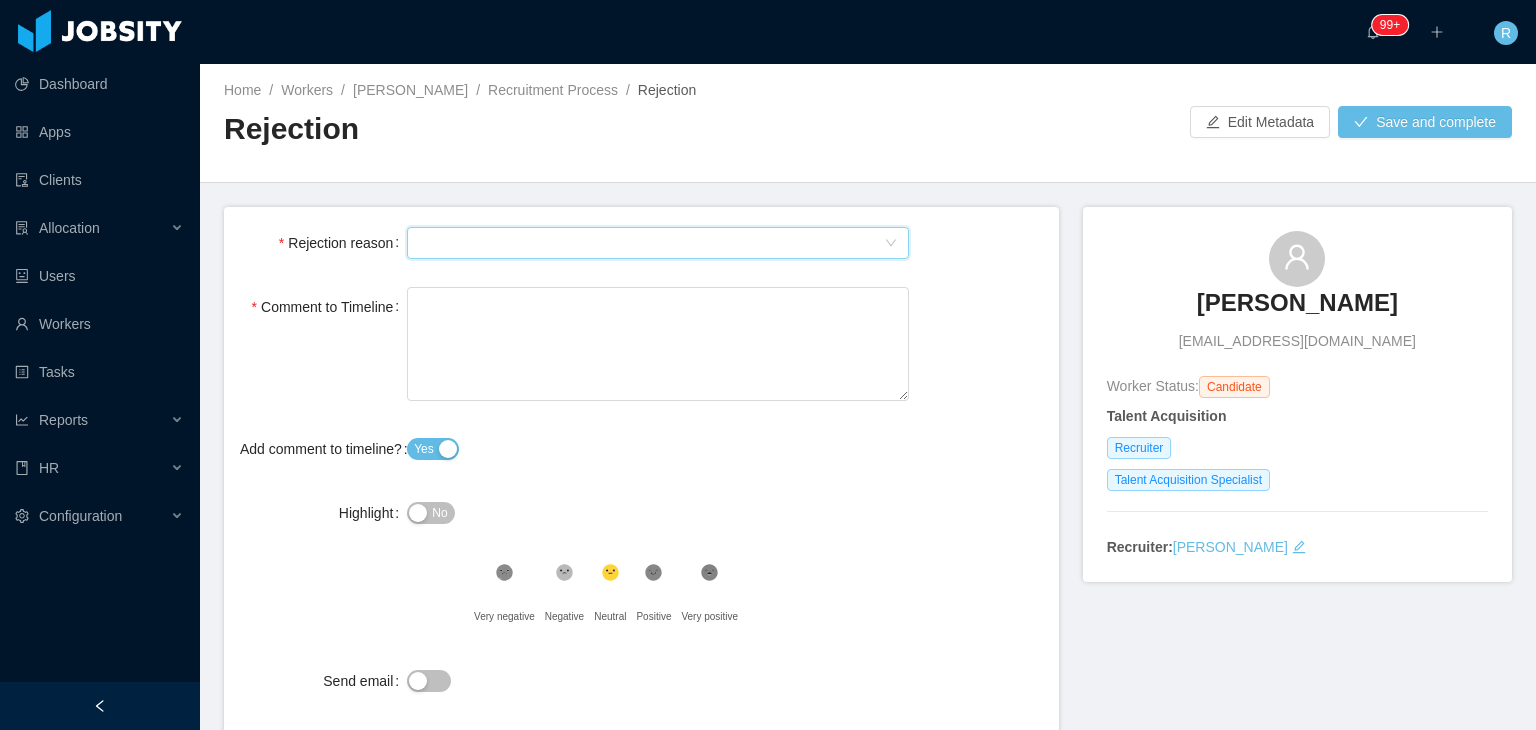 click on "Select Type" at bounding box center [651, 243] 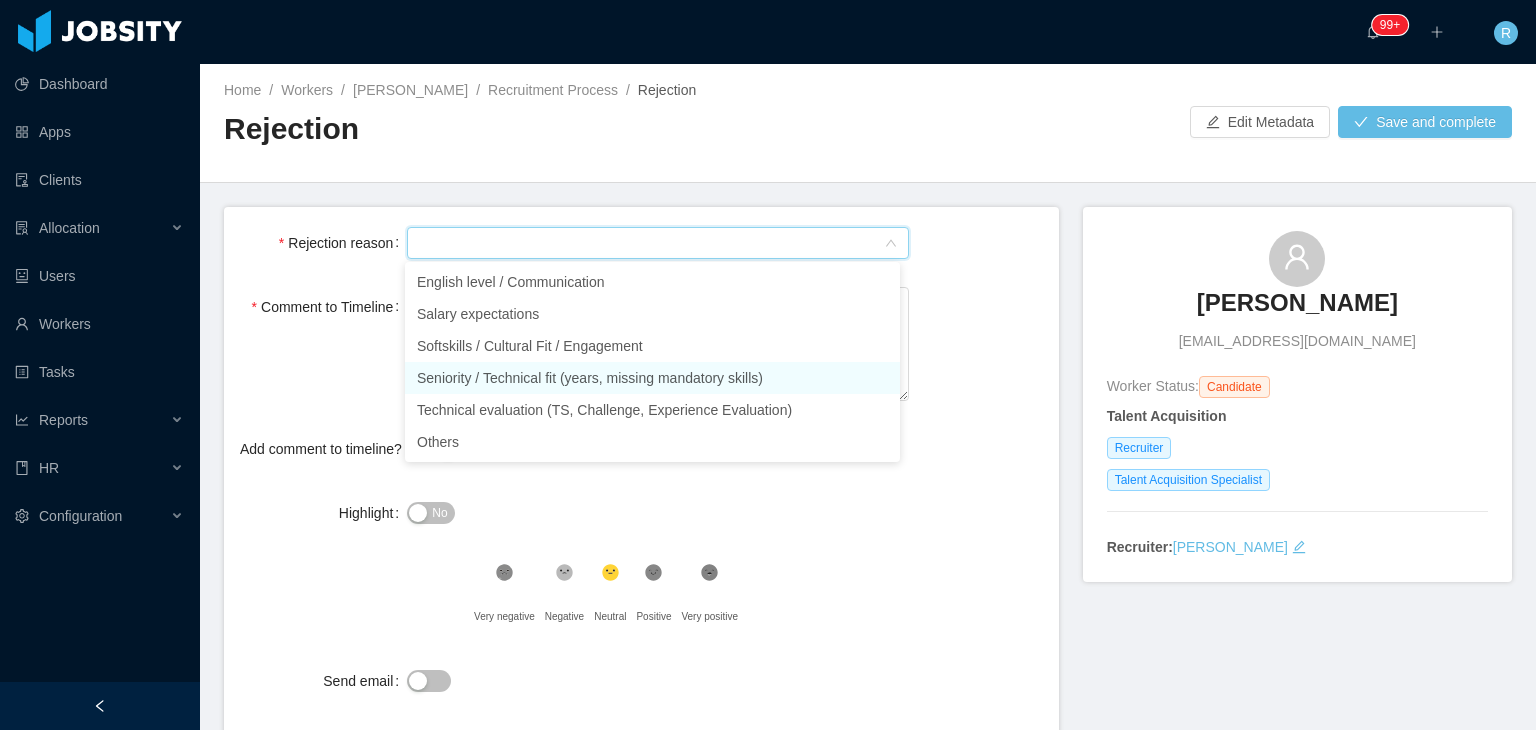 click on "Seniority / Technical fit (years, missing mandatory skills)" at bounding box center [652, 378] 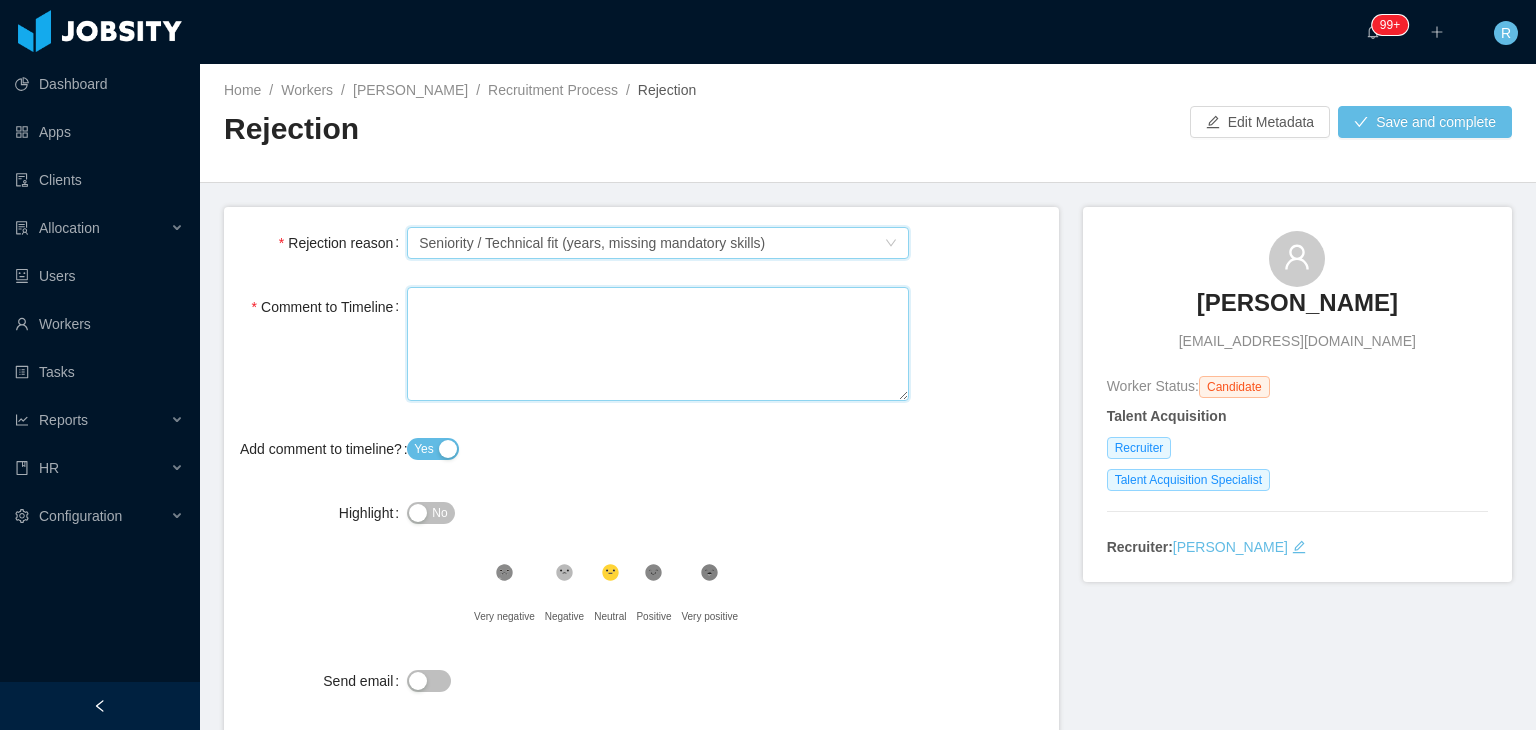 click on "Comment to Timeline" at bounding box center (658, 344) 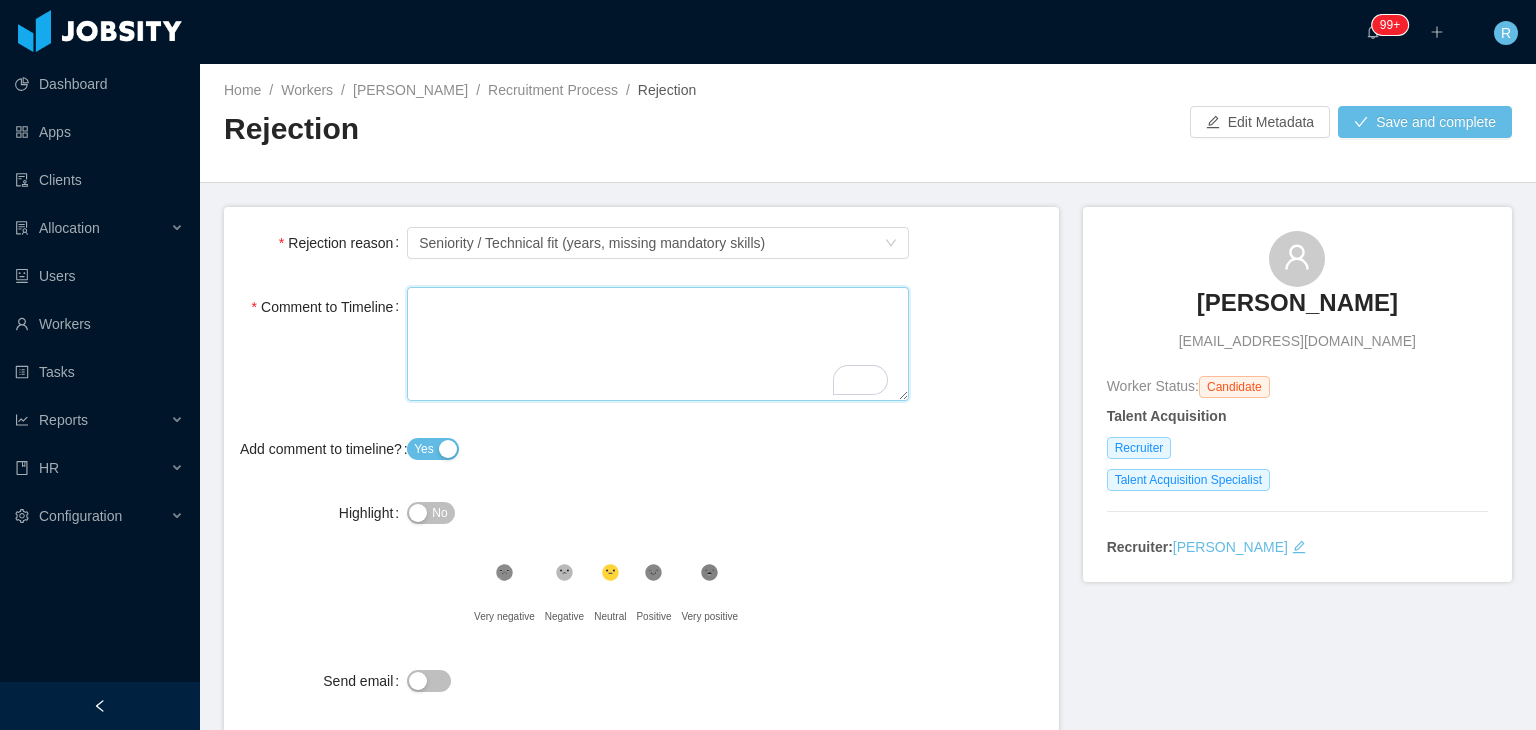 type 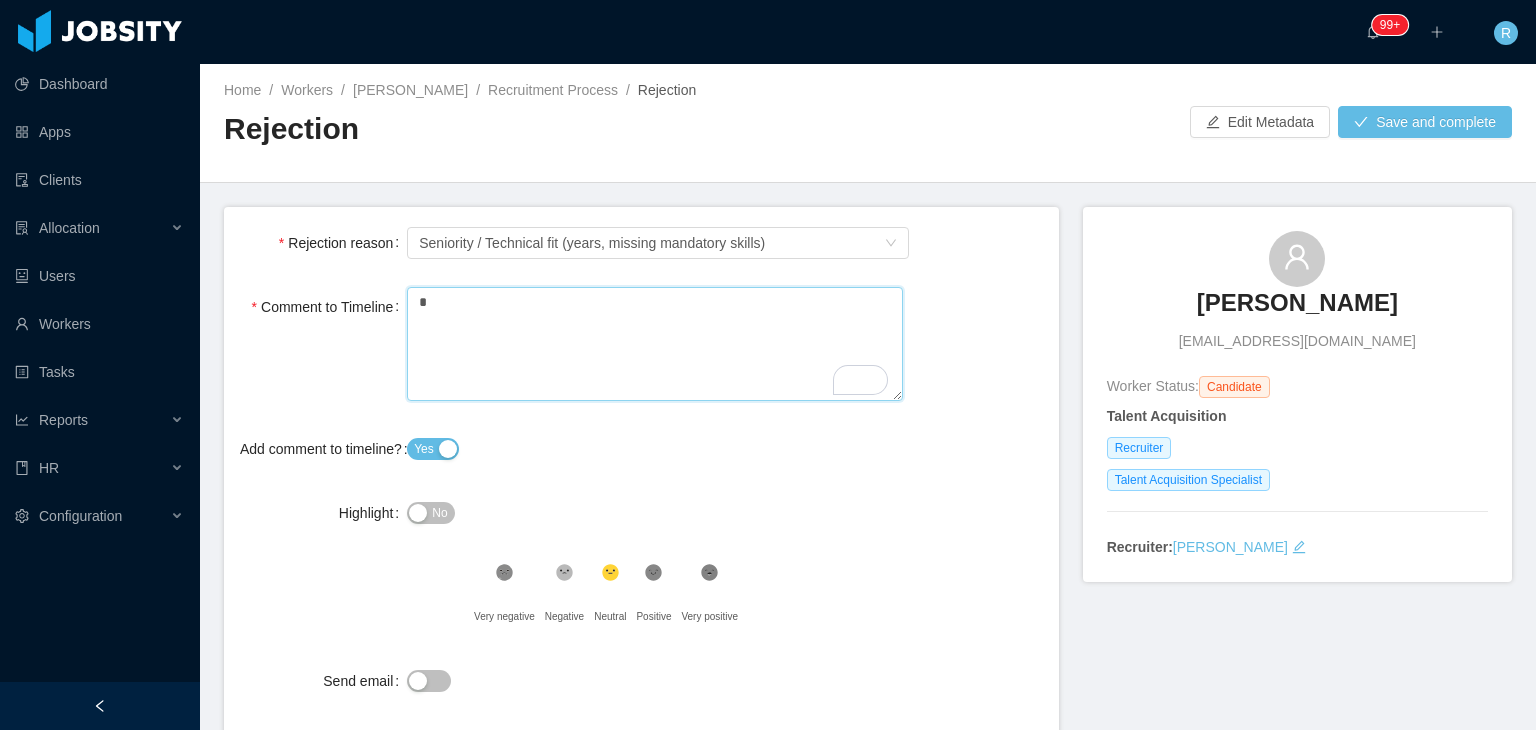 type 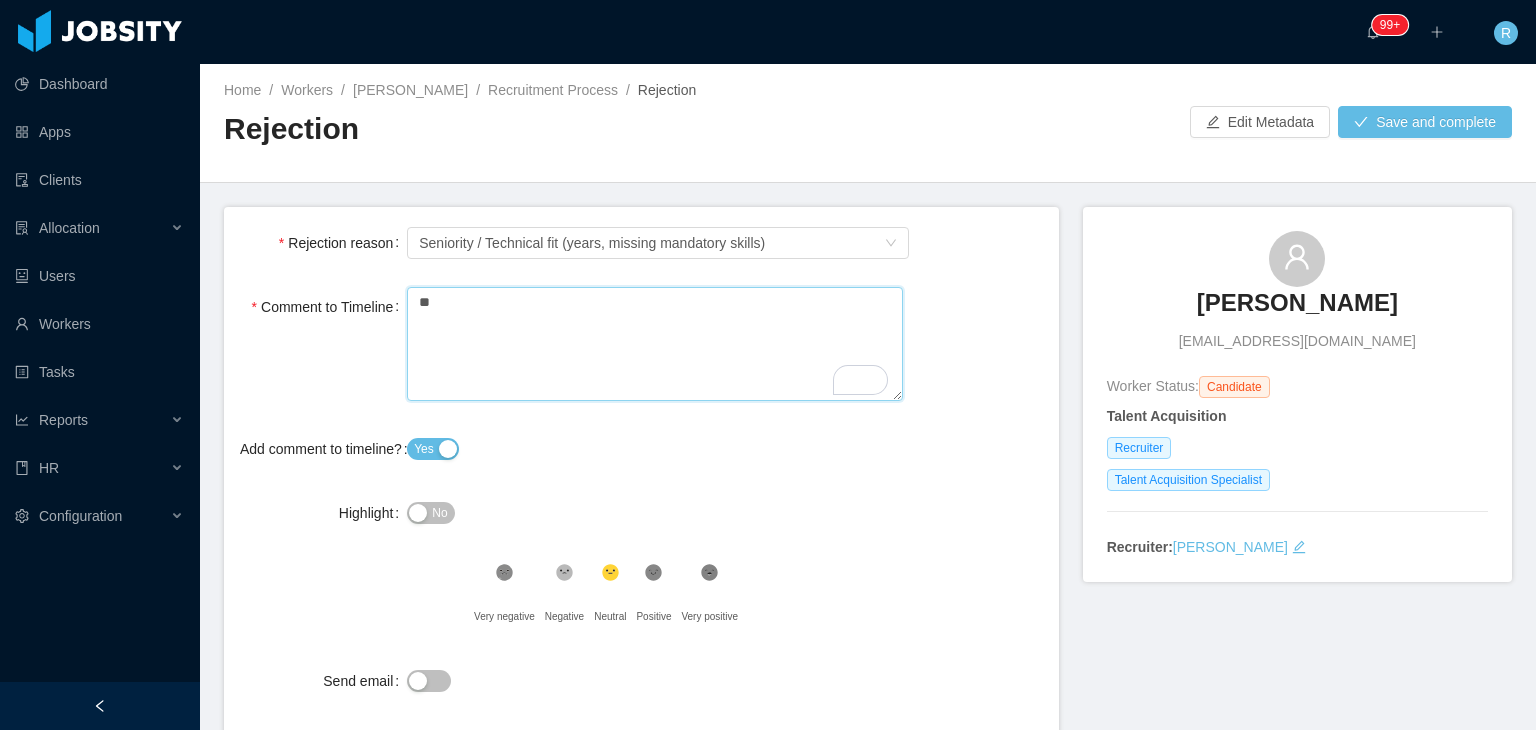type 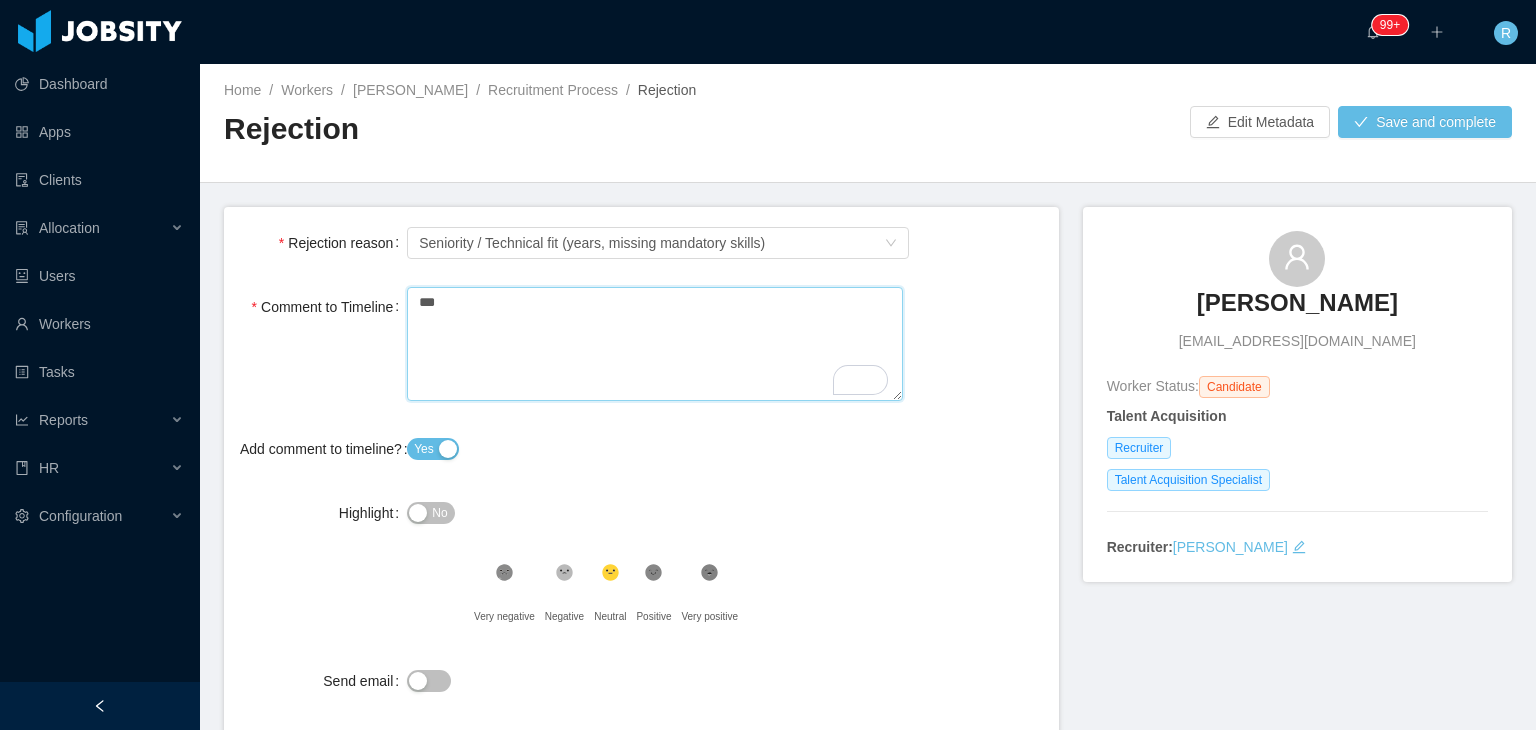 type 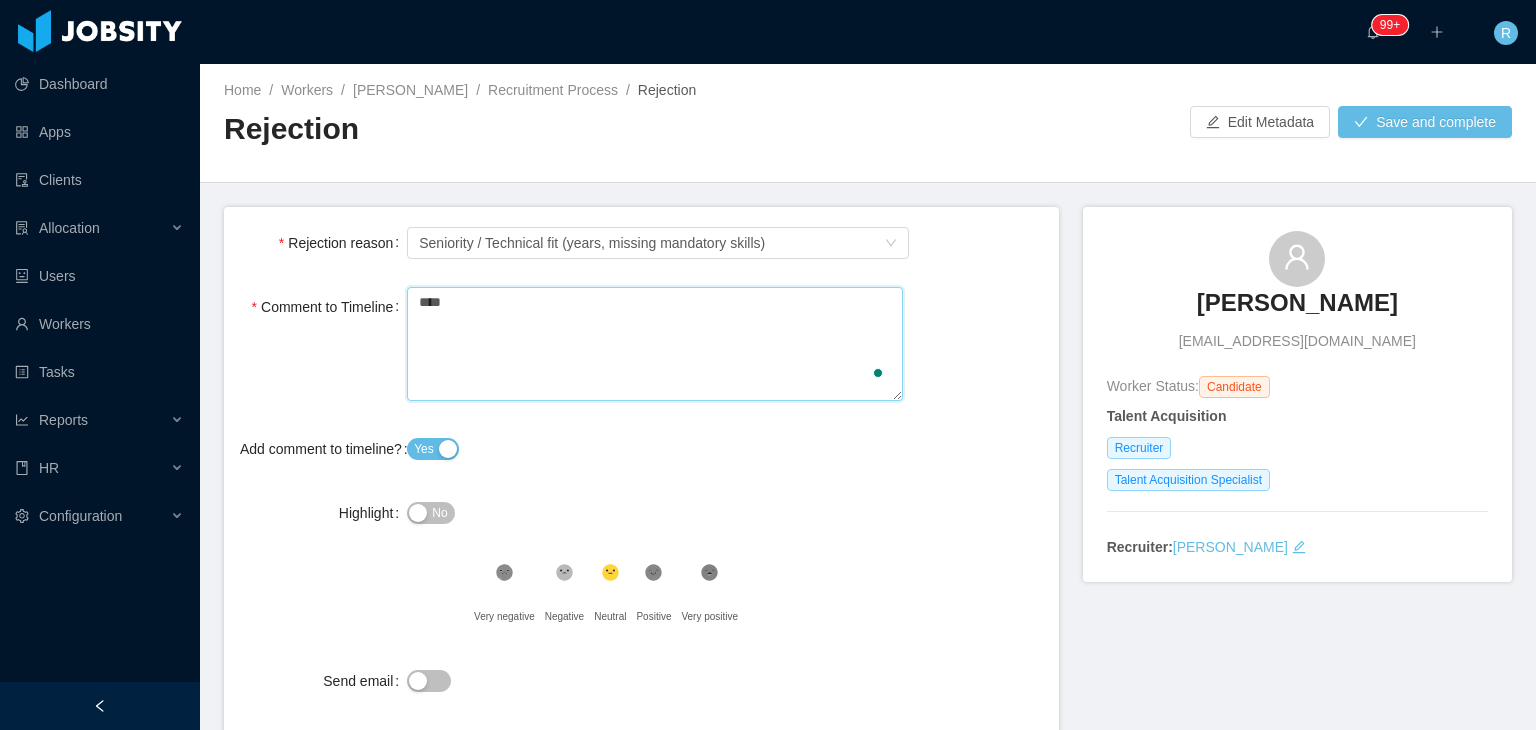 type on "*****" 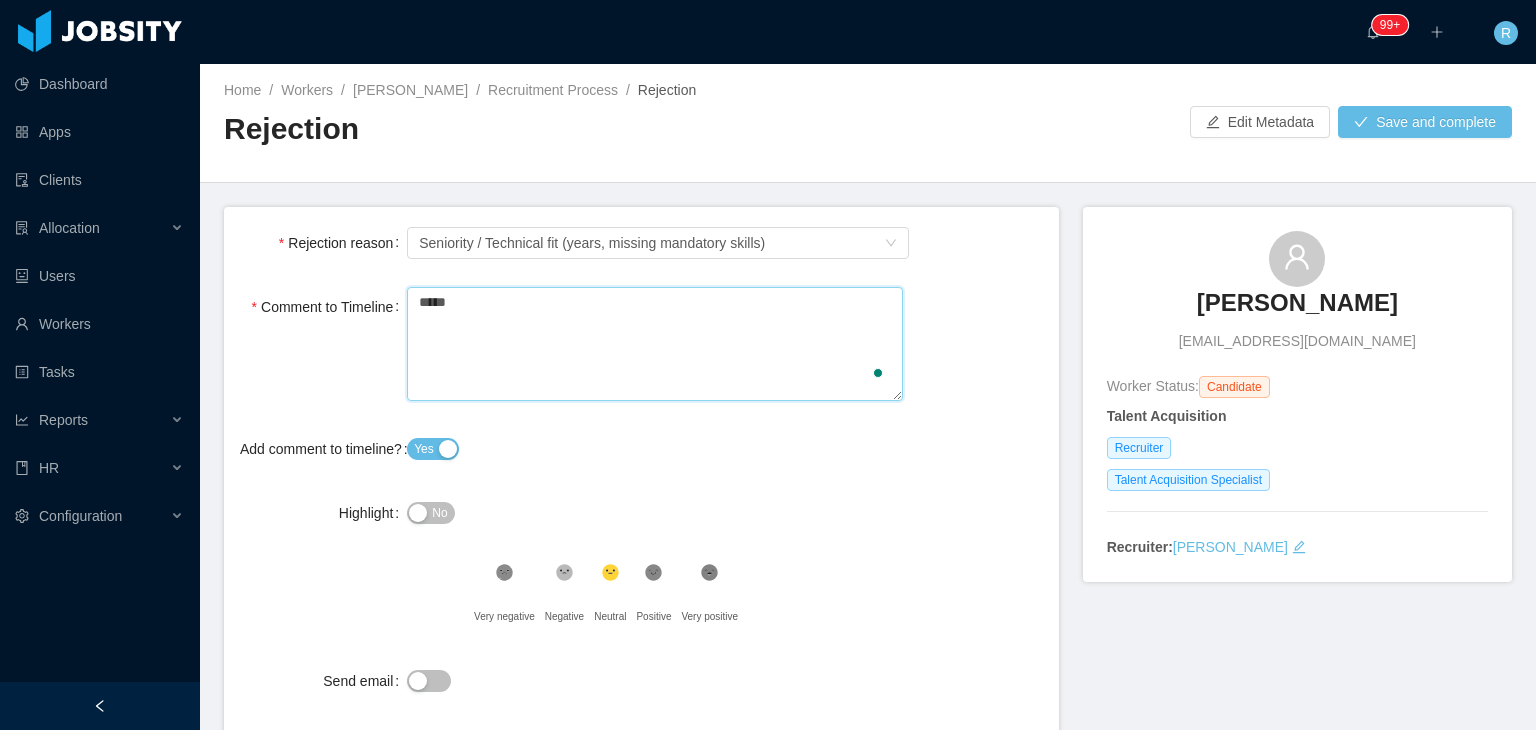 type 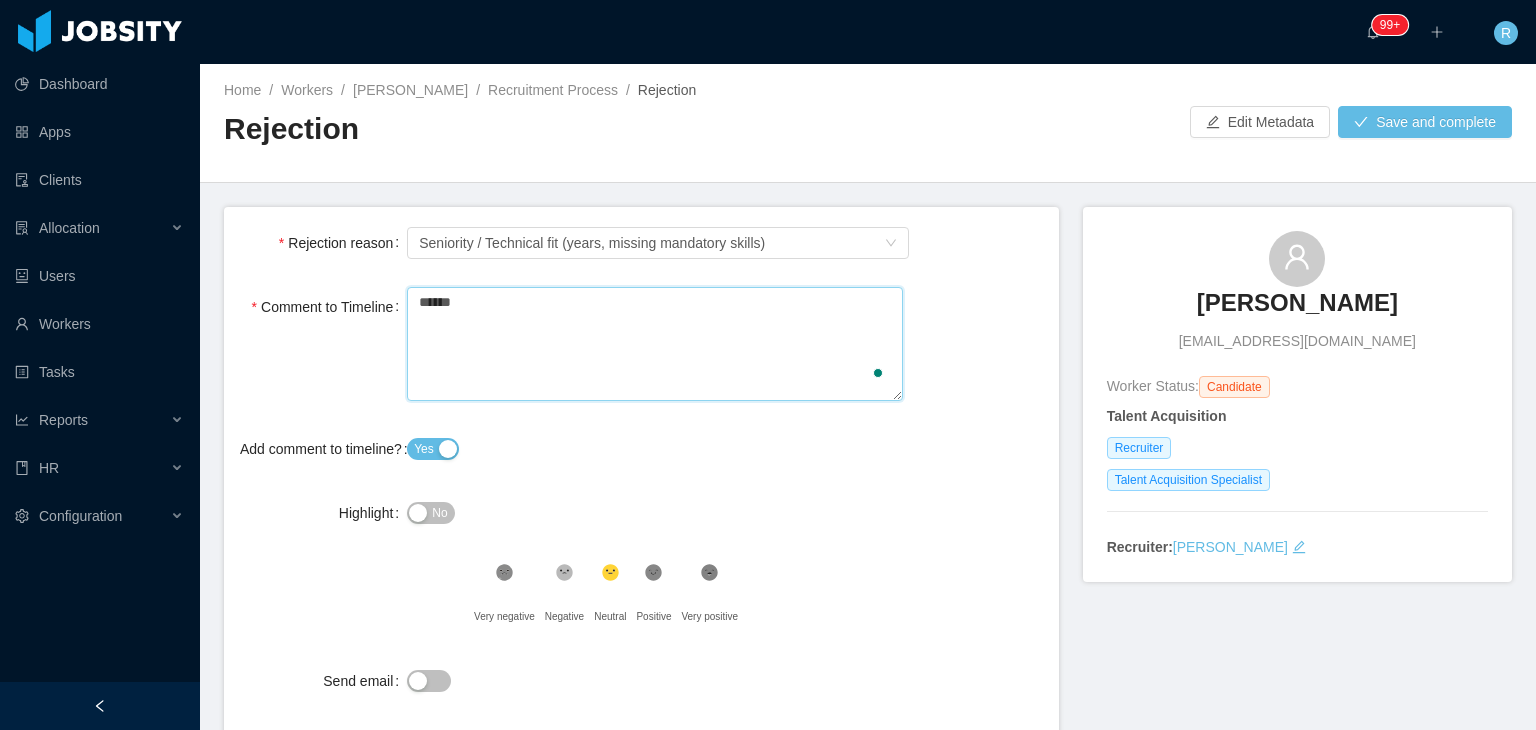 type on "*******" 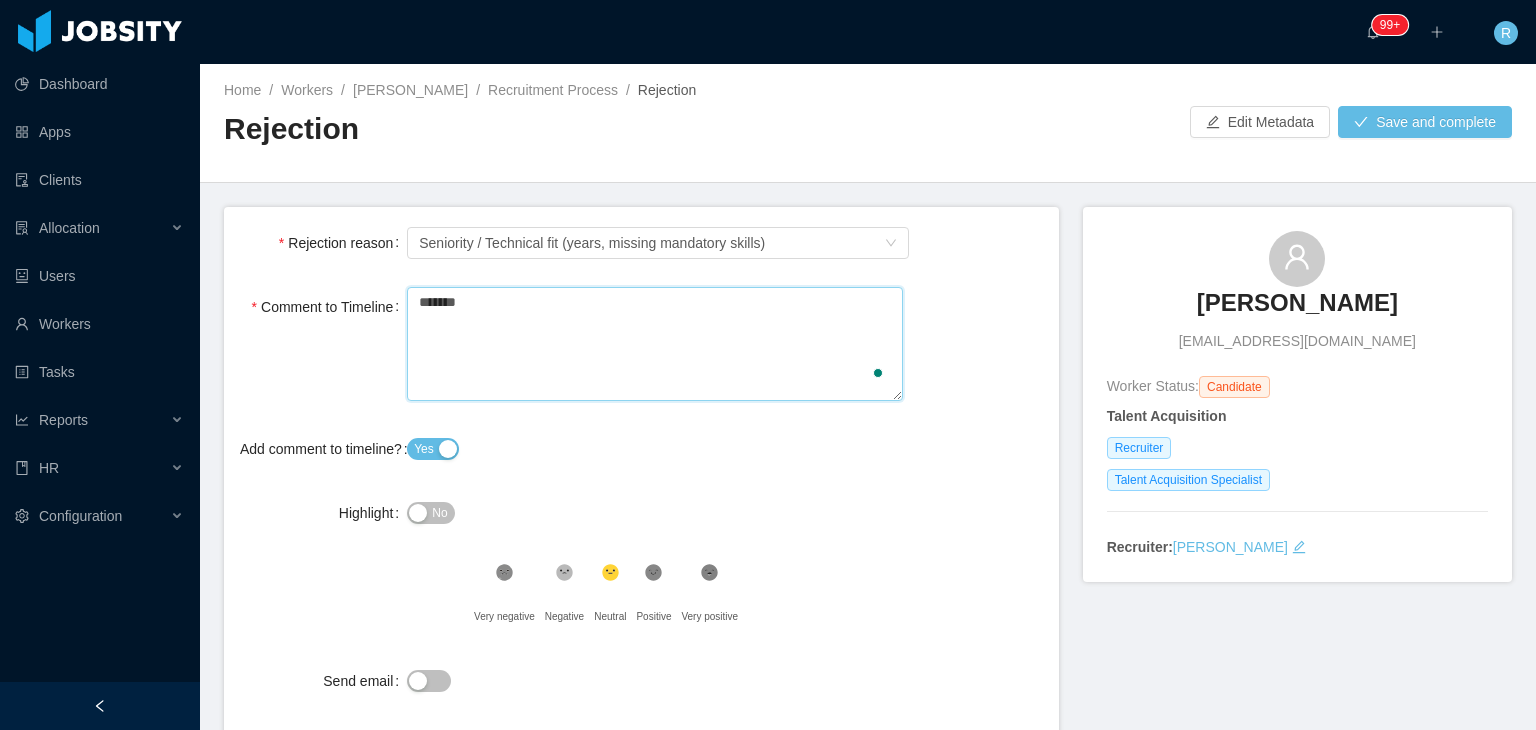 type 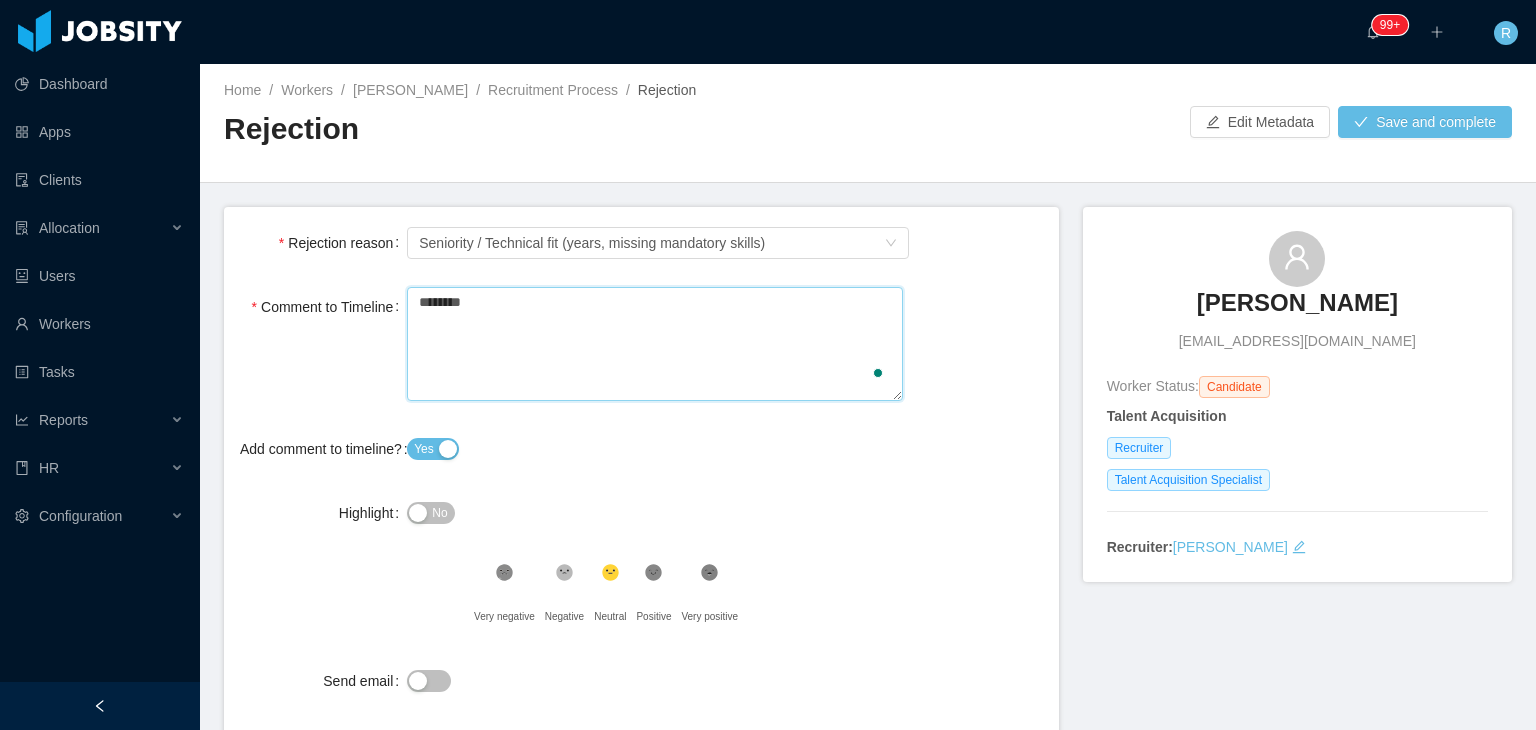 type 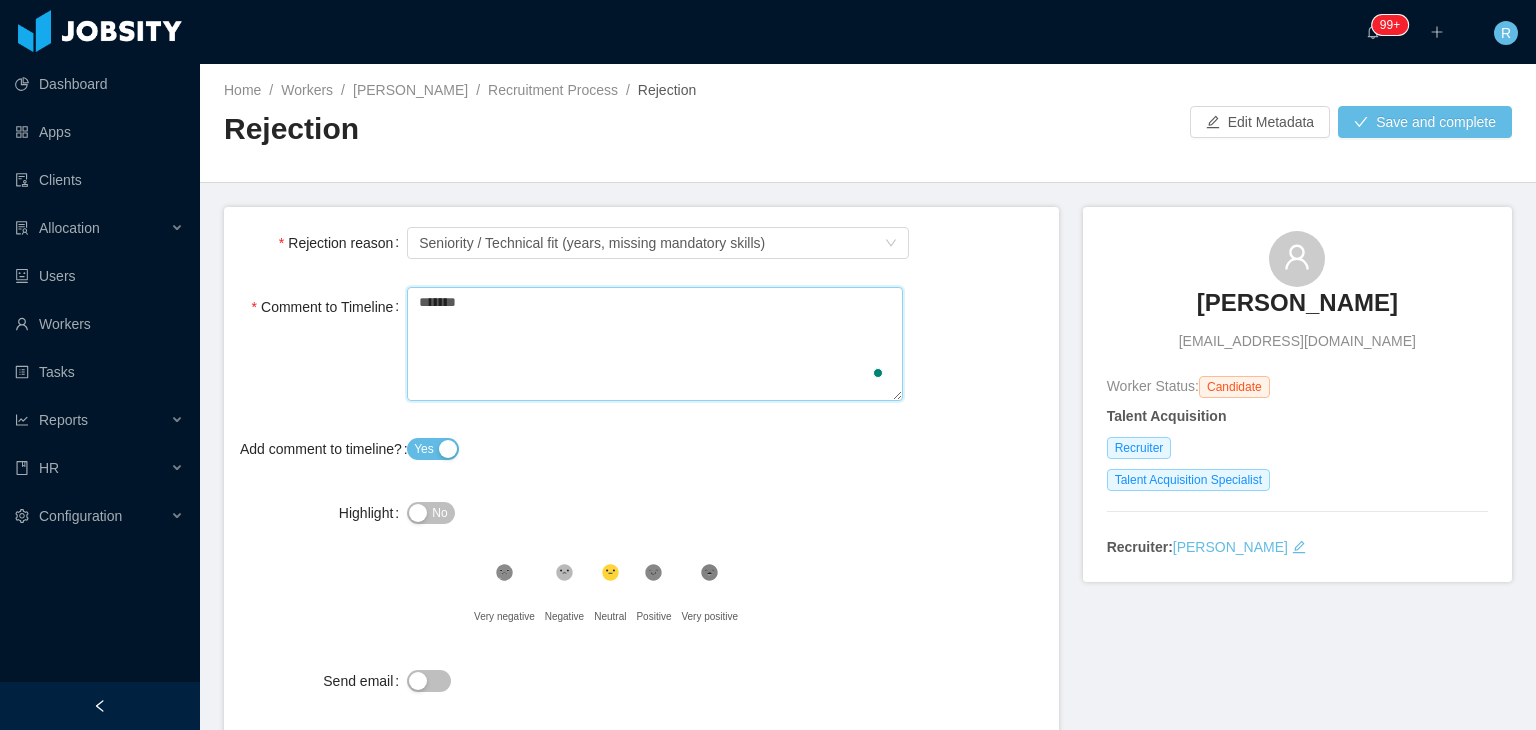 type 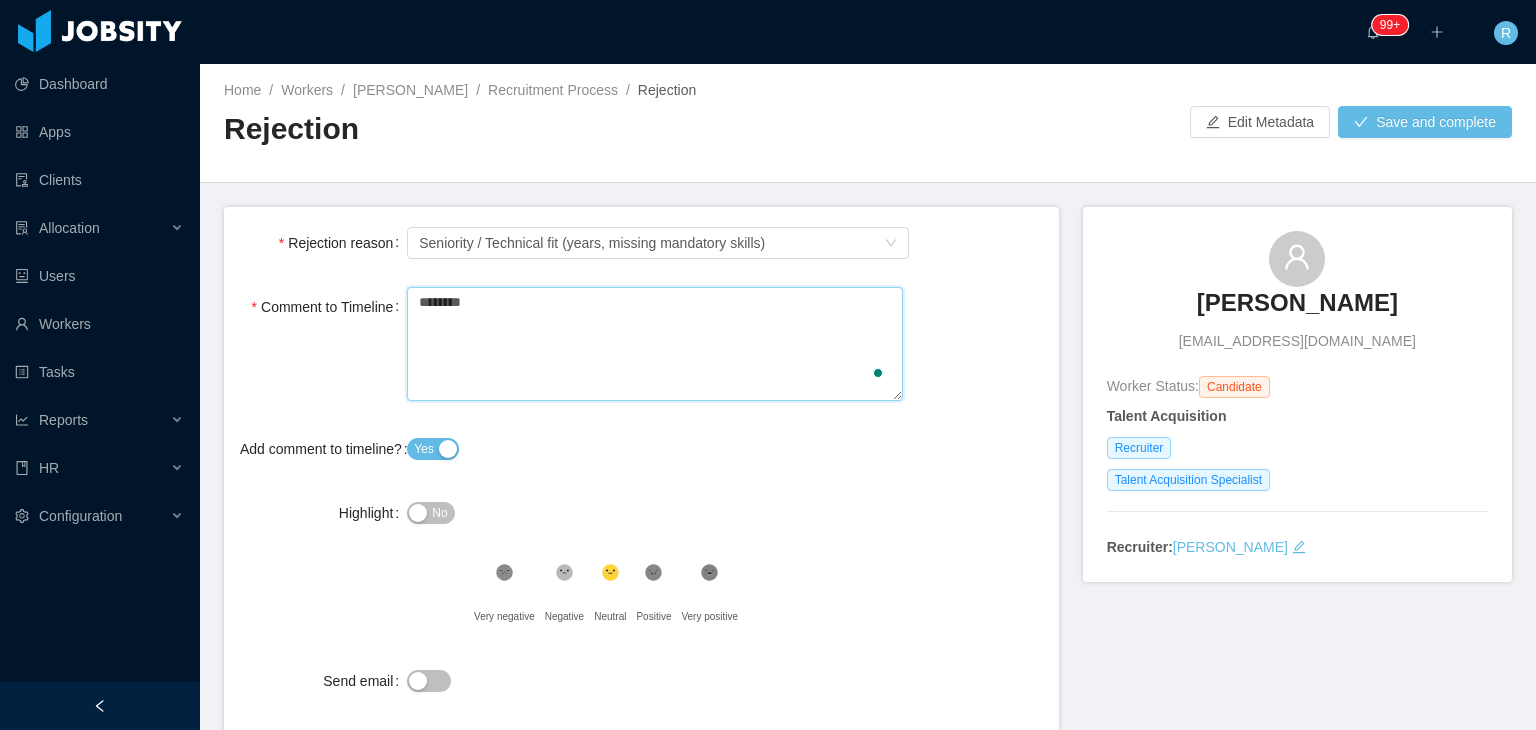 type 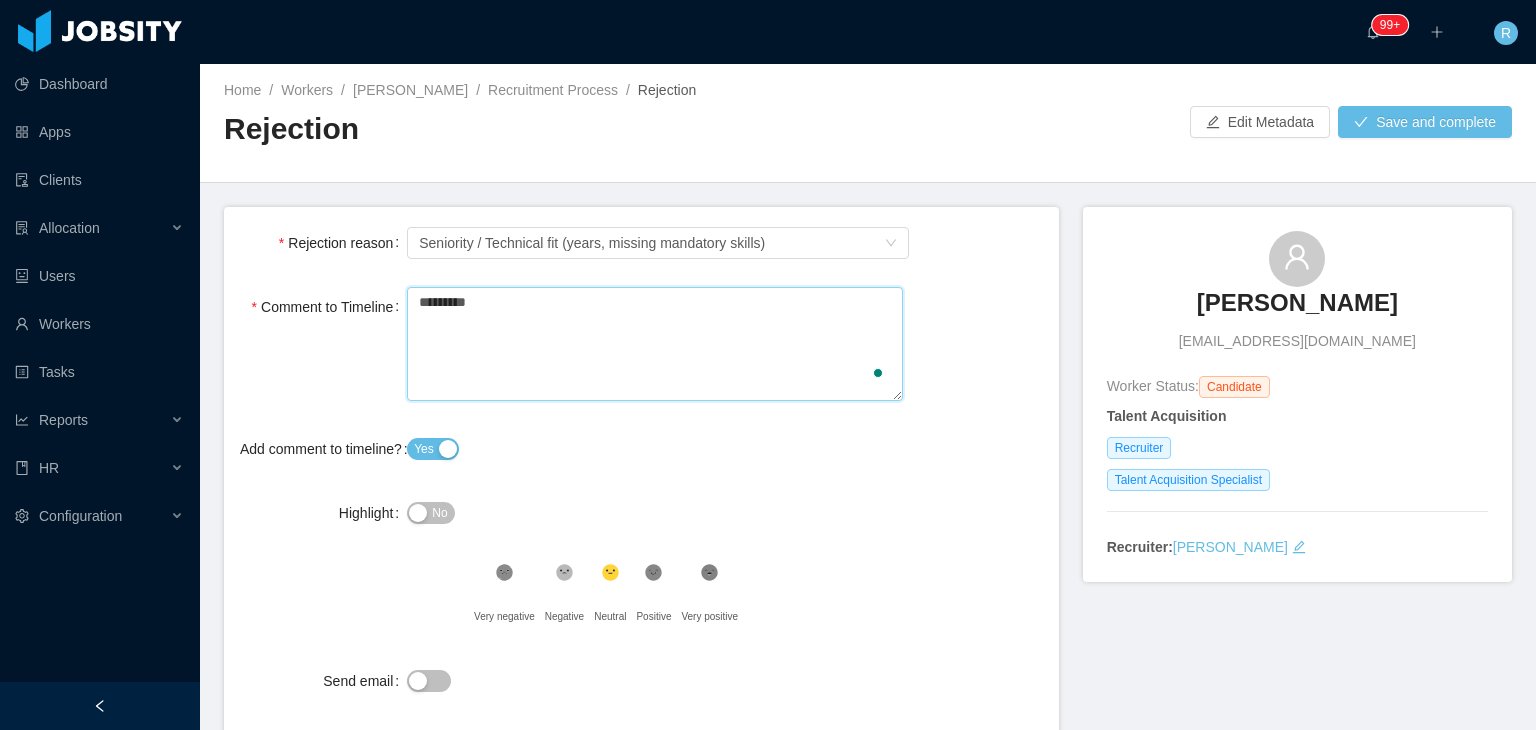 type 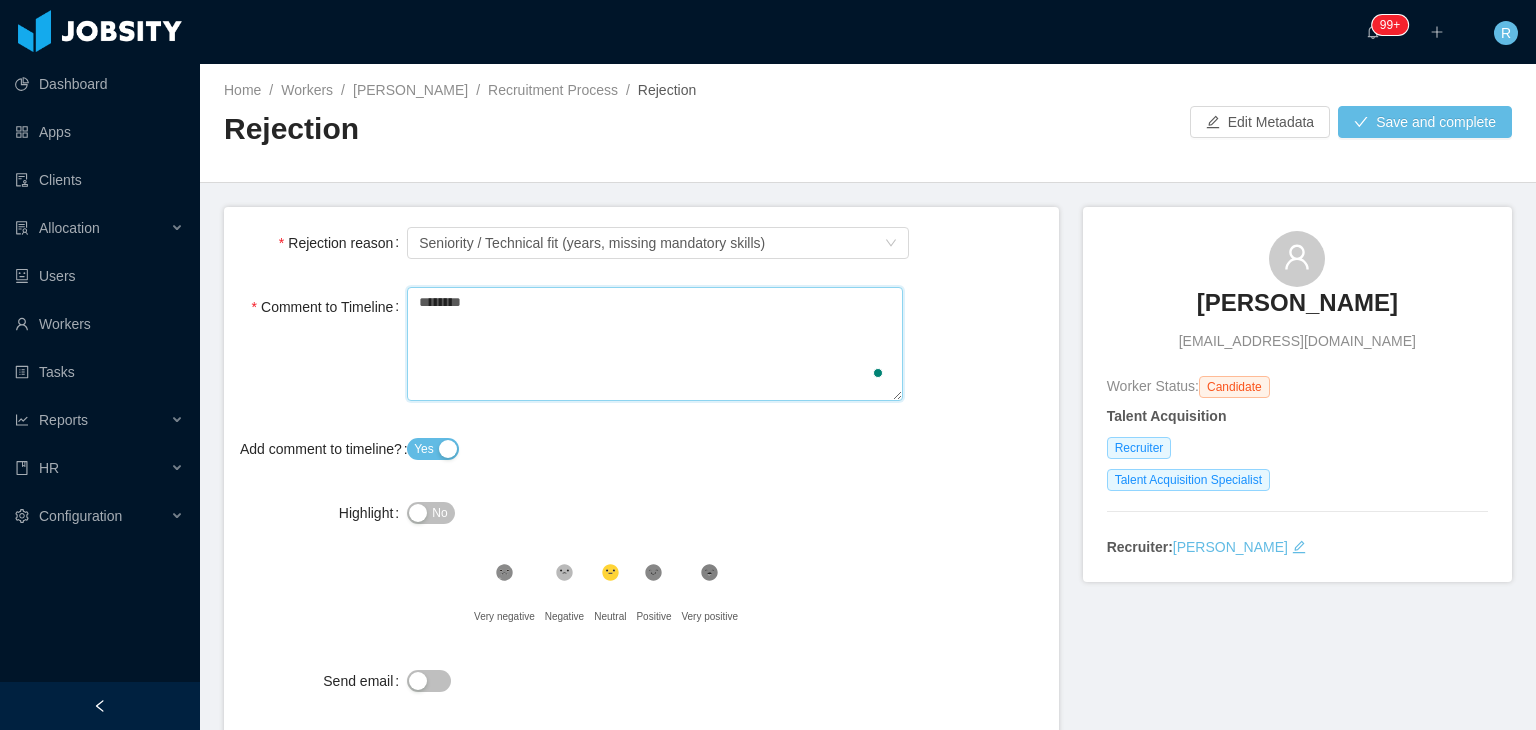 type 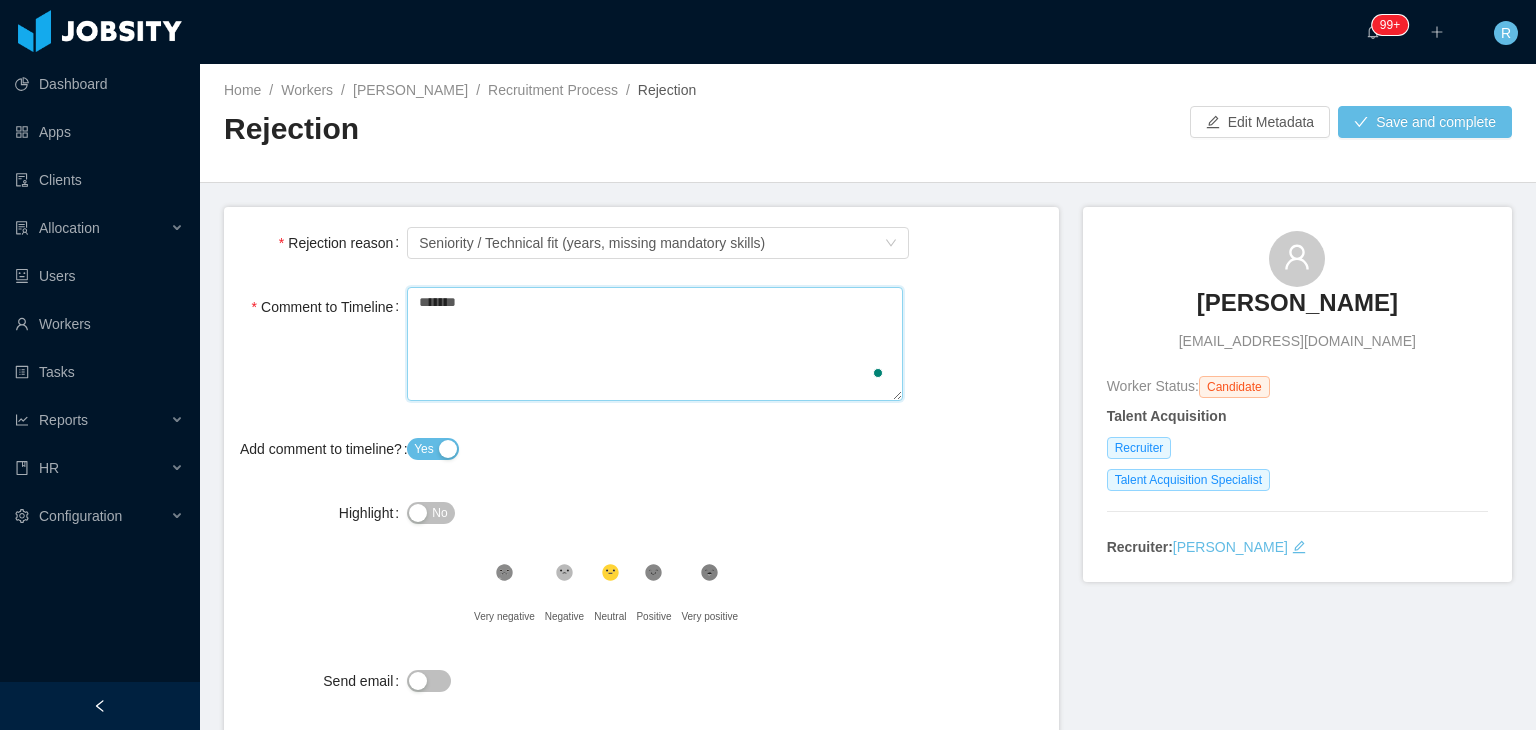 type 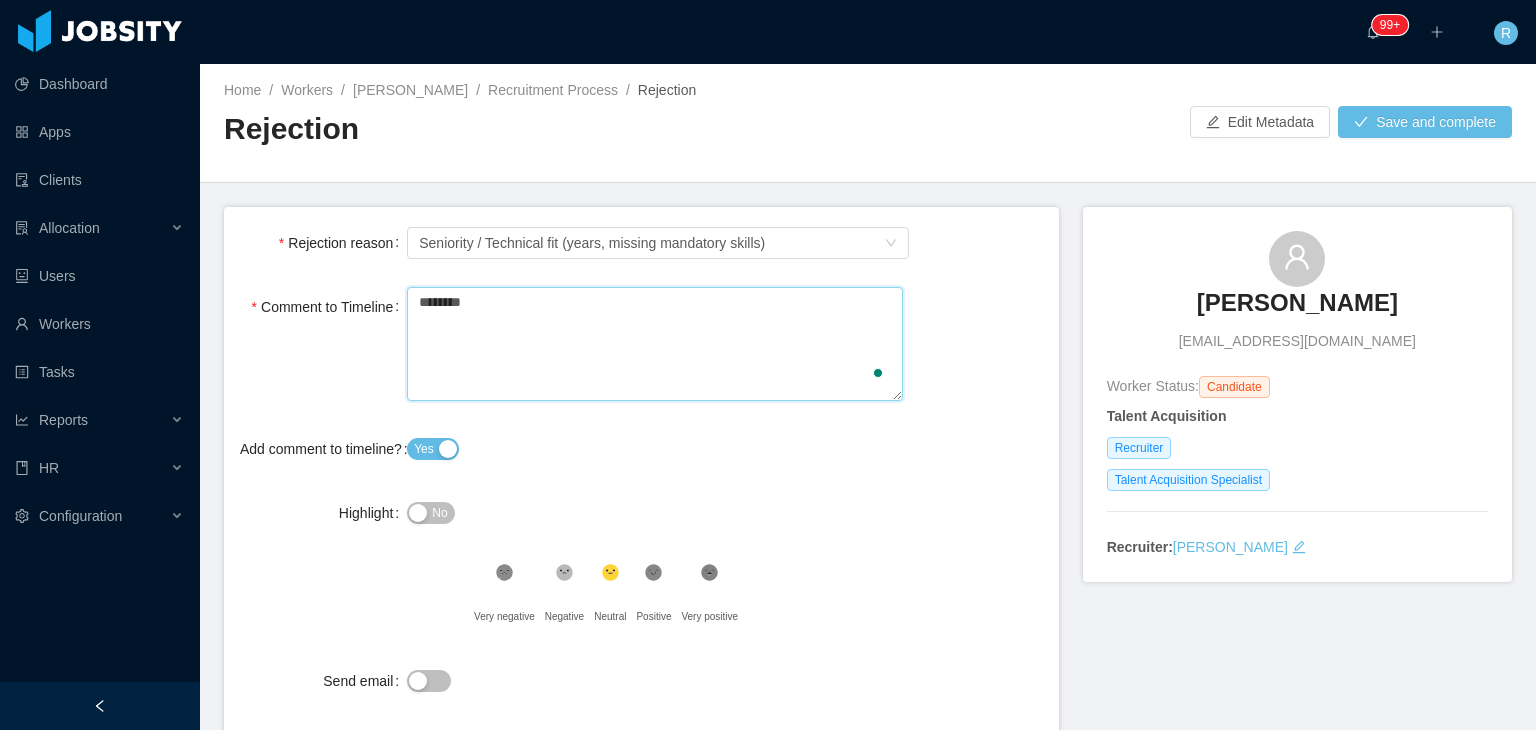 type 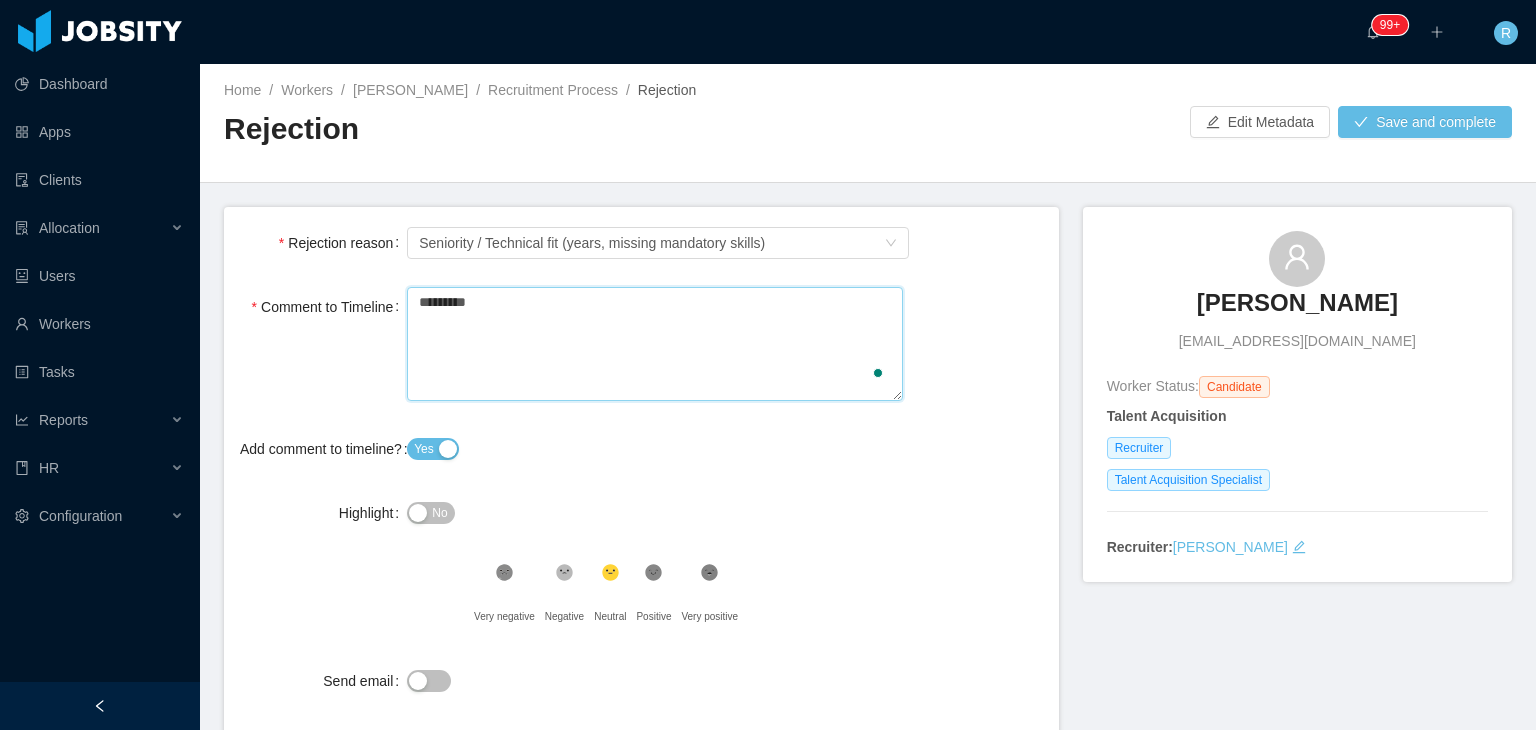 type 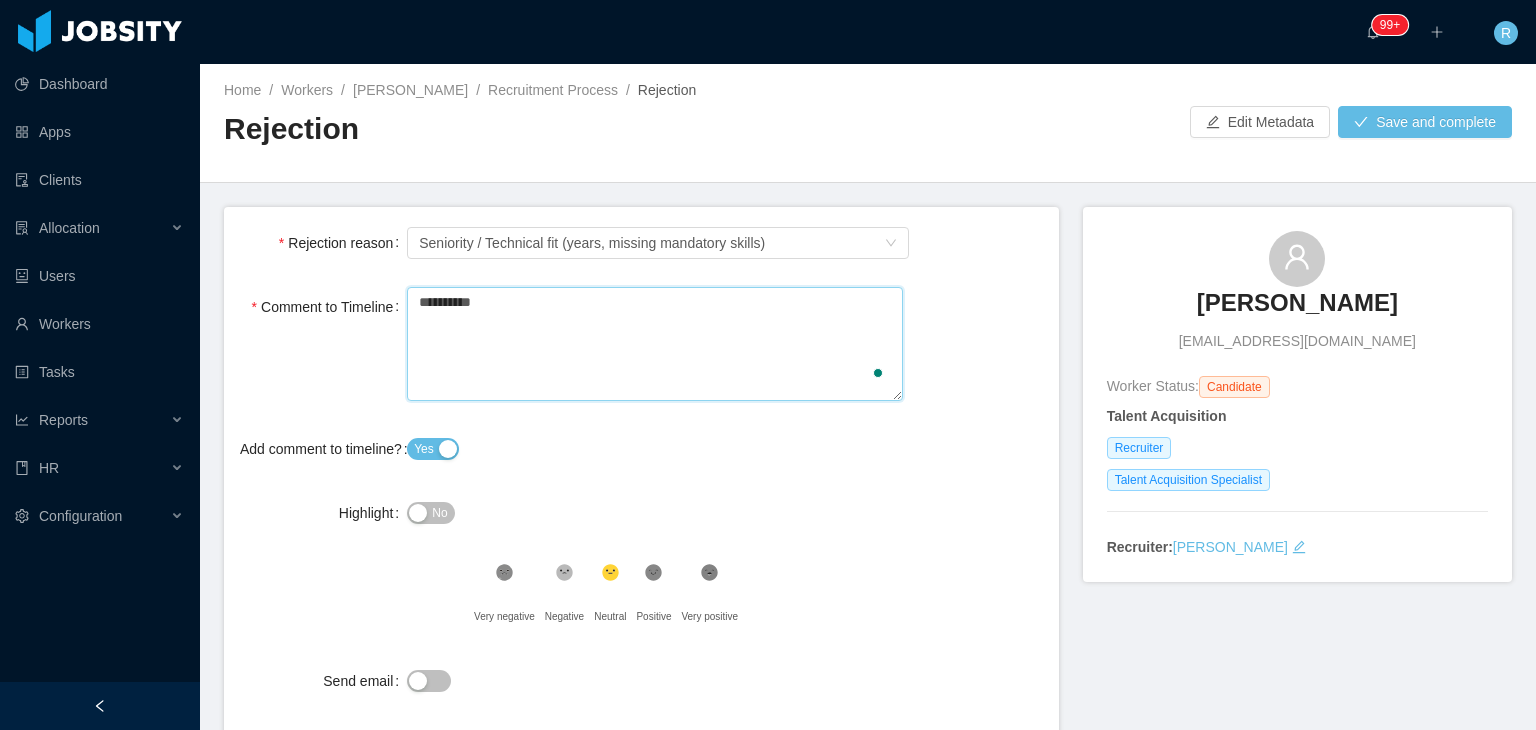 type 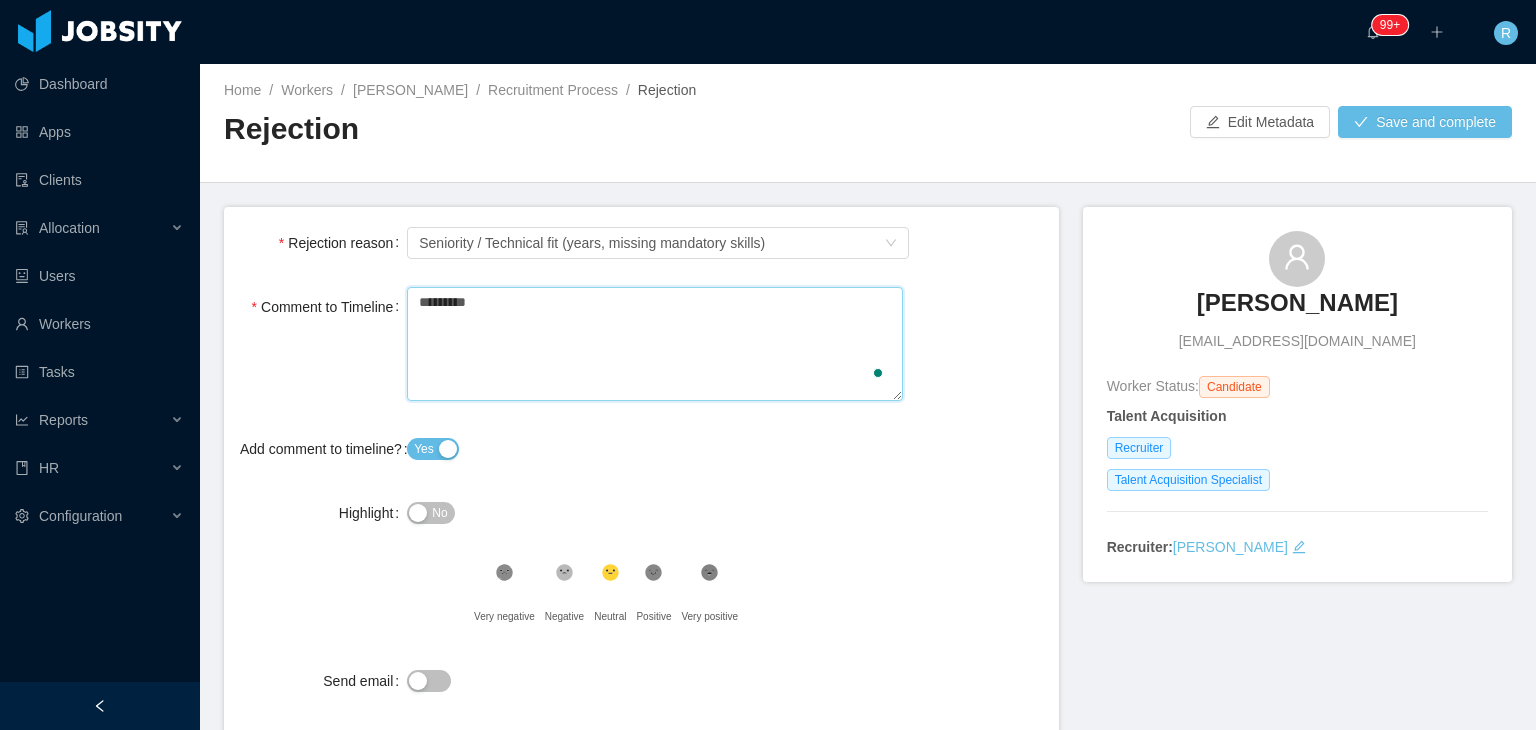 type 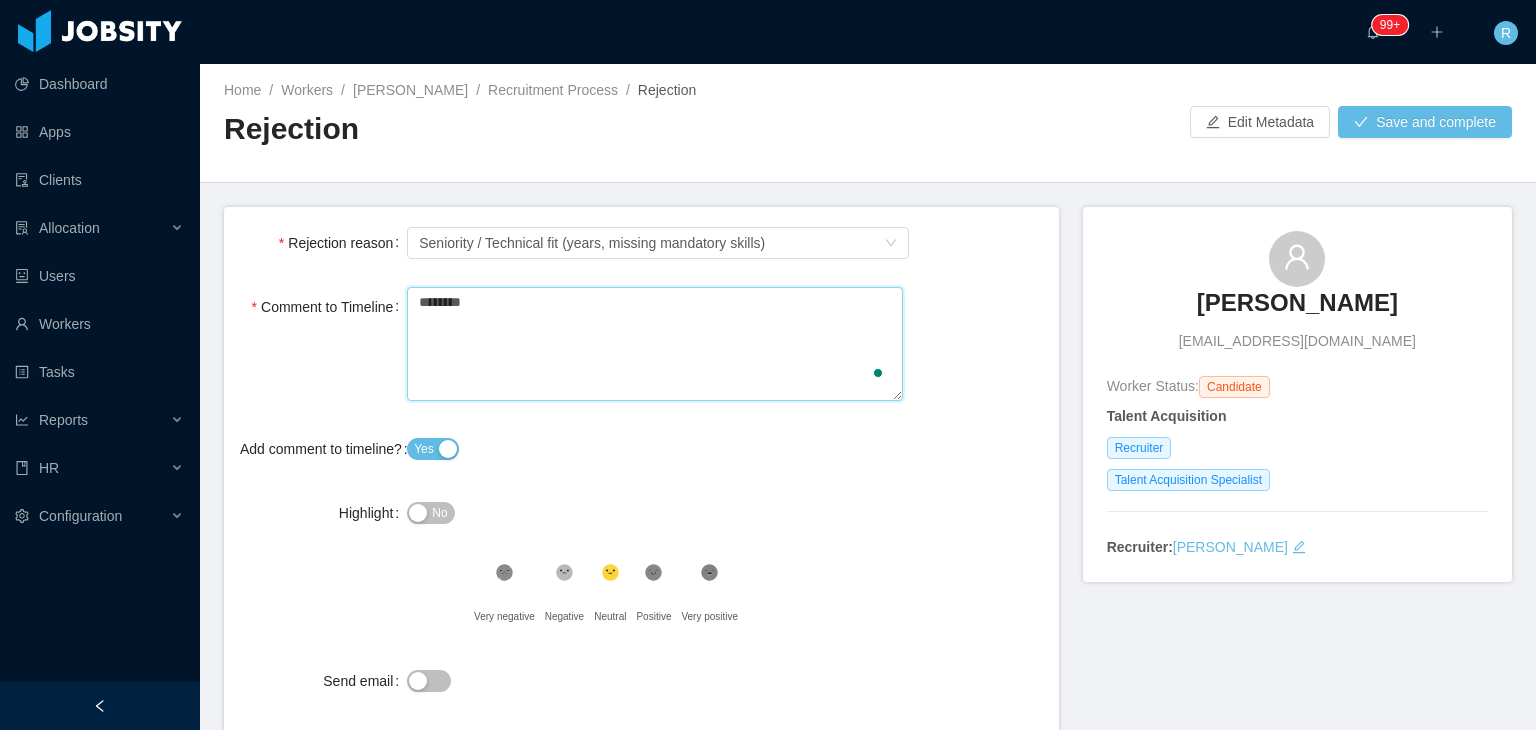 type 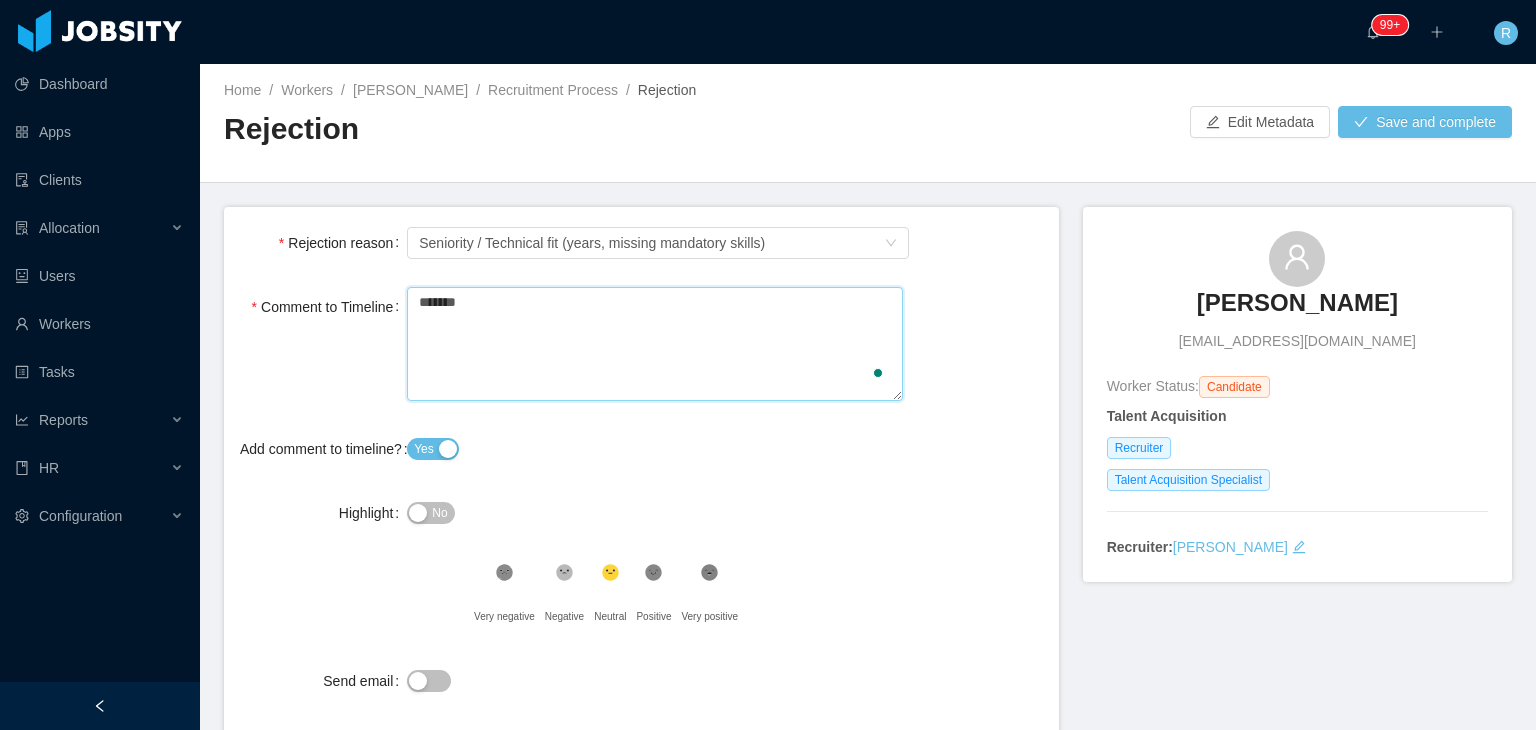 type 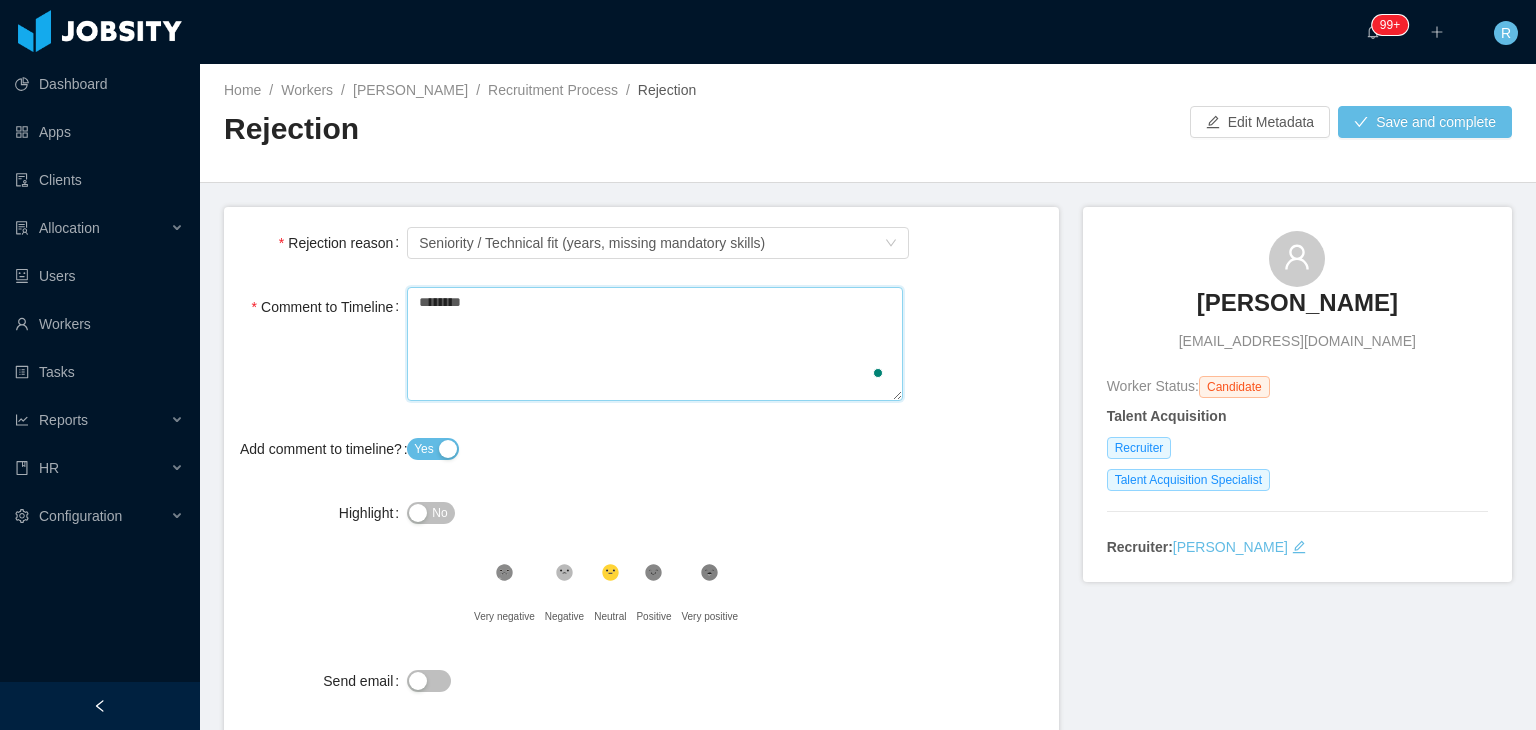 type 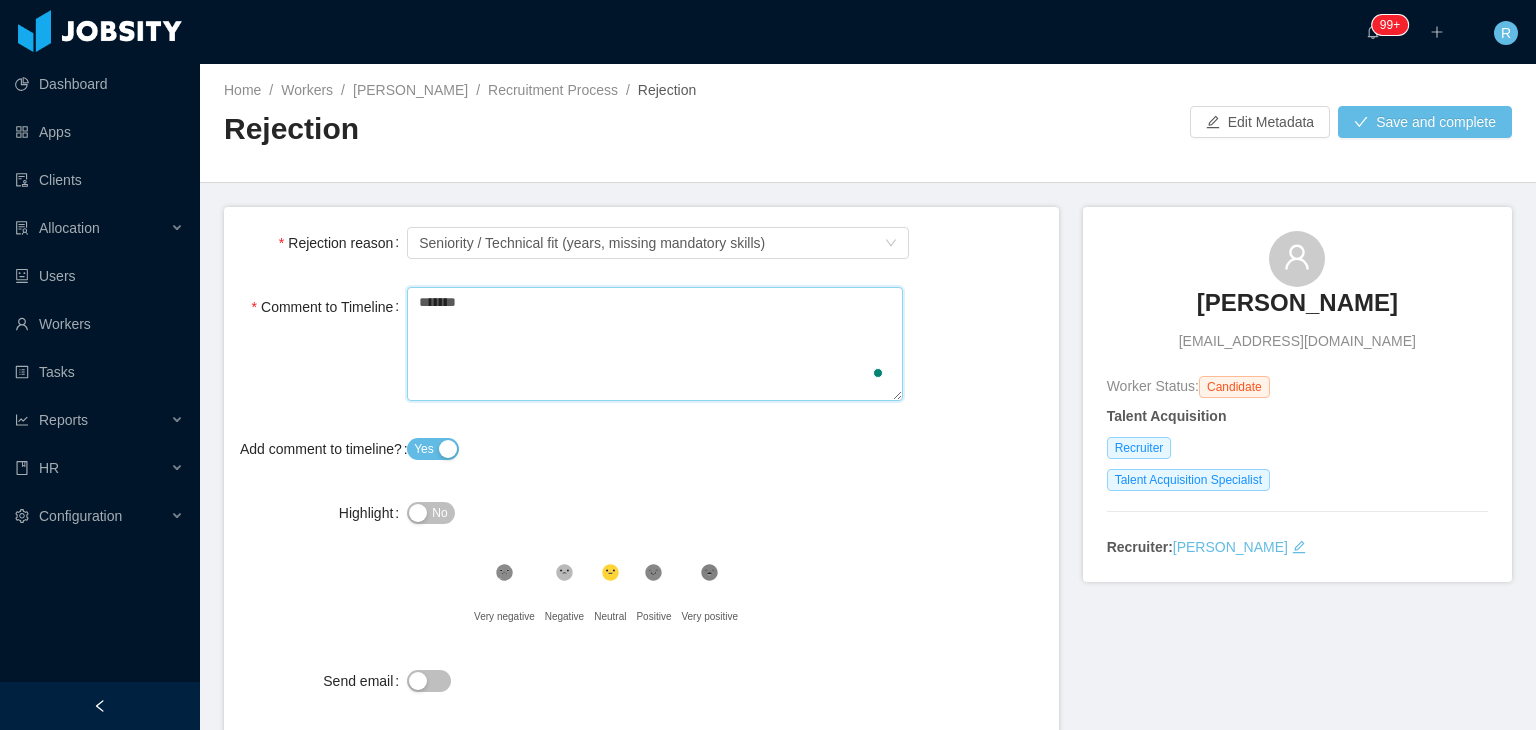 type 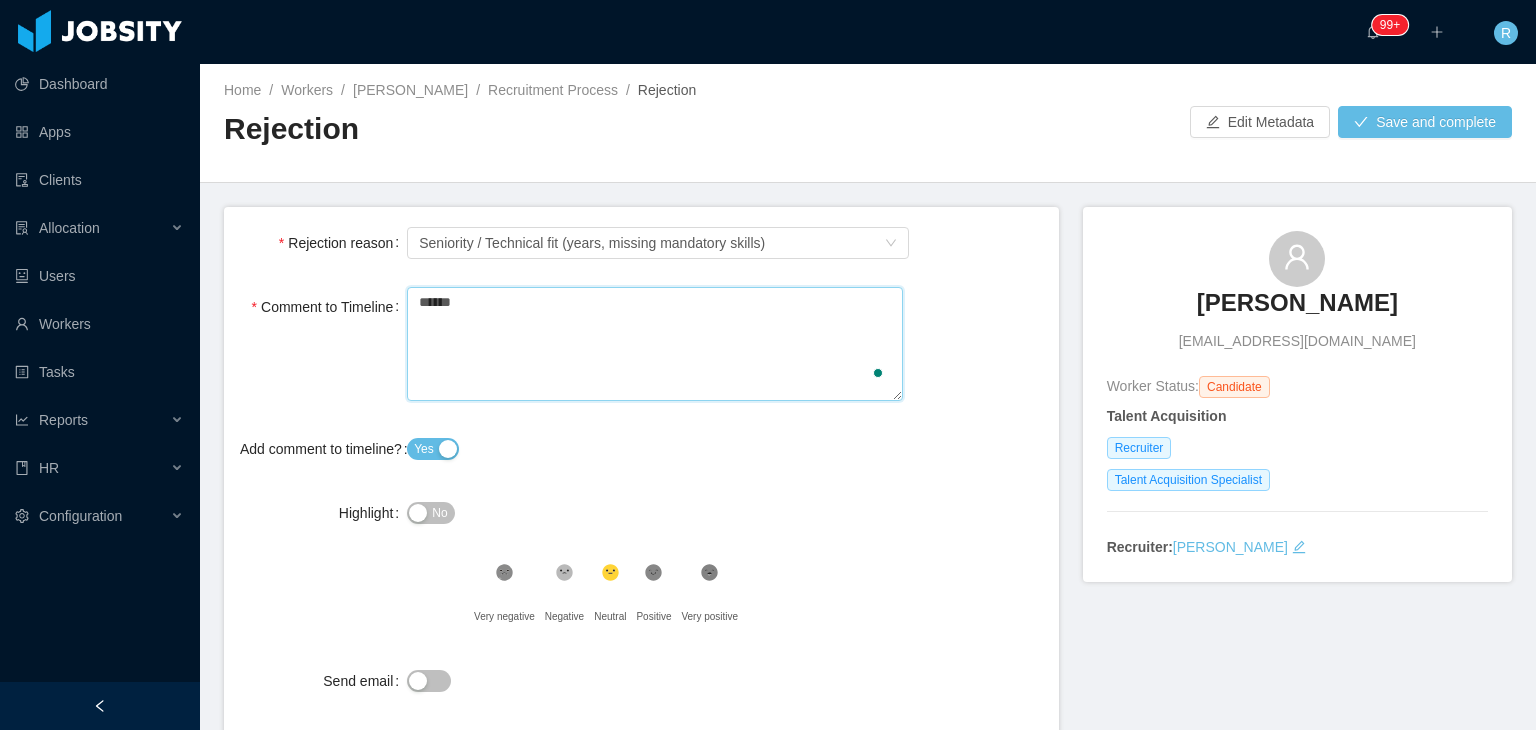 type 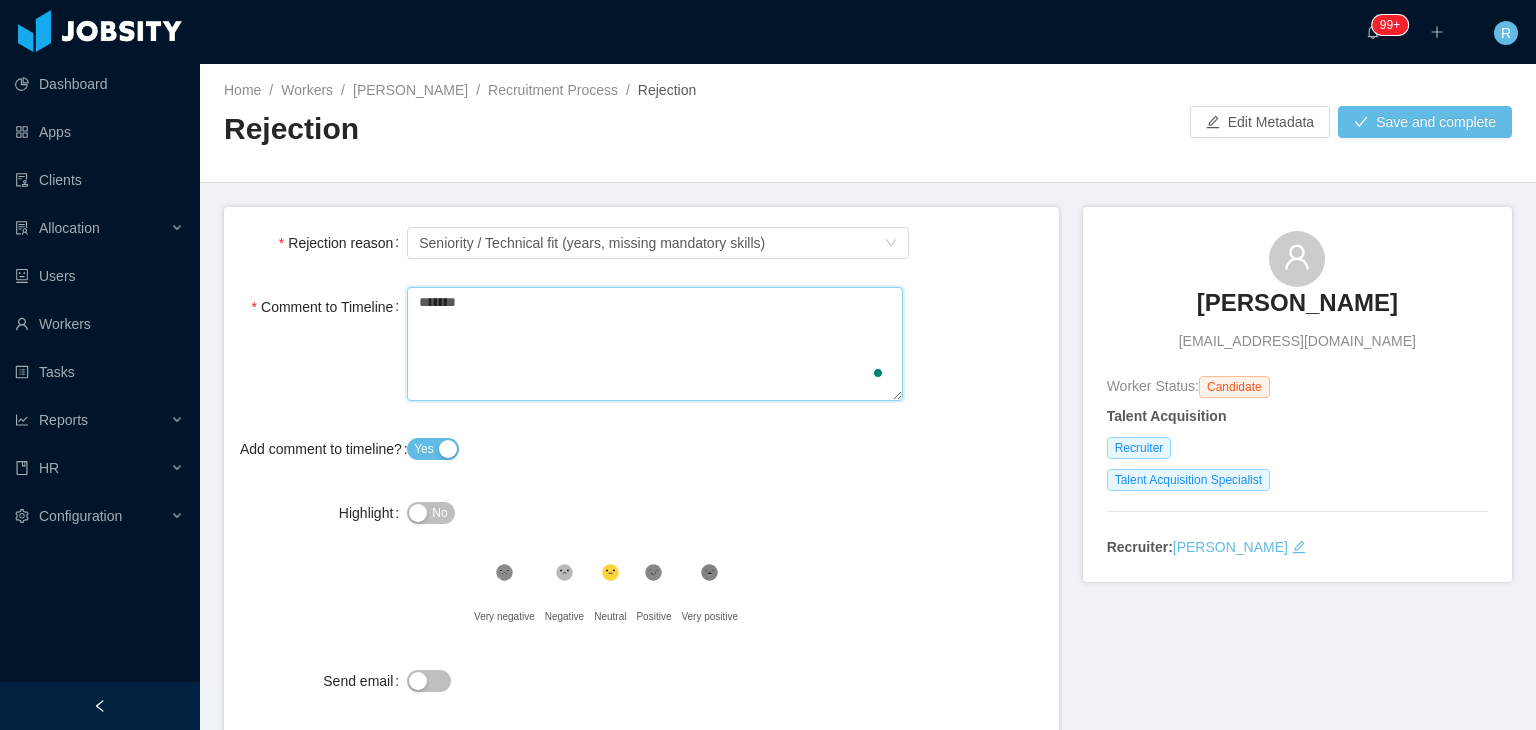 type 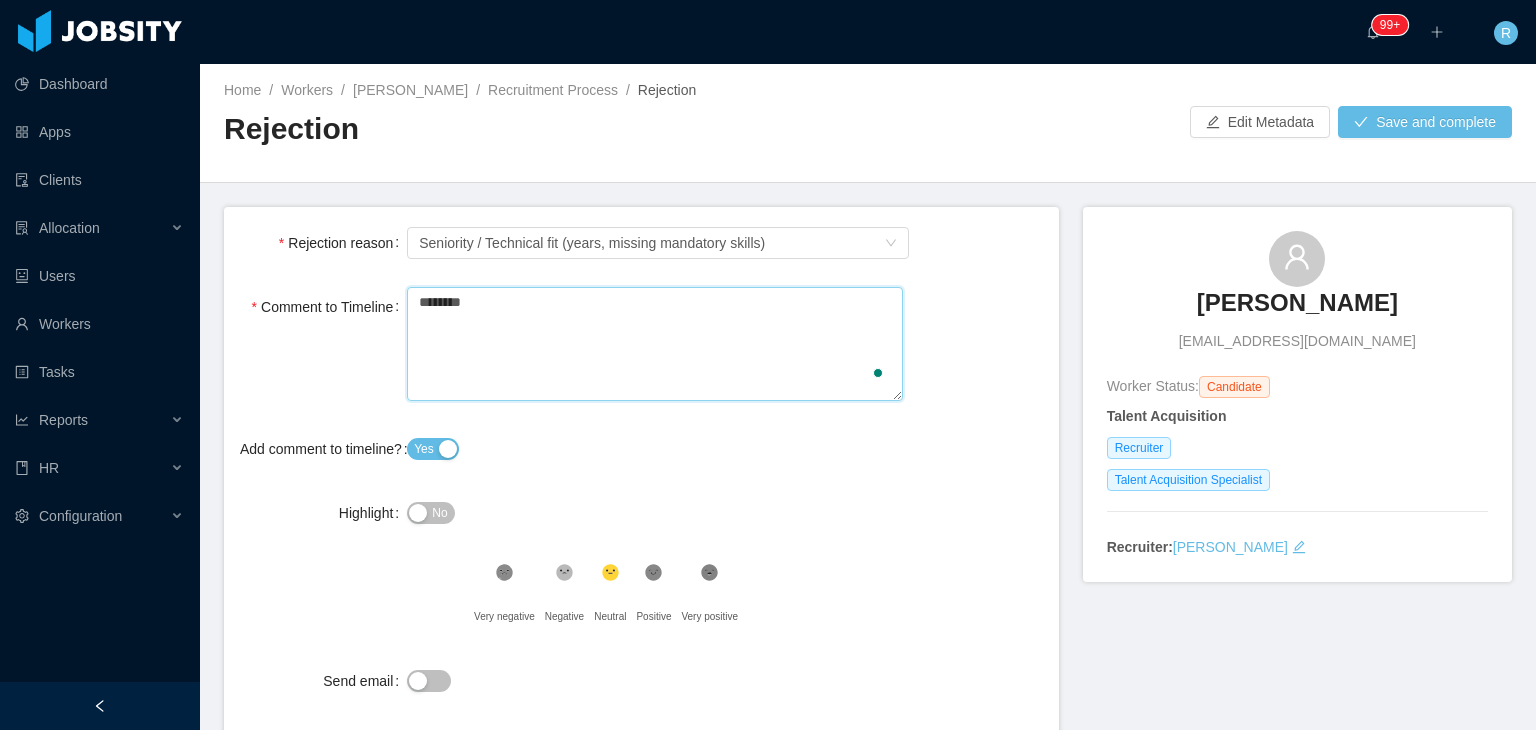 type 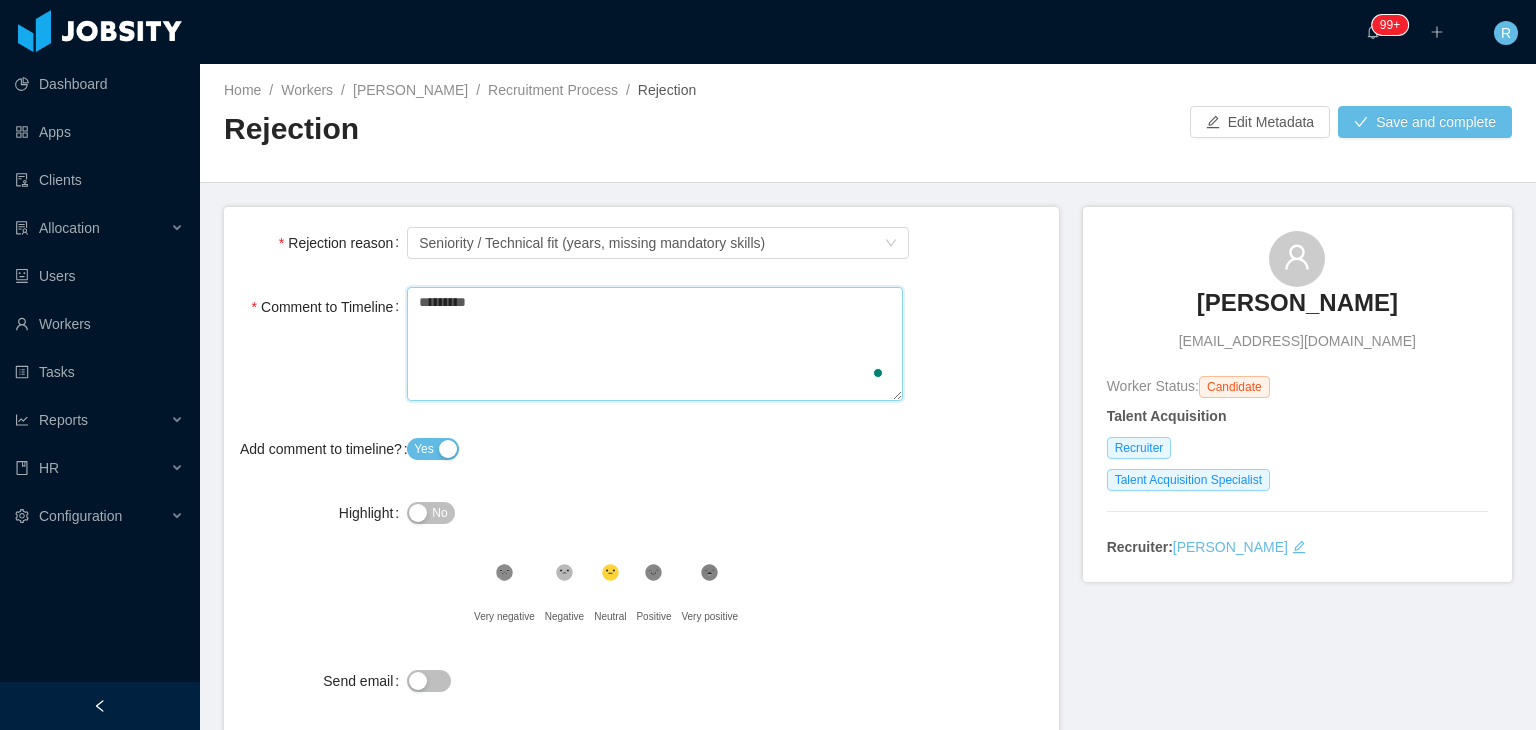 type 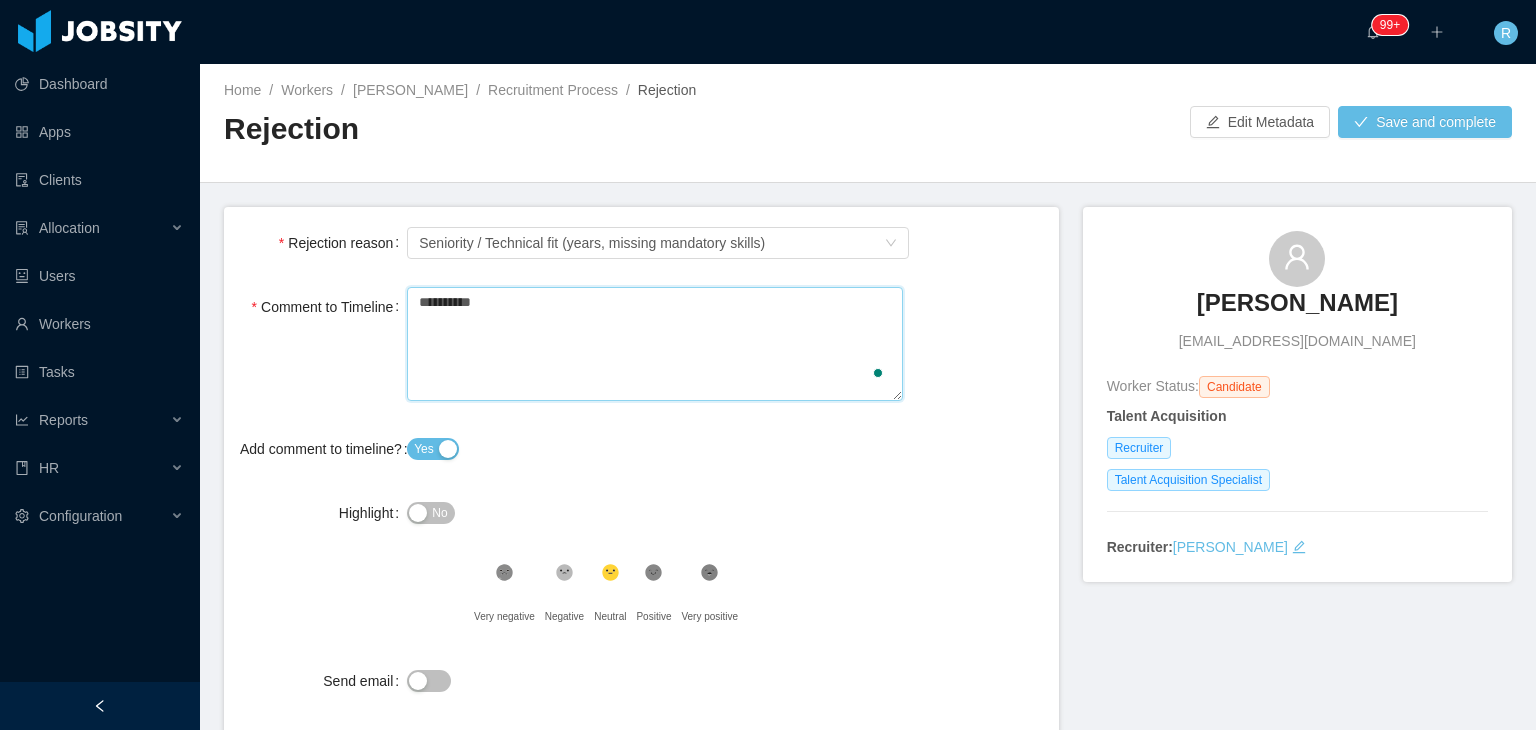 type 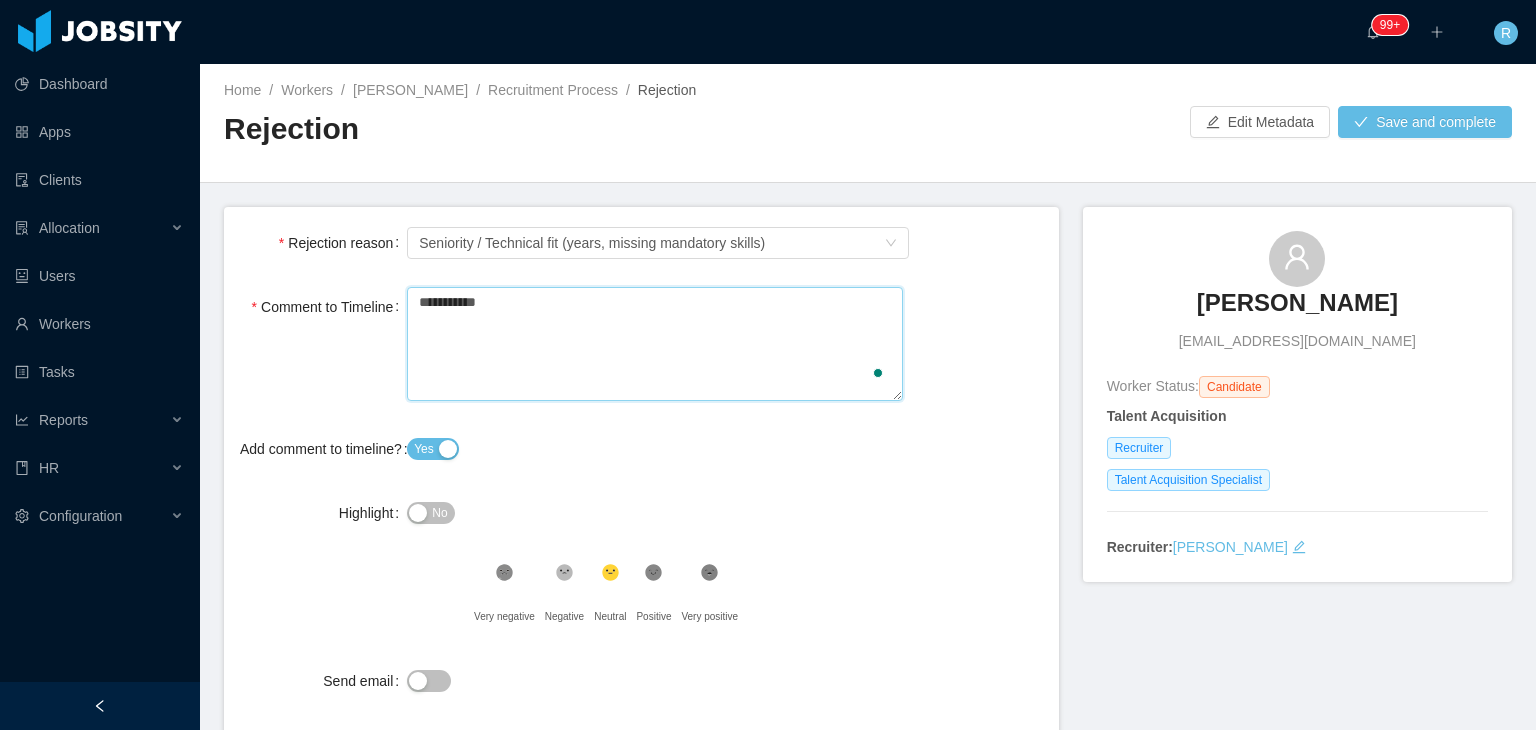 type 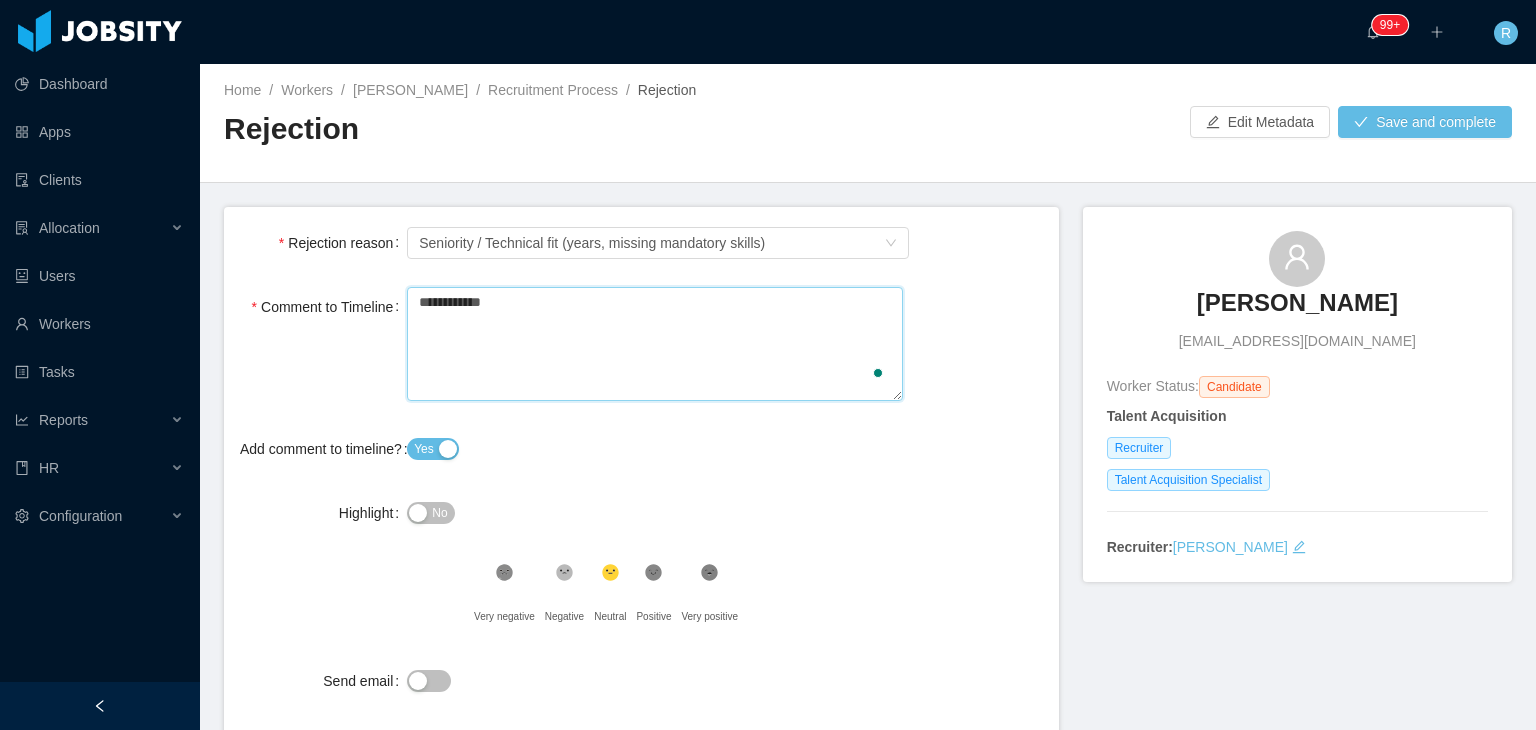 type on "**********" 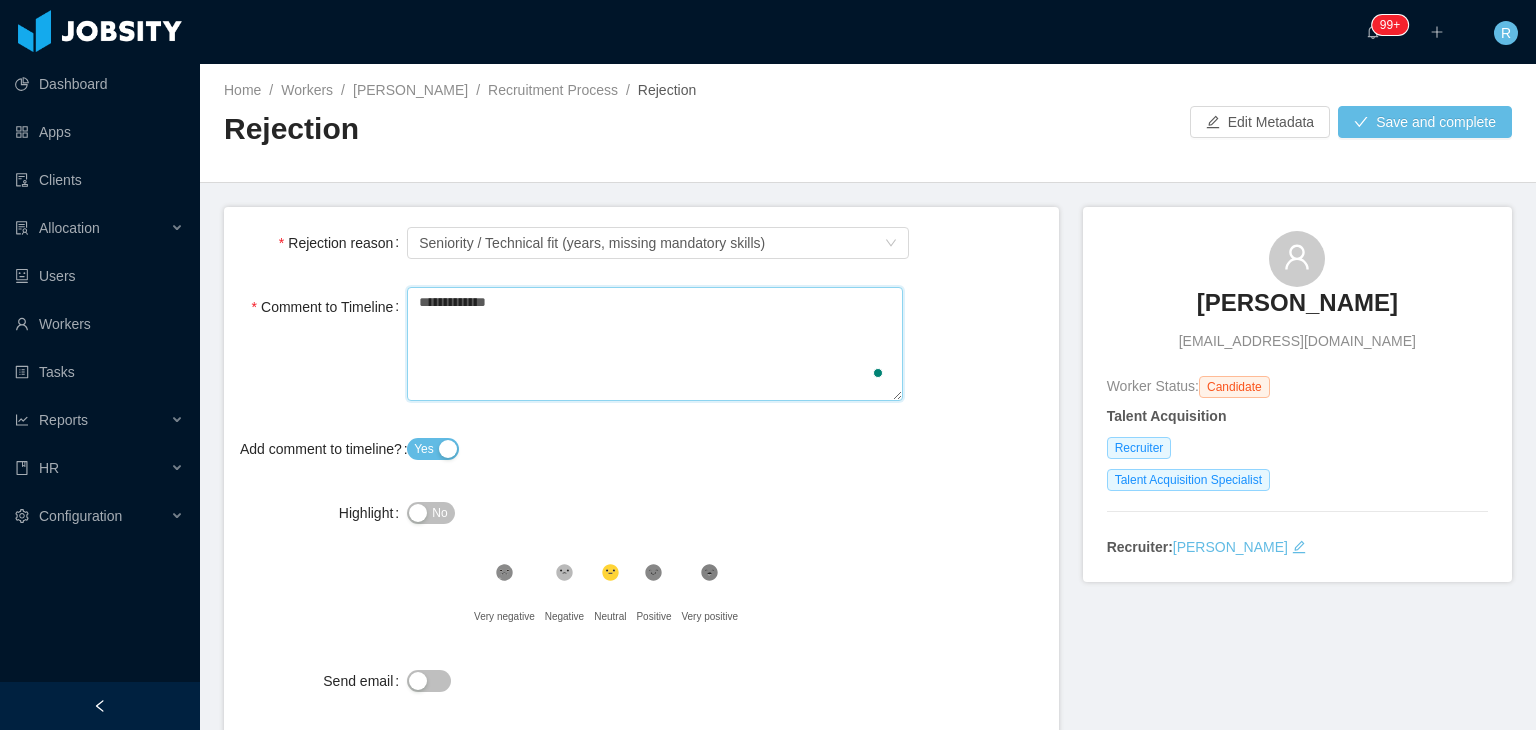 type 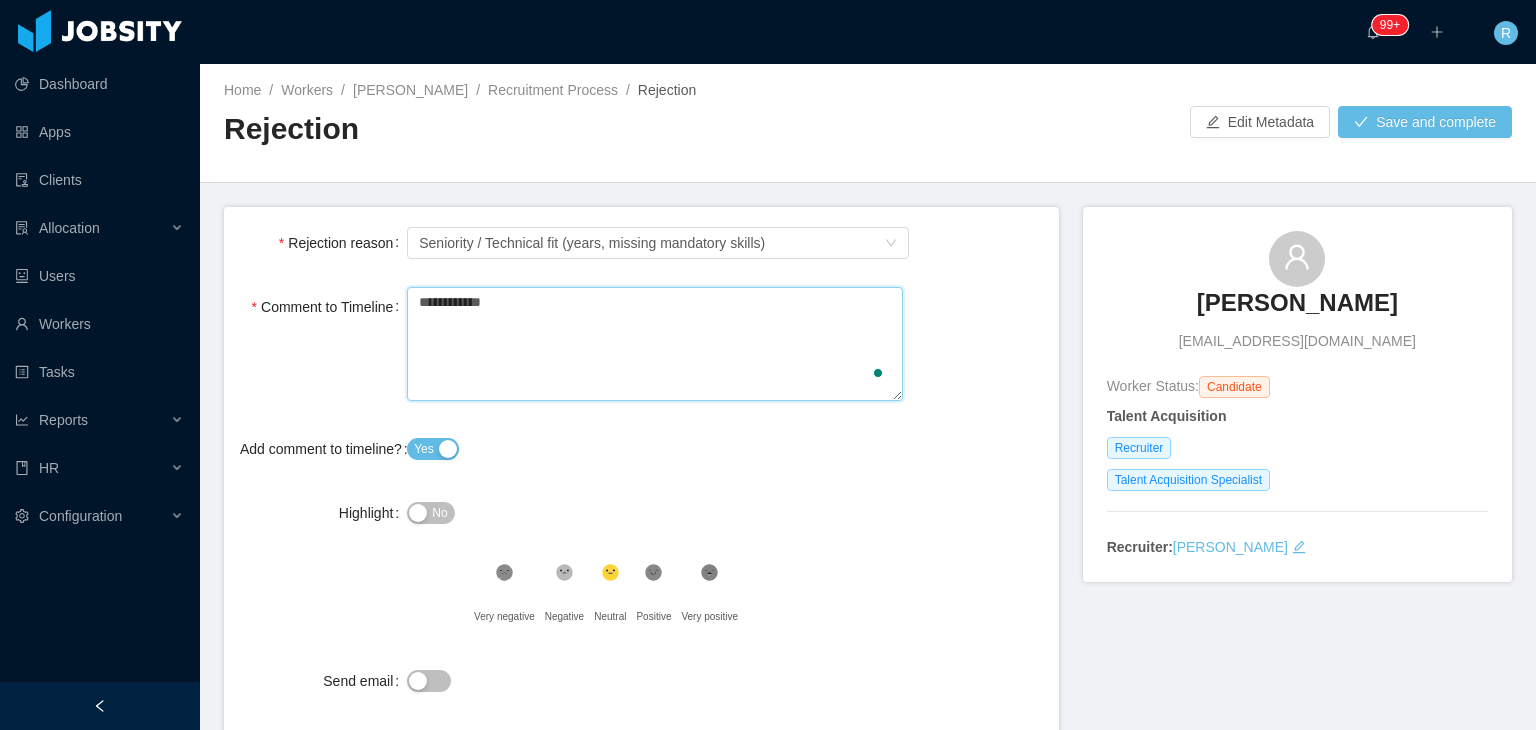 type 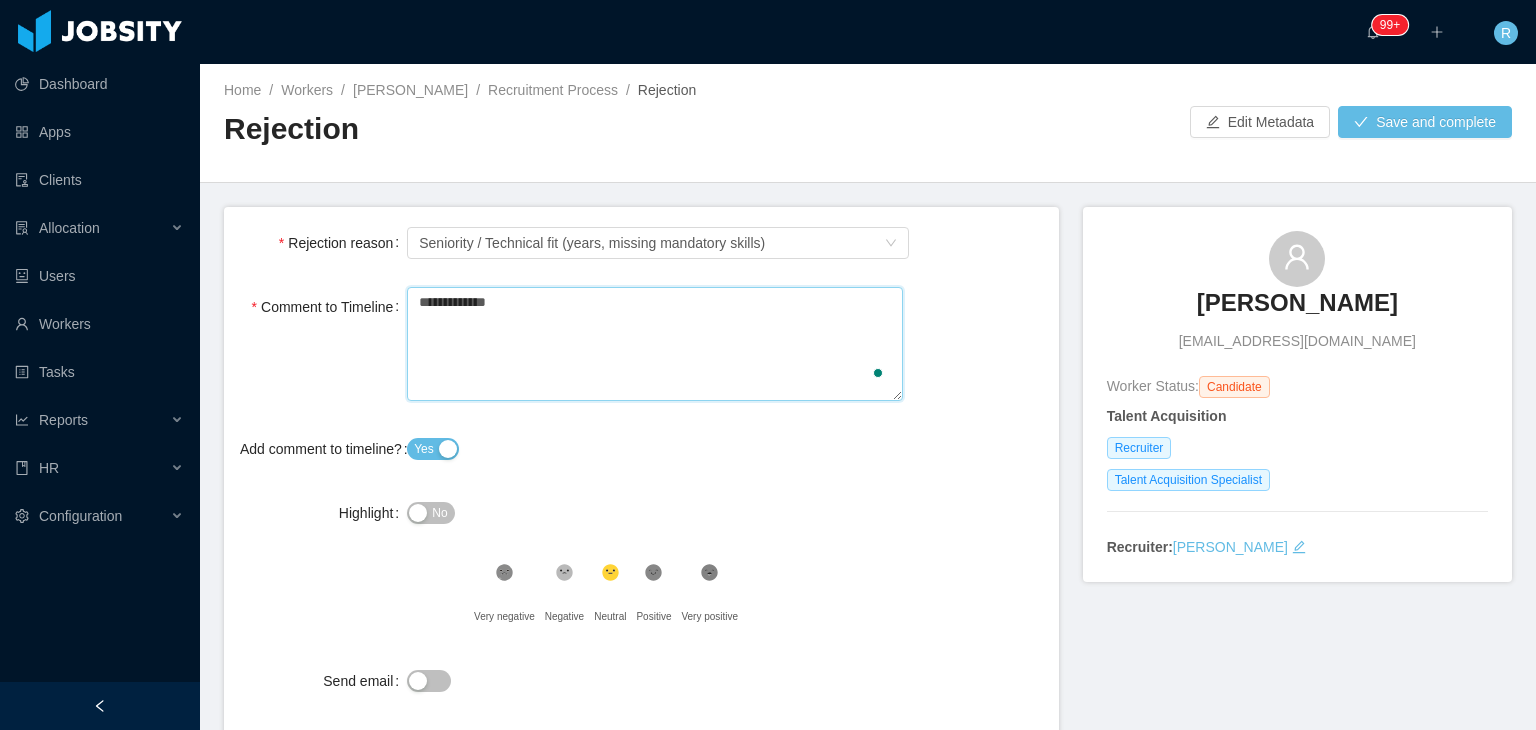 type 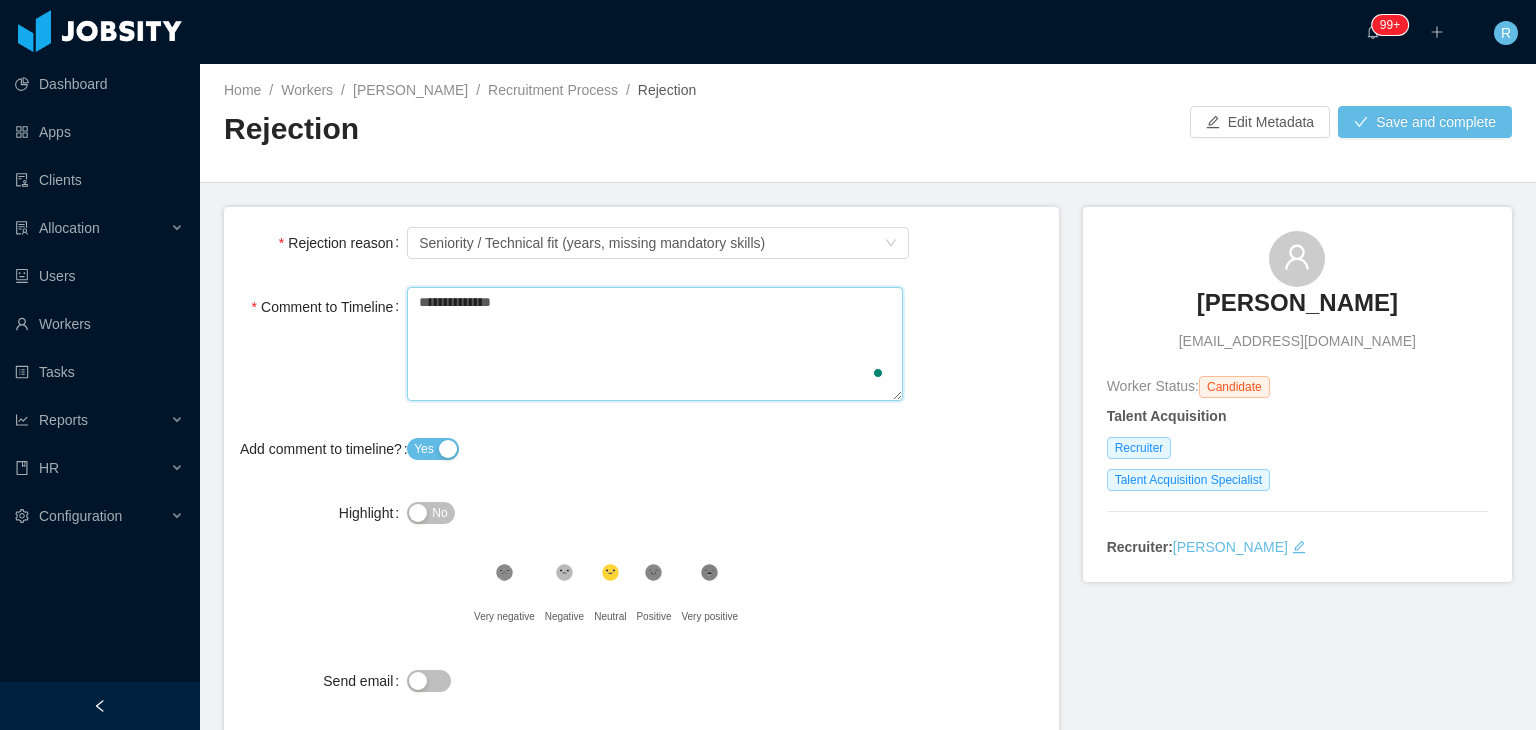 type on "**********" 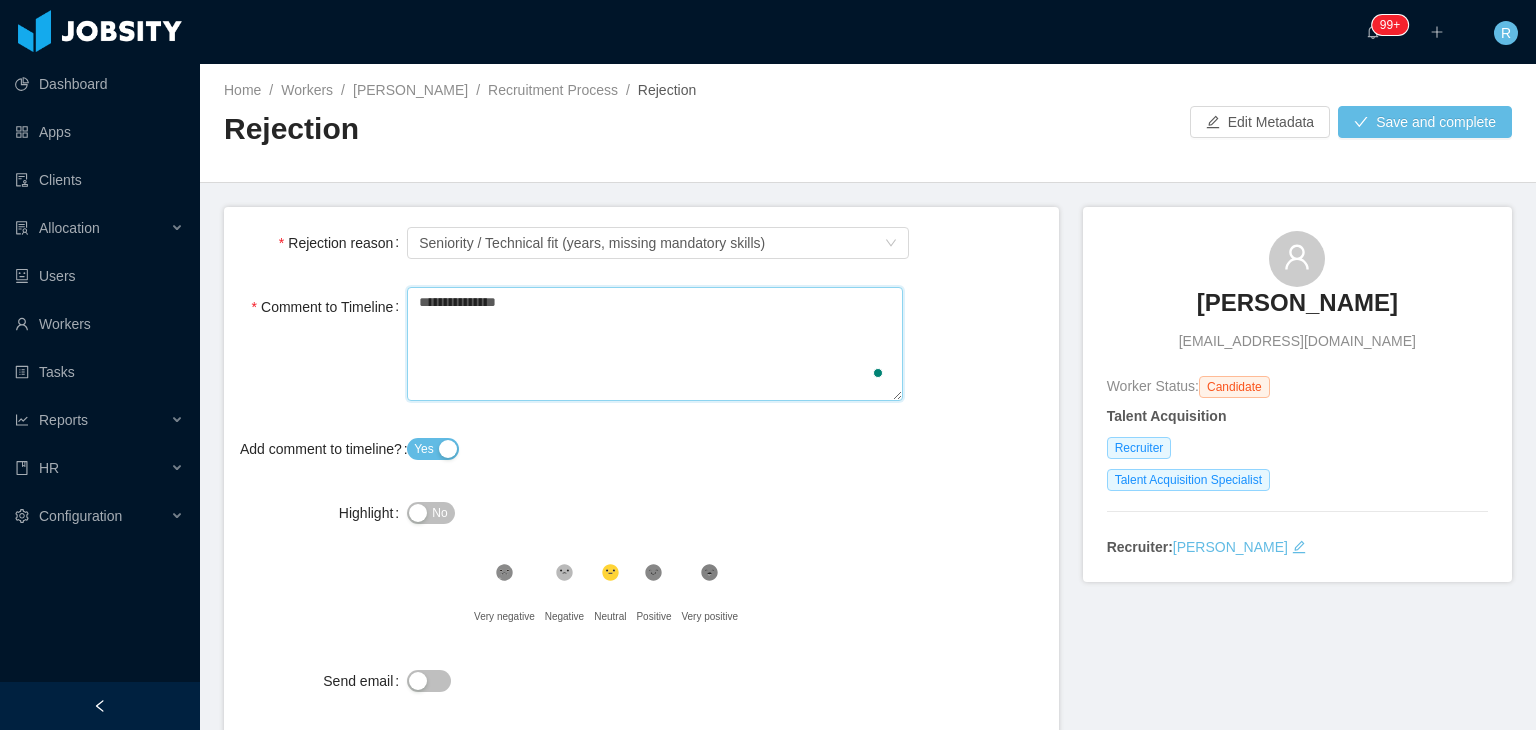 type 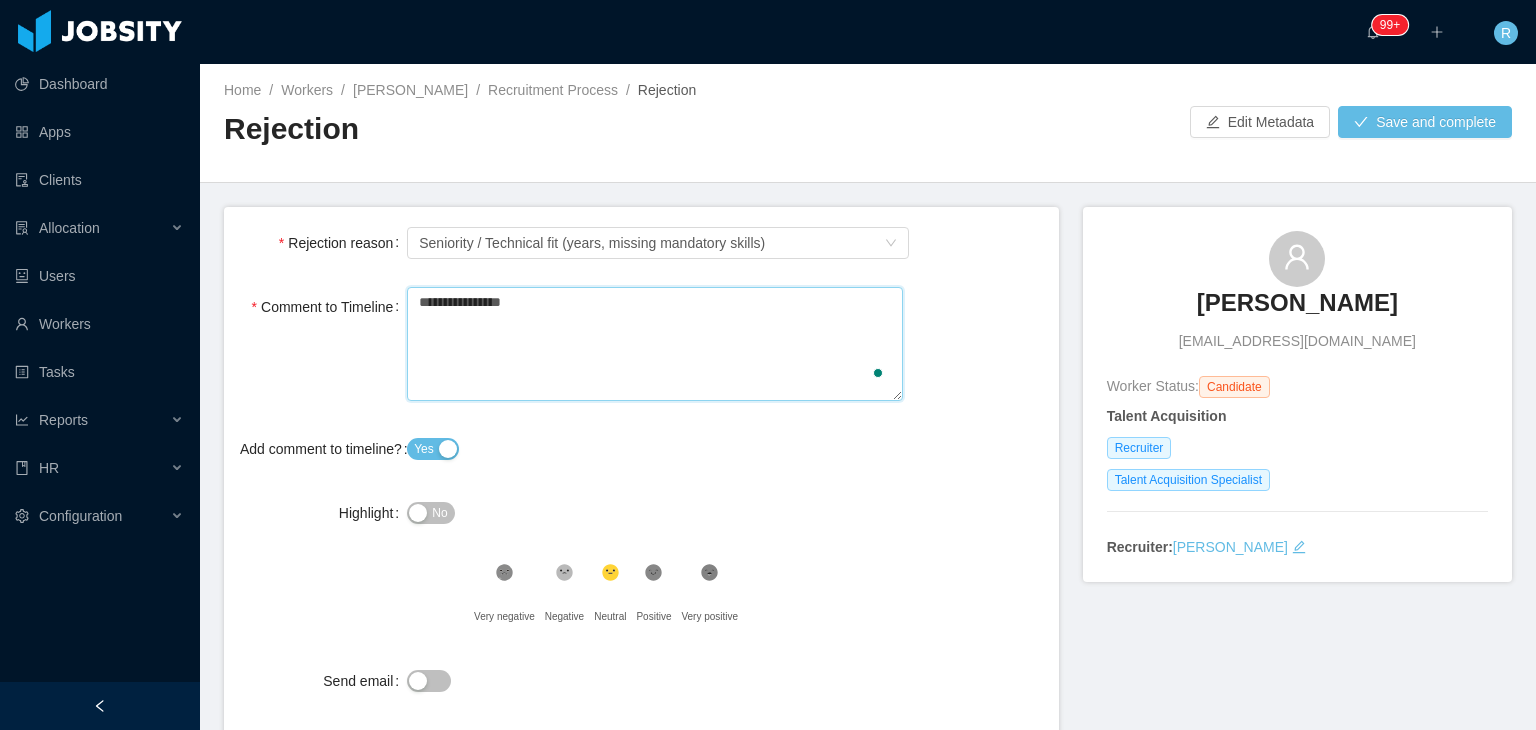 type 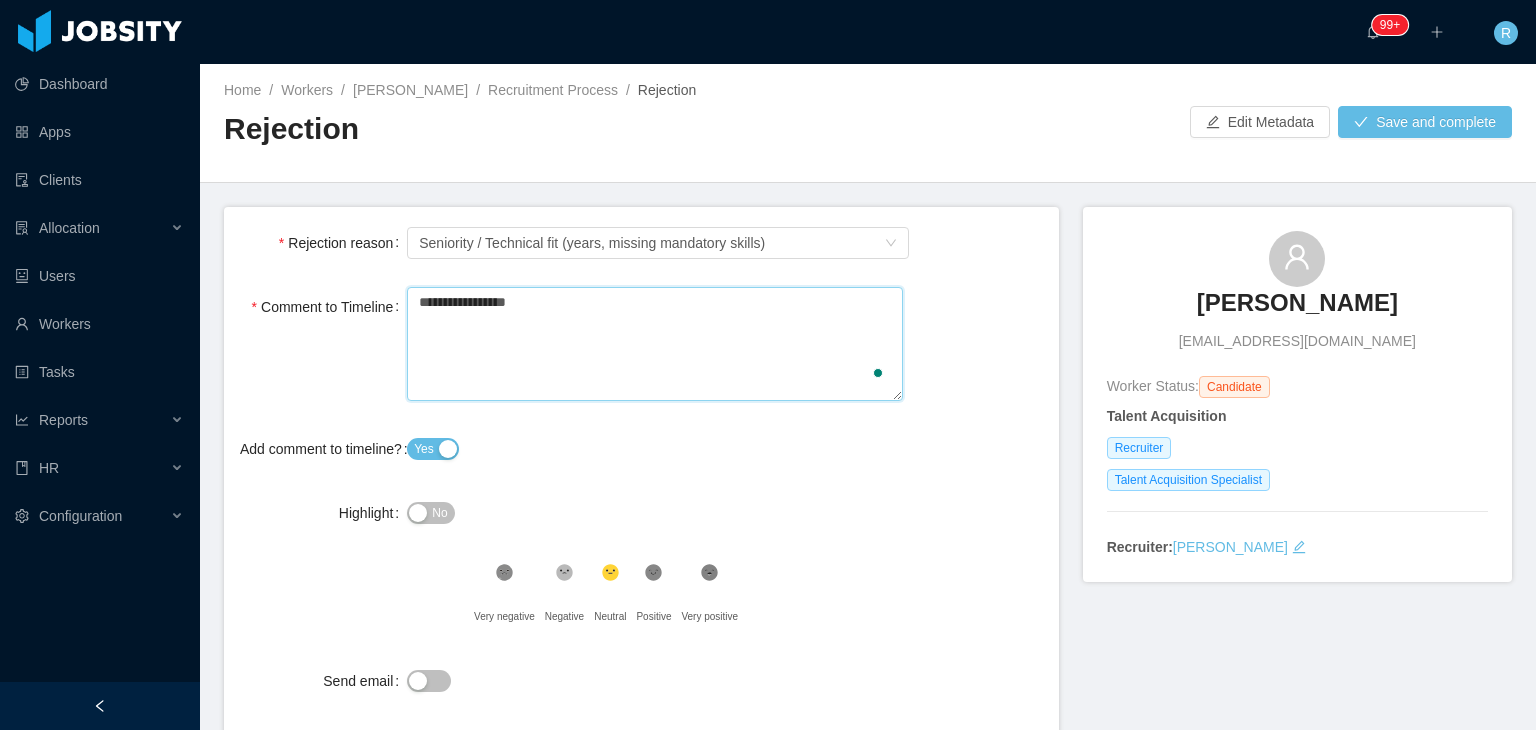 type 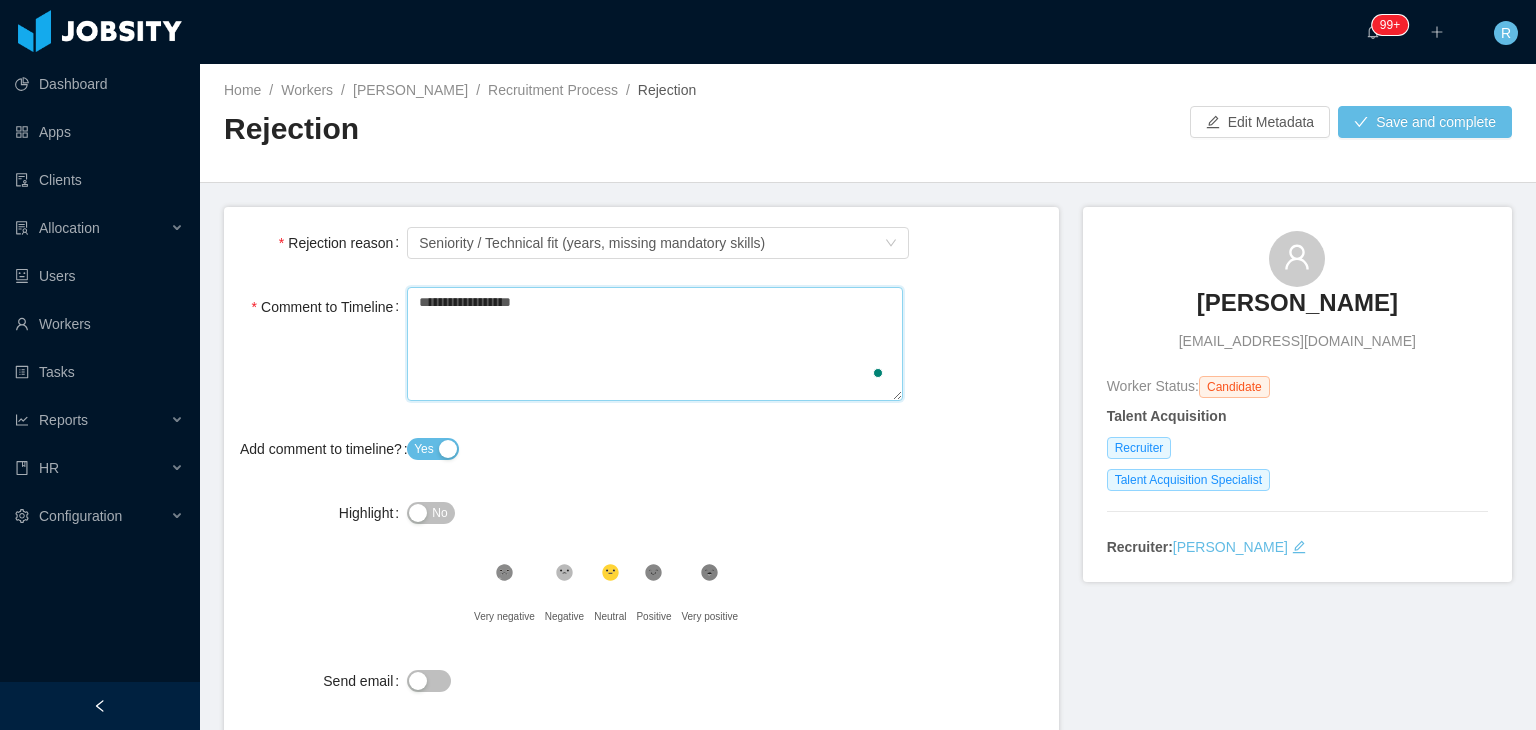 type 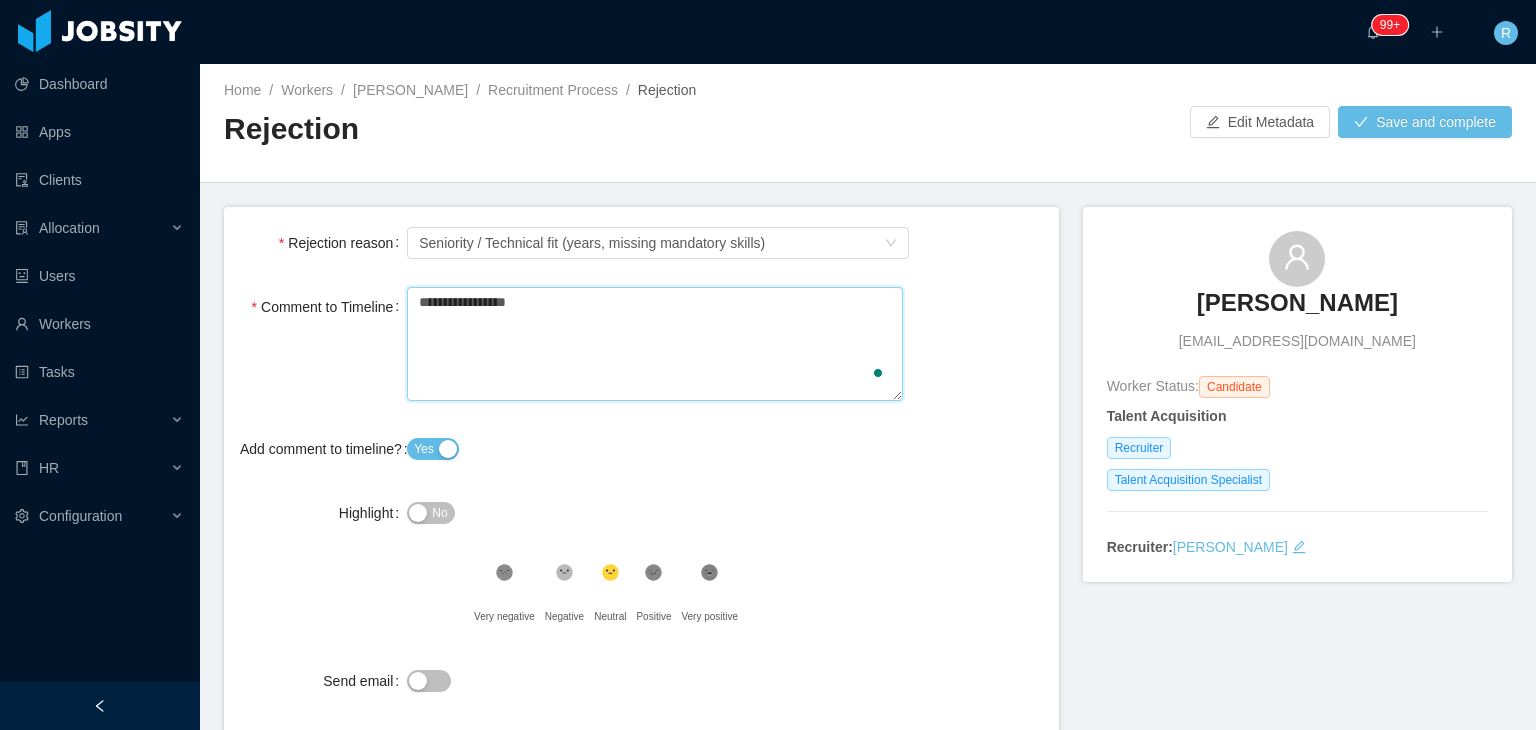 type on "**********" 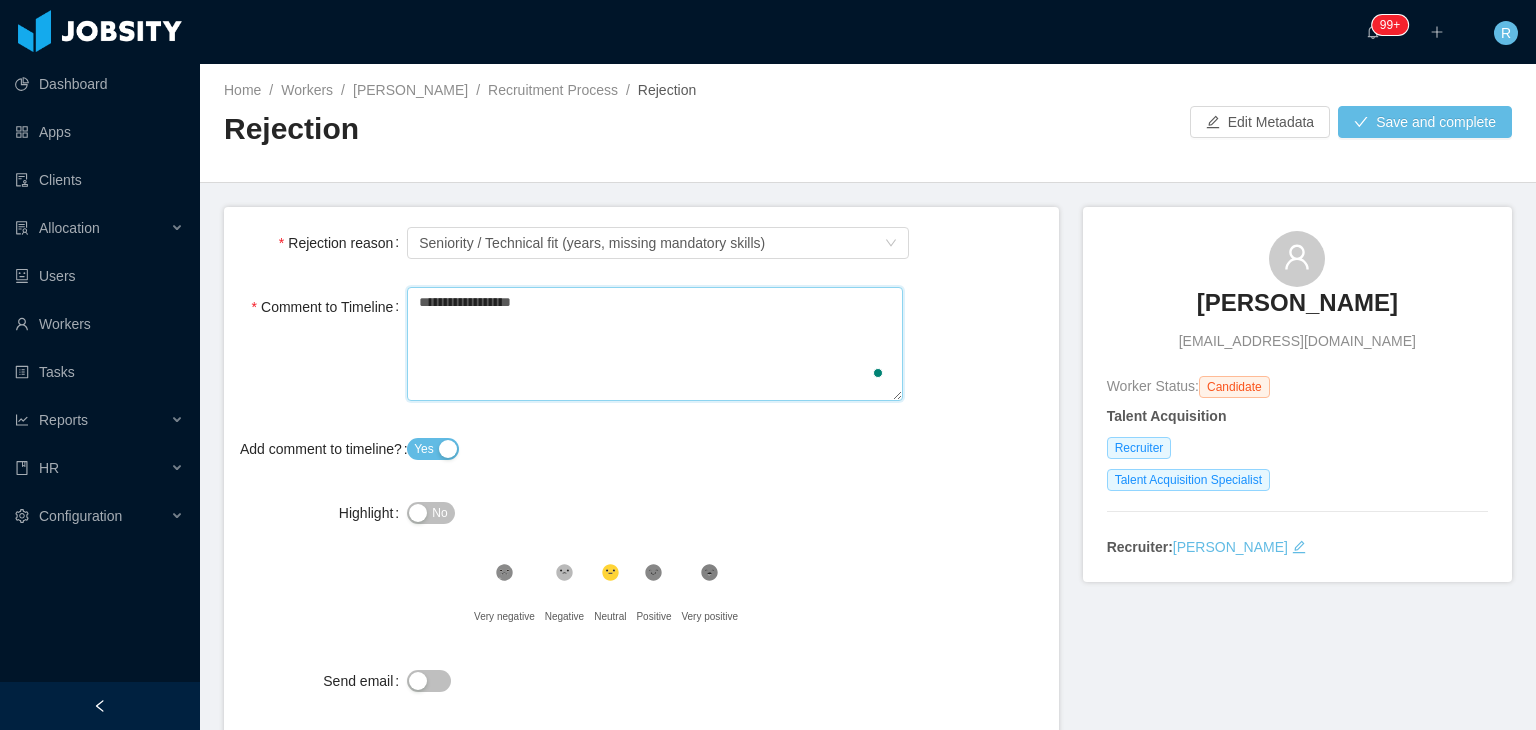 type 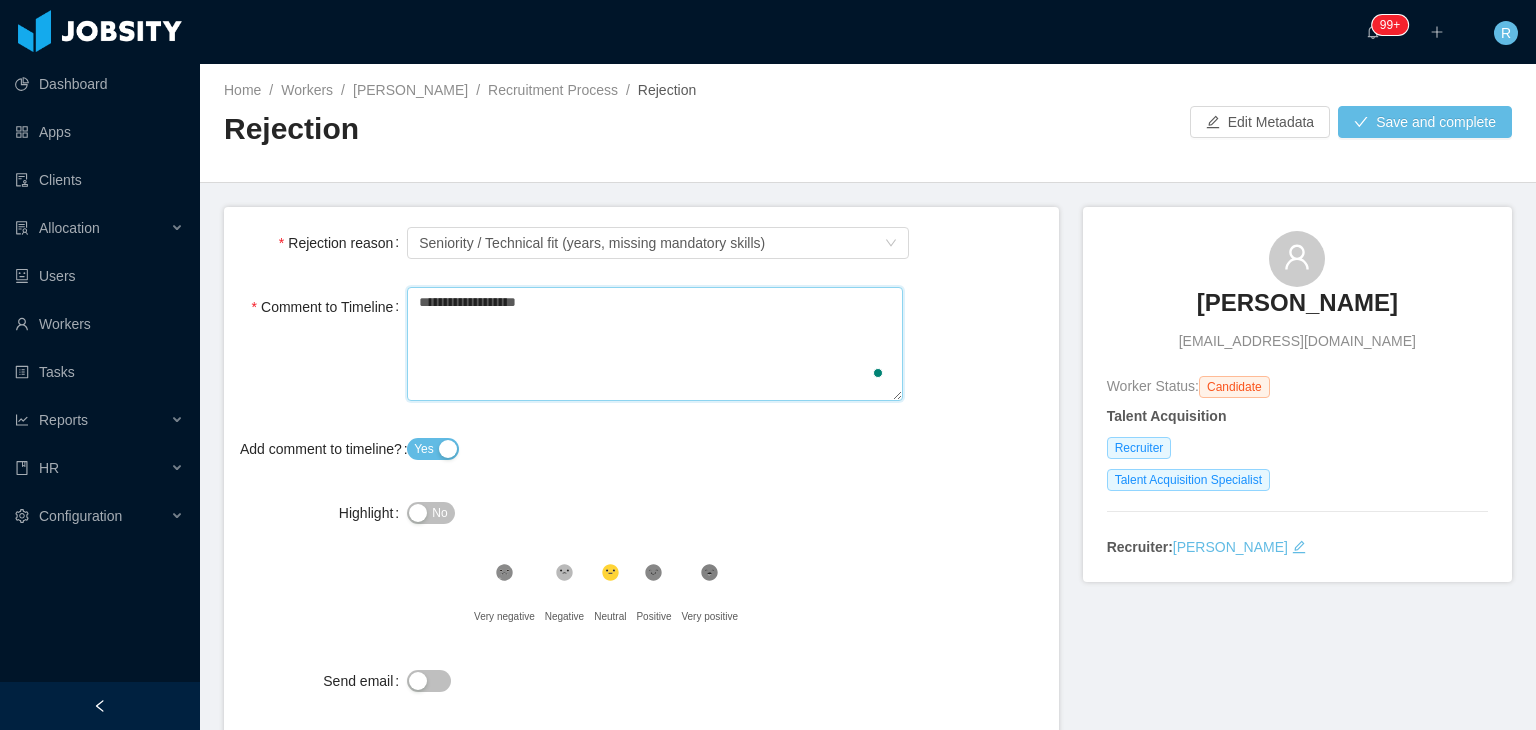 type on "**********" 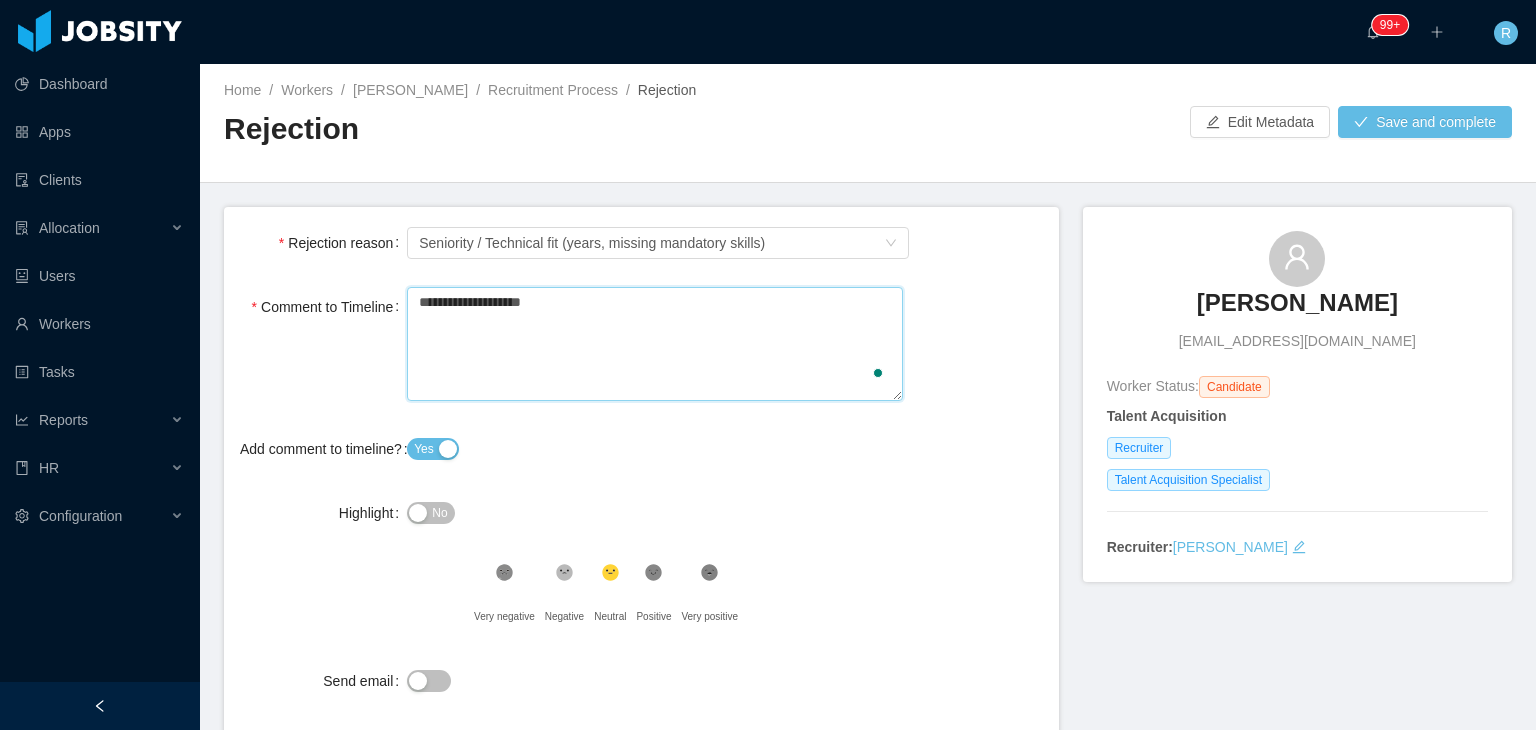 type 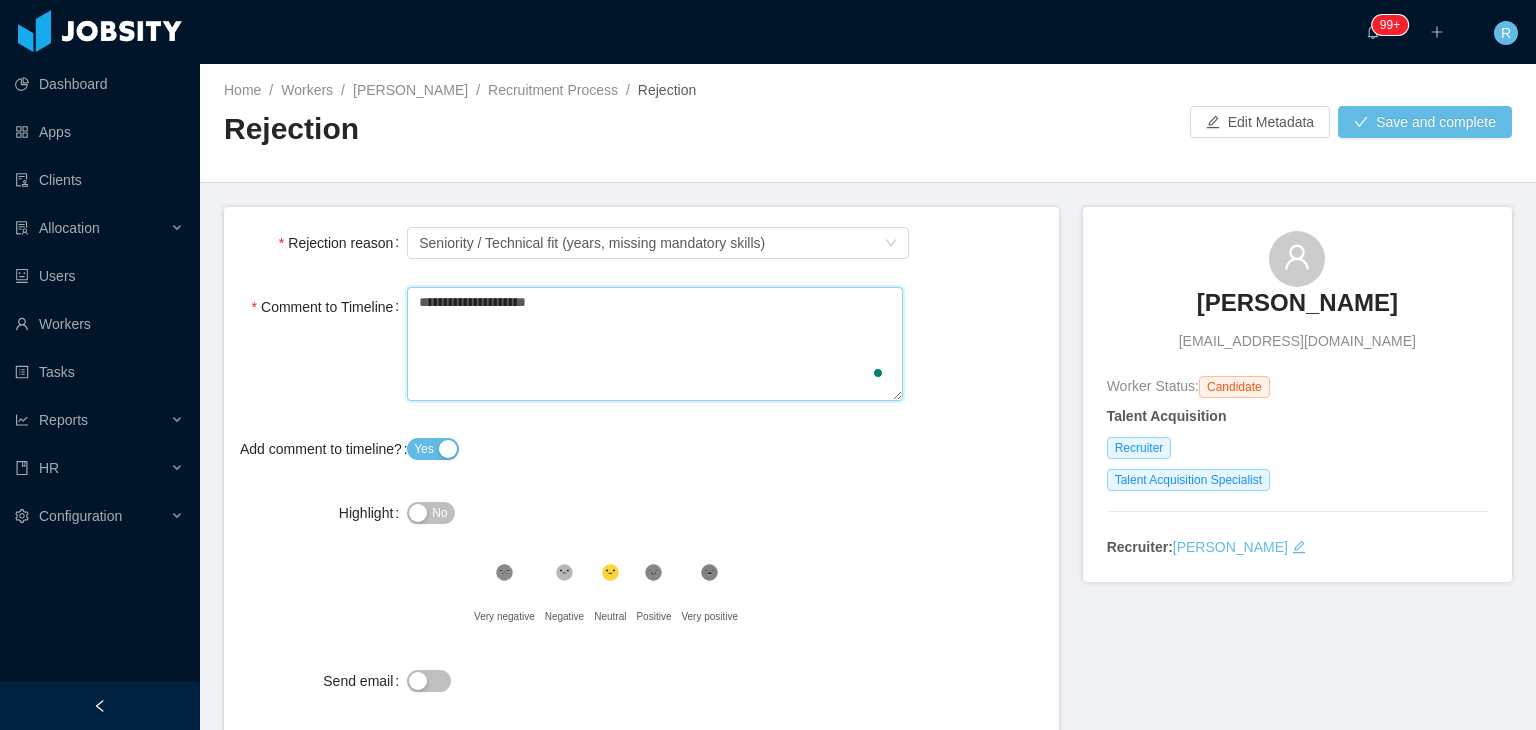 type 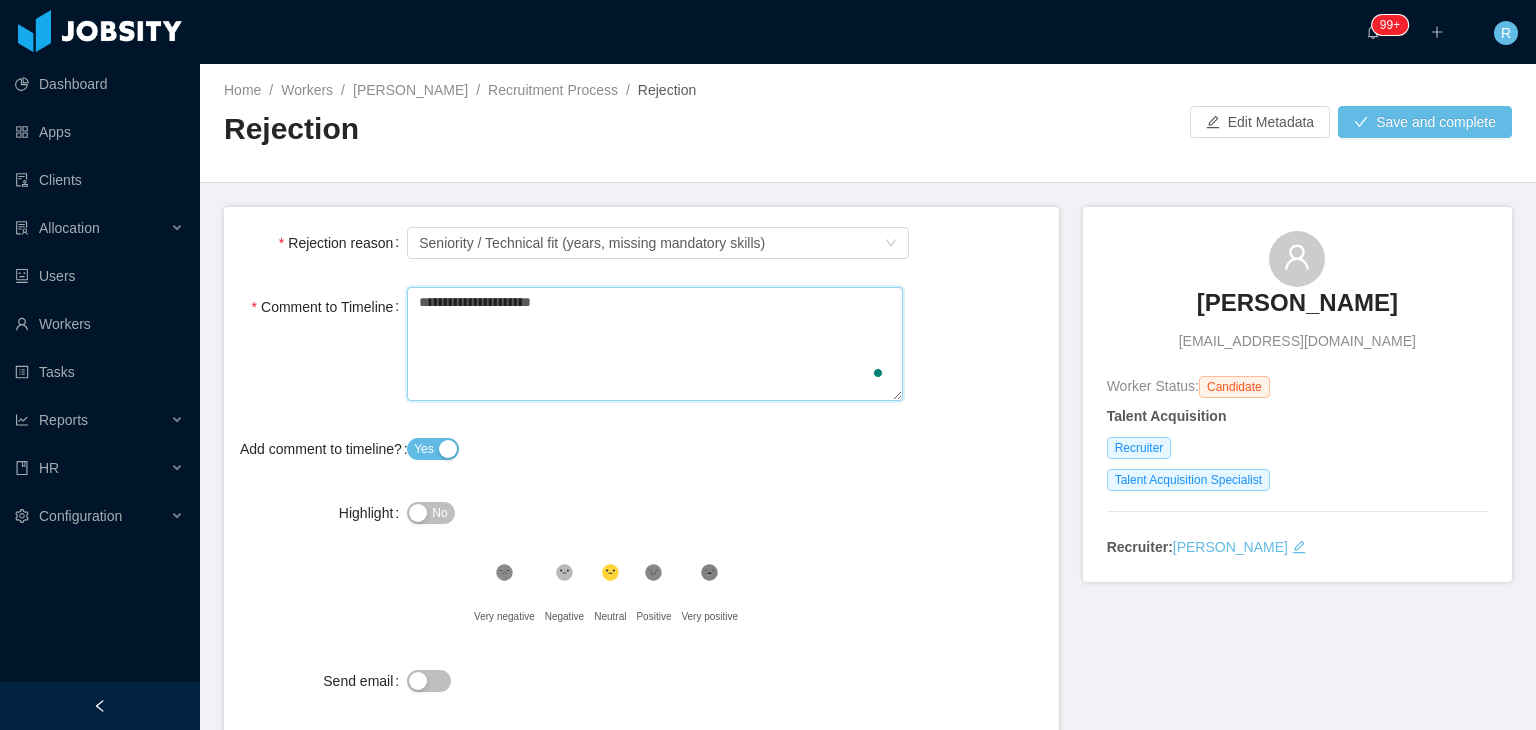 type 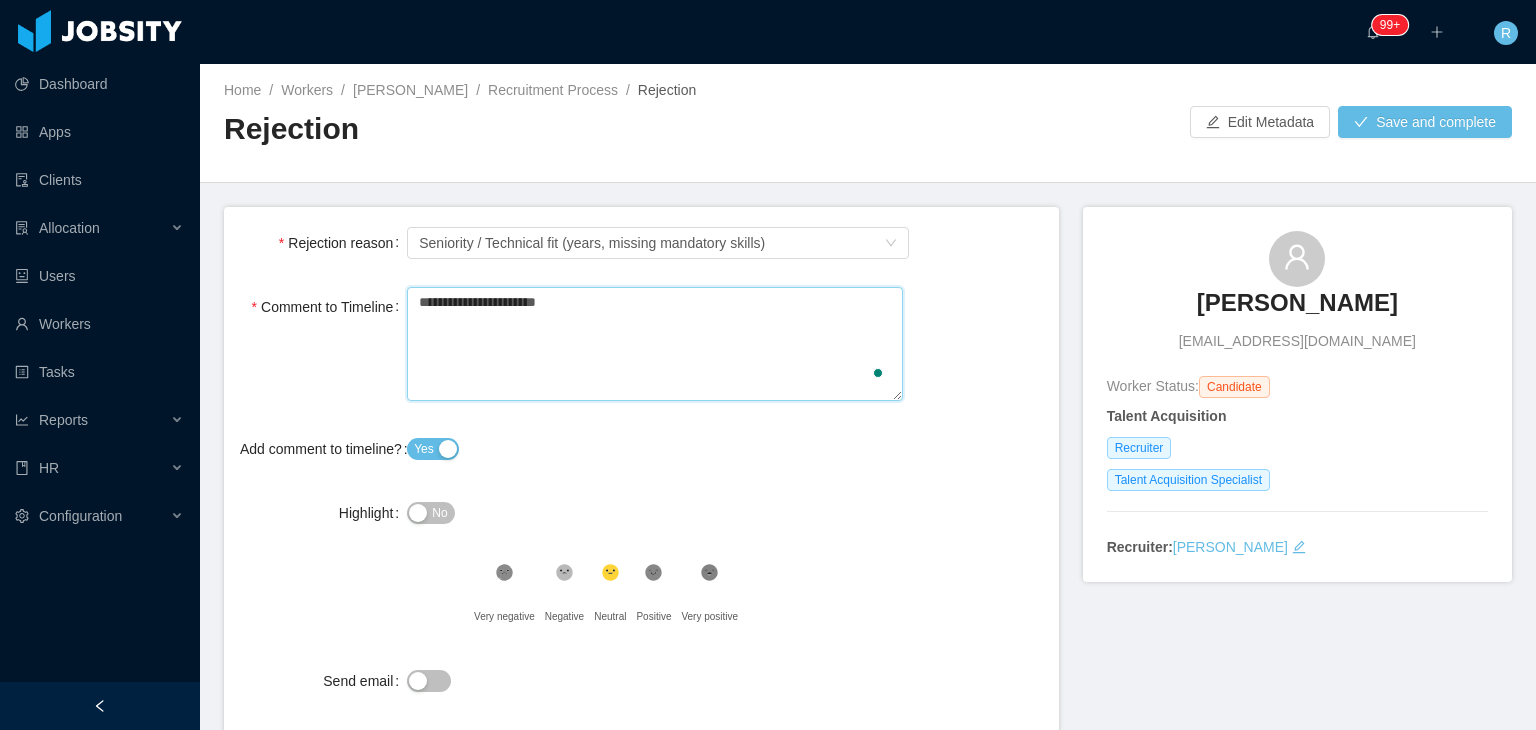 type on "**********" 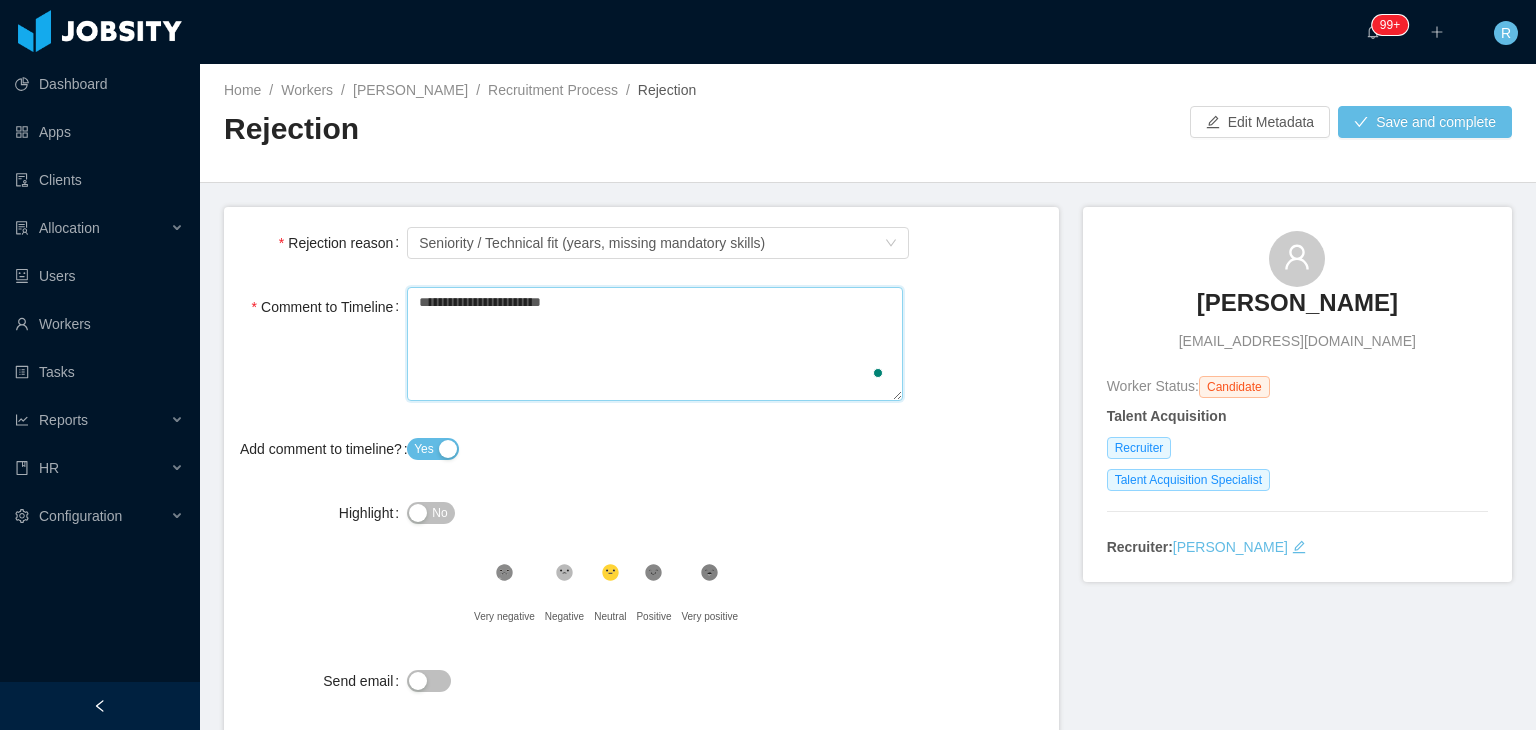 type 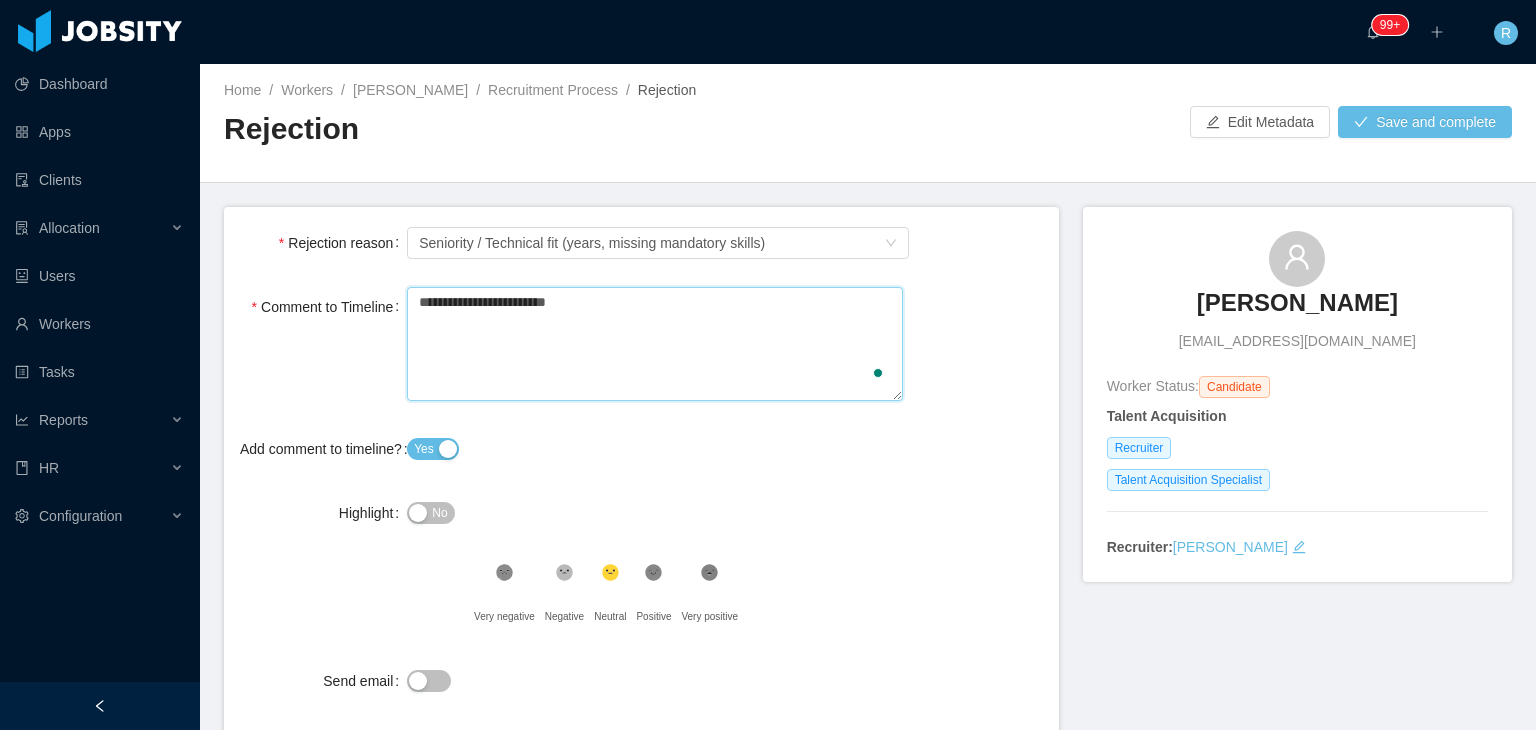 type 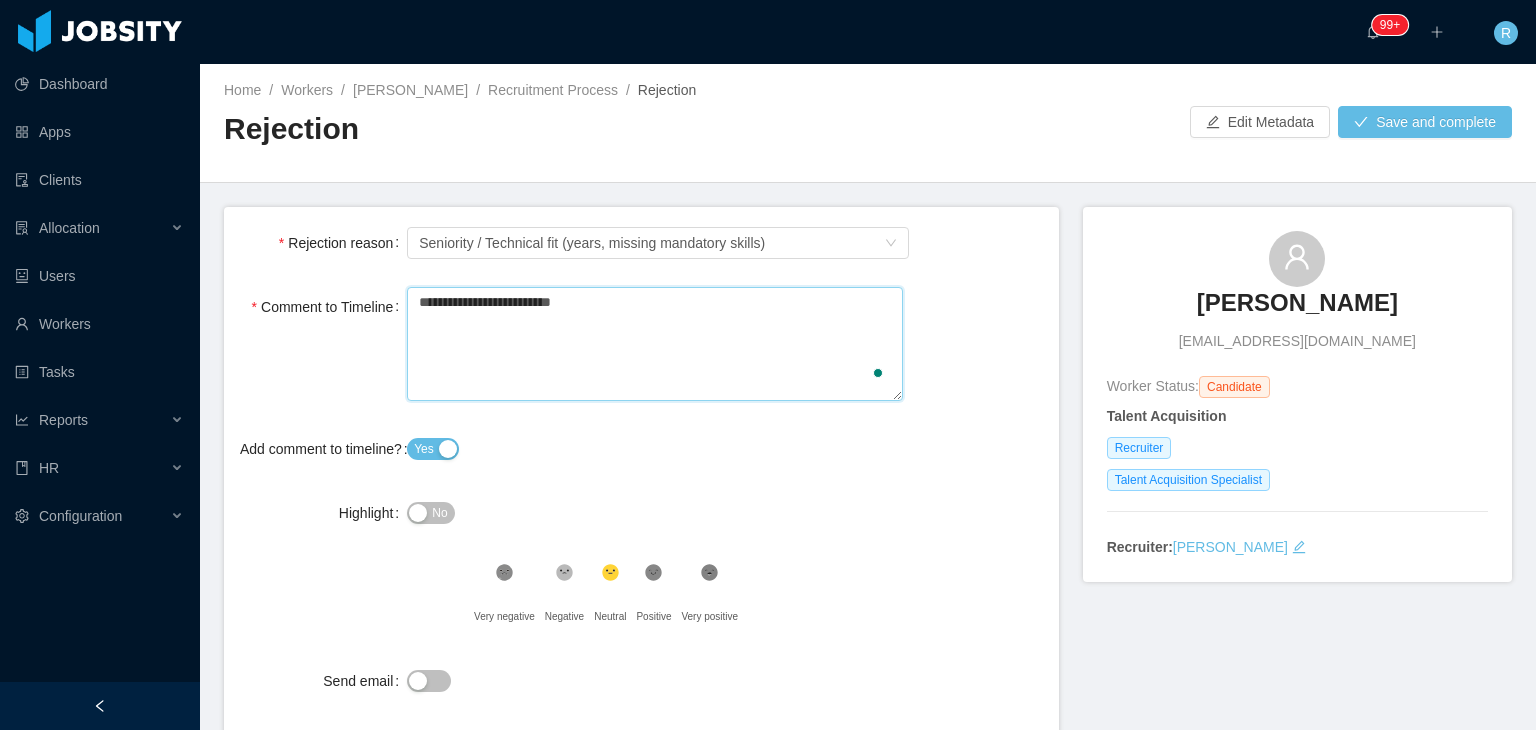 type 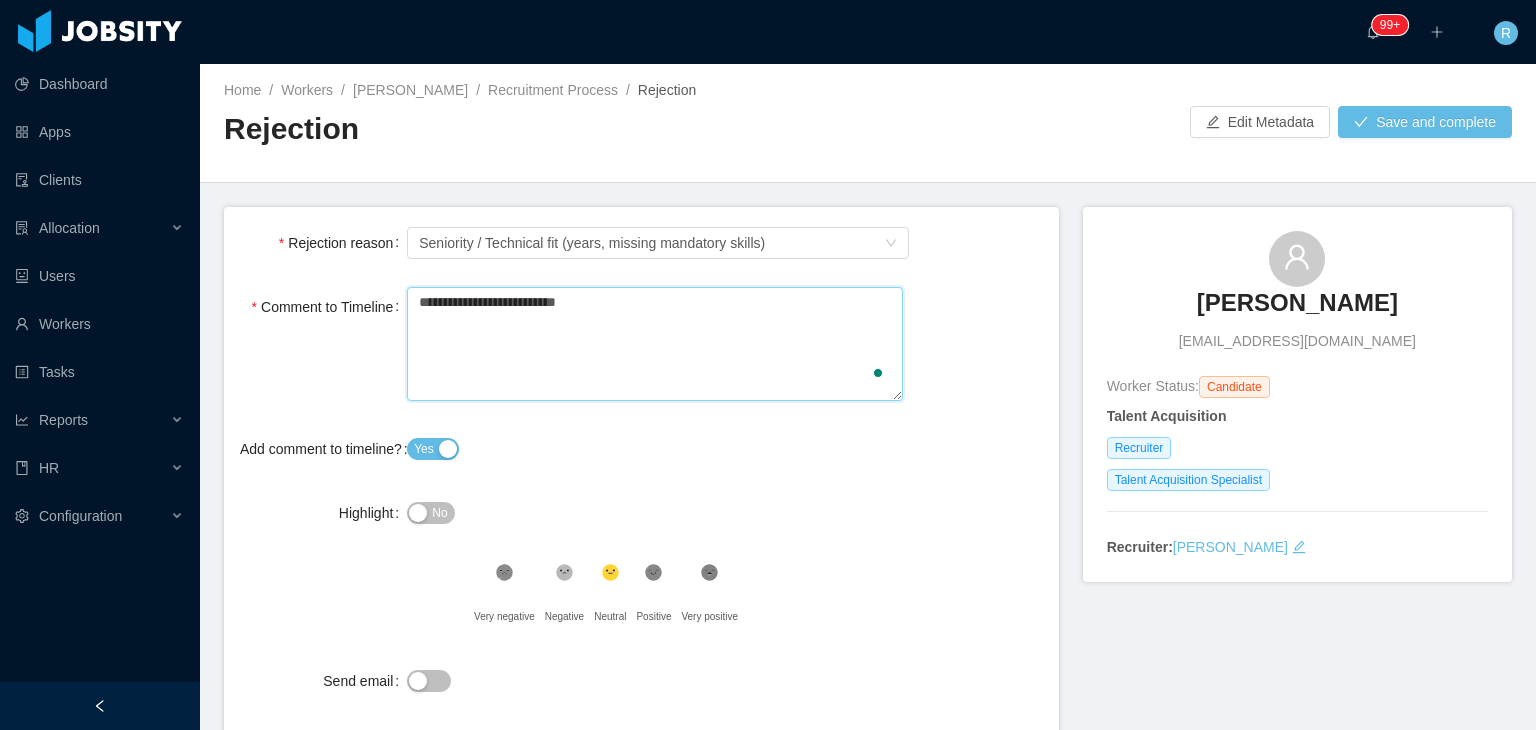 type on "**********" 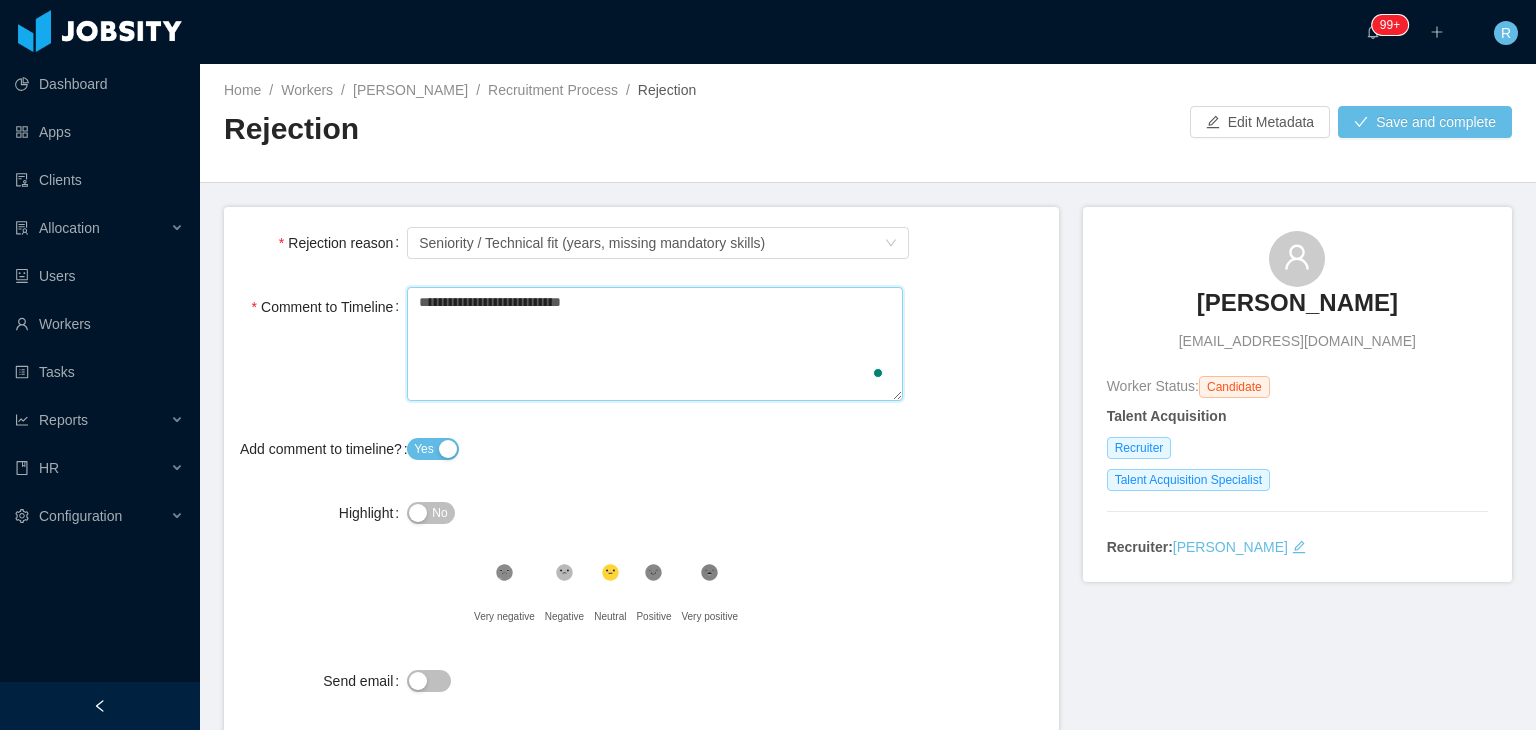 type 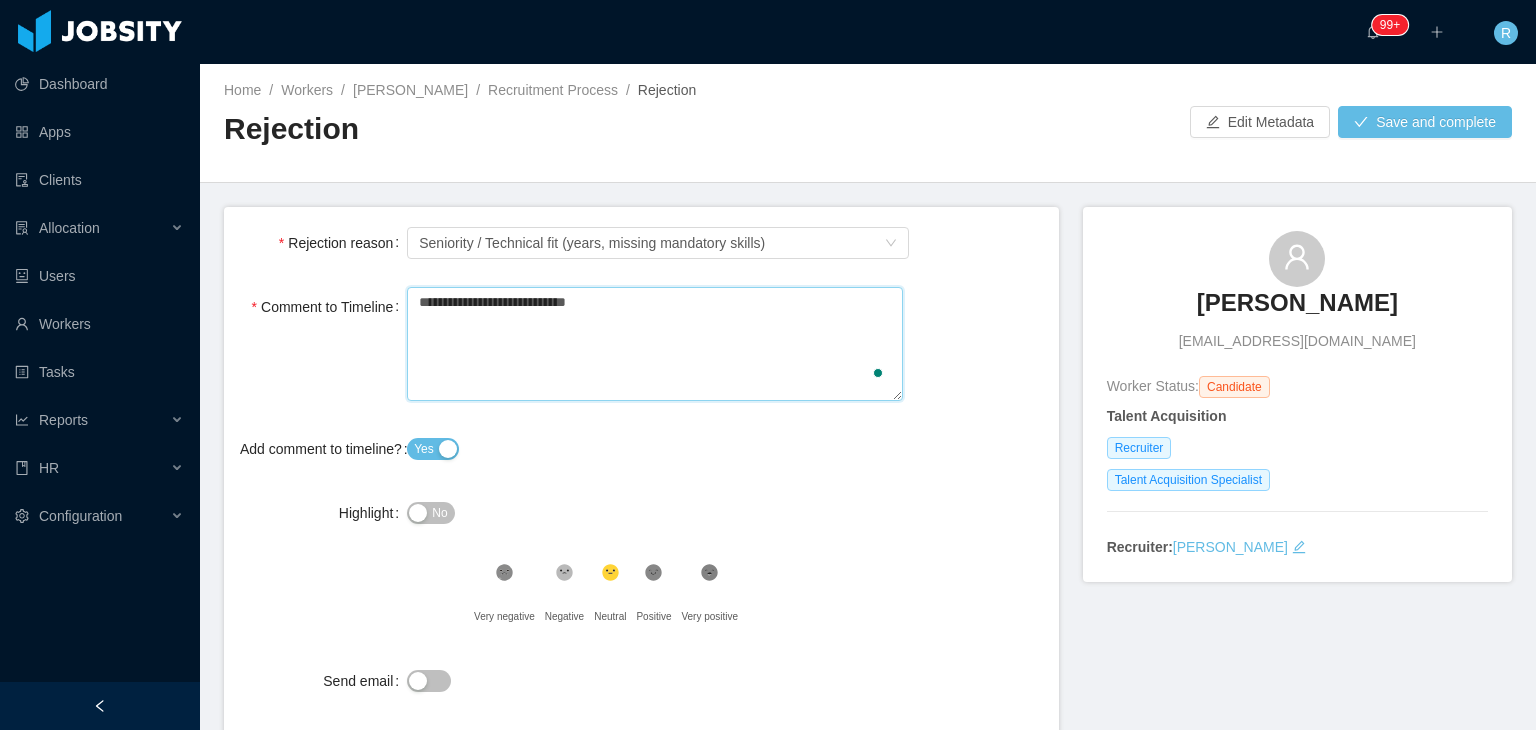 type on "**********" 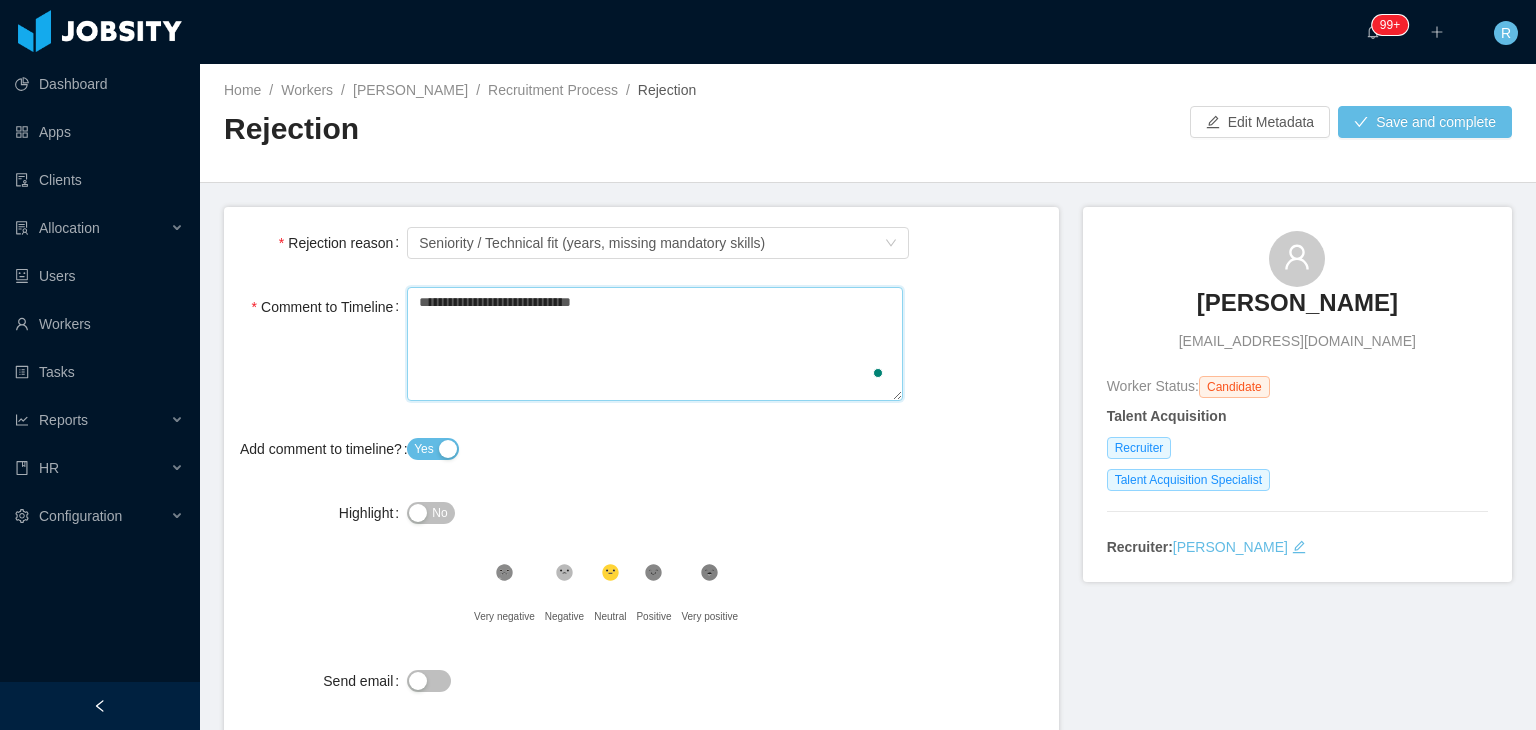 type 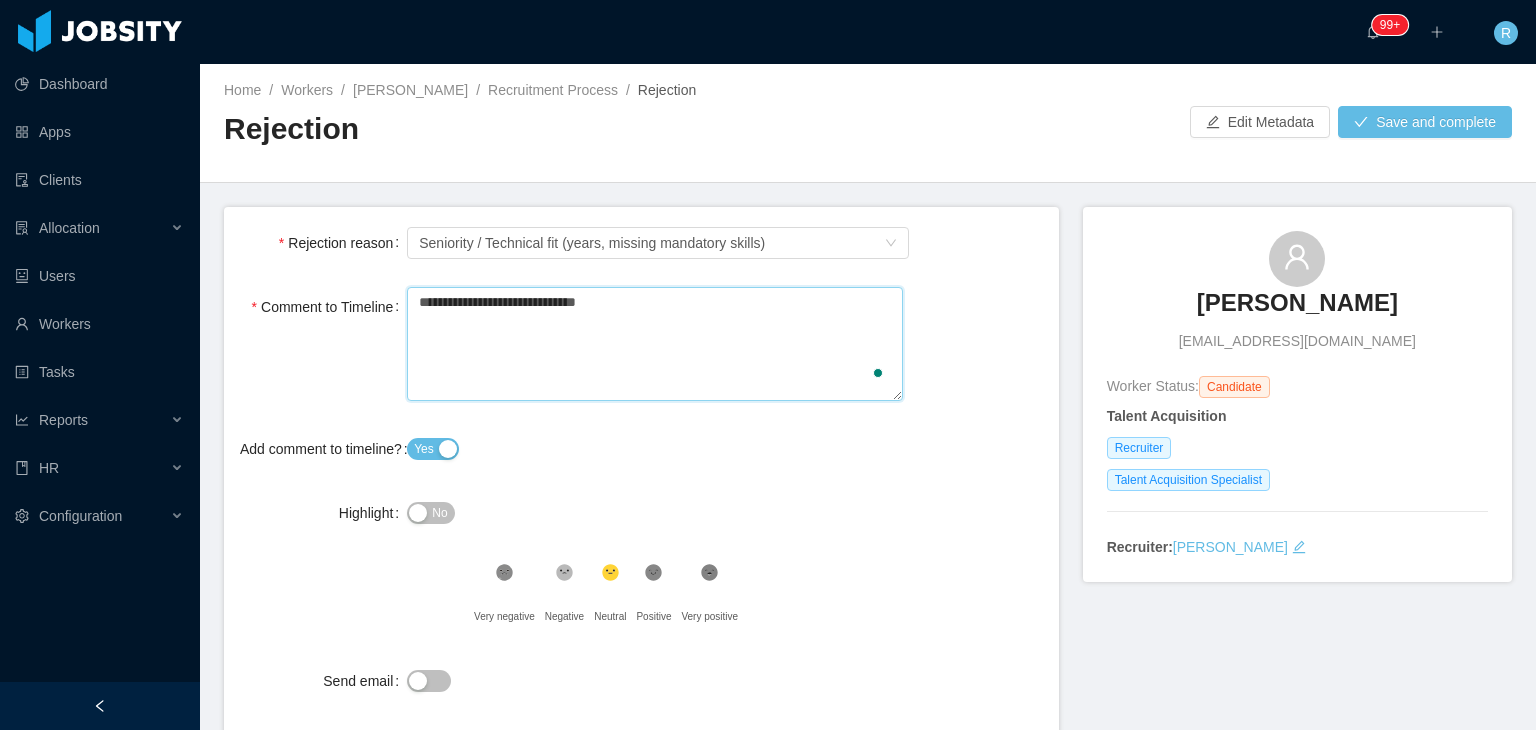 type 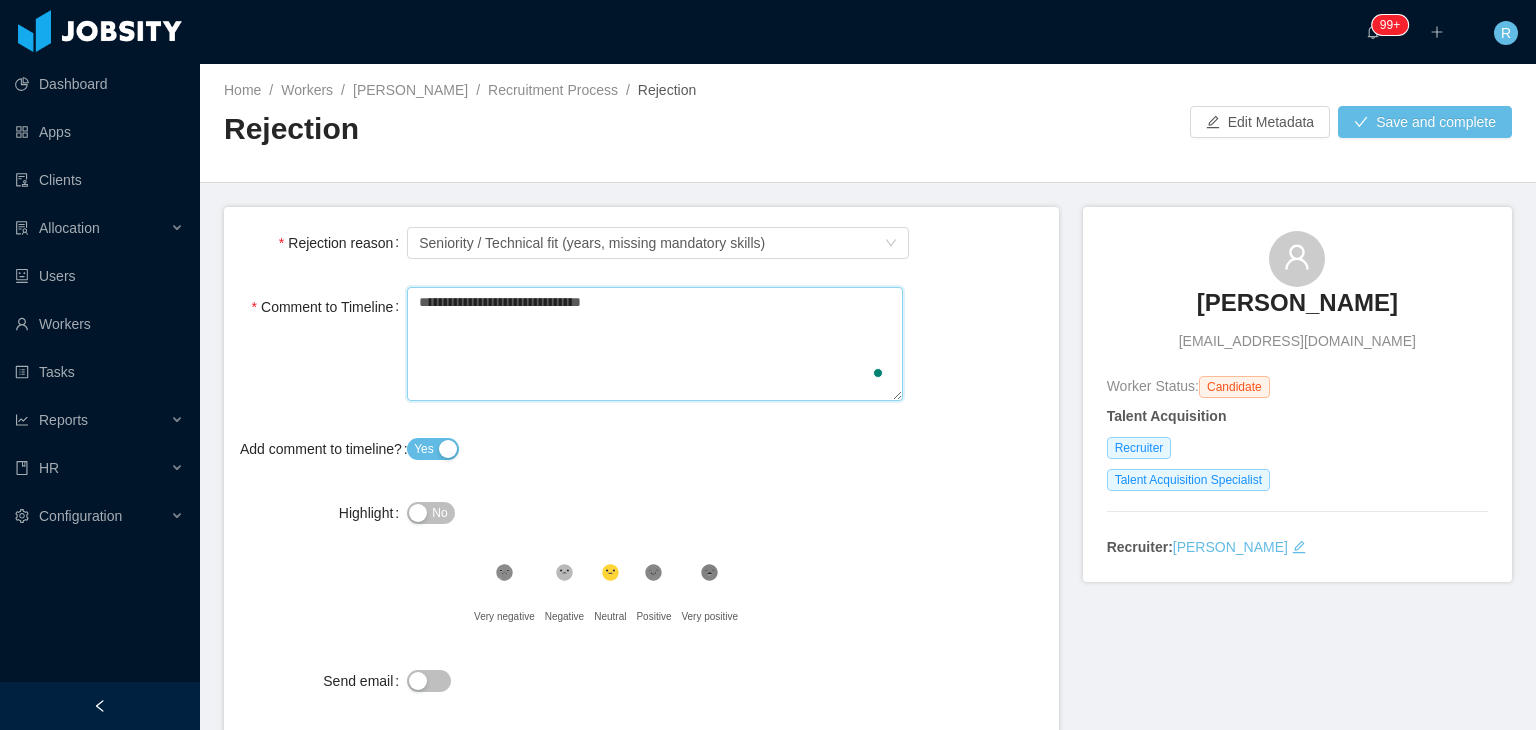 type 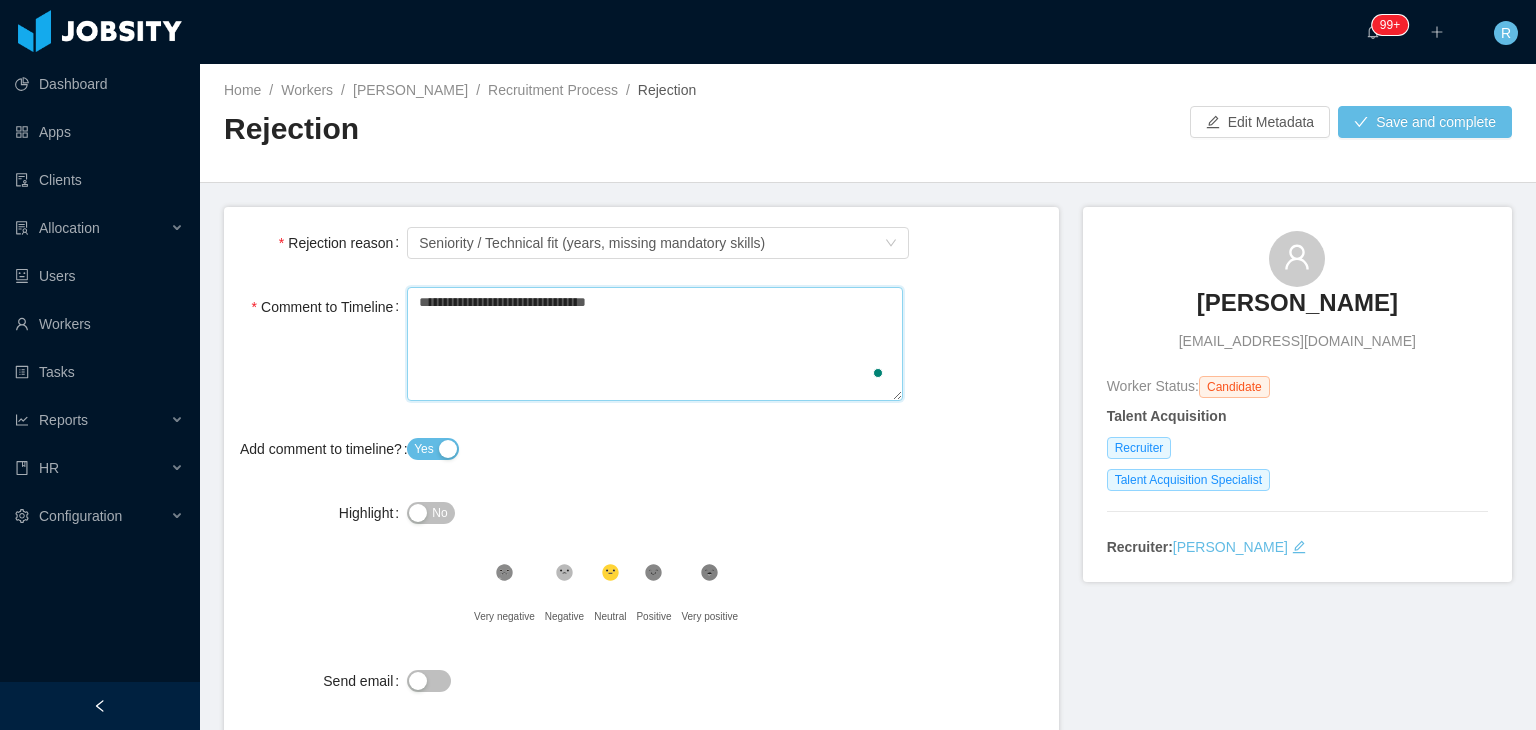 type on "**********" 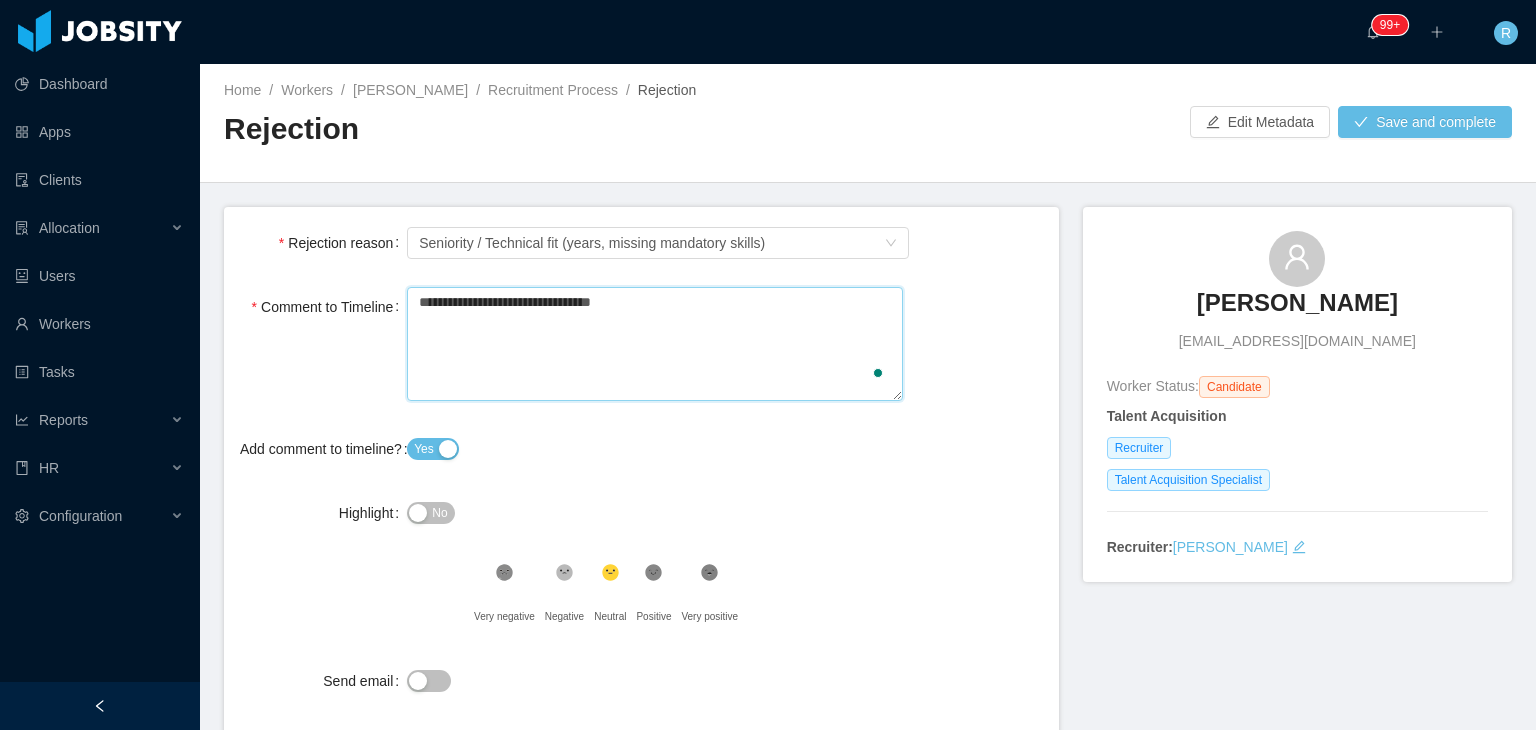 type 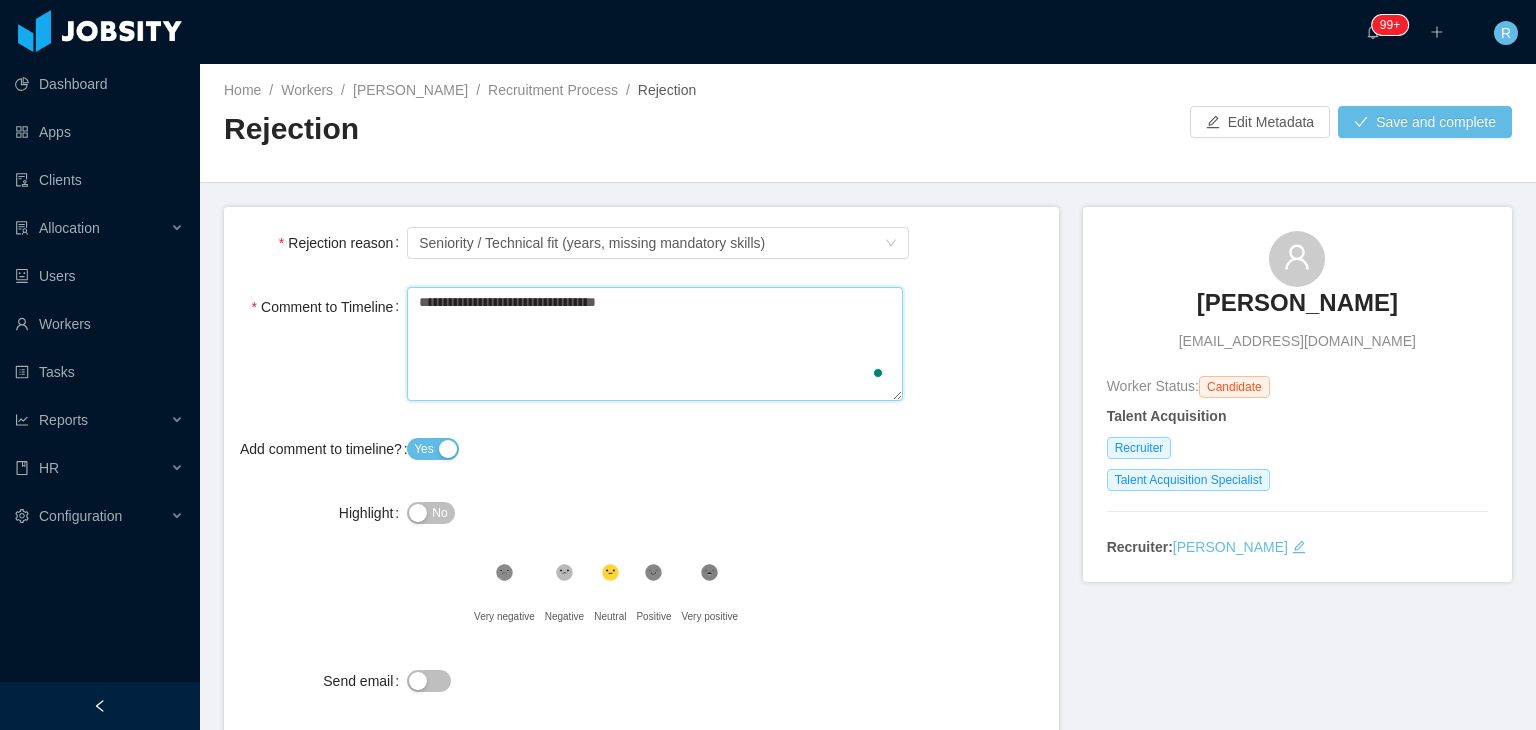 type 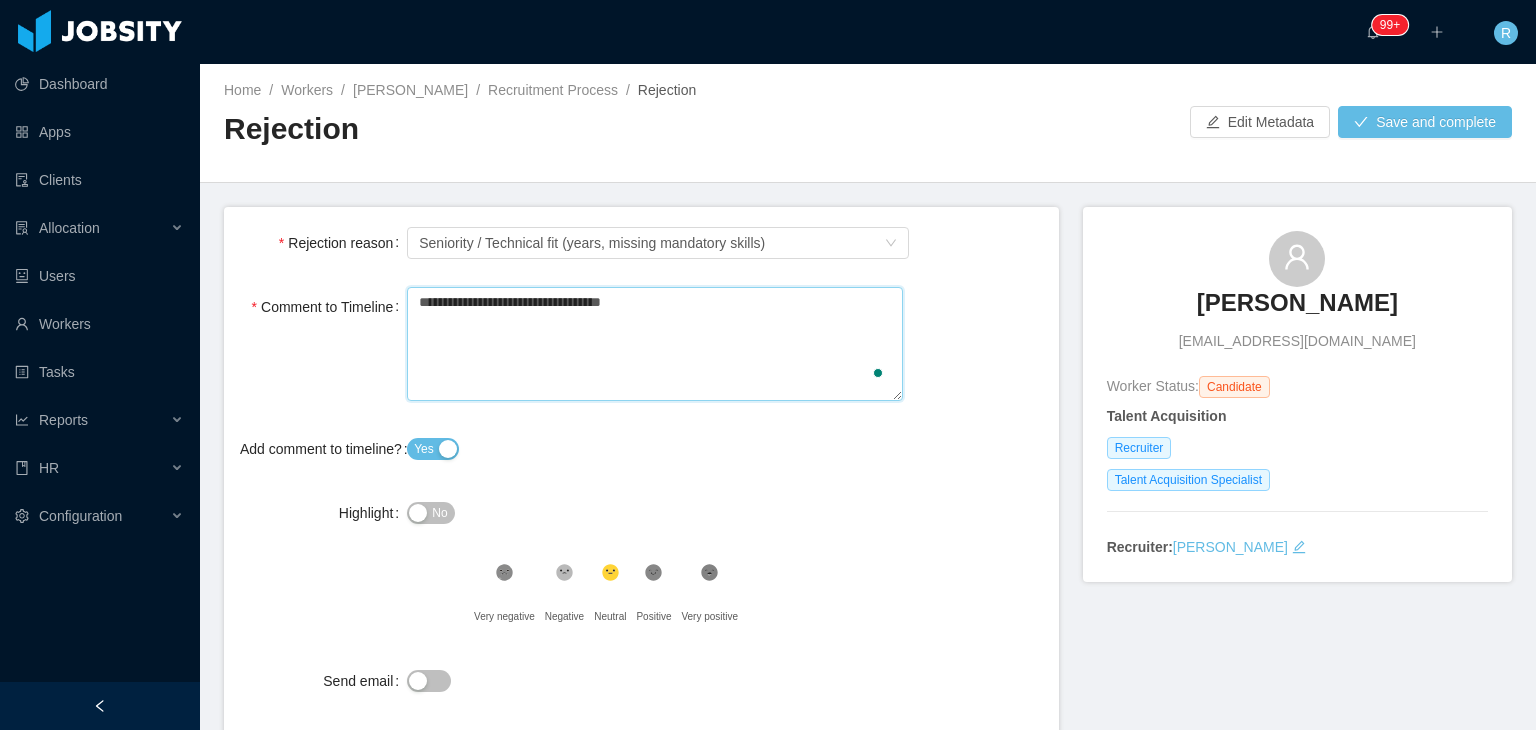 type 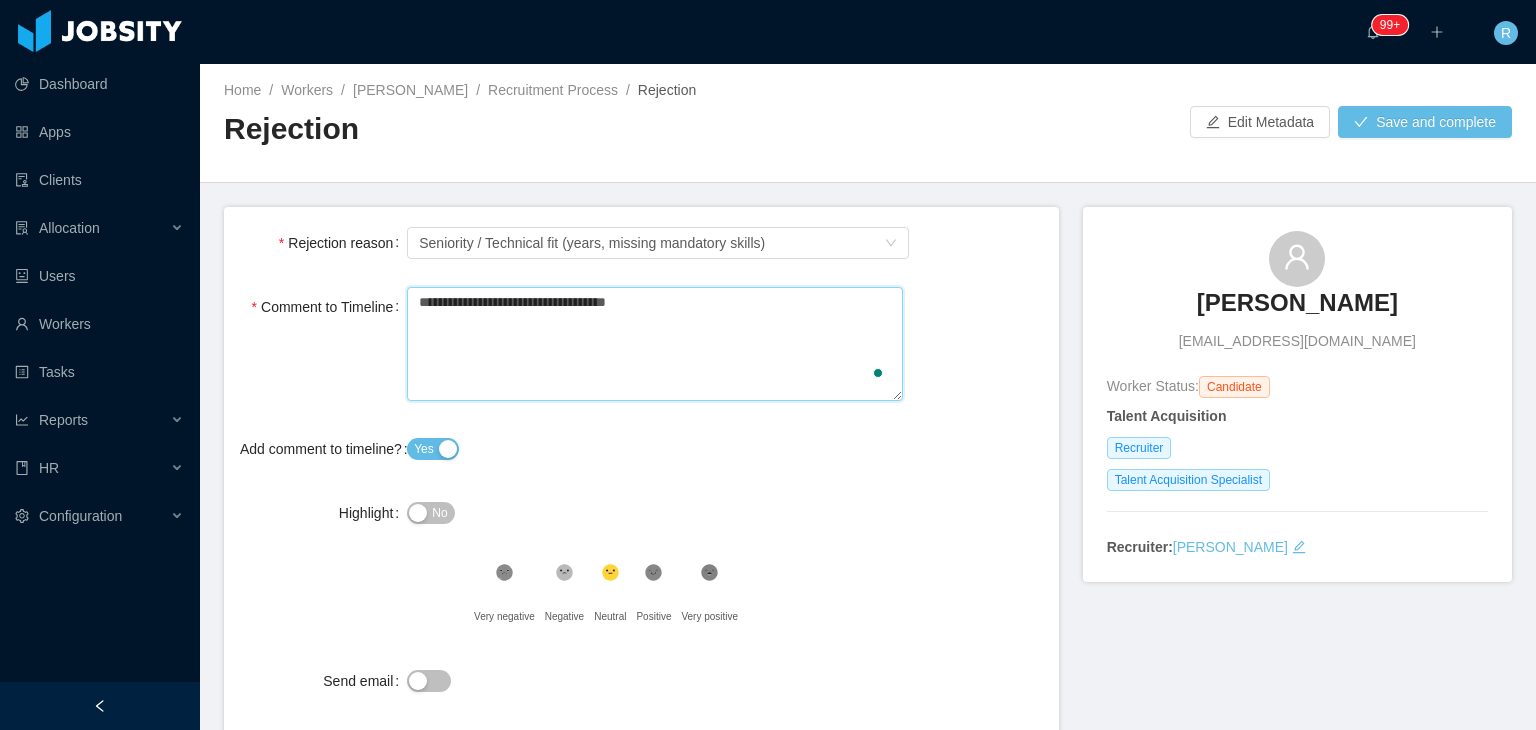 type 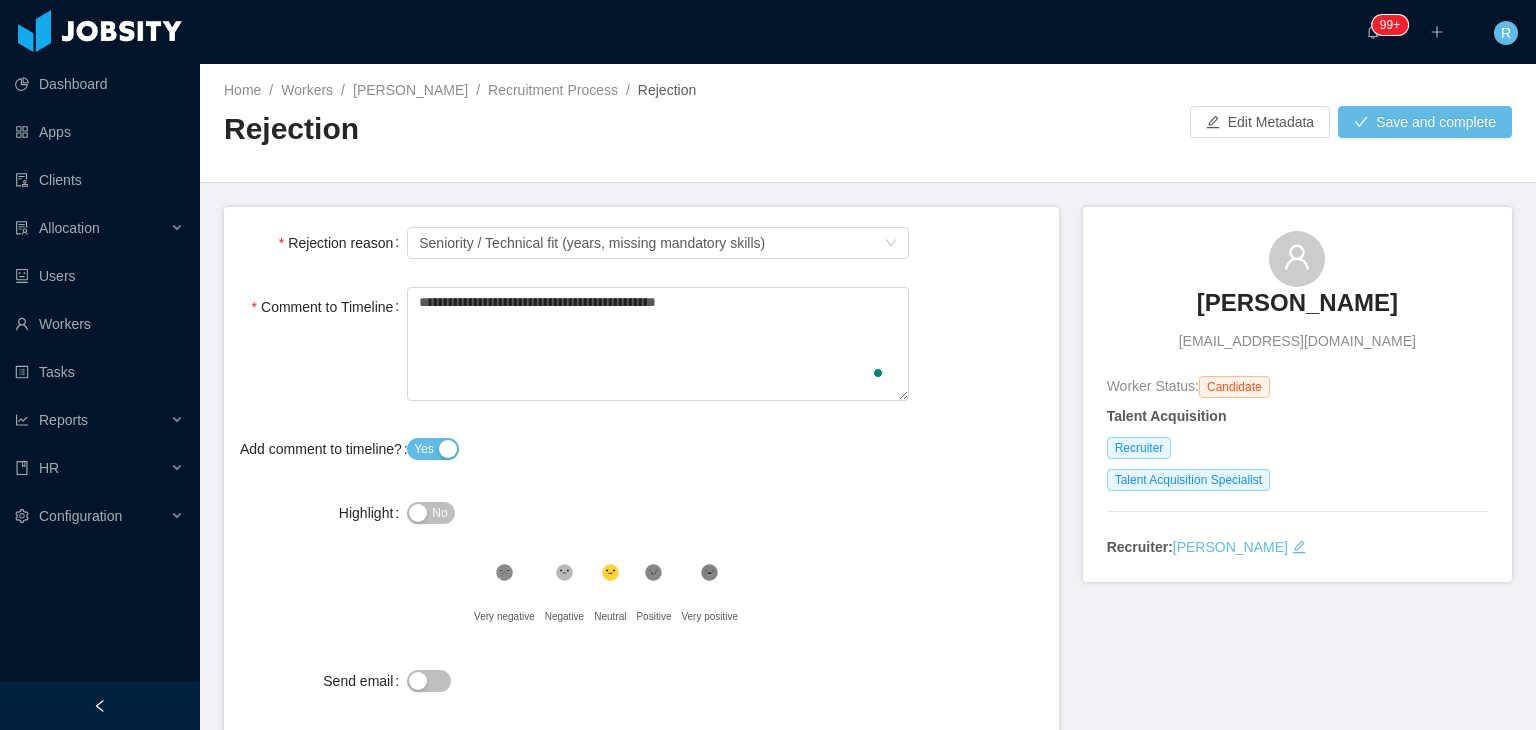 type on "**********" 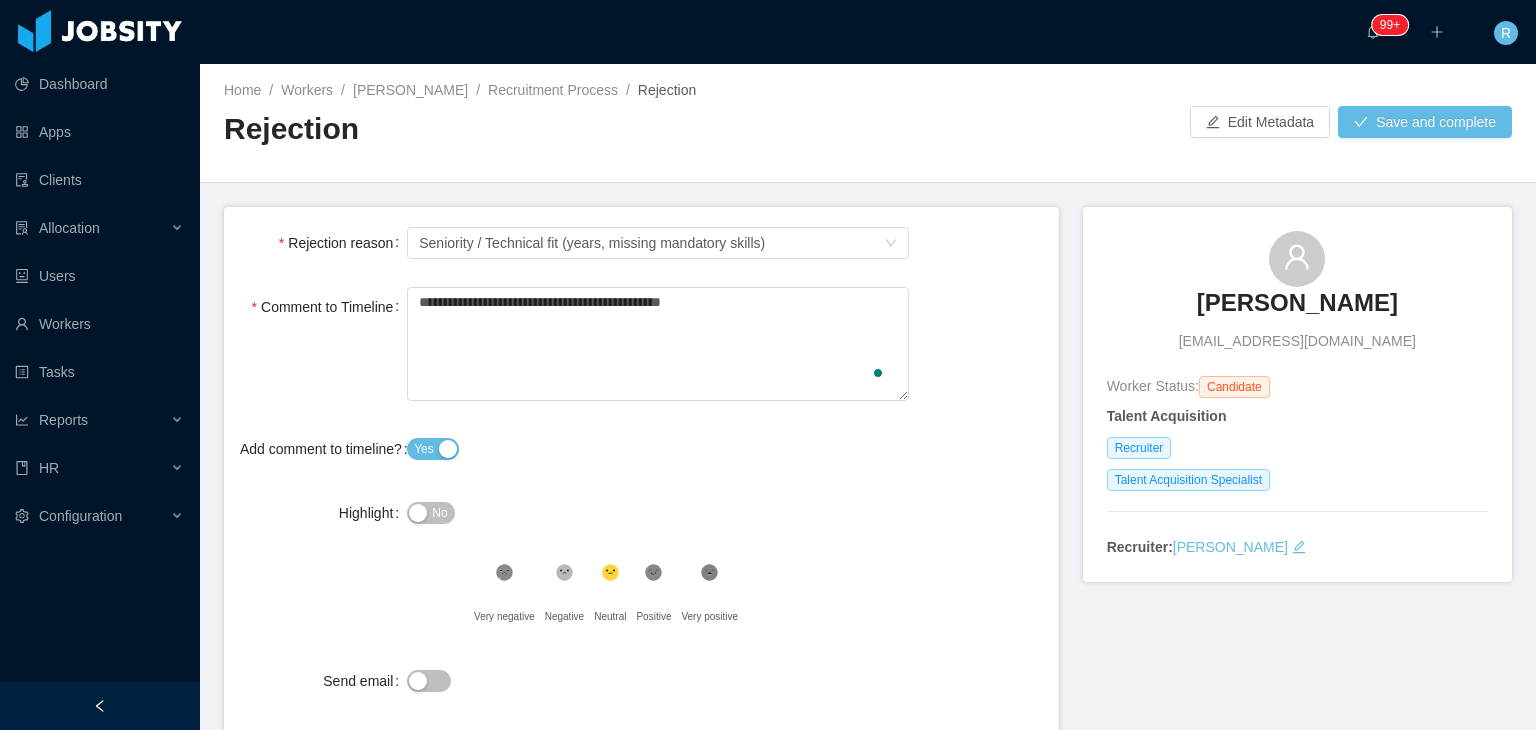 type 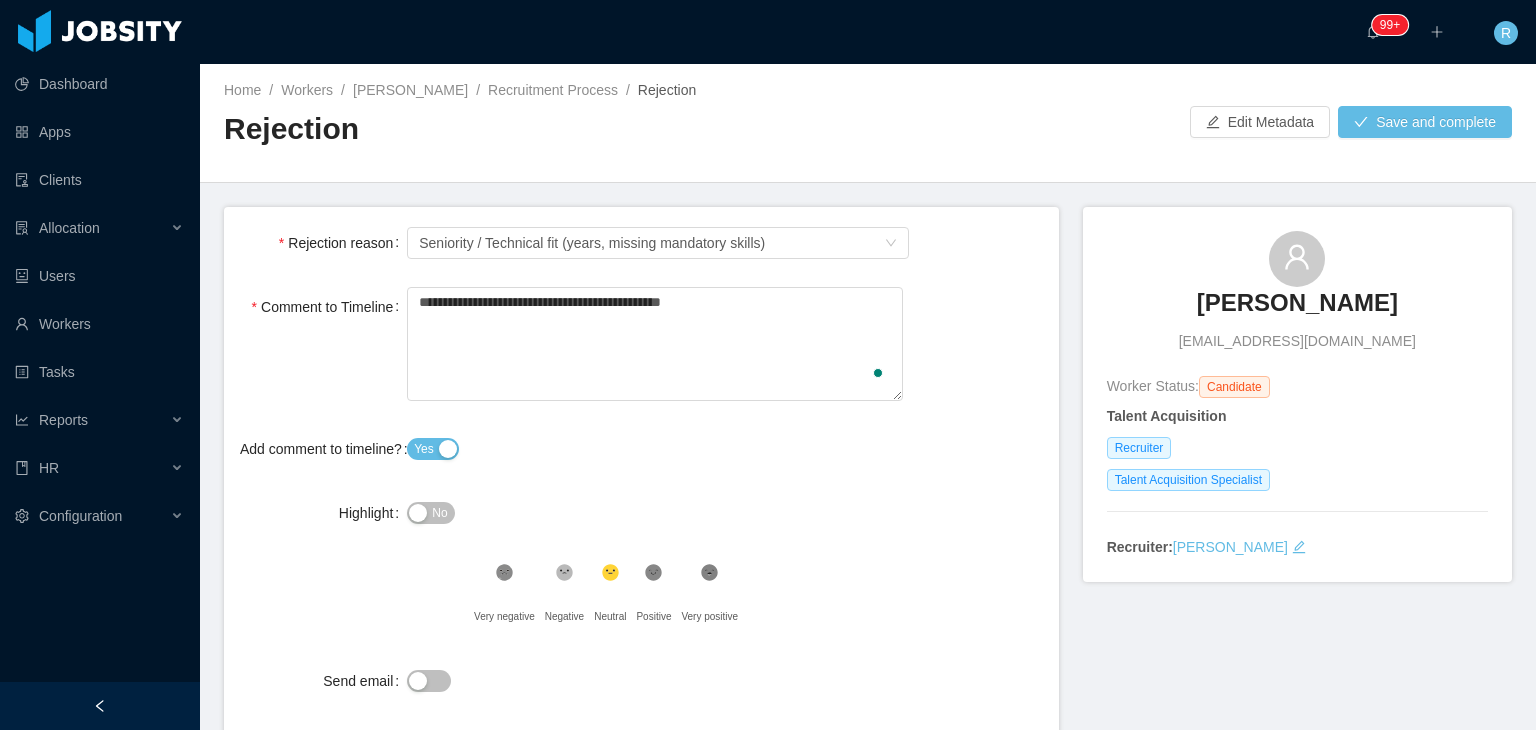 scroll, scrollTop: 0, scrollLeft: 0, axis: both 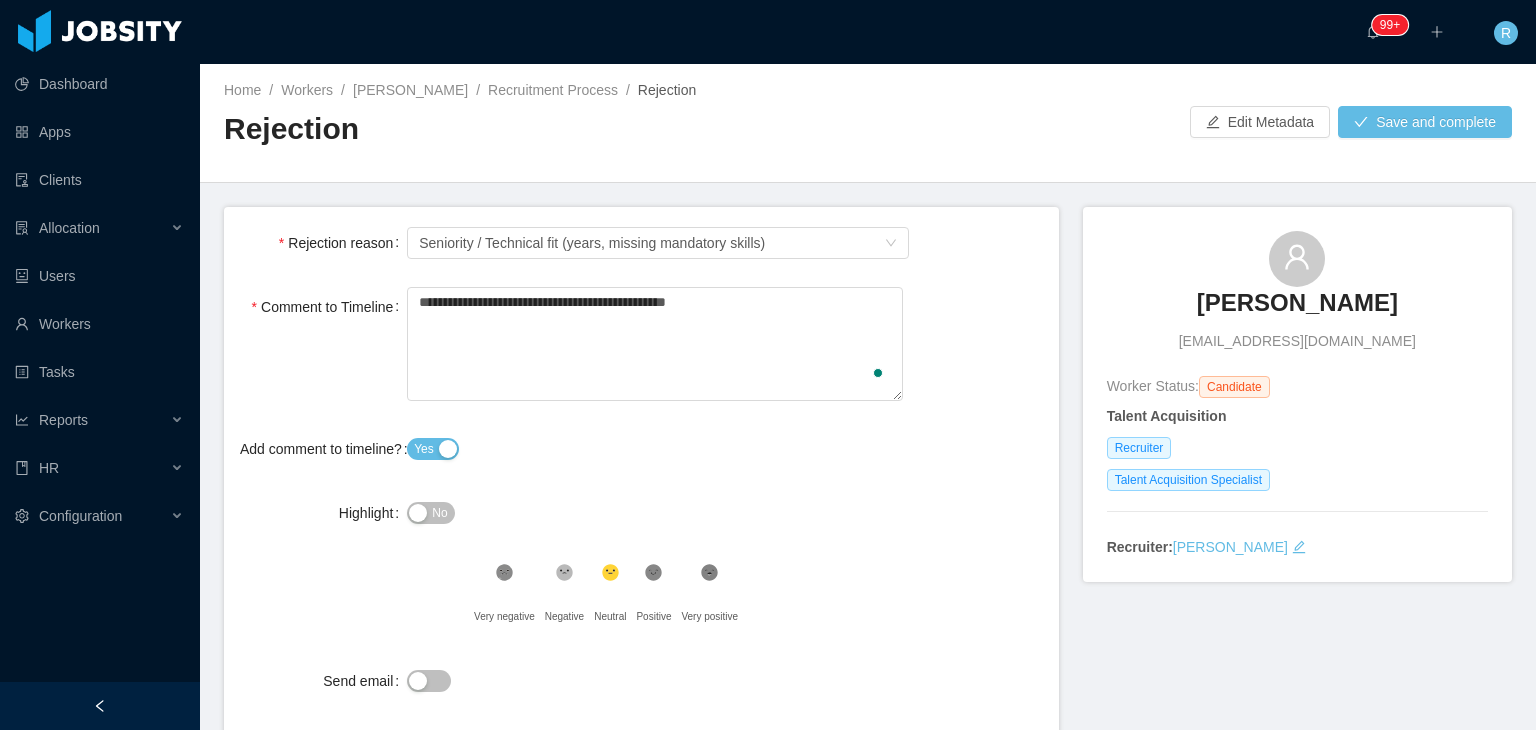 type on "**********" 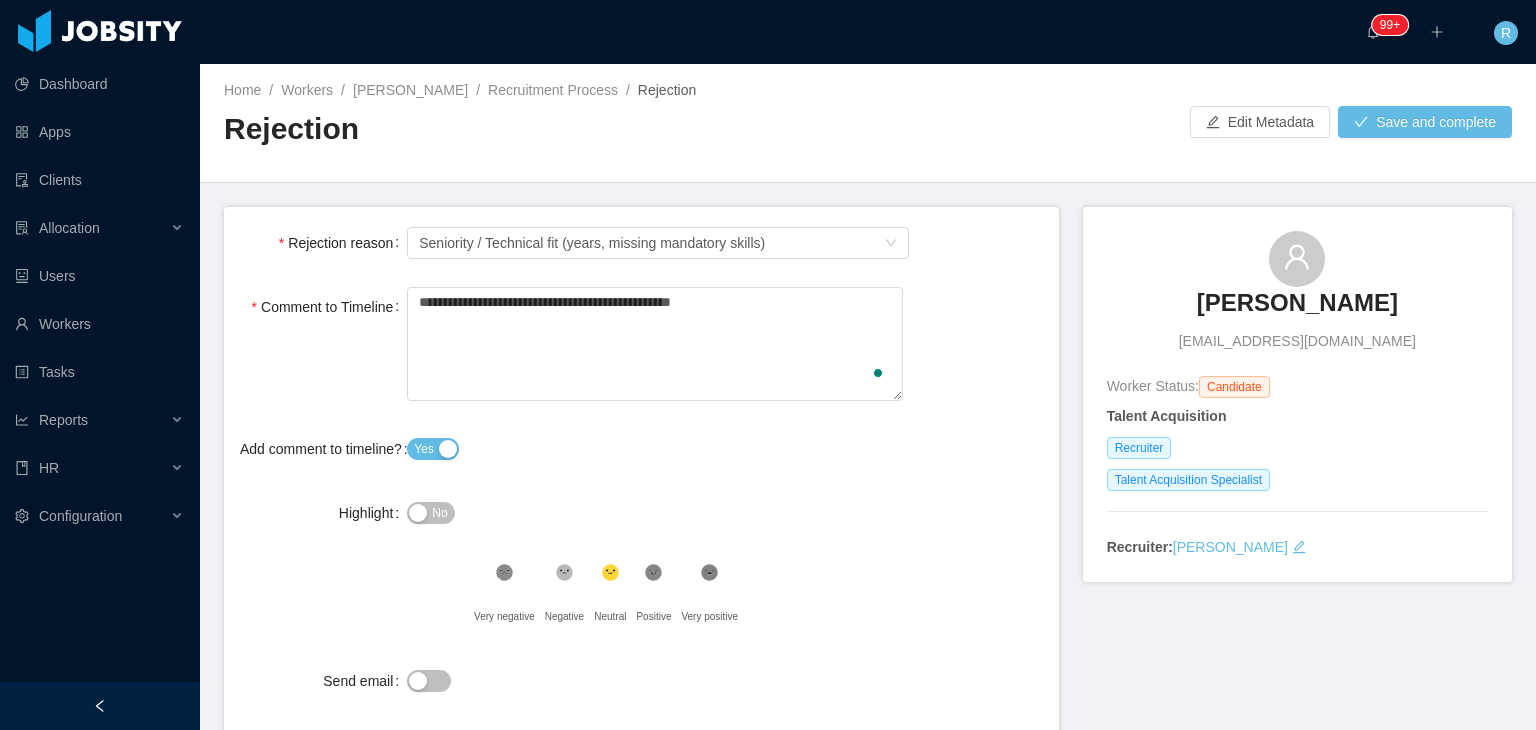 type on "**********" 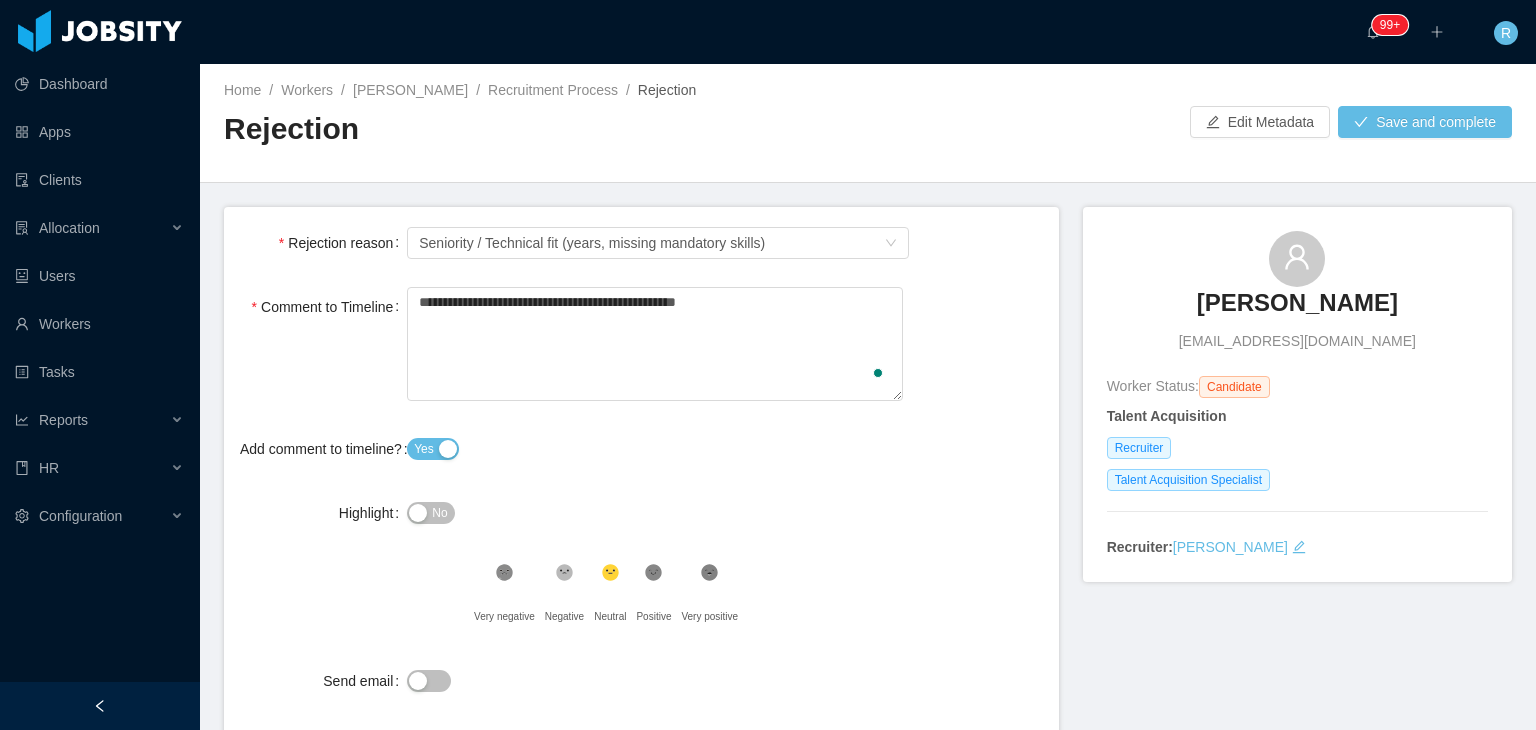 type on "**********" 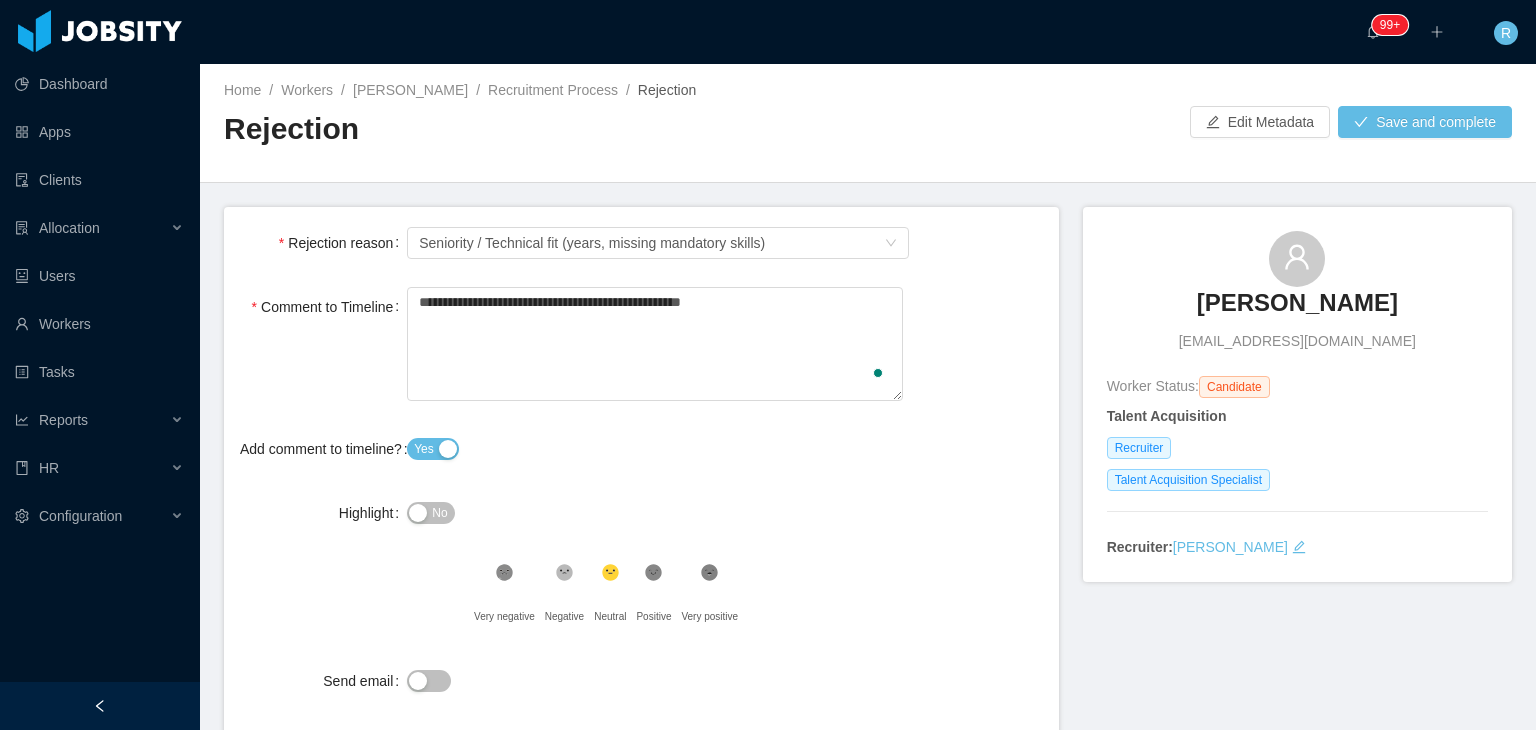 type on "**********" 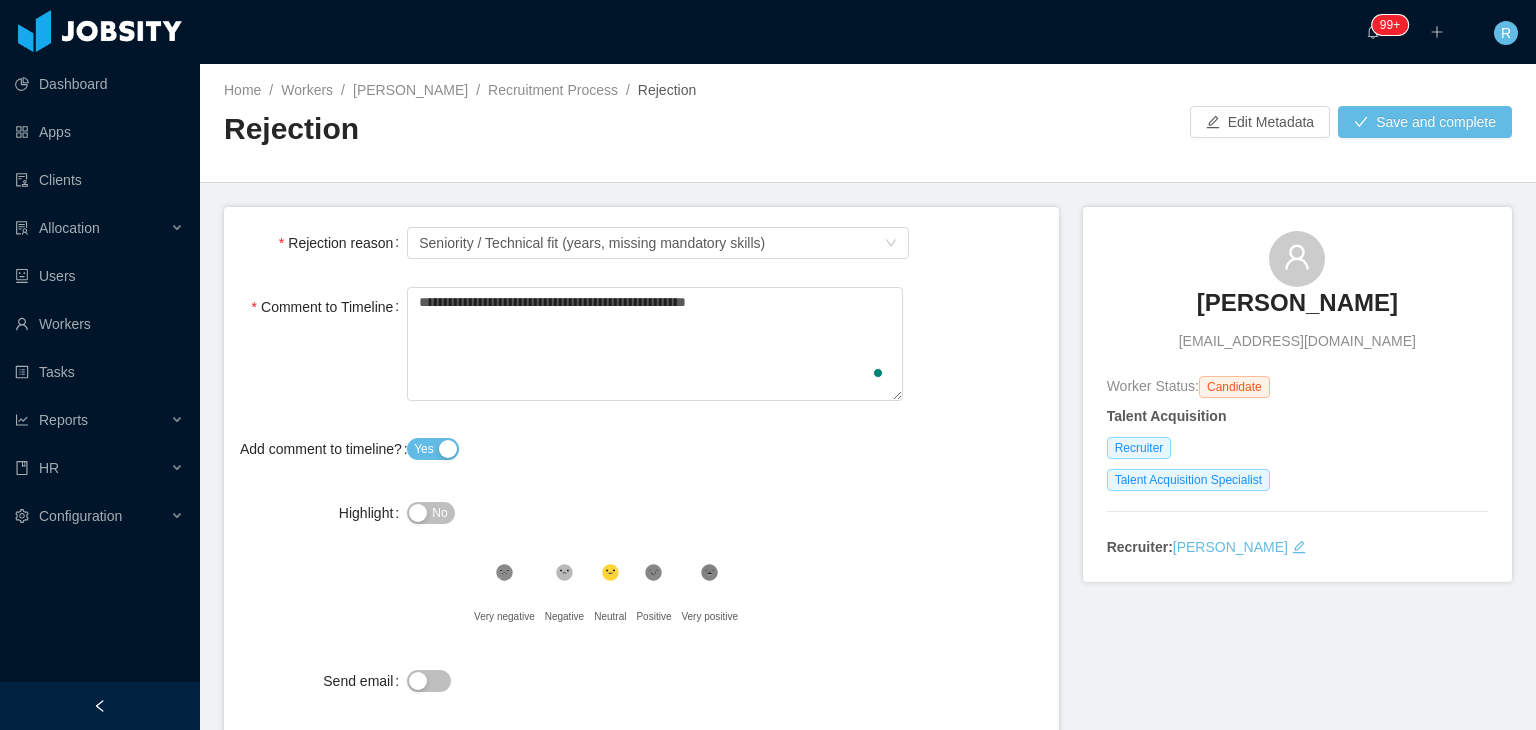 type 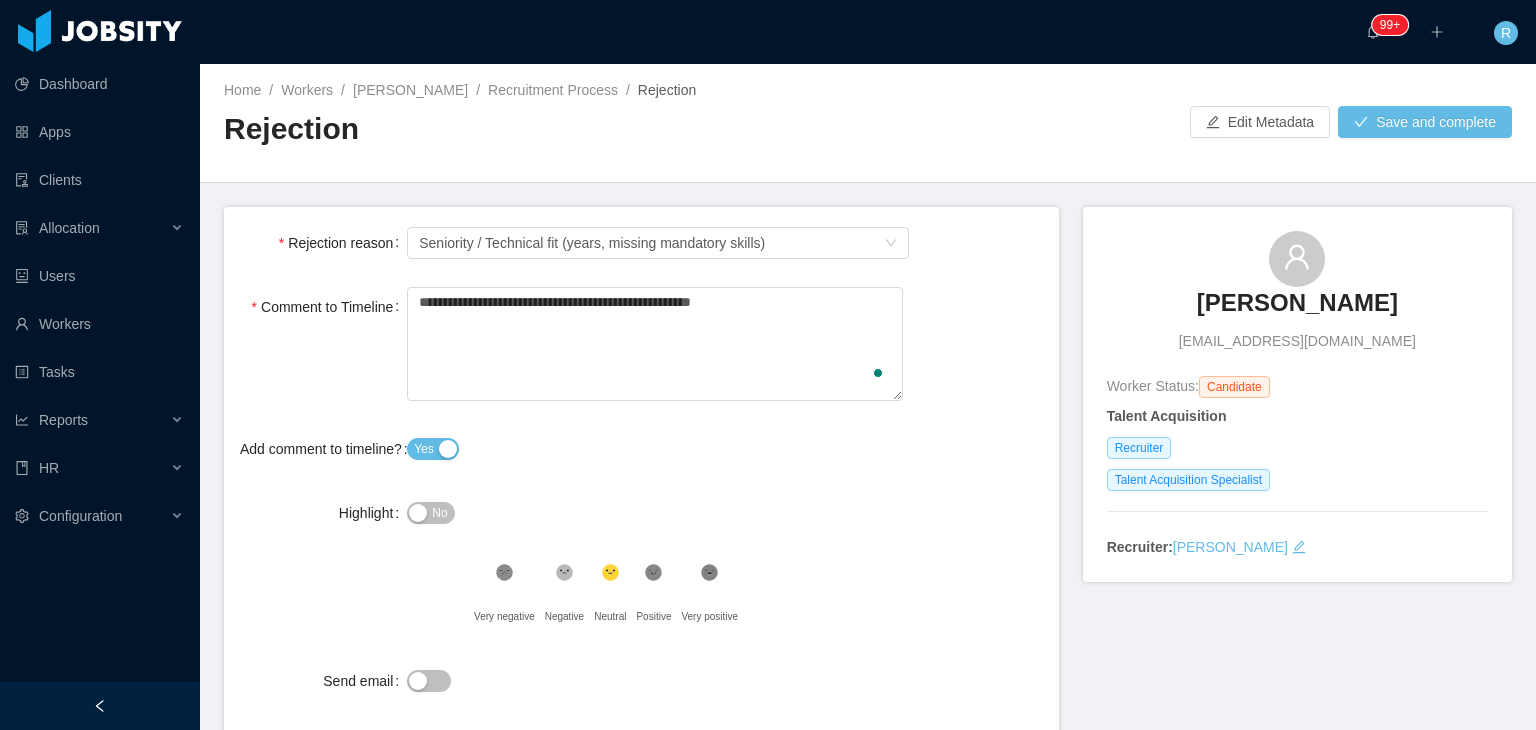 type on "**********" 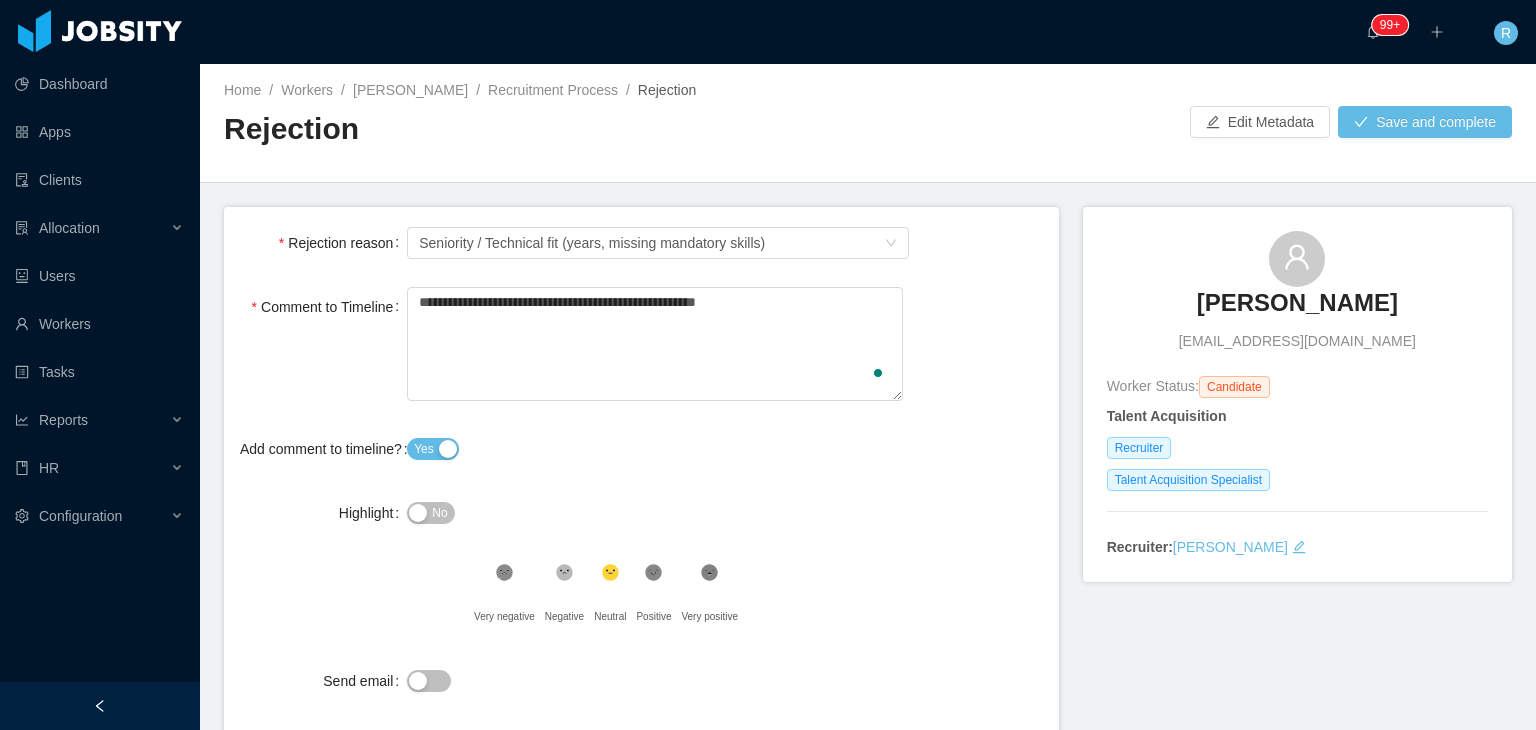 type 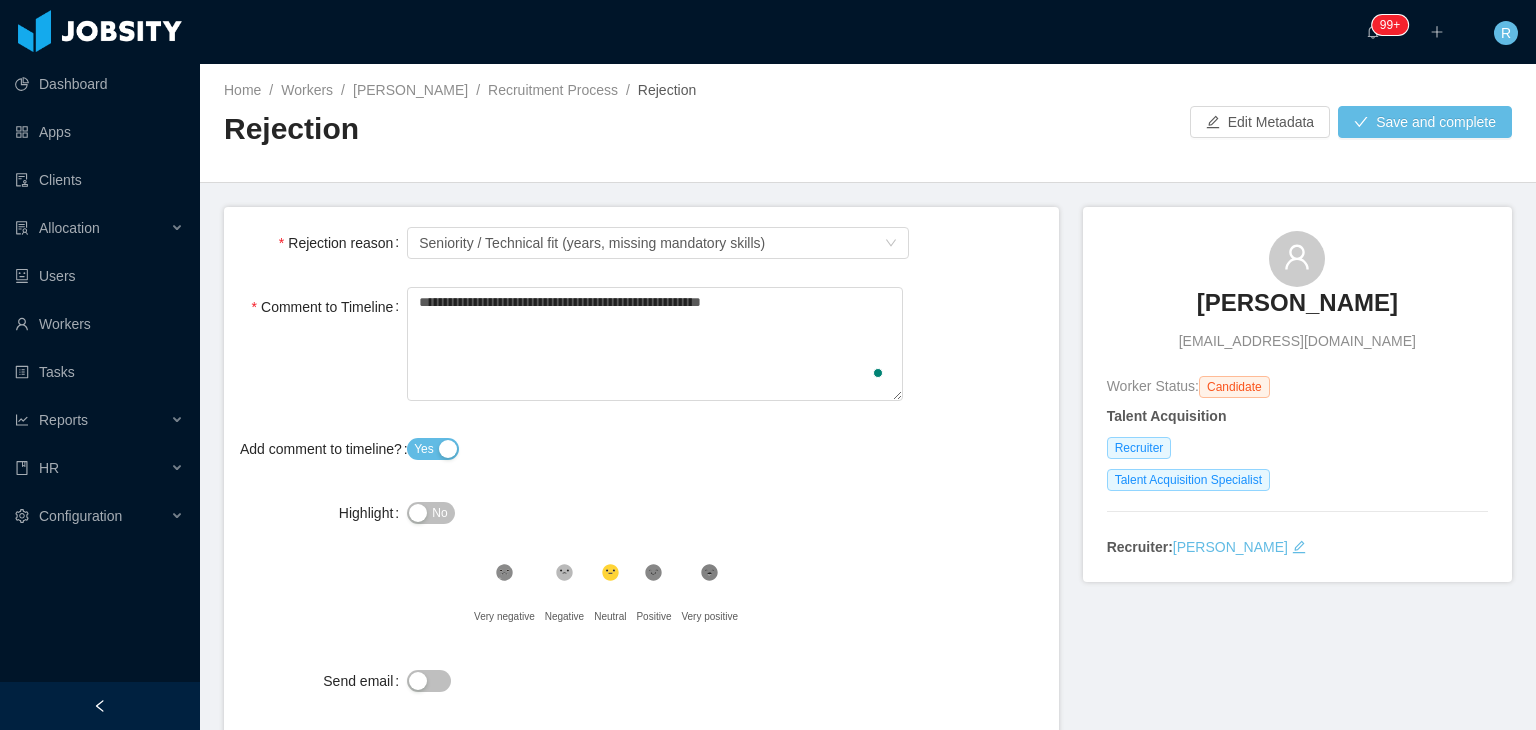 type 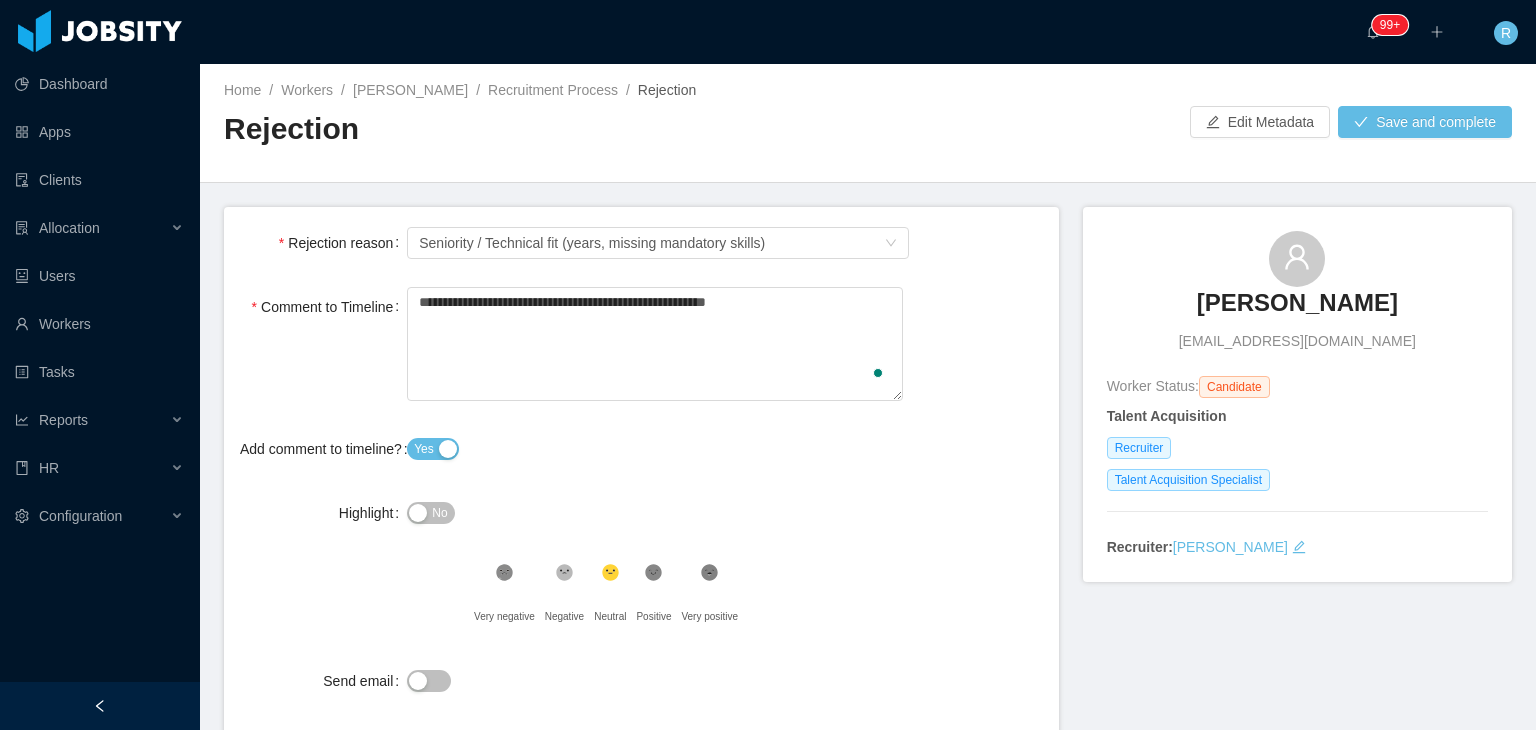 type on "**********" 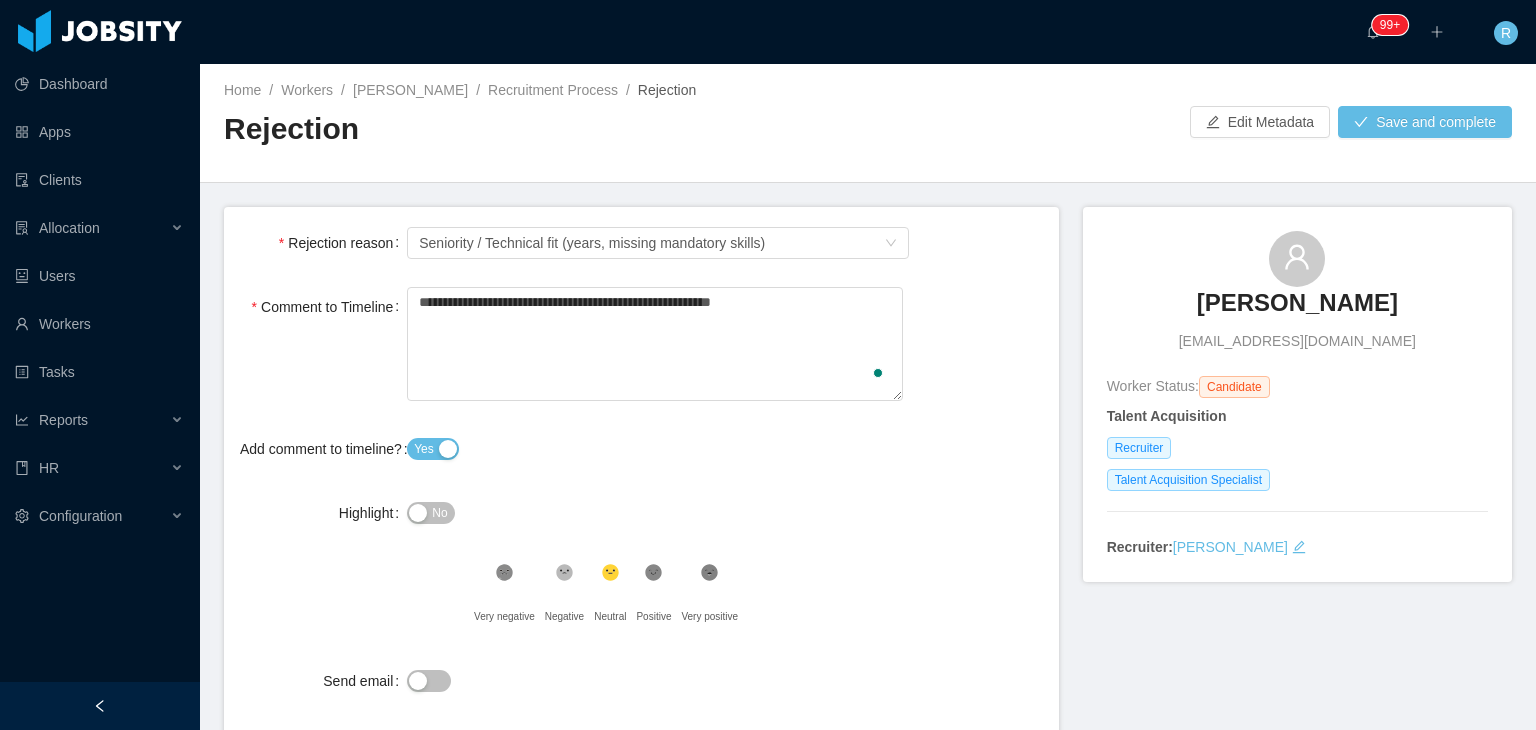 type on "**********" 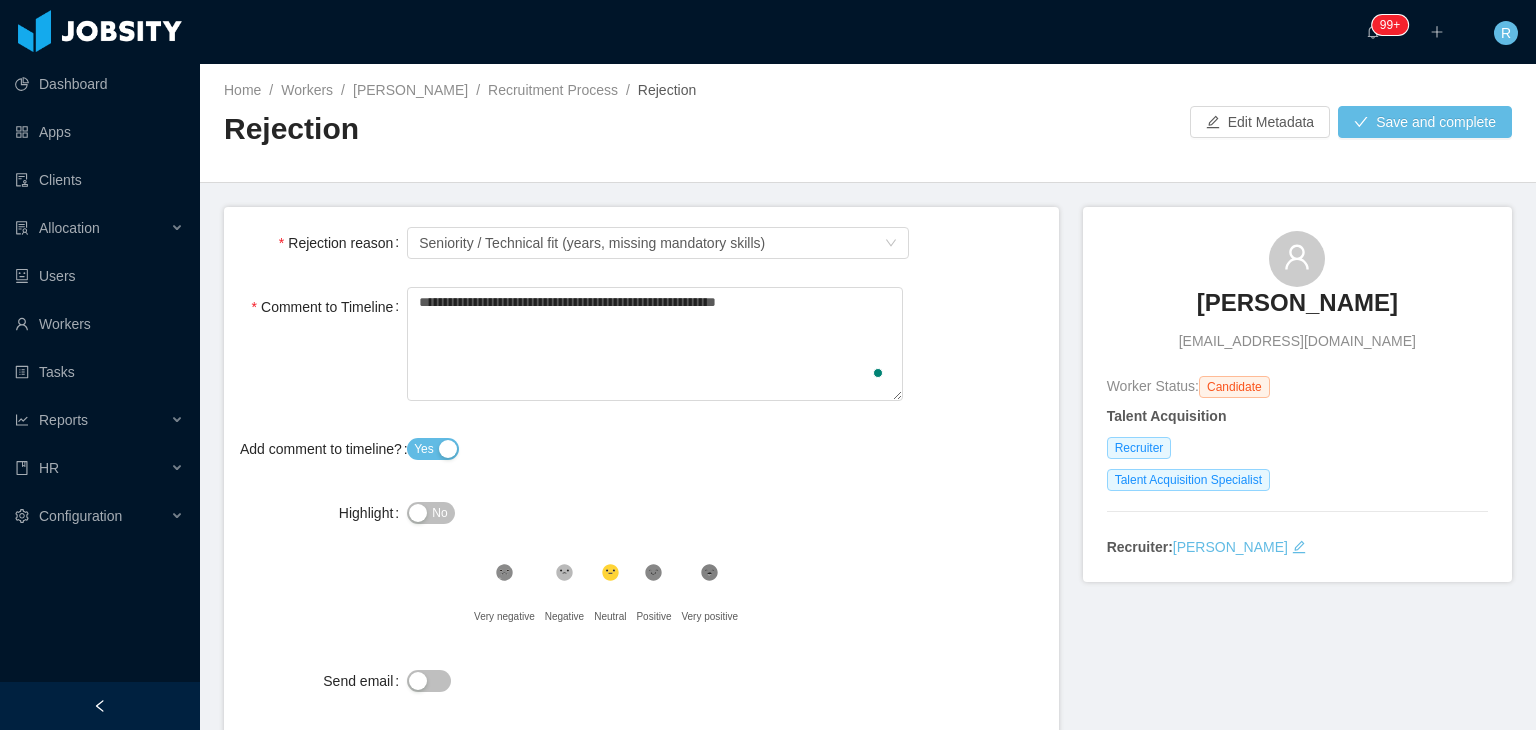 type on "**********" 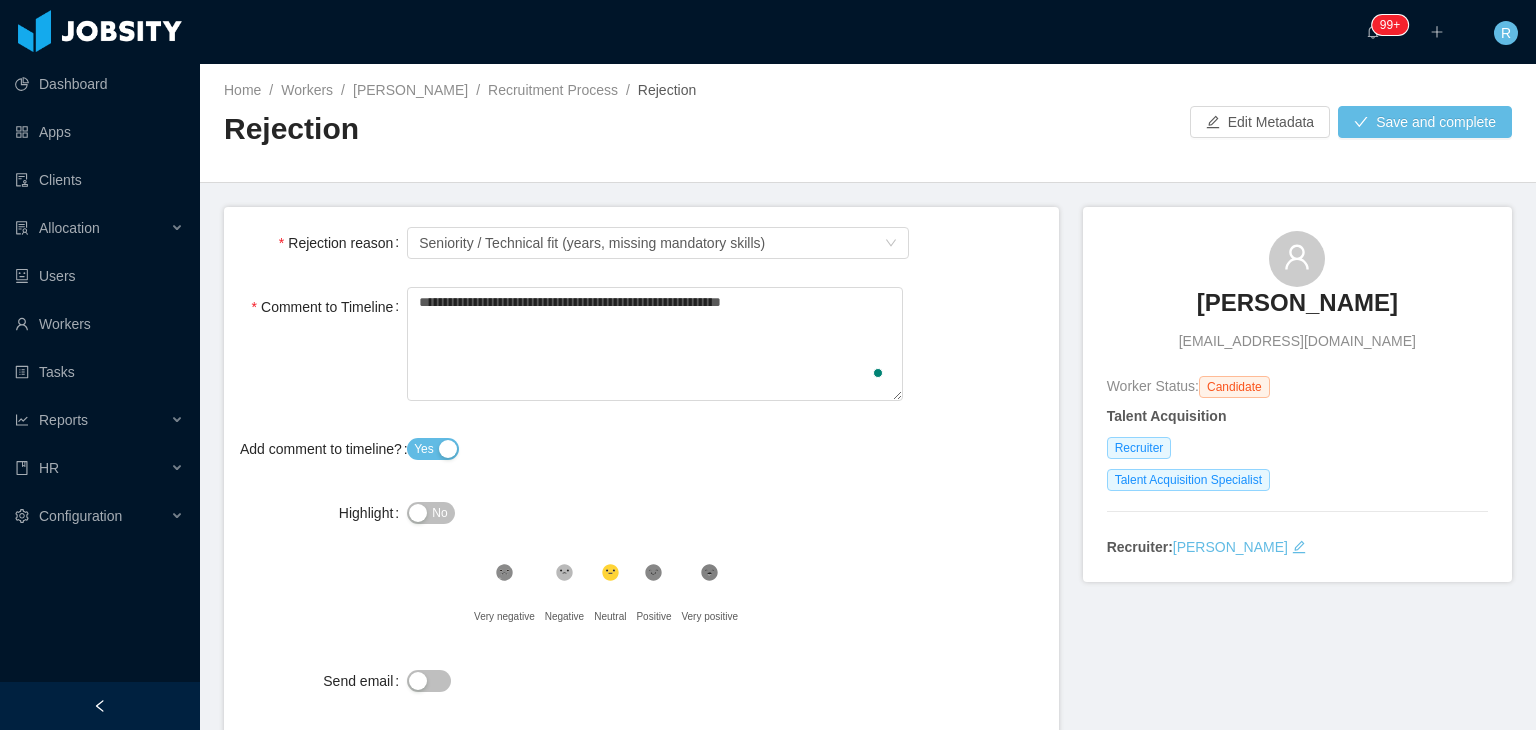 type on "**********" 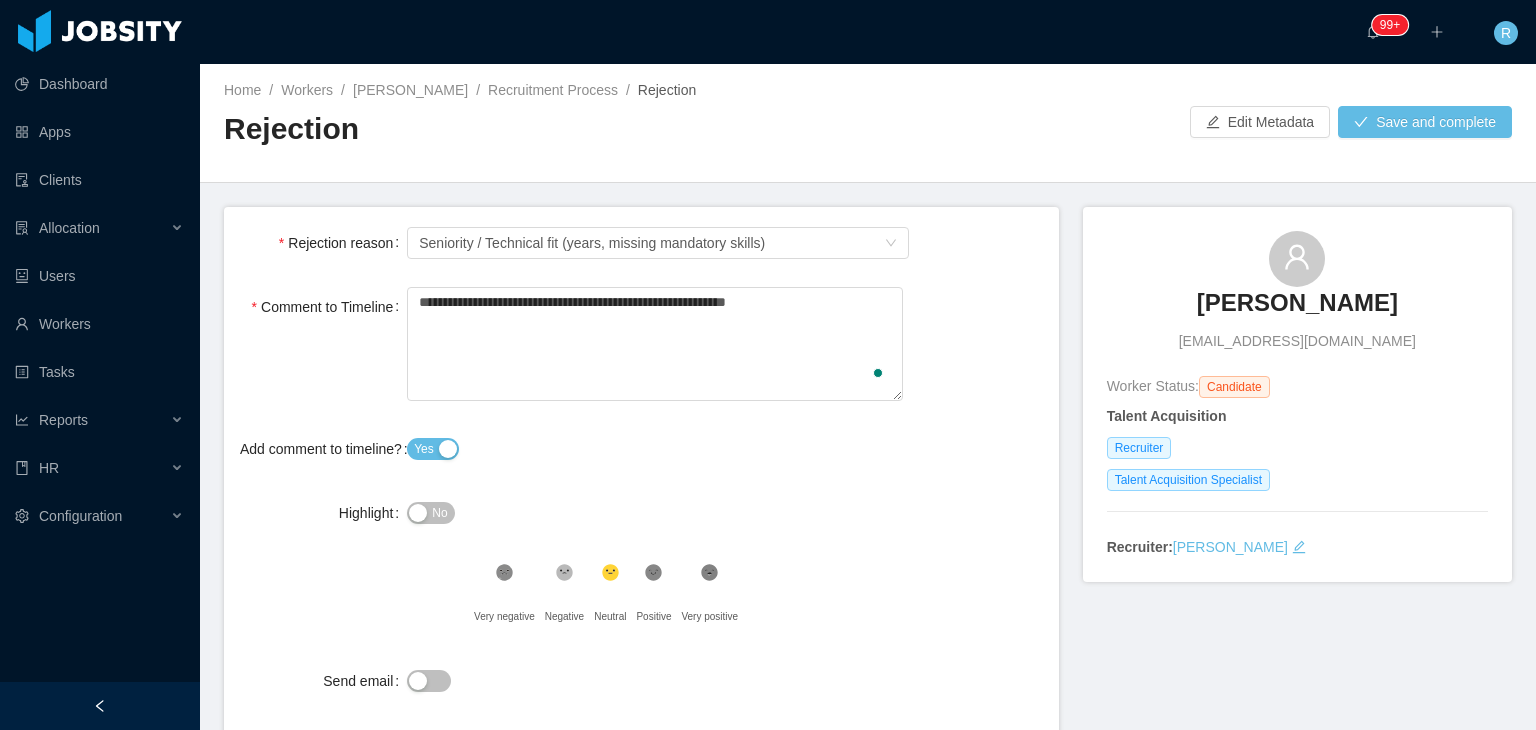 type on "**********" 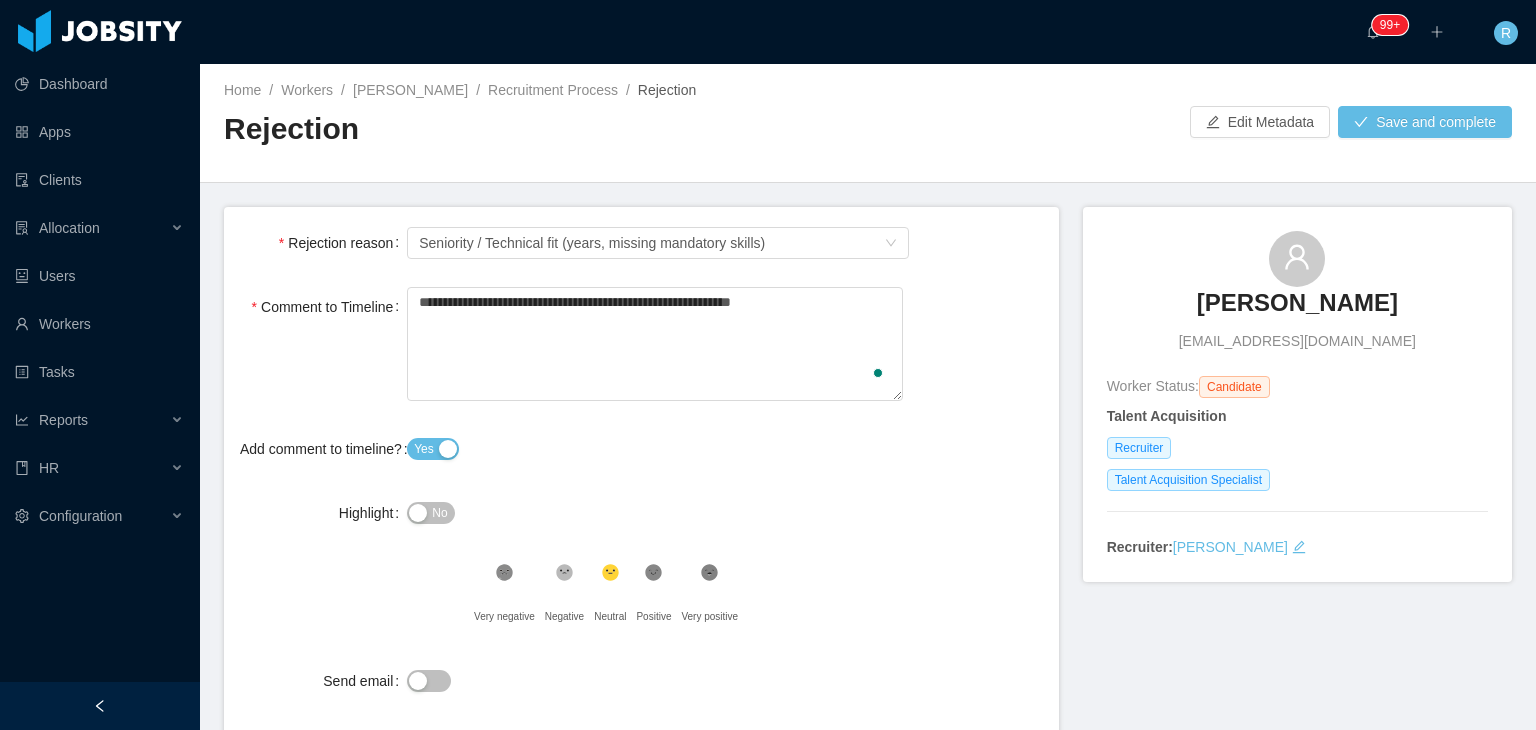 type on "**********" 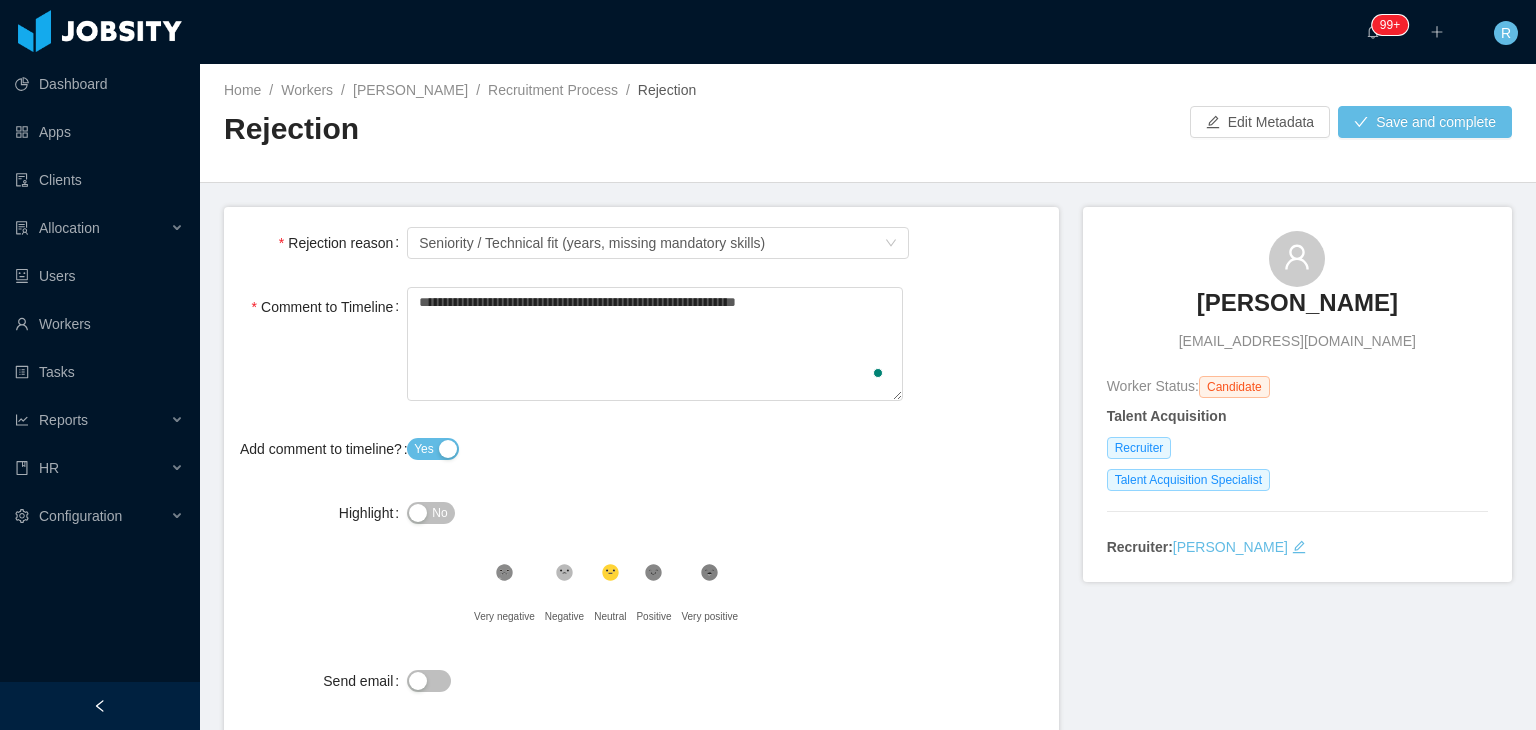 type on "**********" 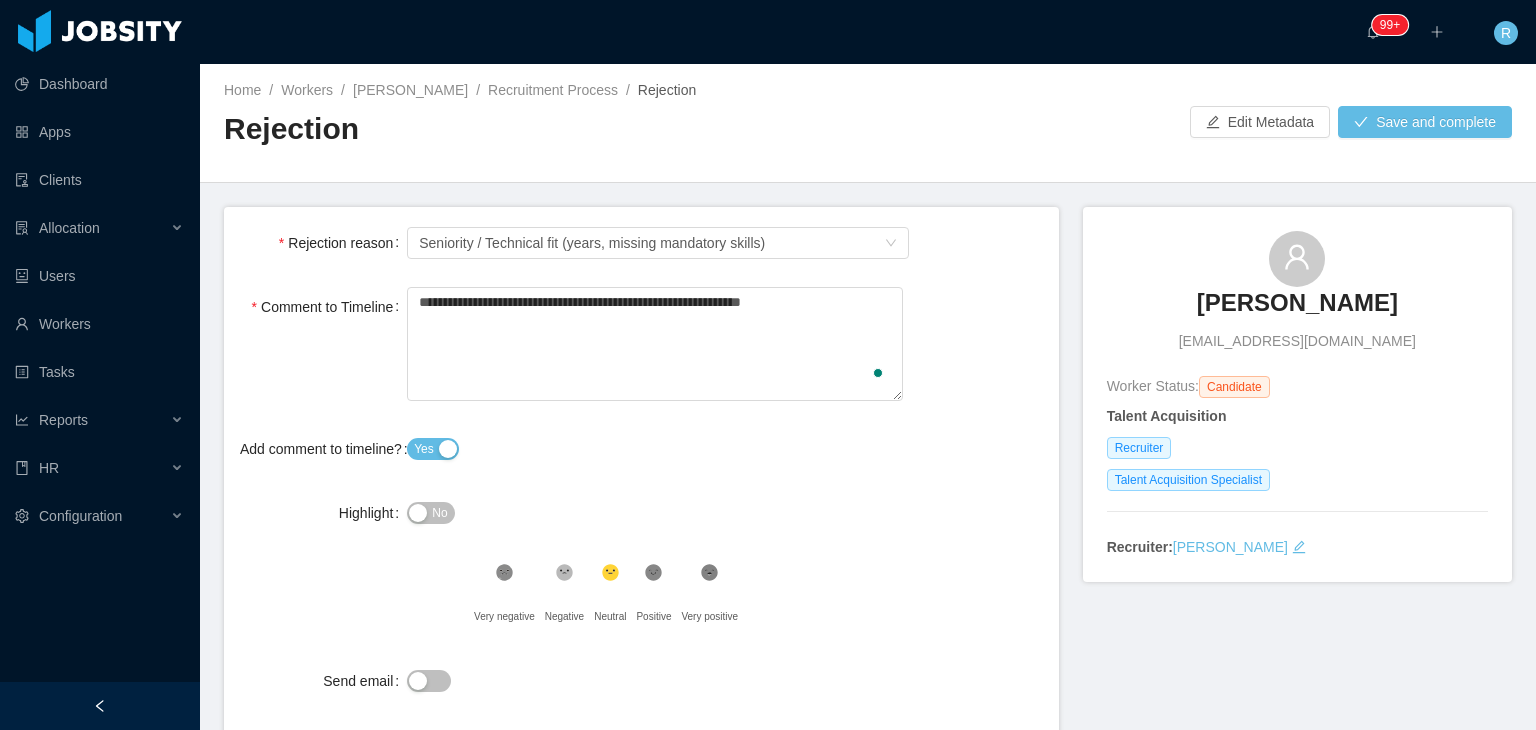 type on "**********" 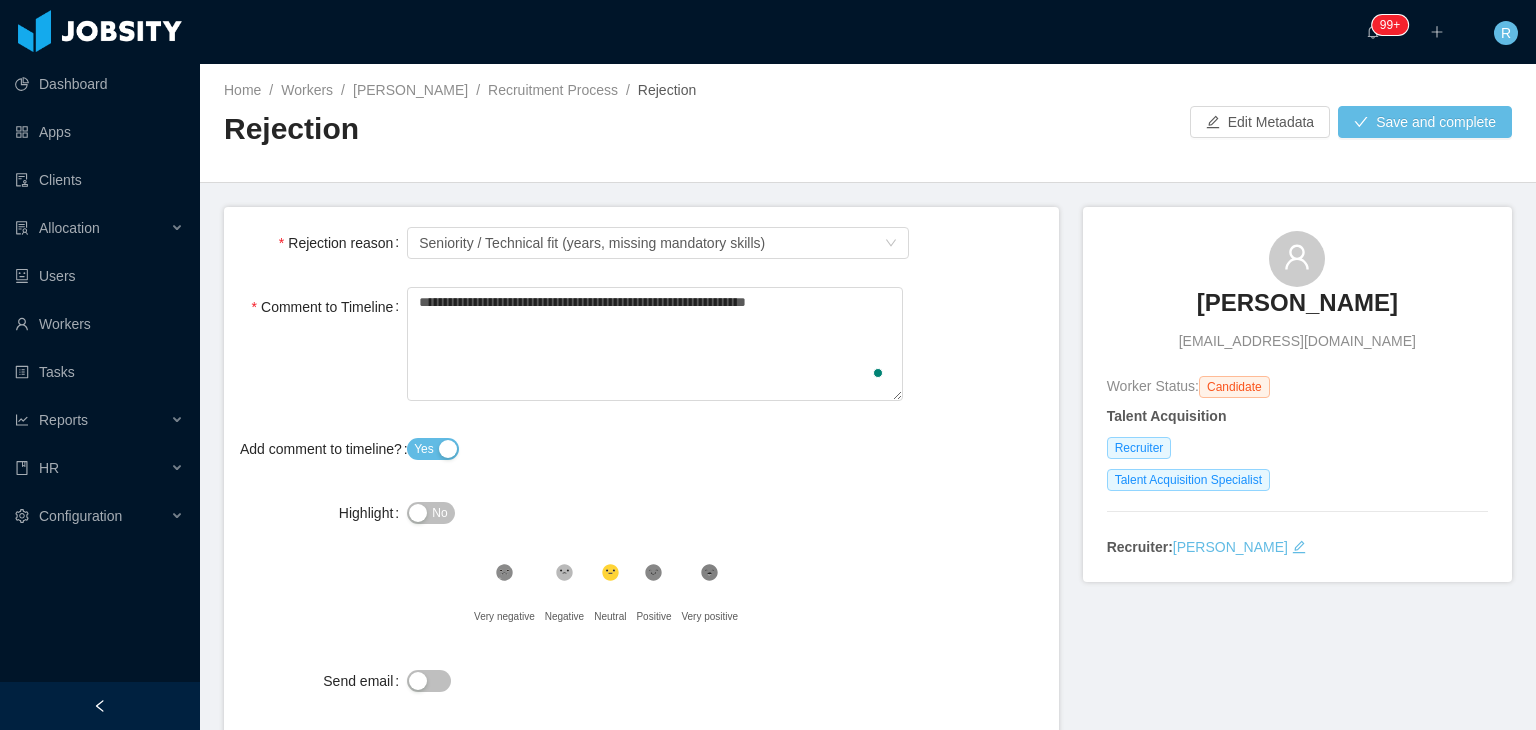 type on "**********" 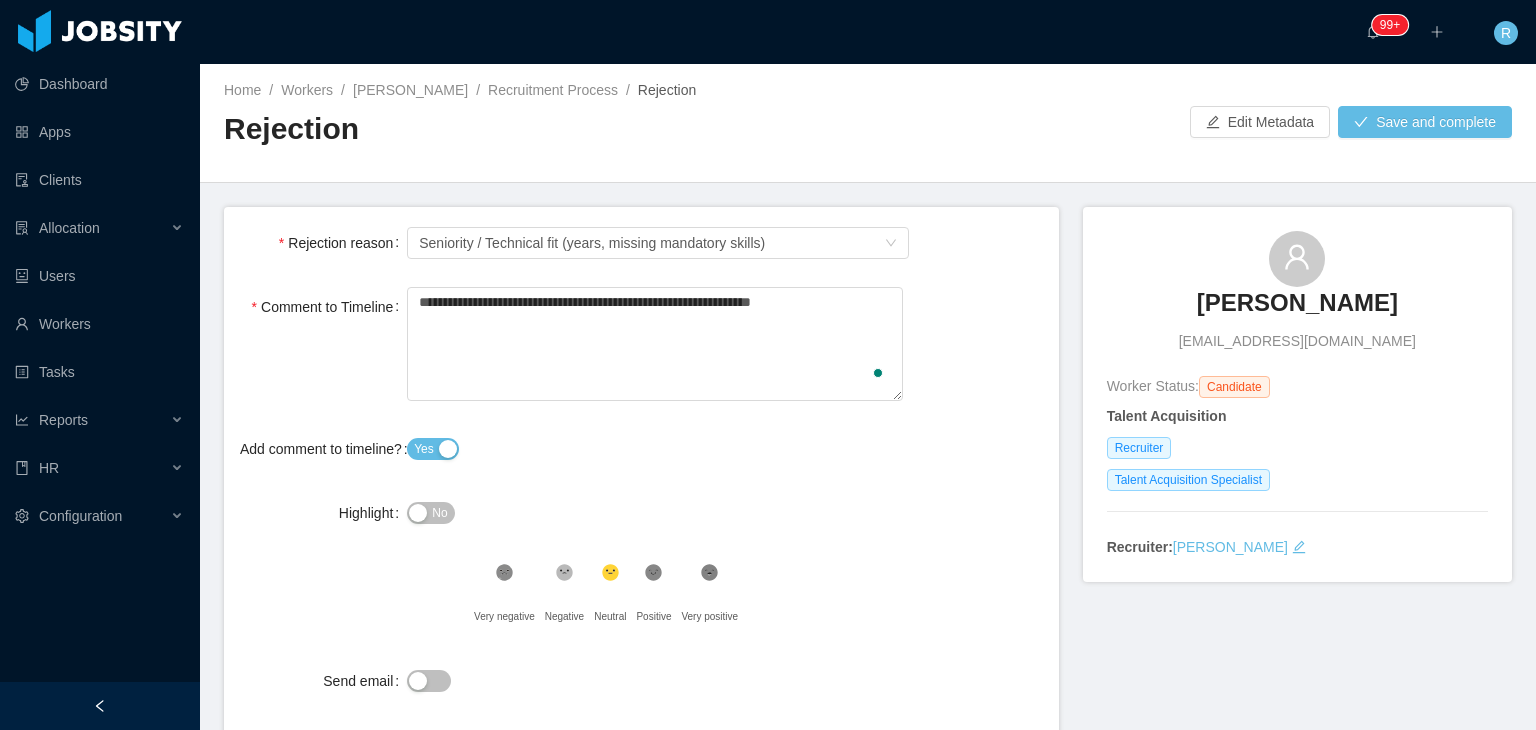 type on "**********" 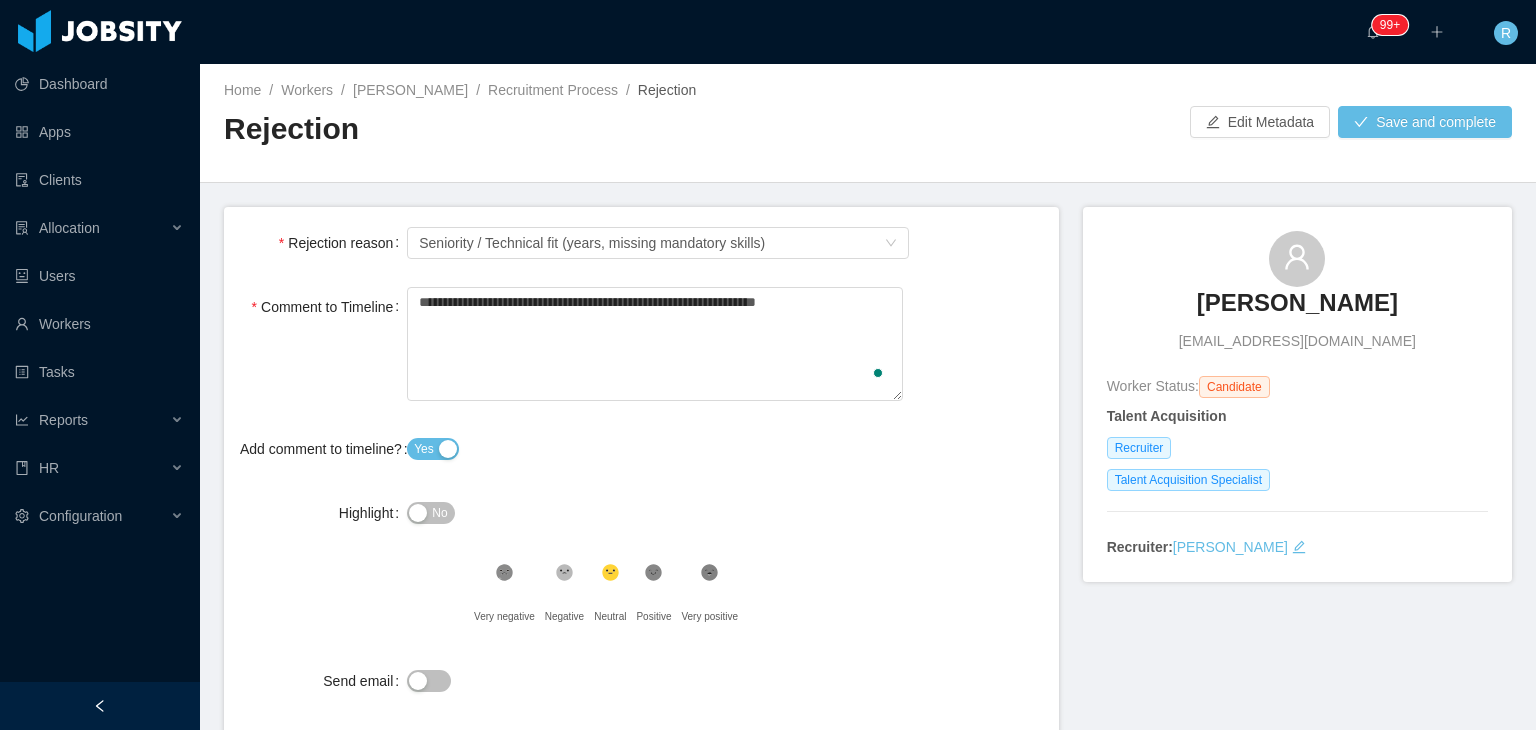 type 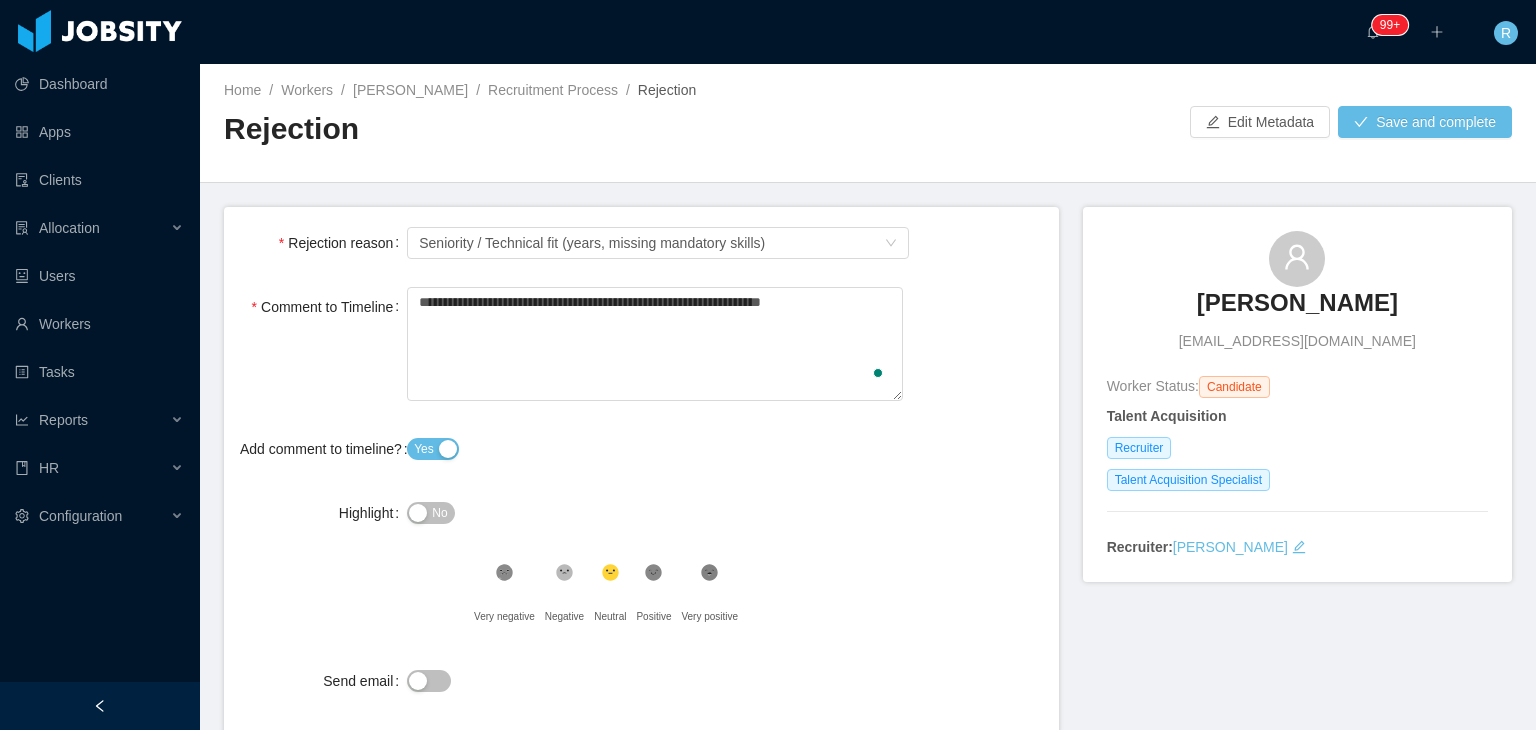 type on "**********" 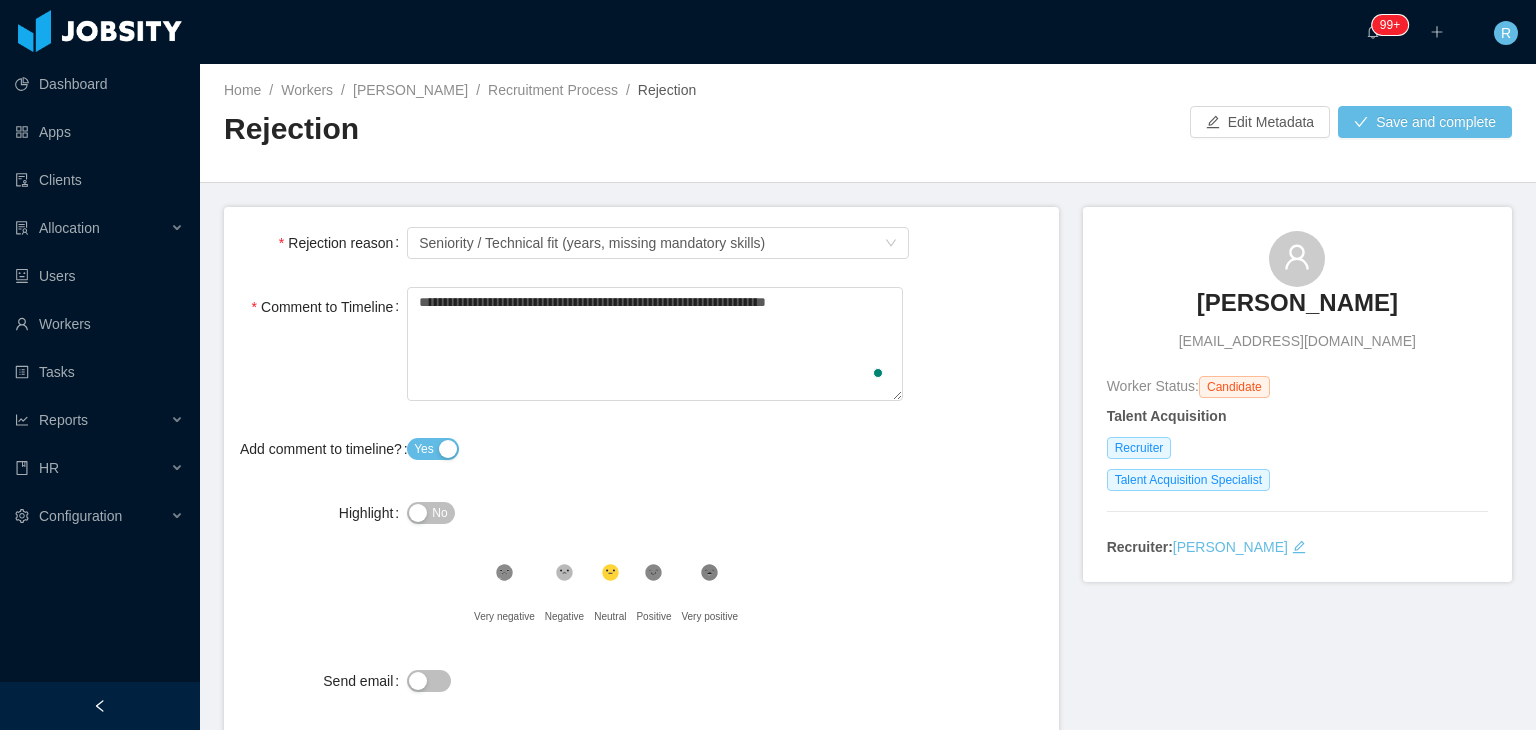 type on "**********" 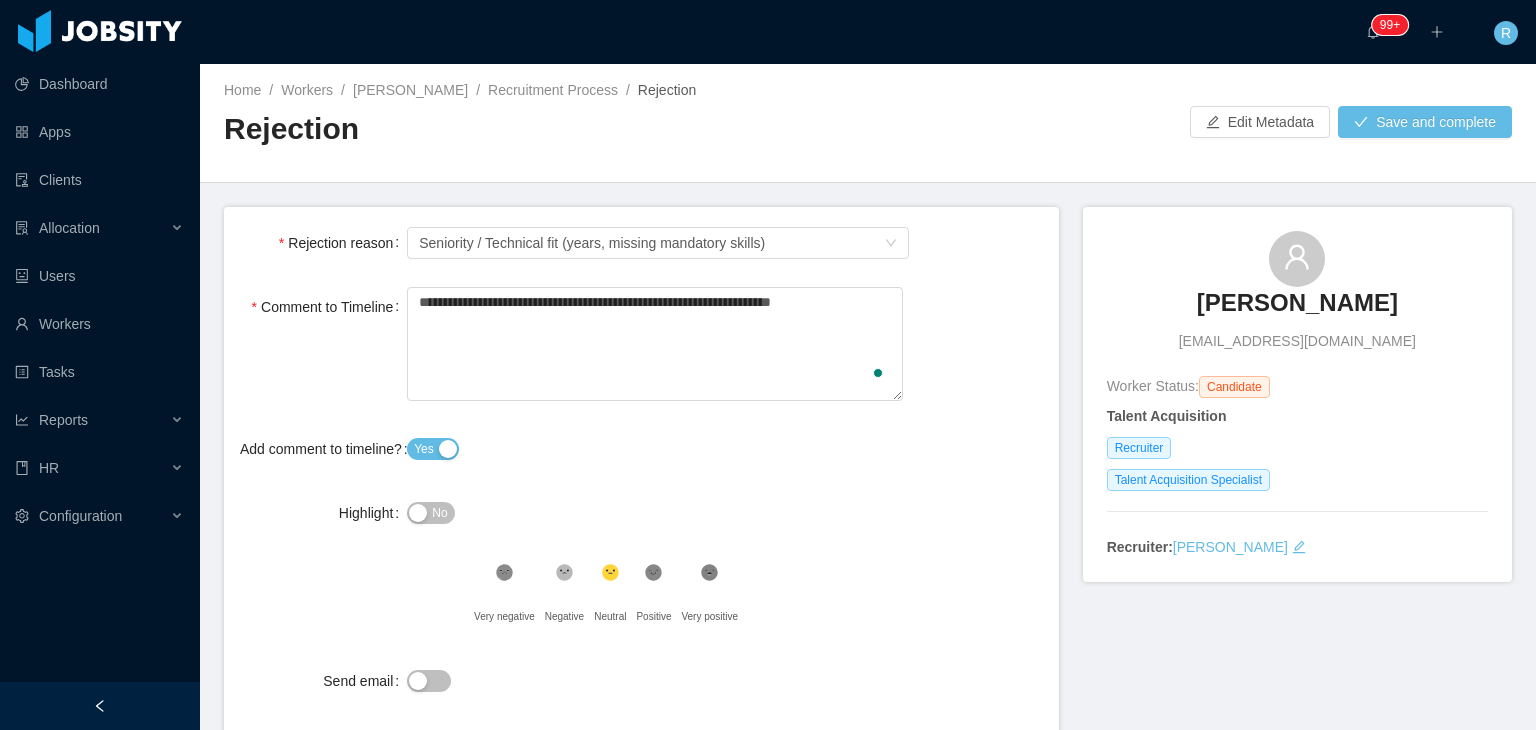 type on "**********" 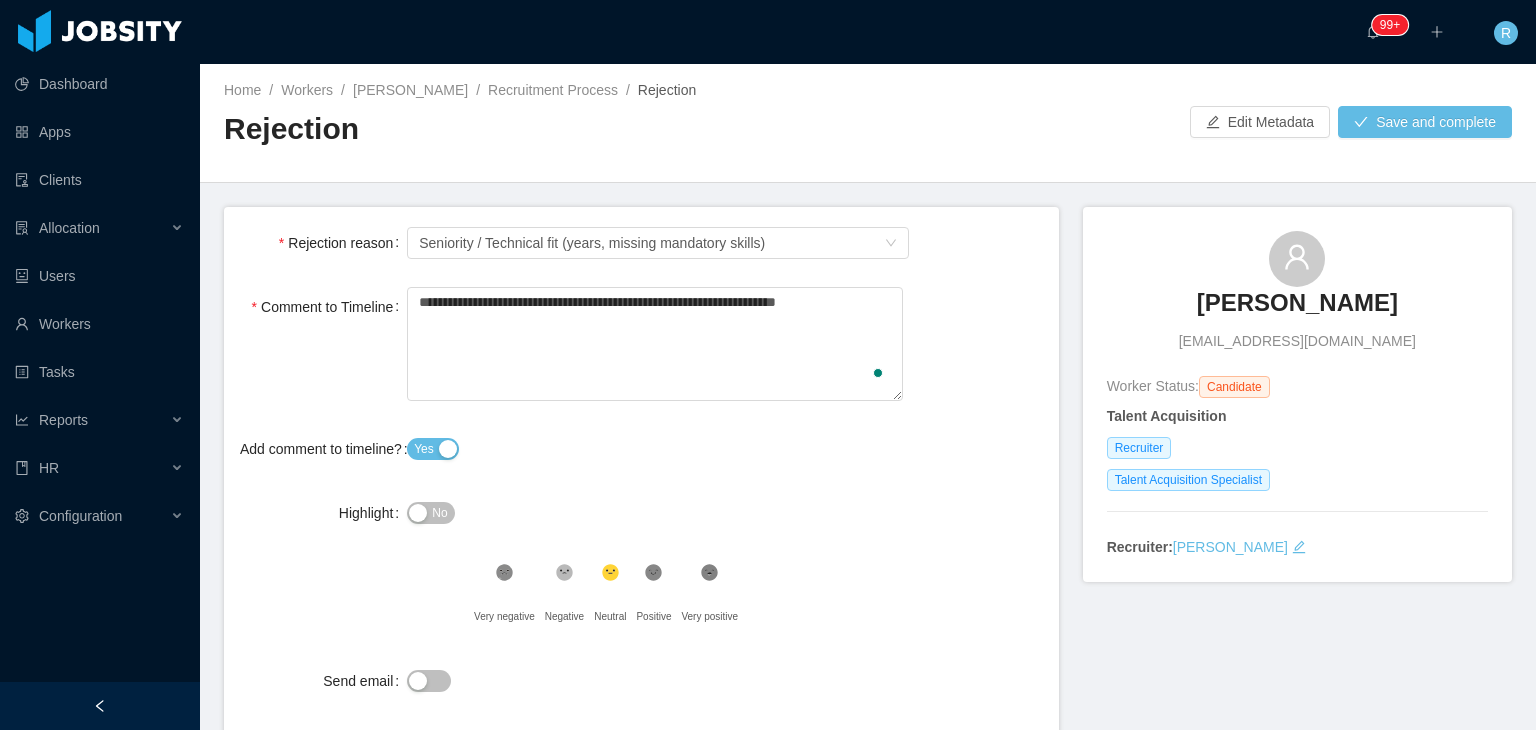 type on "**********" 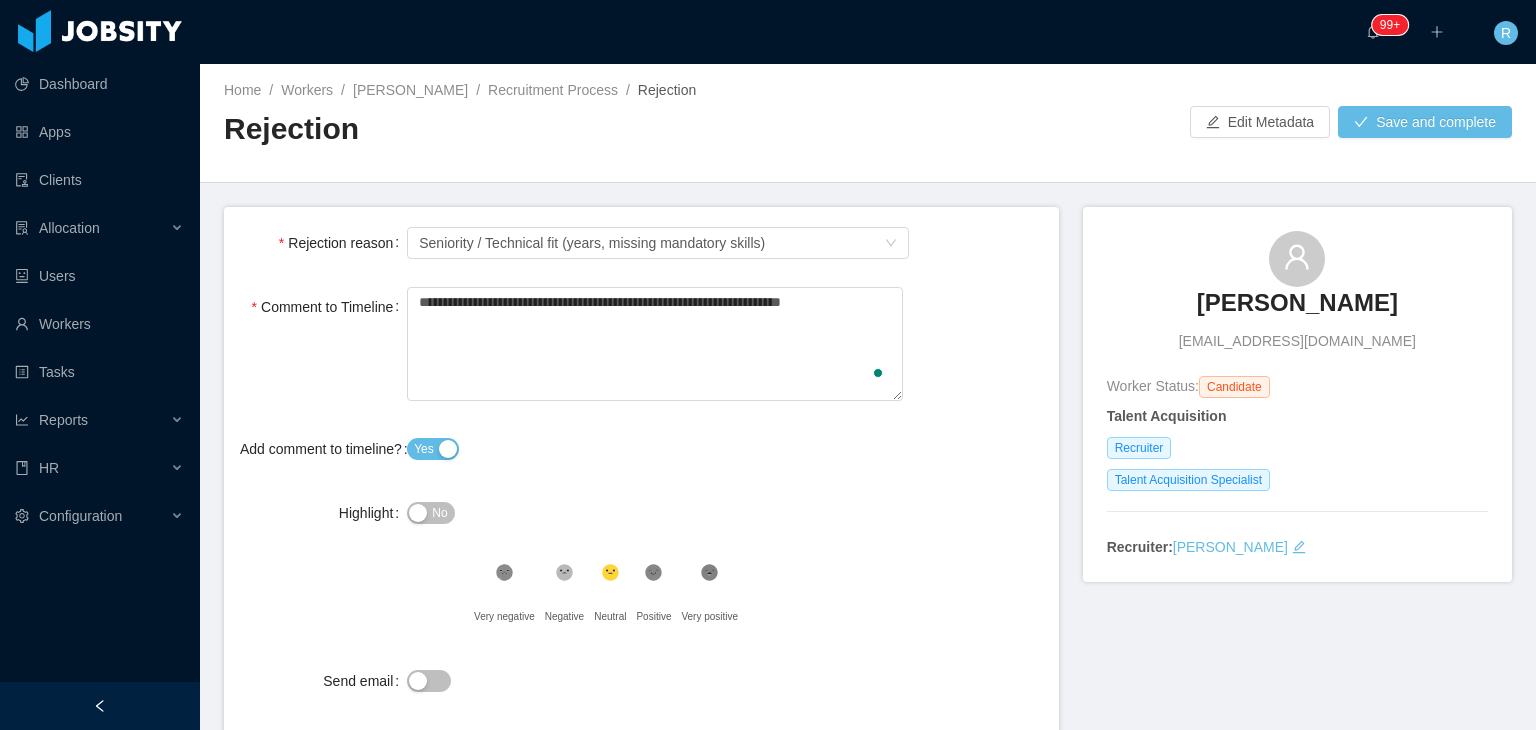 type on "**********" 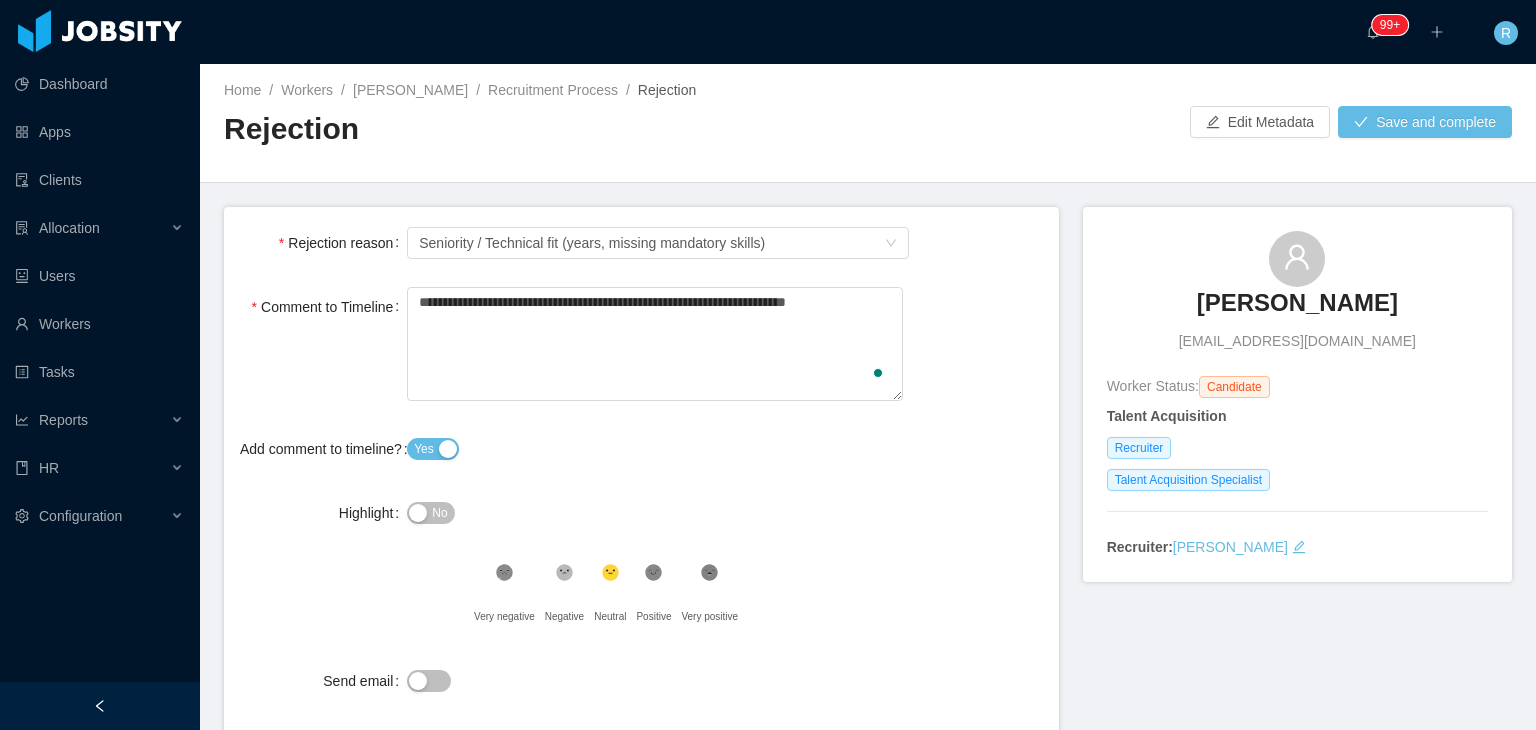 type 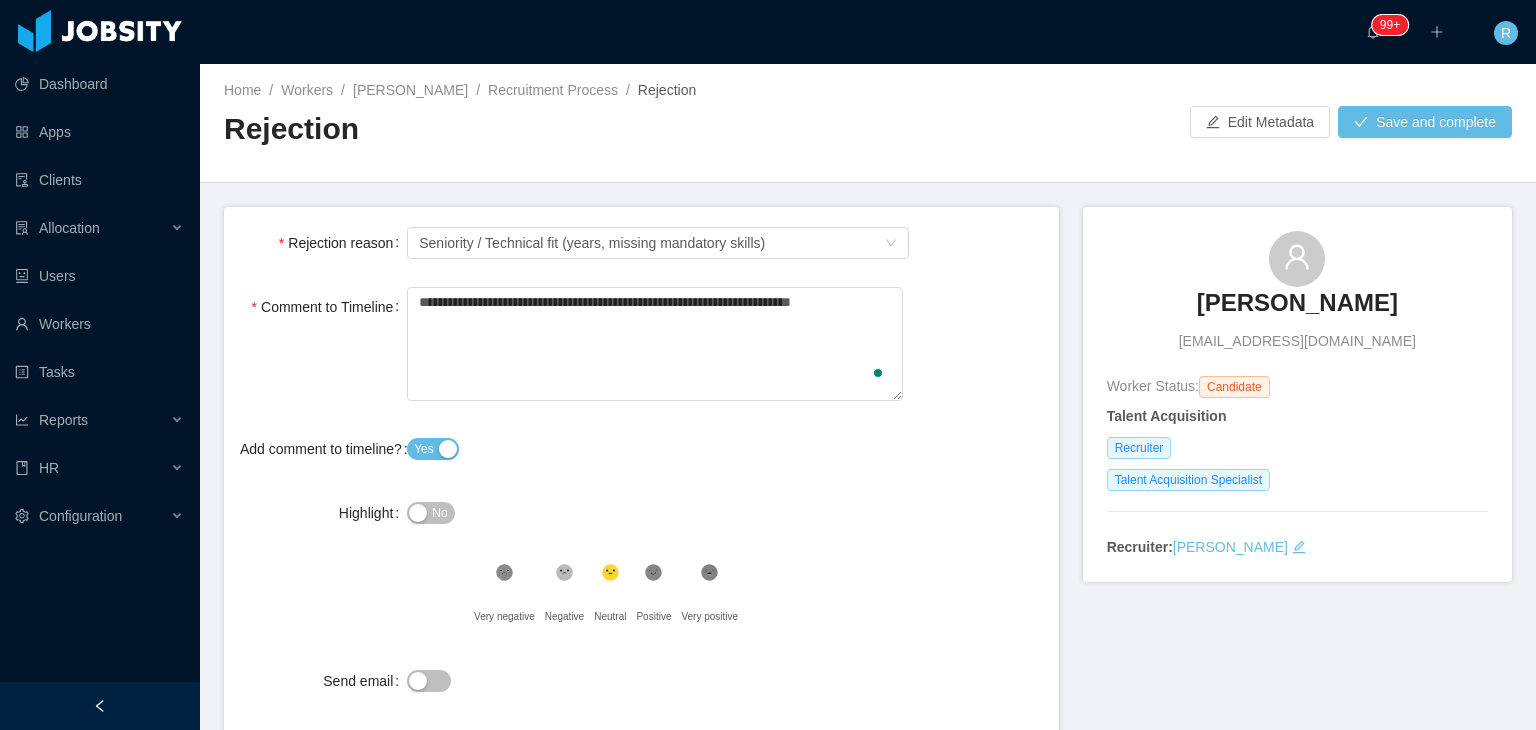 type 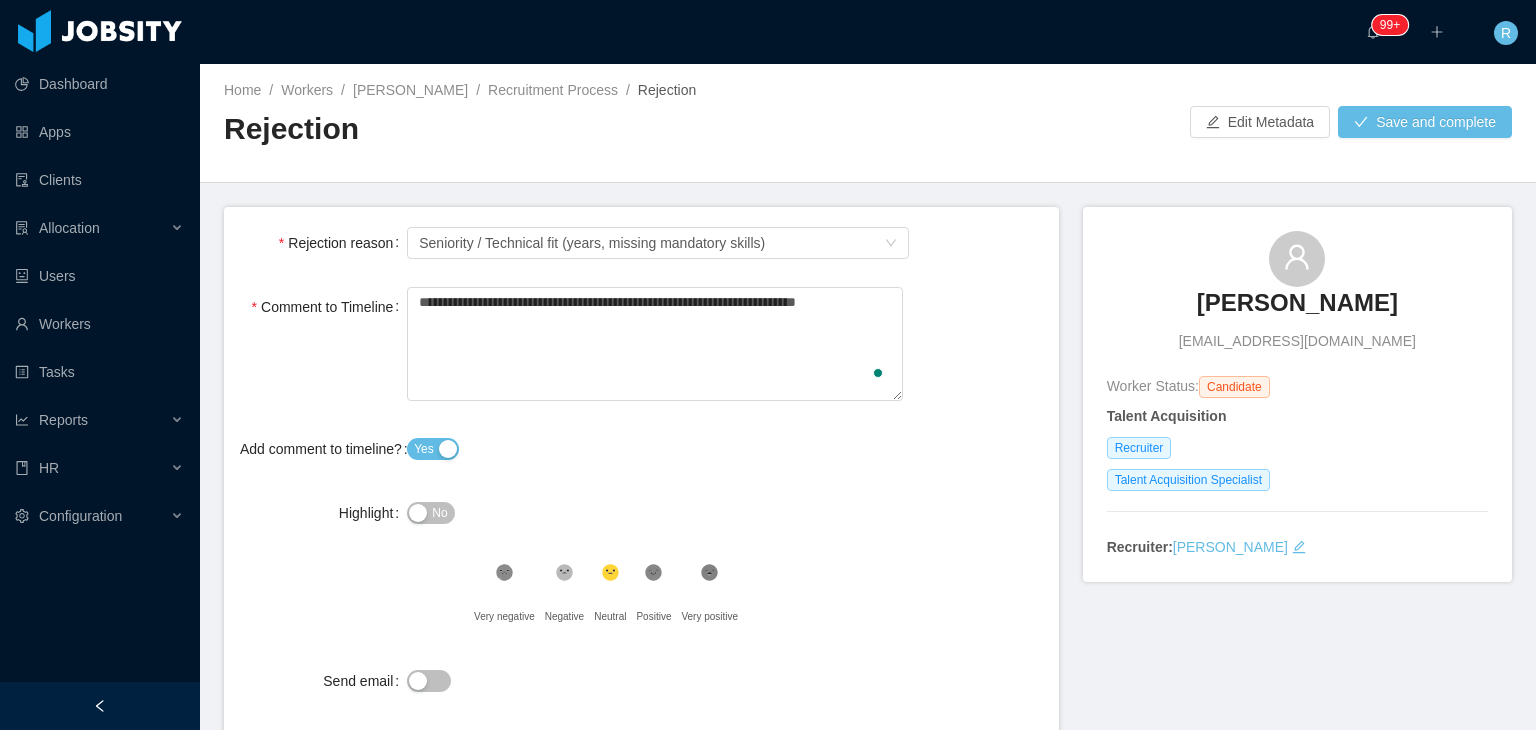 type on "**********" 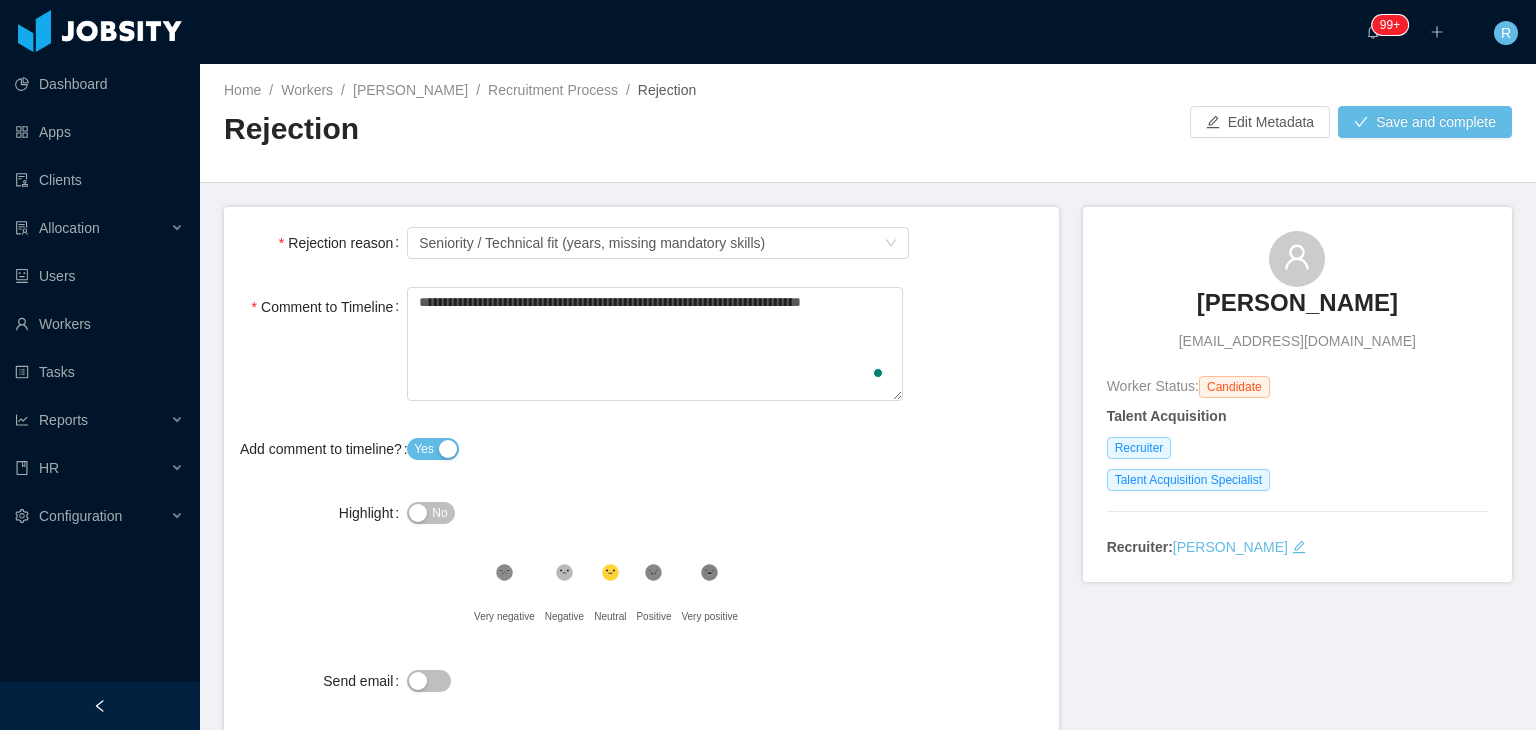 type on "**********" 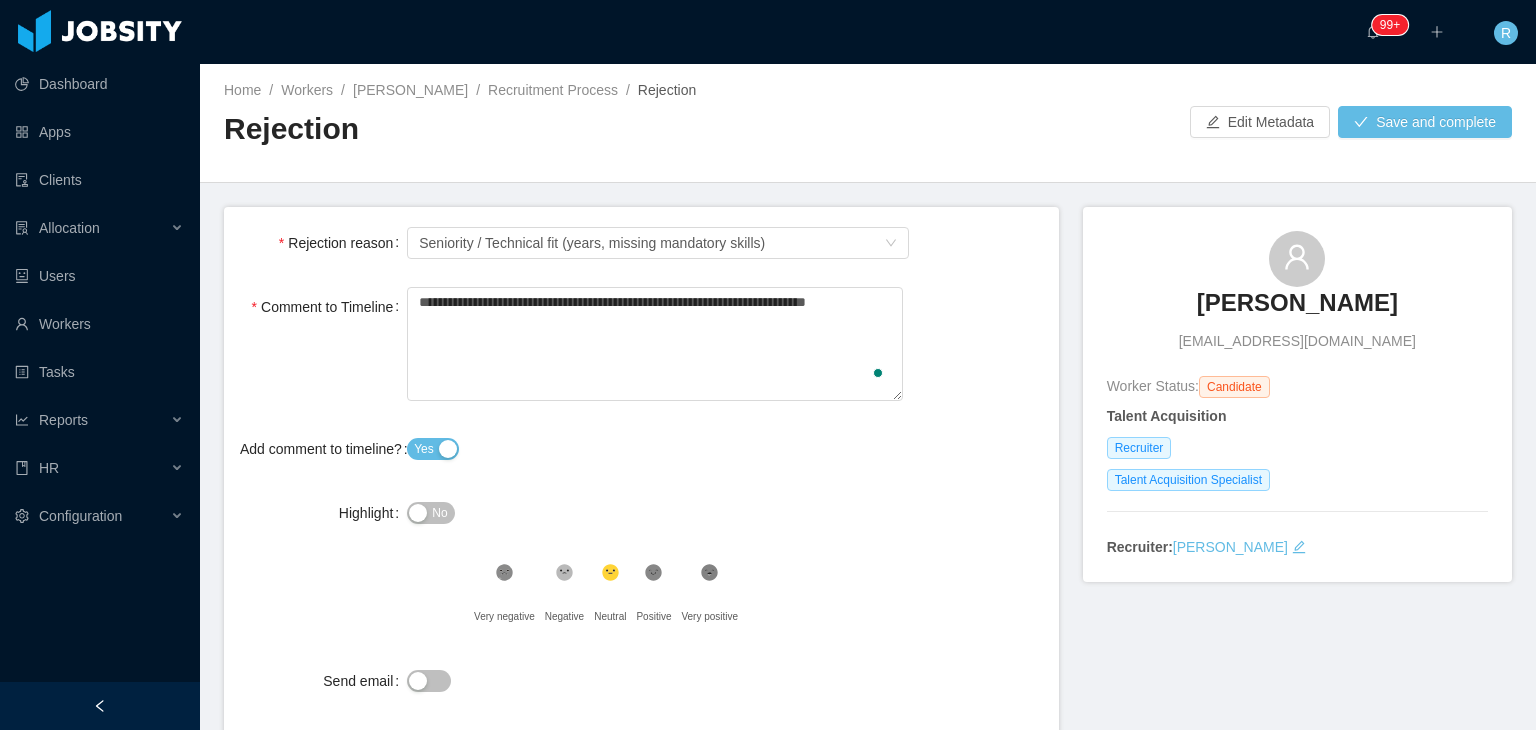 type on "**********" 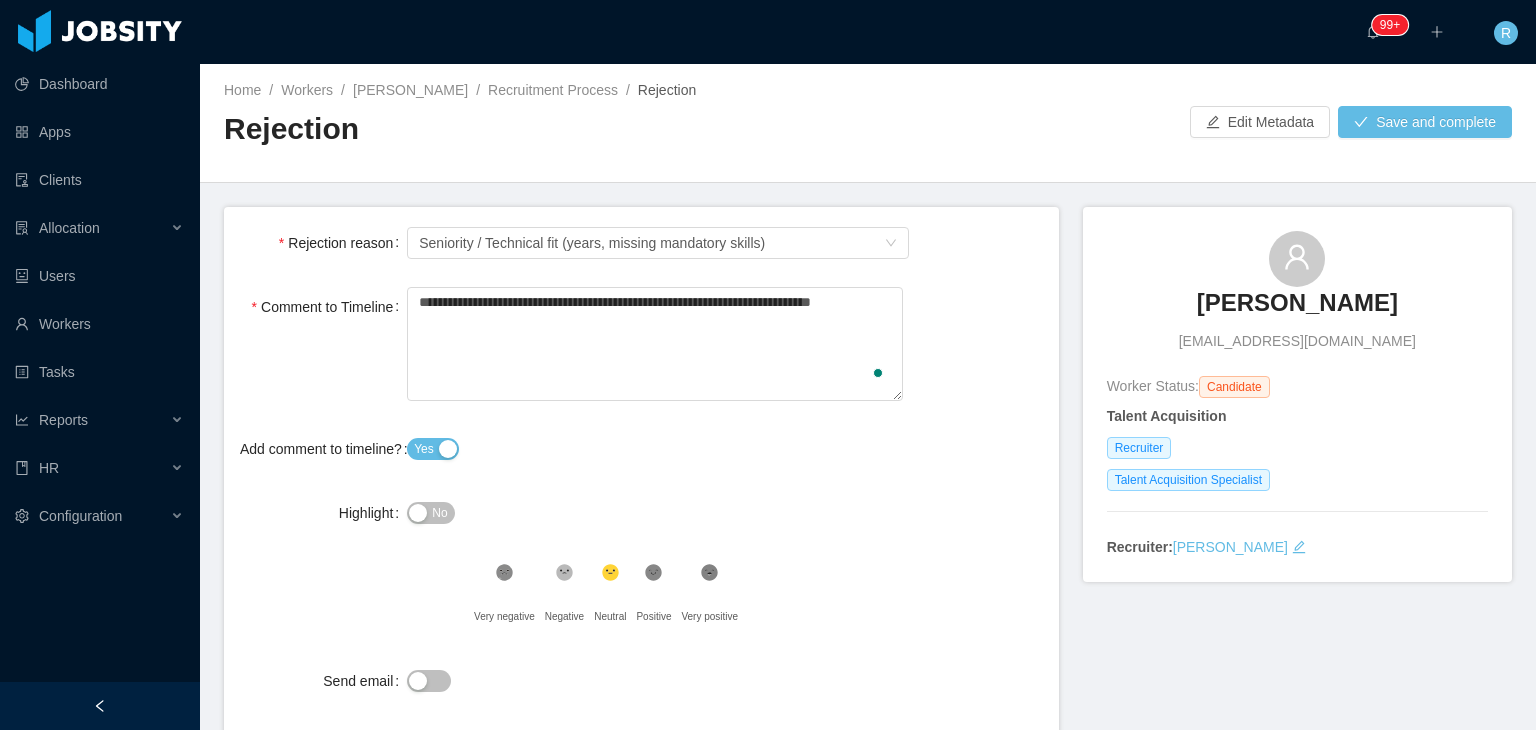type 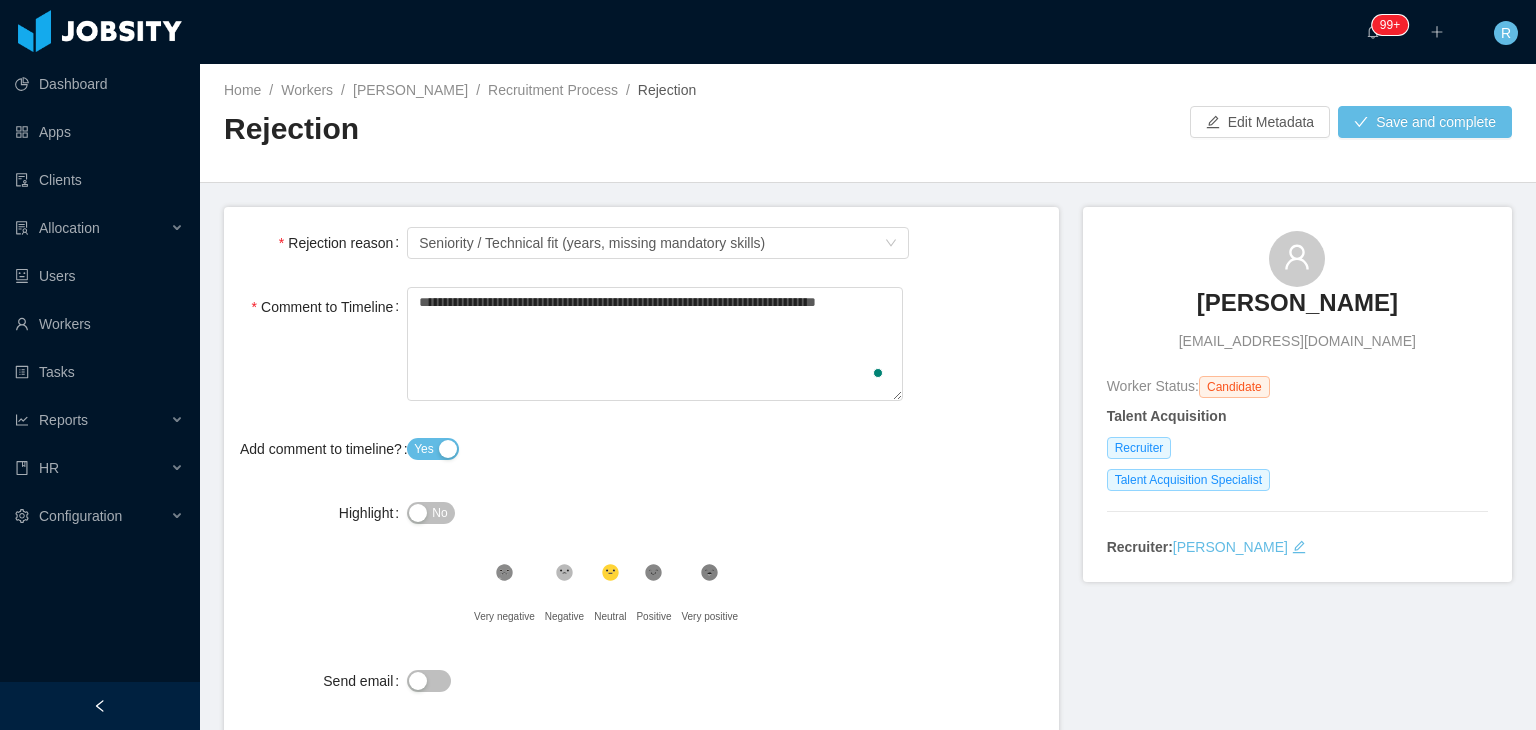 type 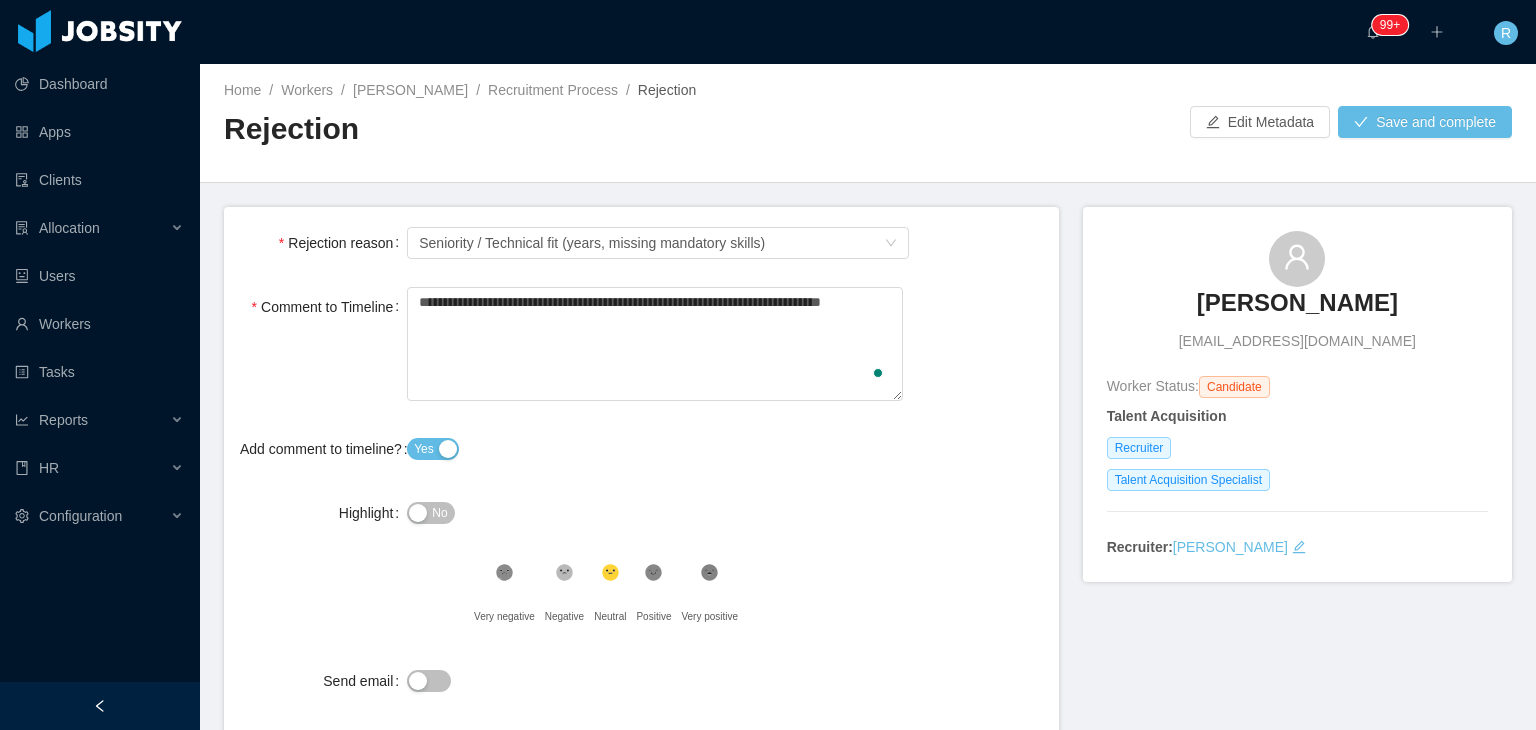 type on "**********" 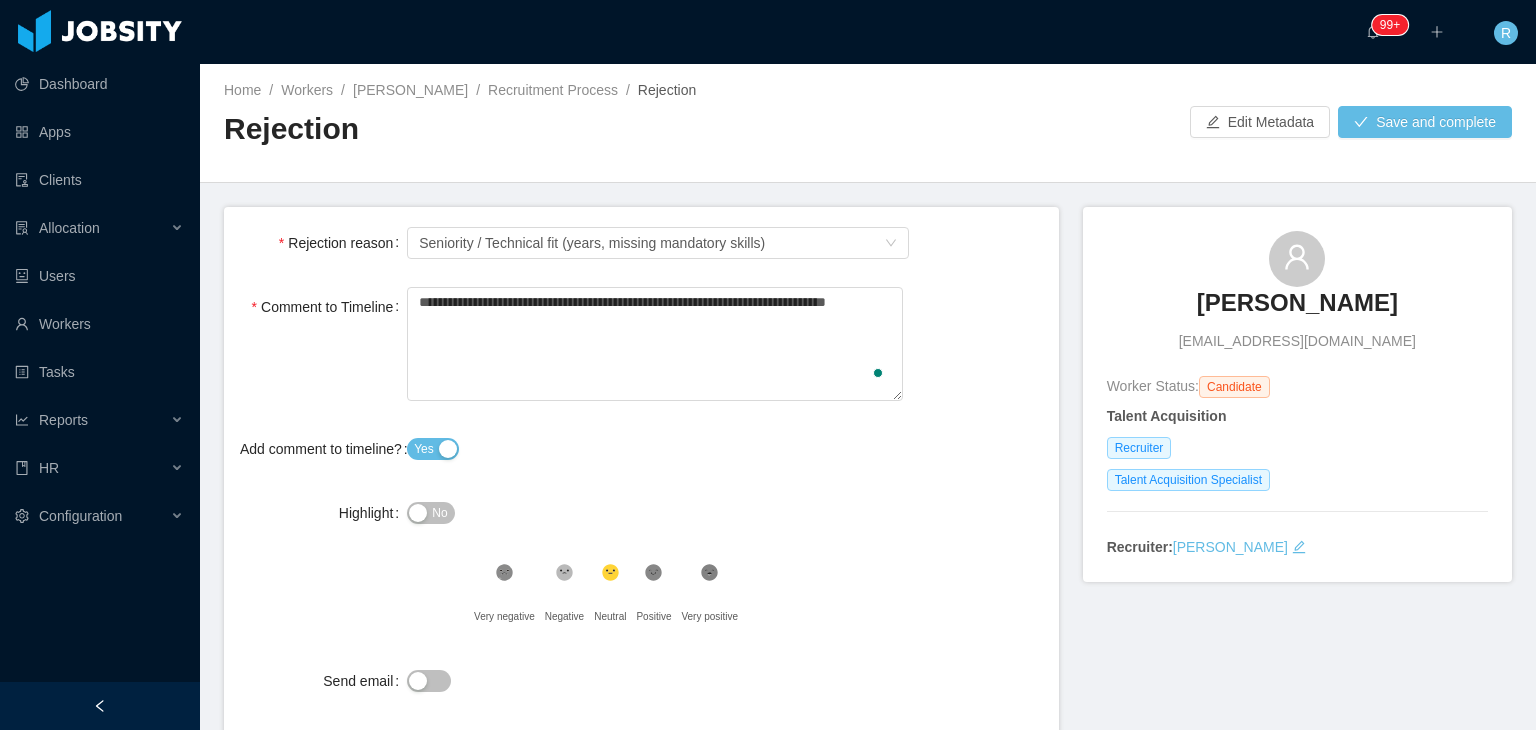 type on "**********" 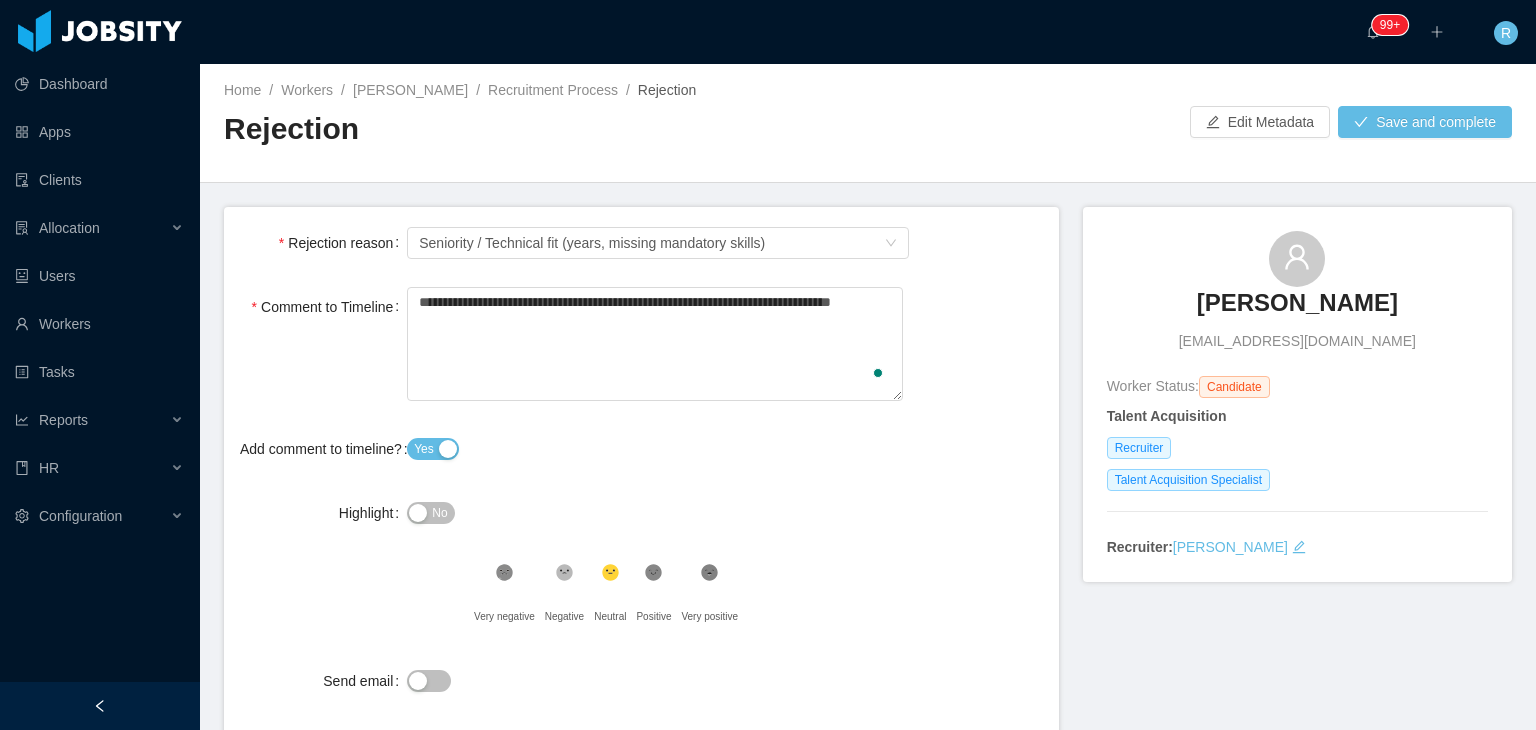 type on "**********" 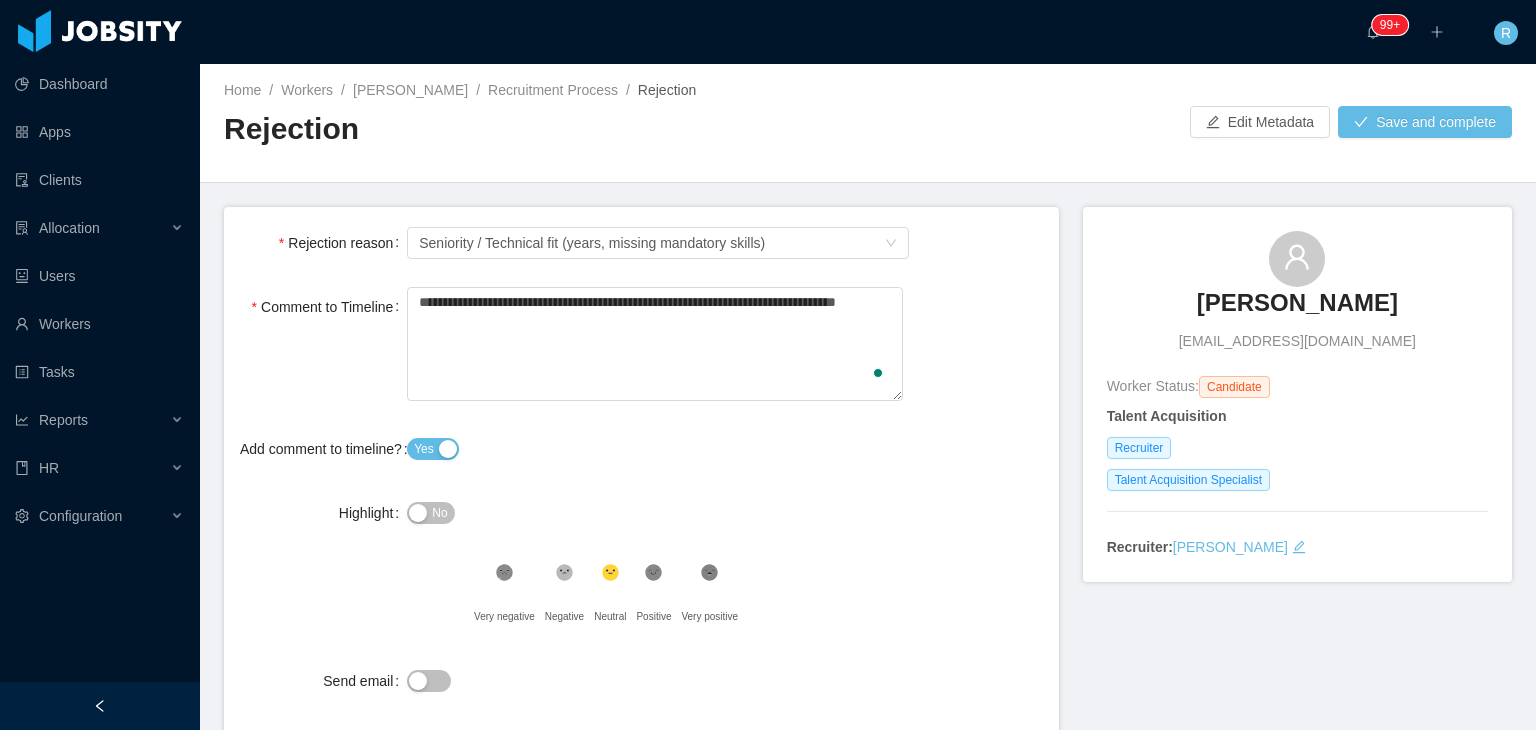 type 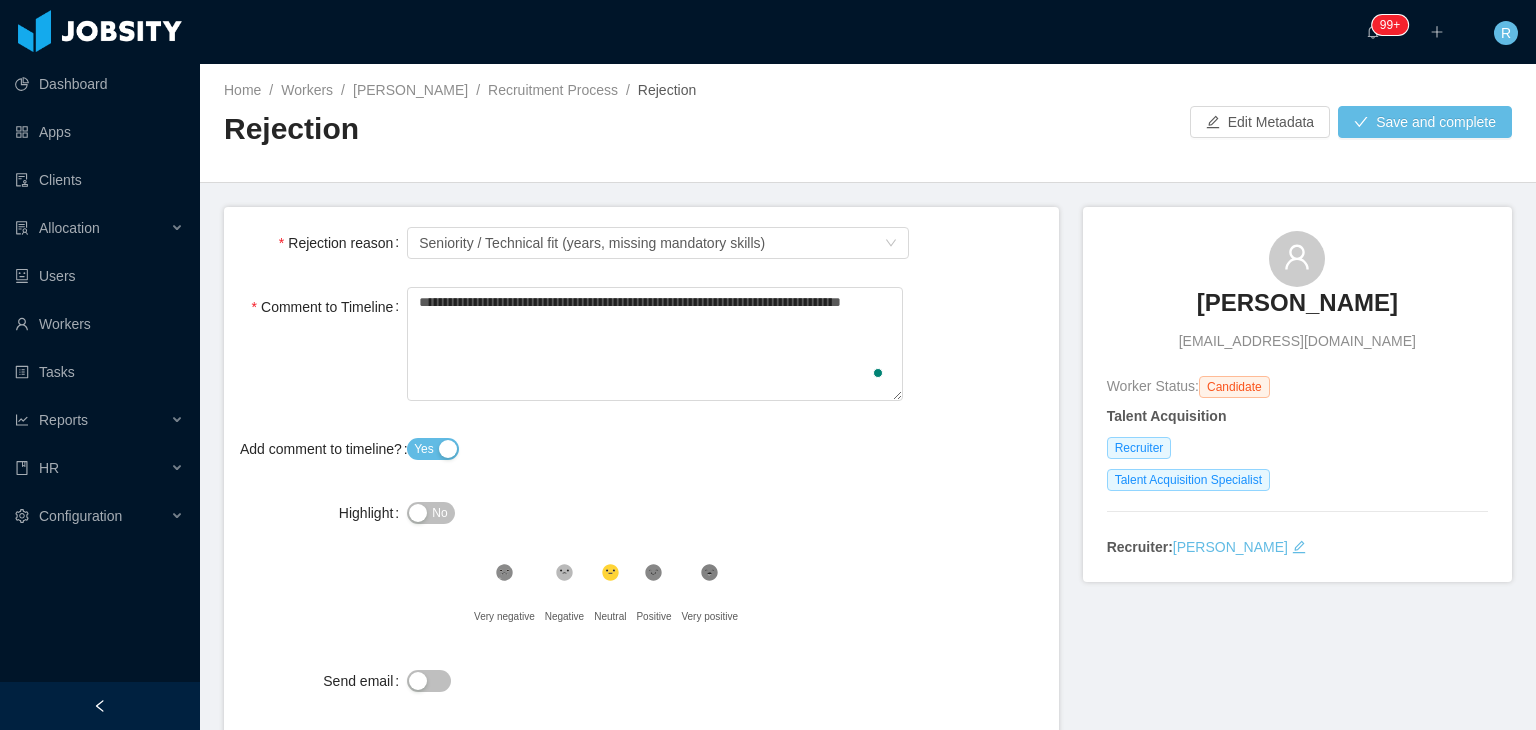 type 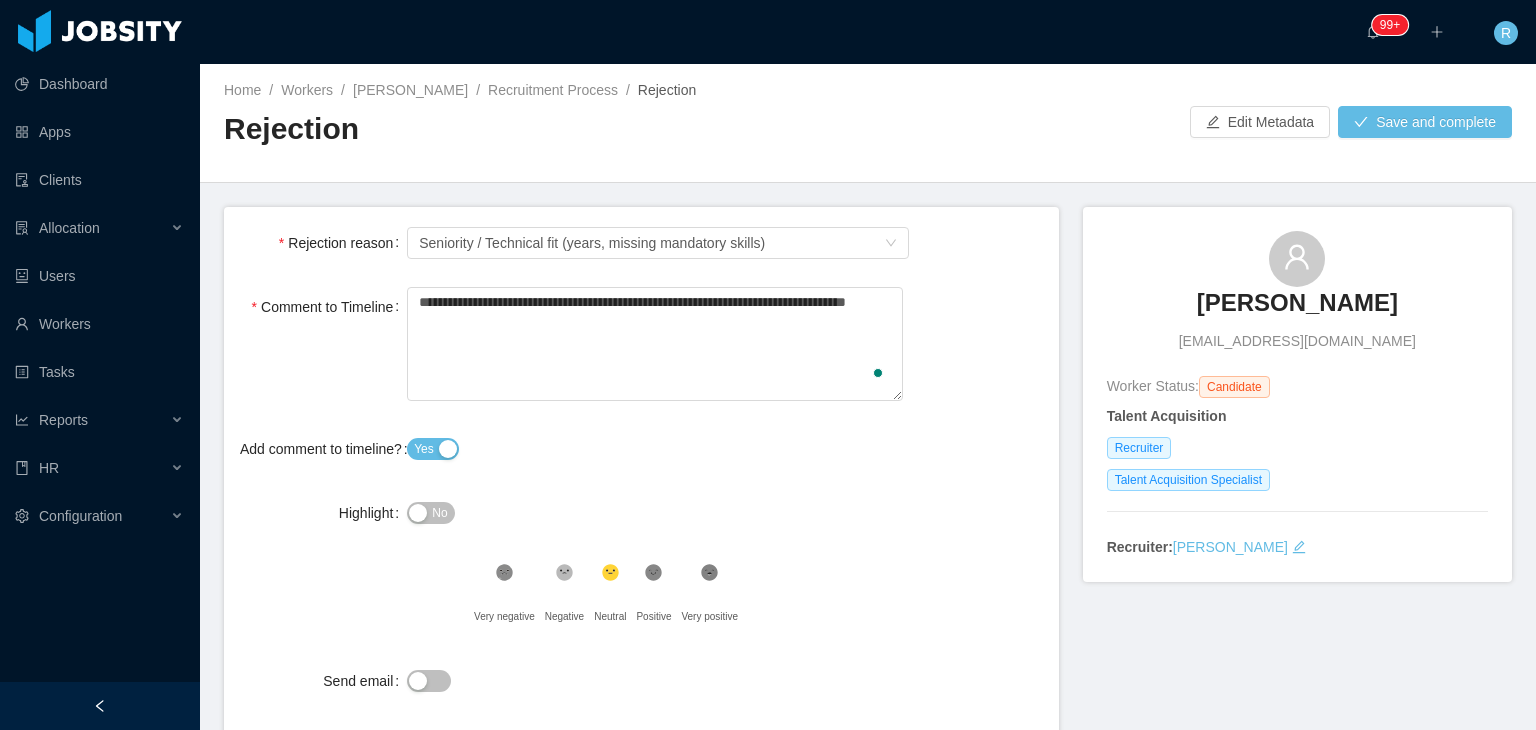 type on "**********" 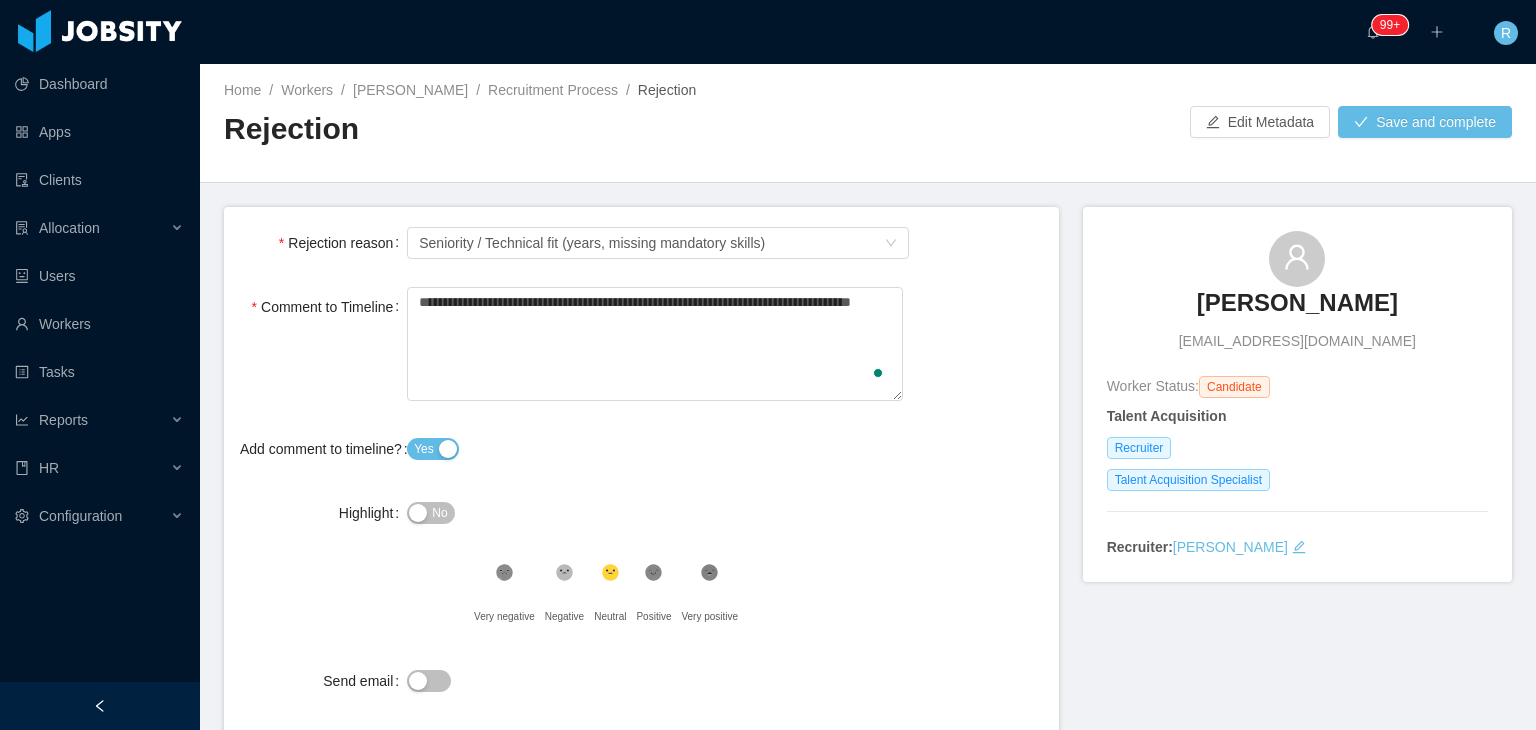 type on "**********" 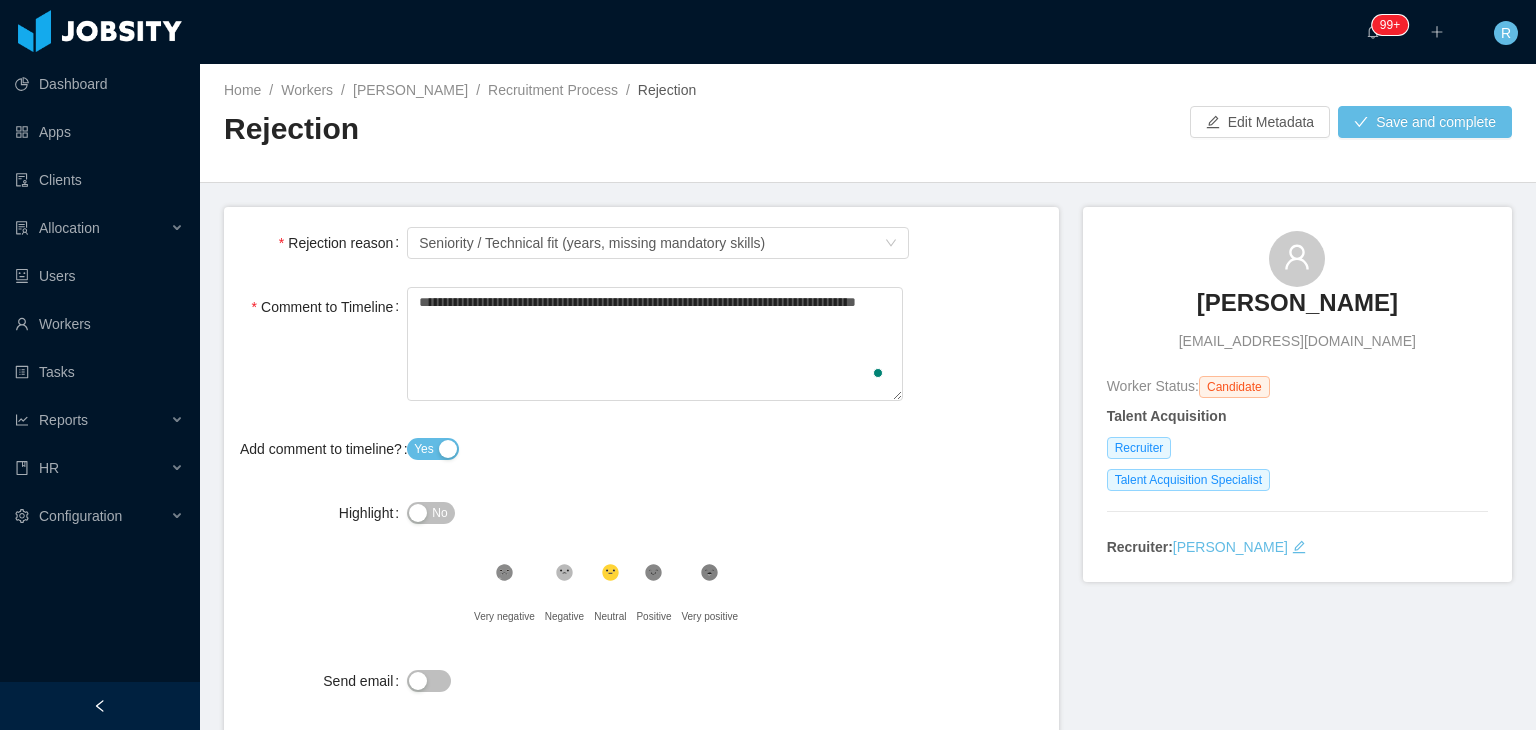 type 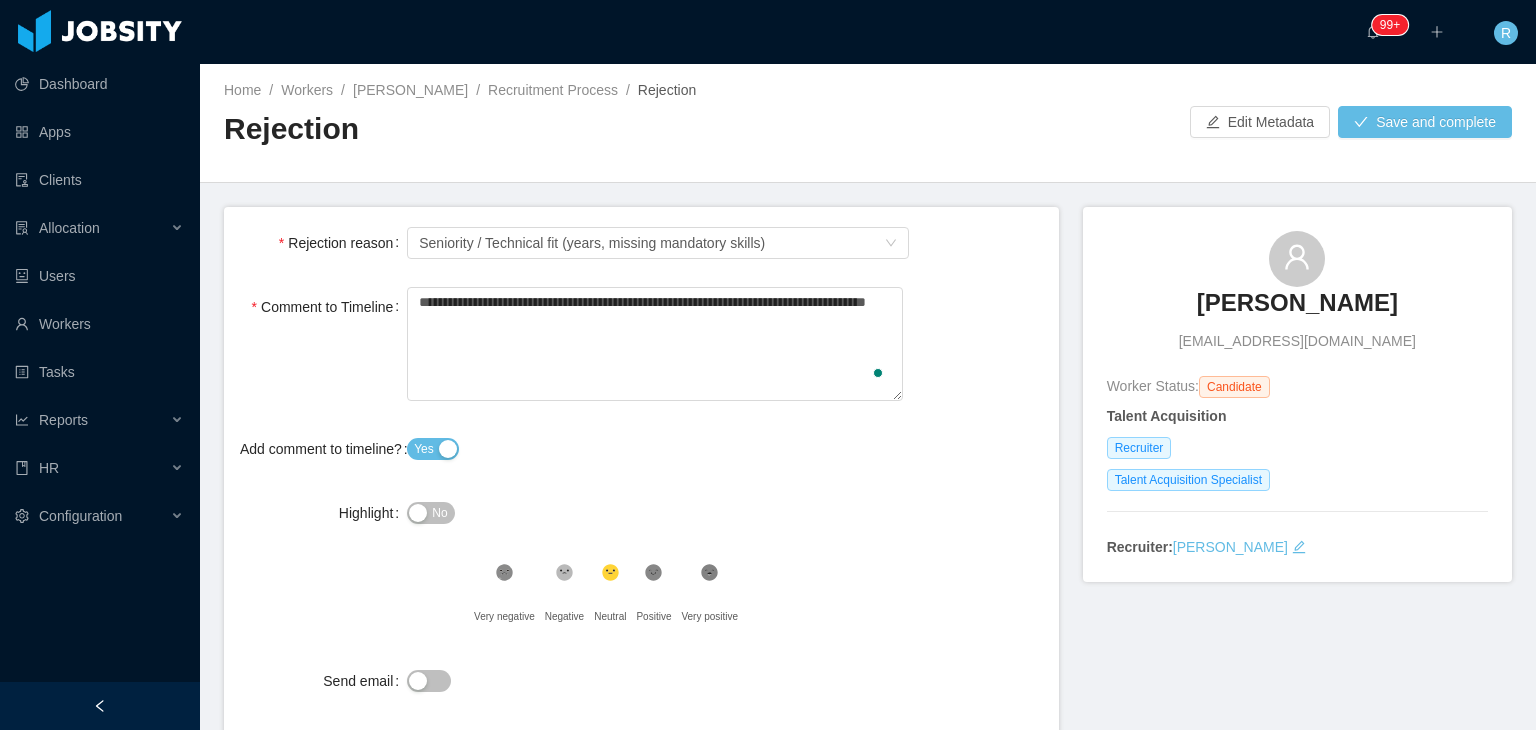 type on "**********" 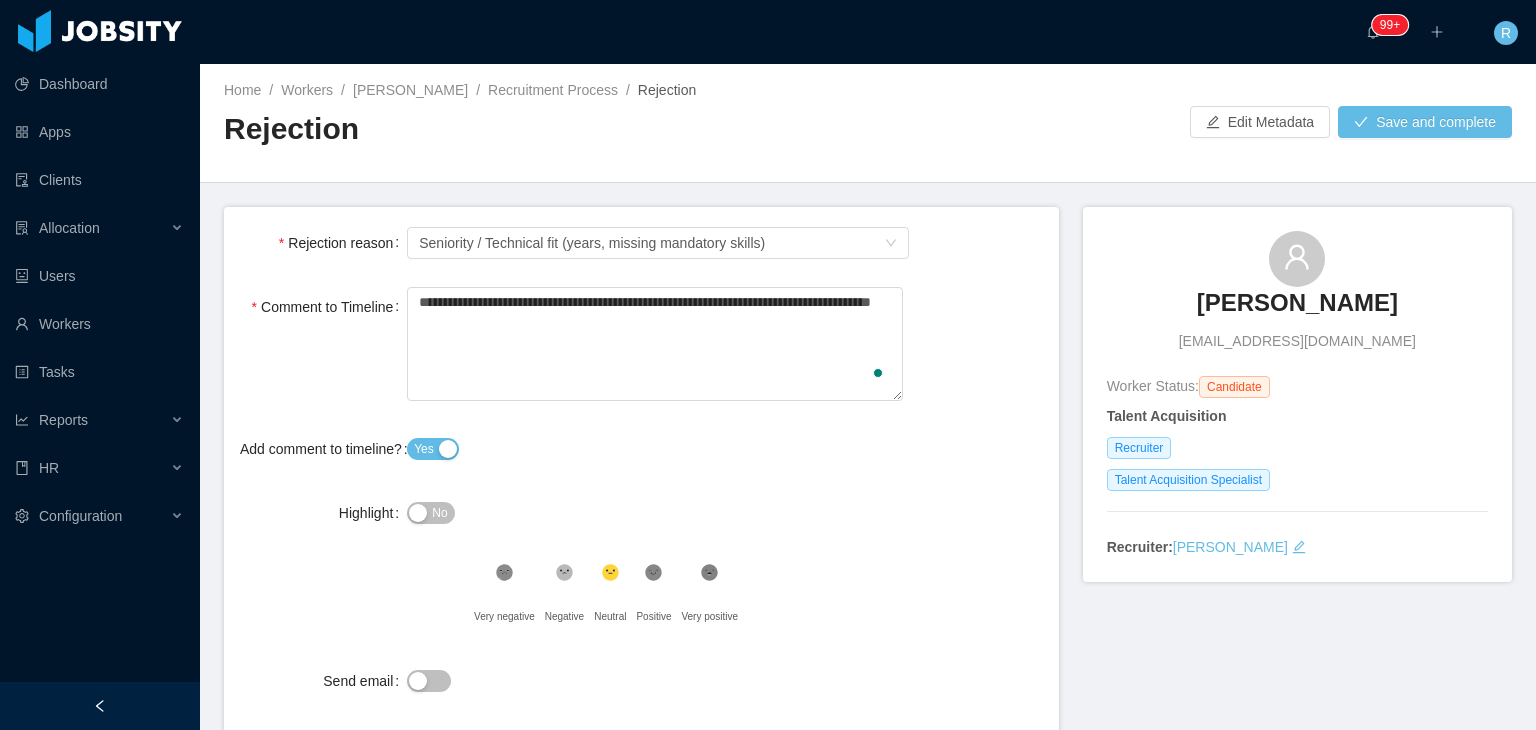type on "**********" 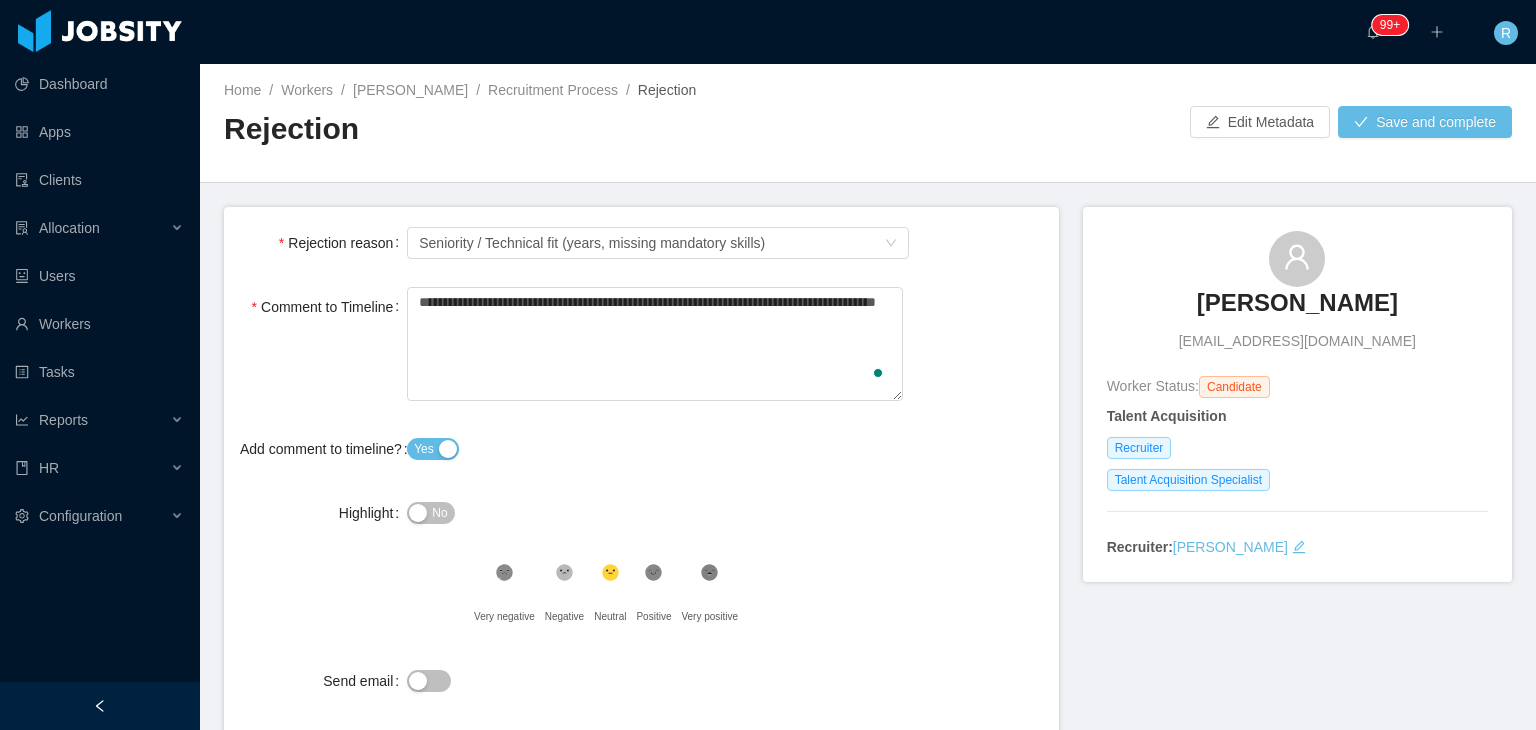type 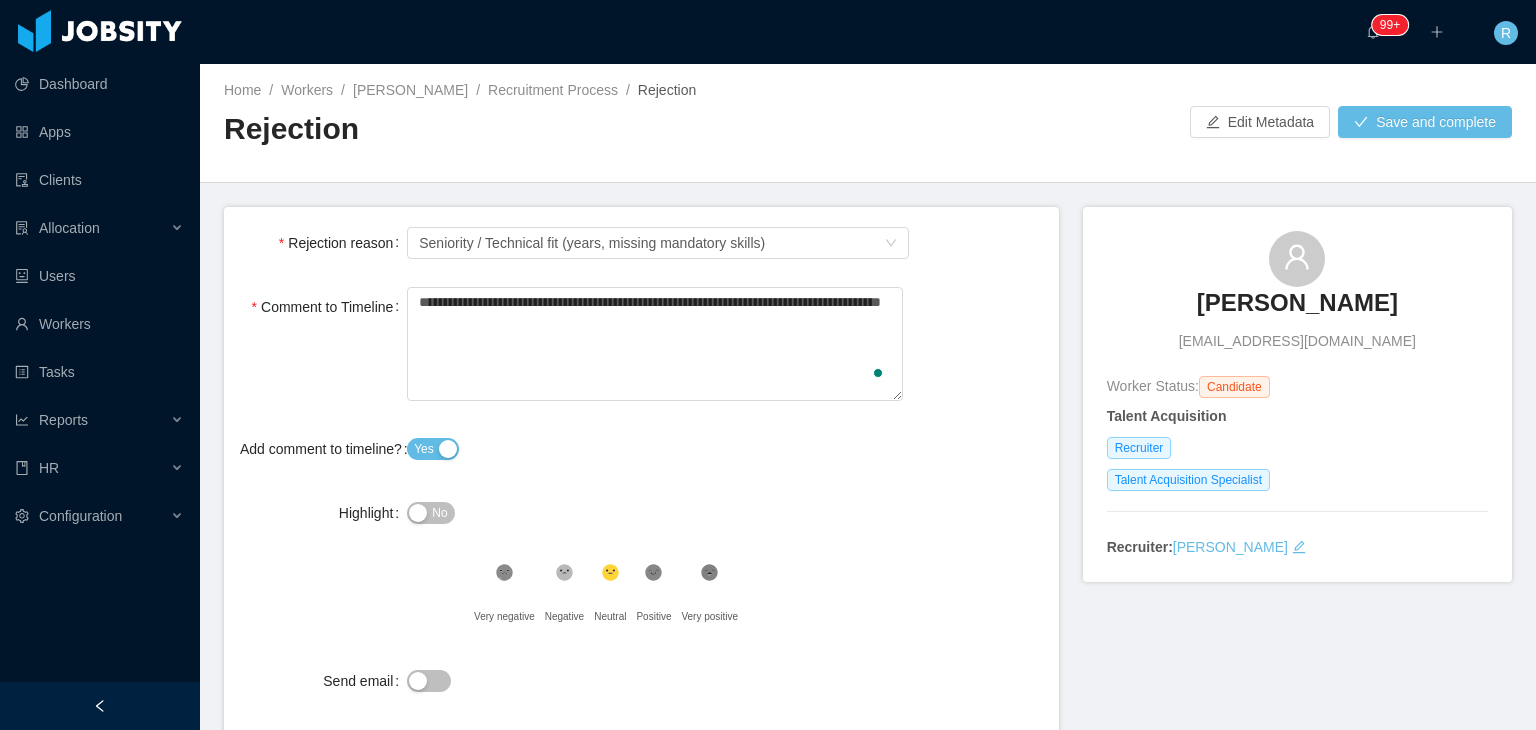 type 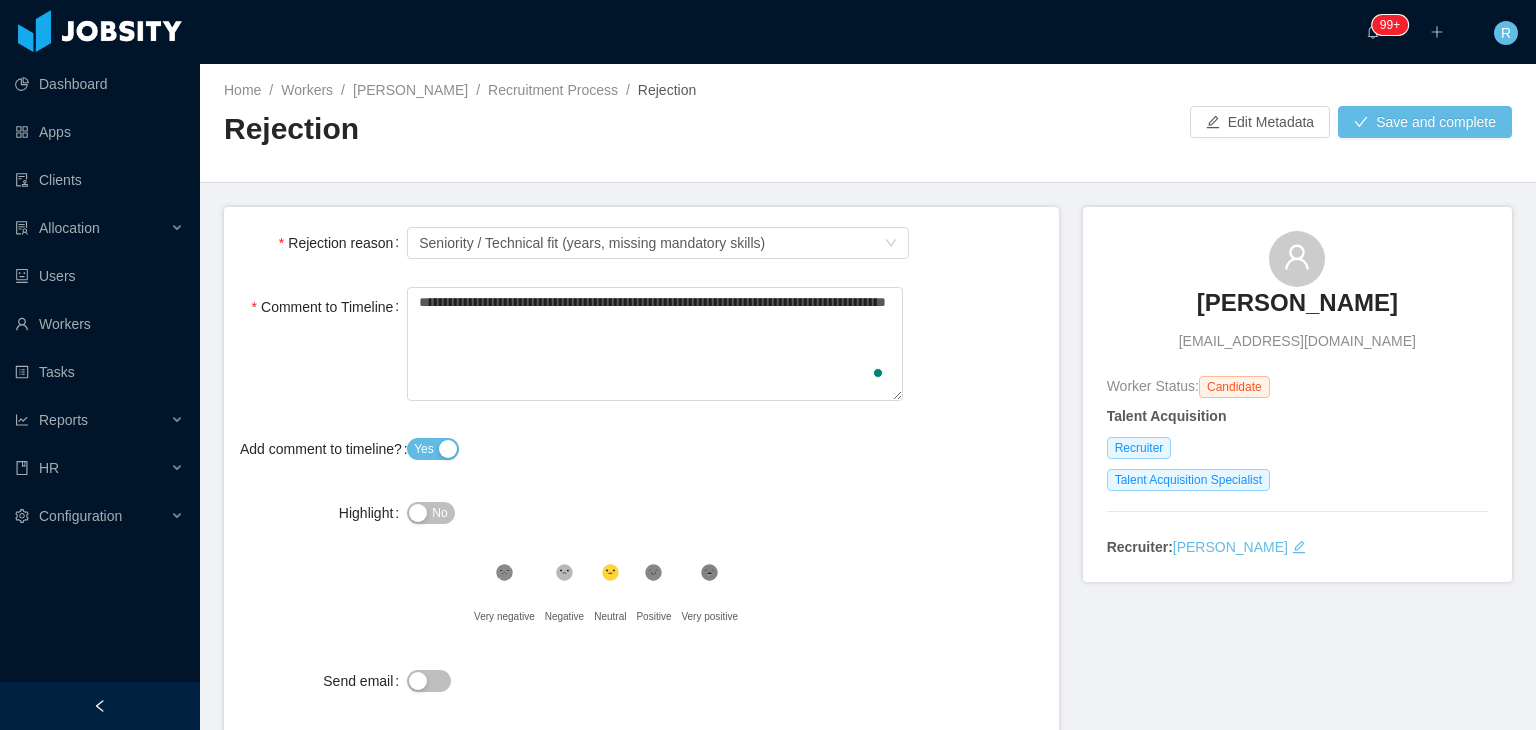 type 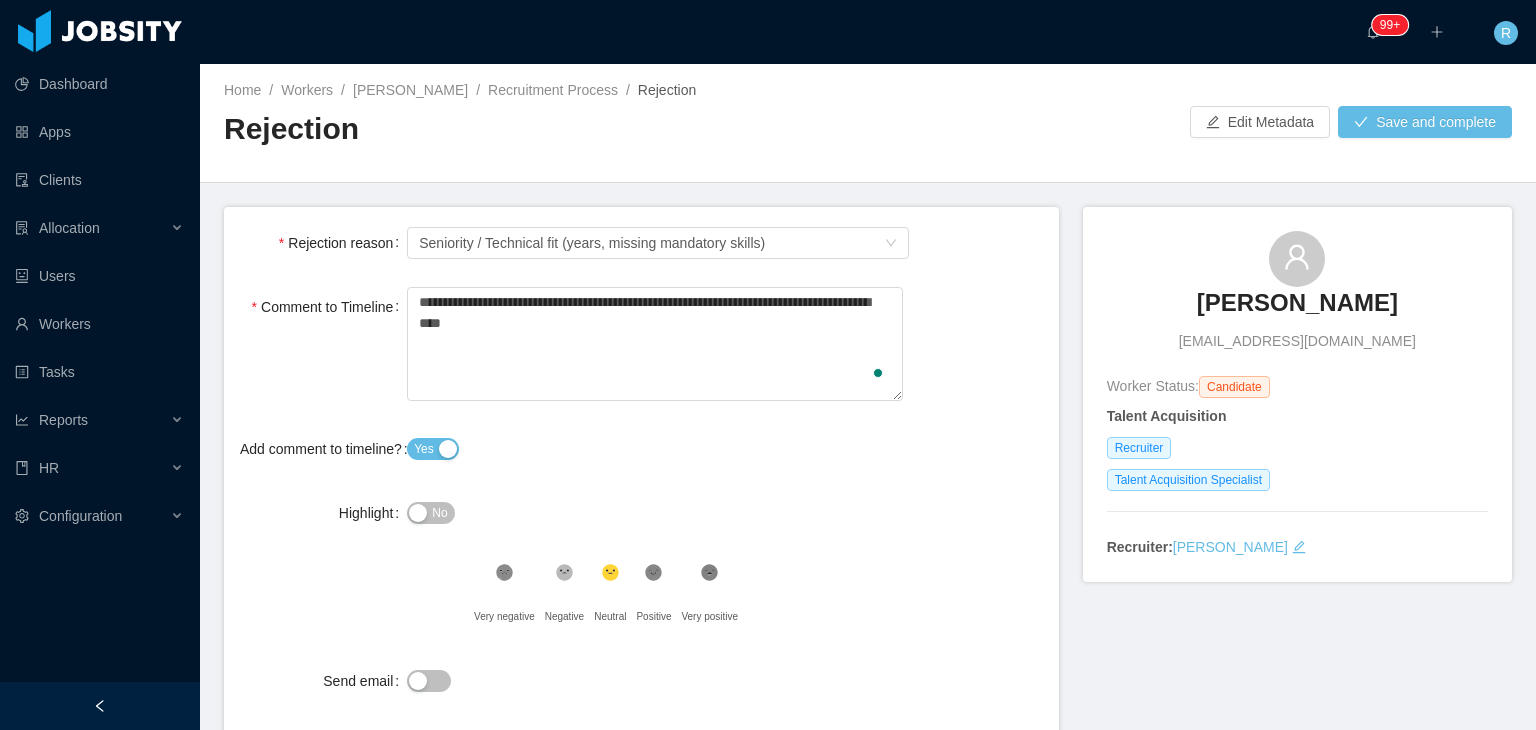 type on "**********" 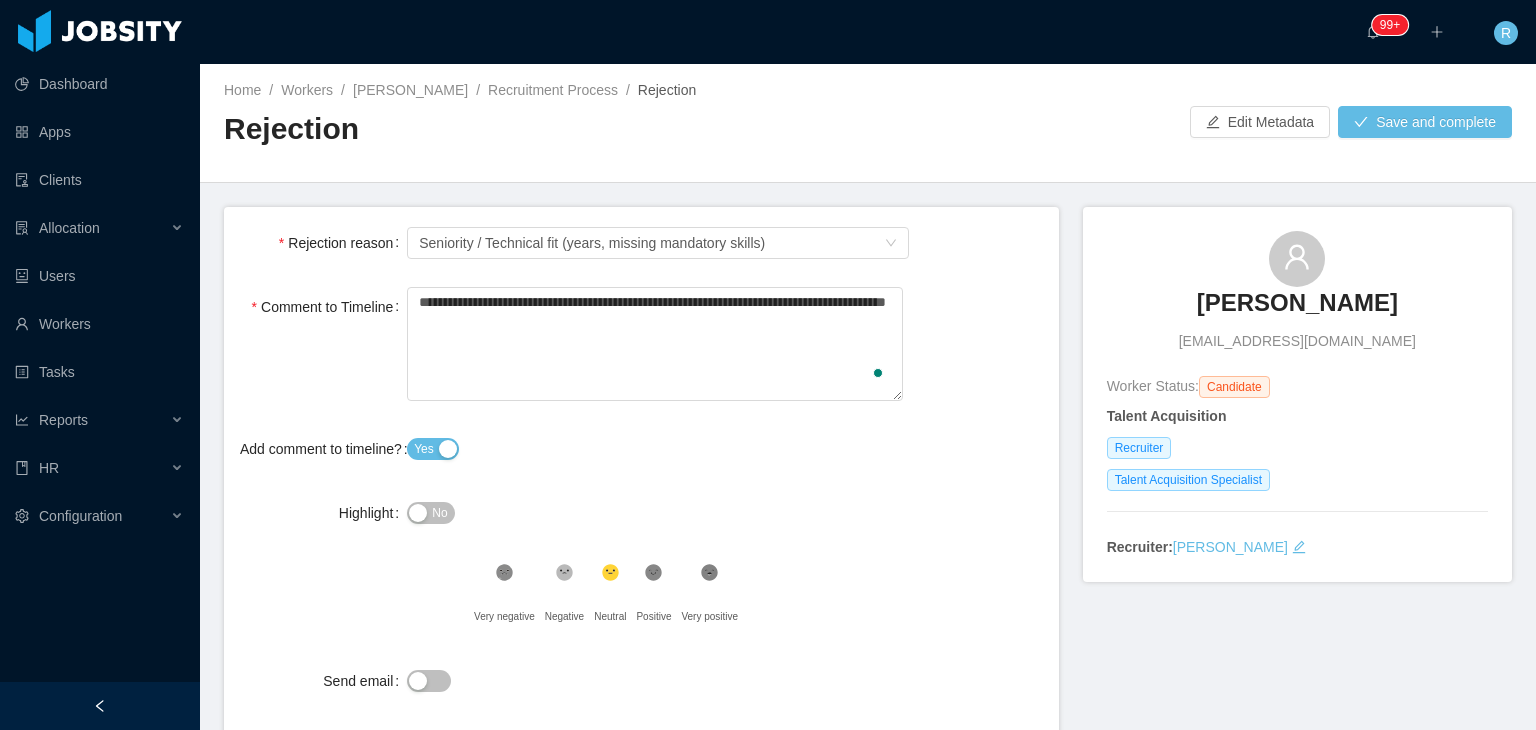 type on "**********" 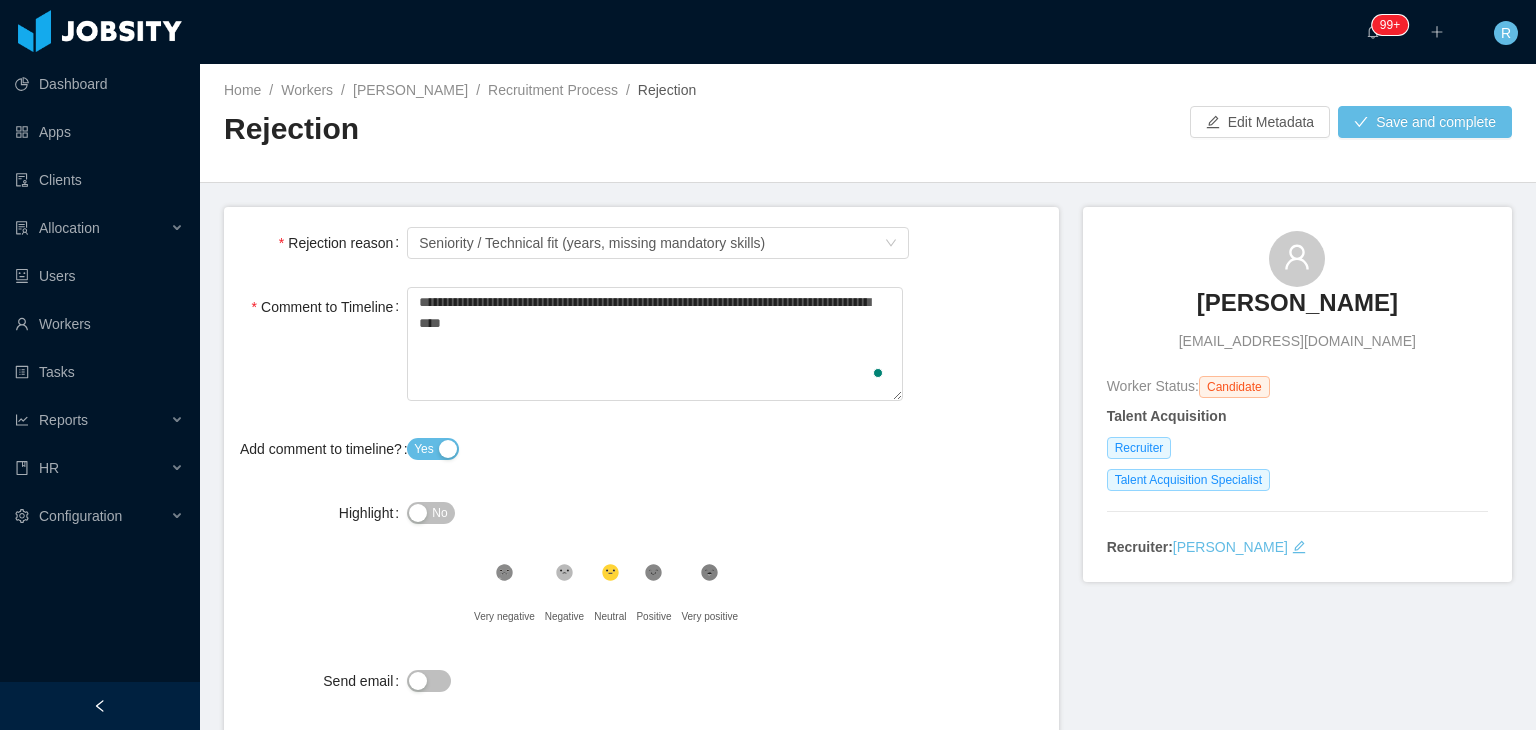 type on "**********" 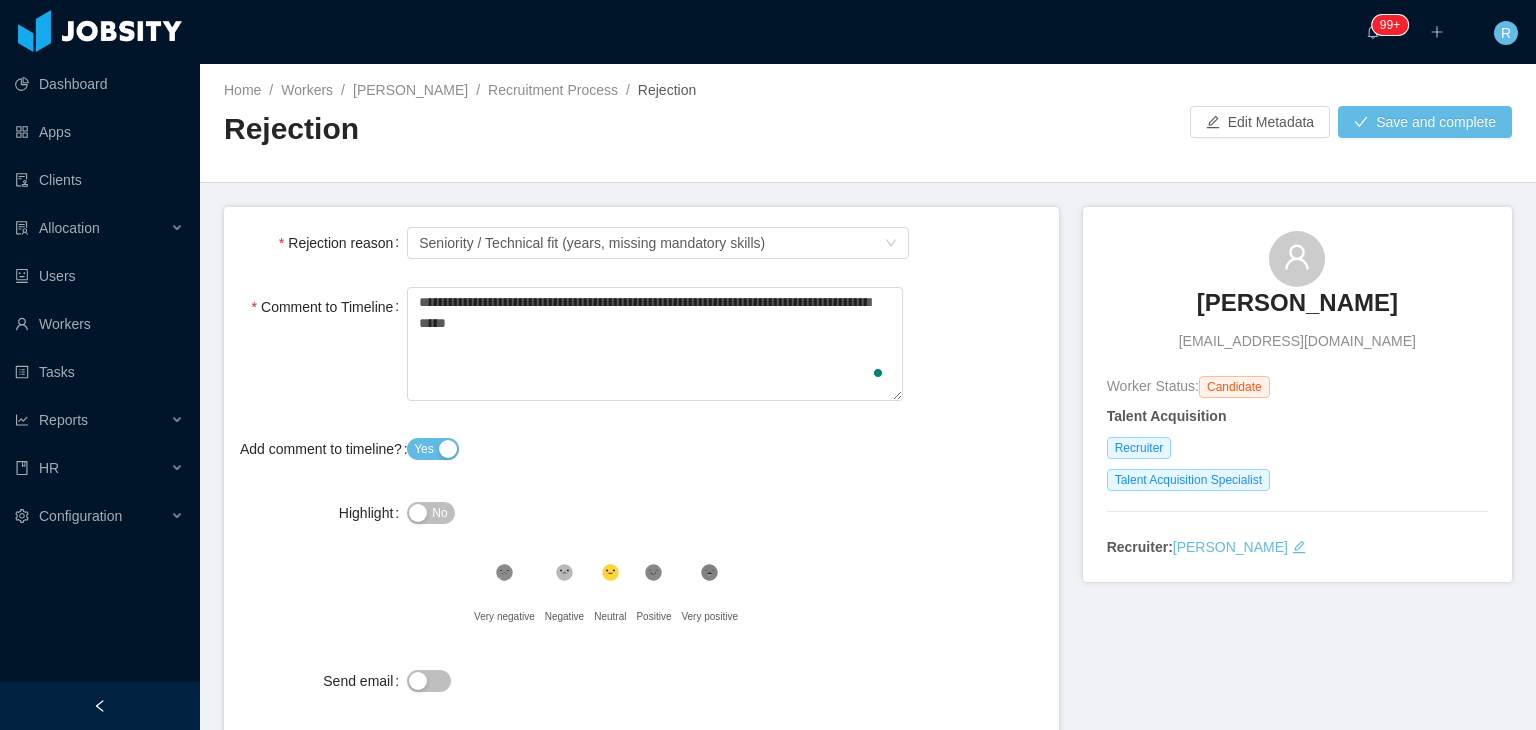 type on "**********" 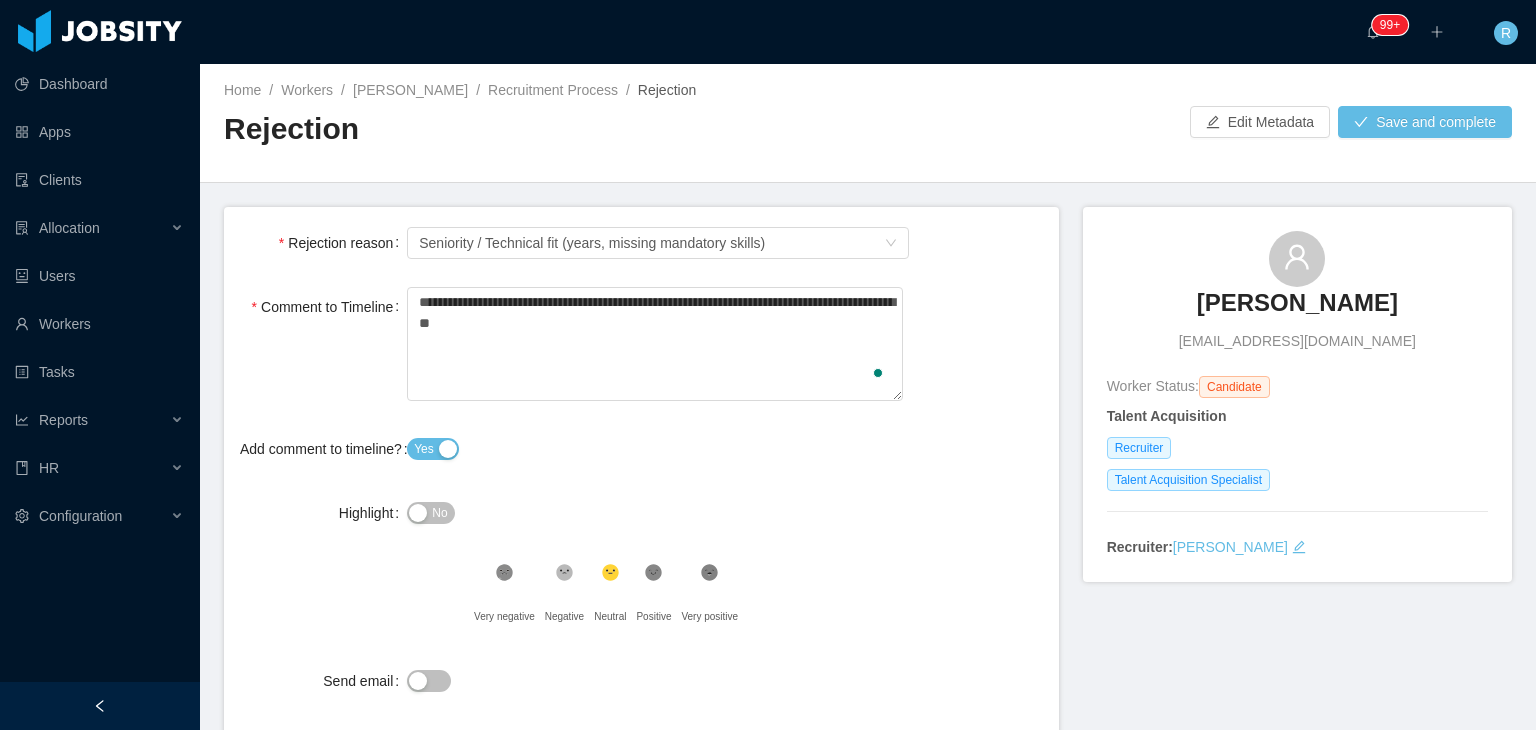 type on "**********" 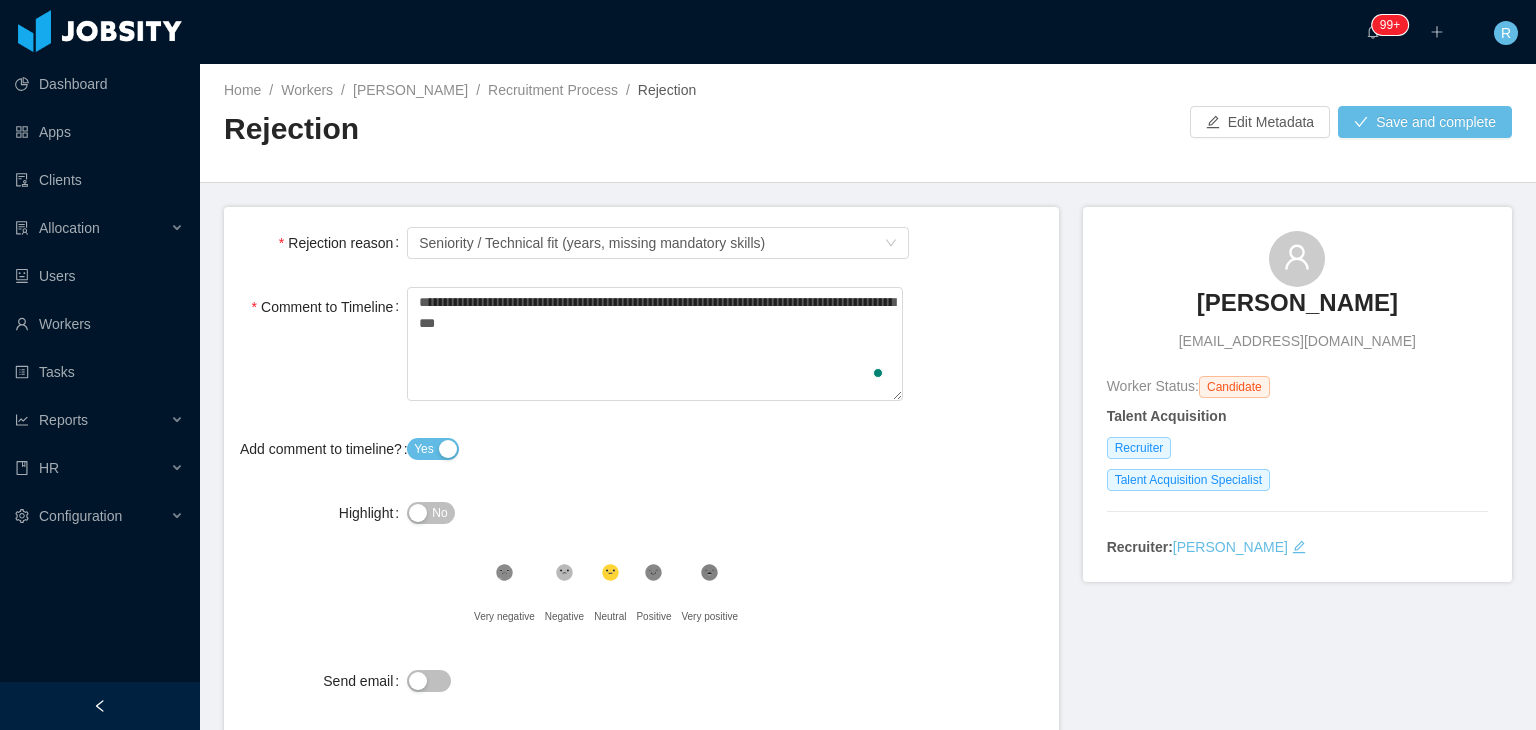 type on "**********" 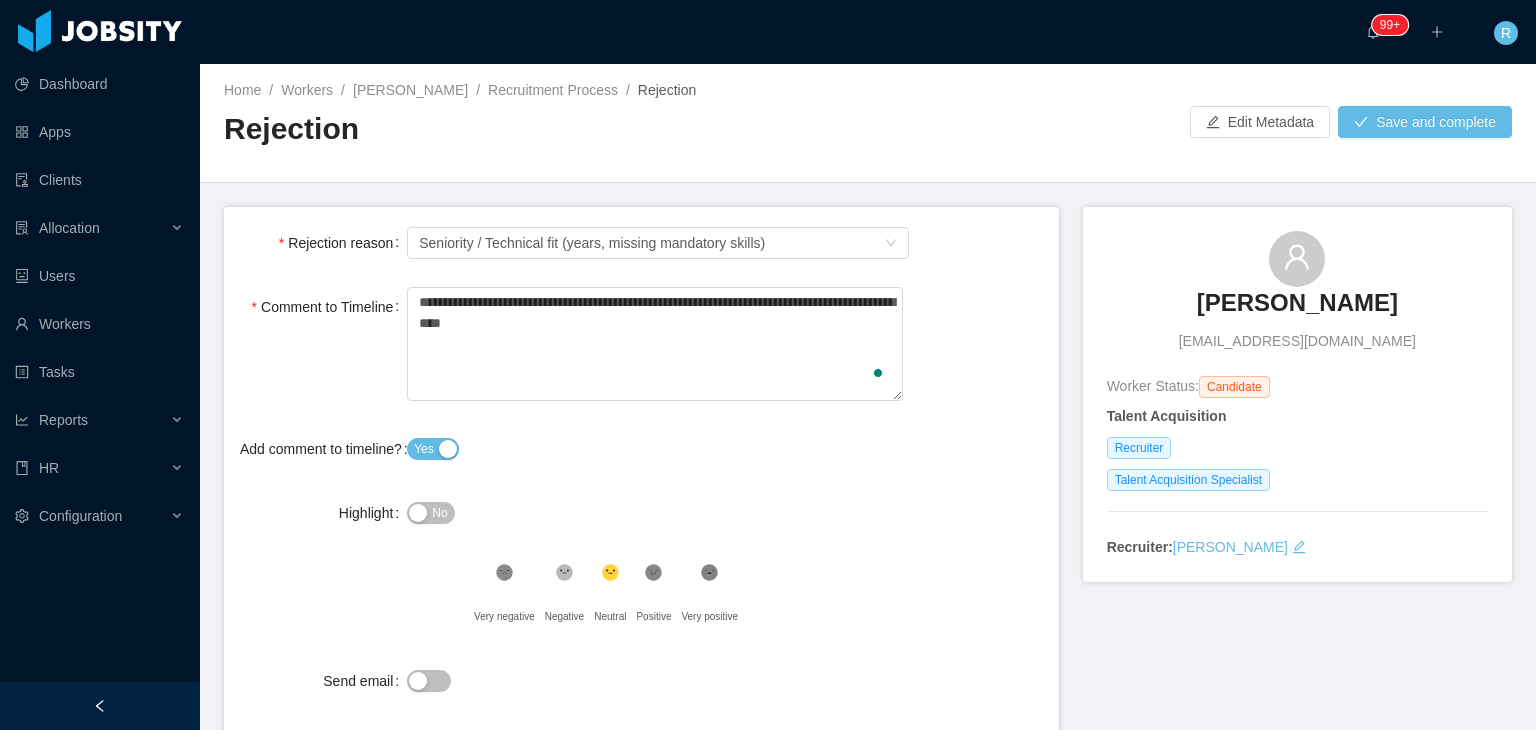 type on "**********" 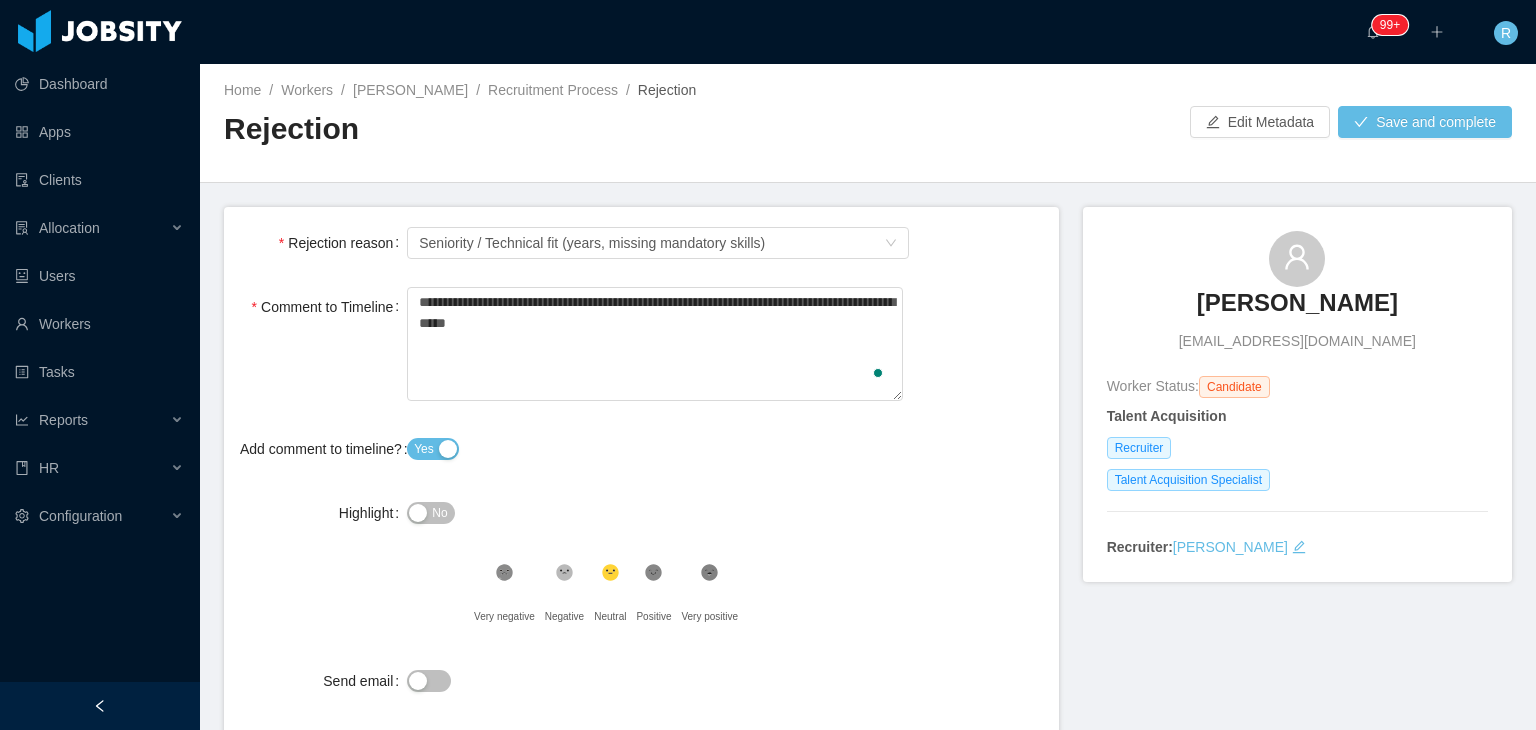 type on "**********" 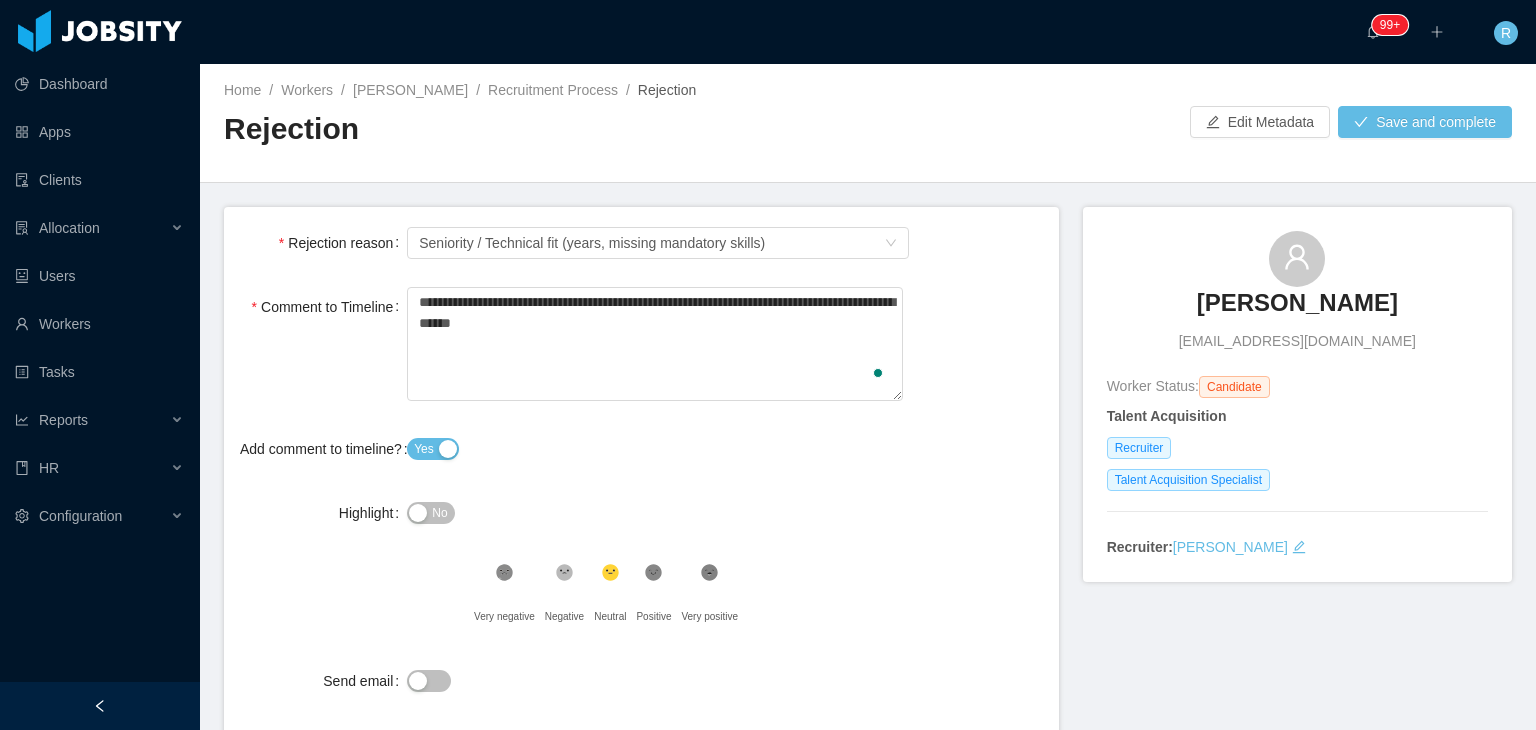 type on "**********" 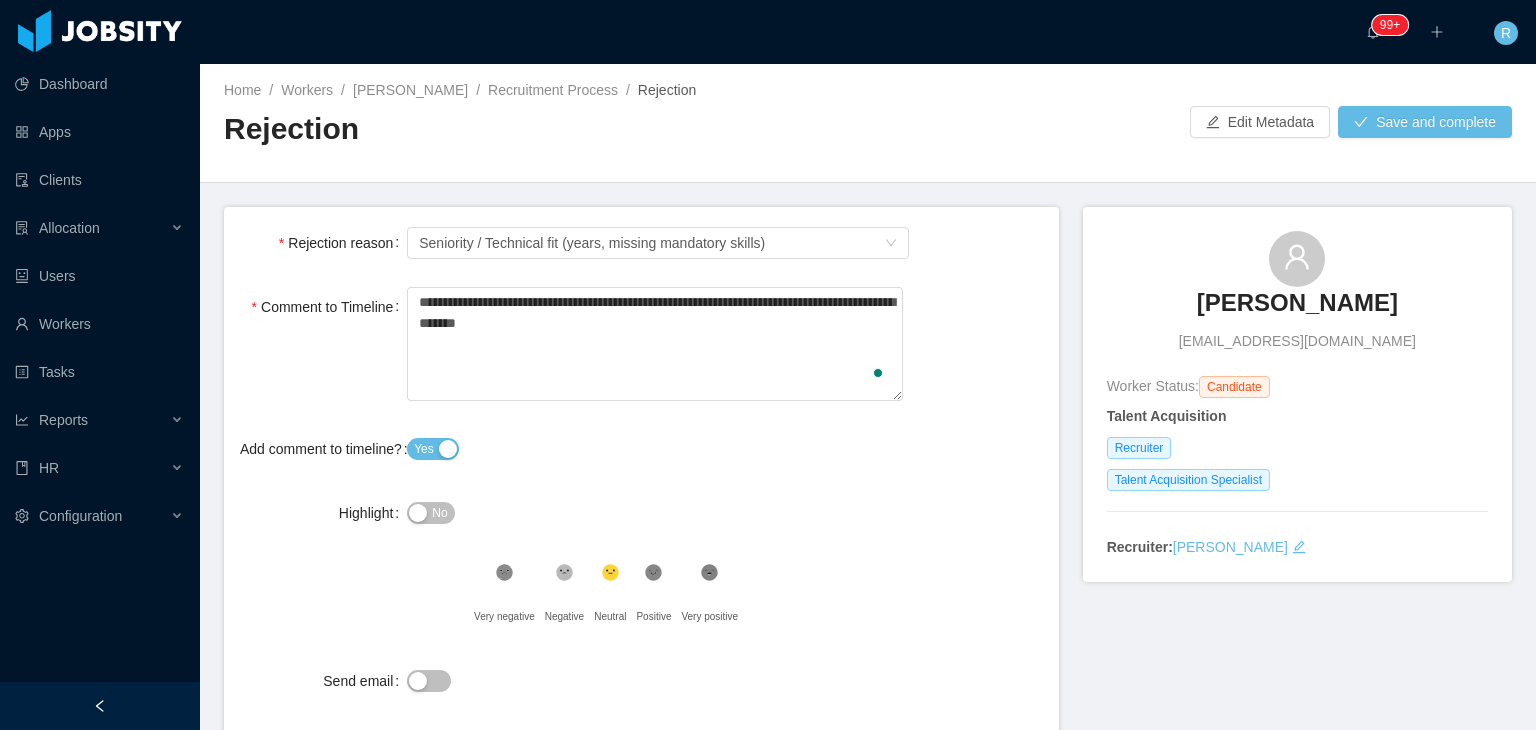 type on "**********" 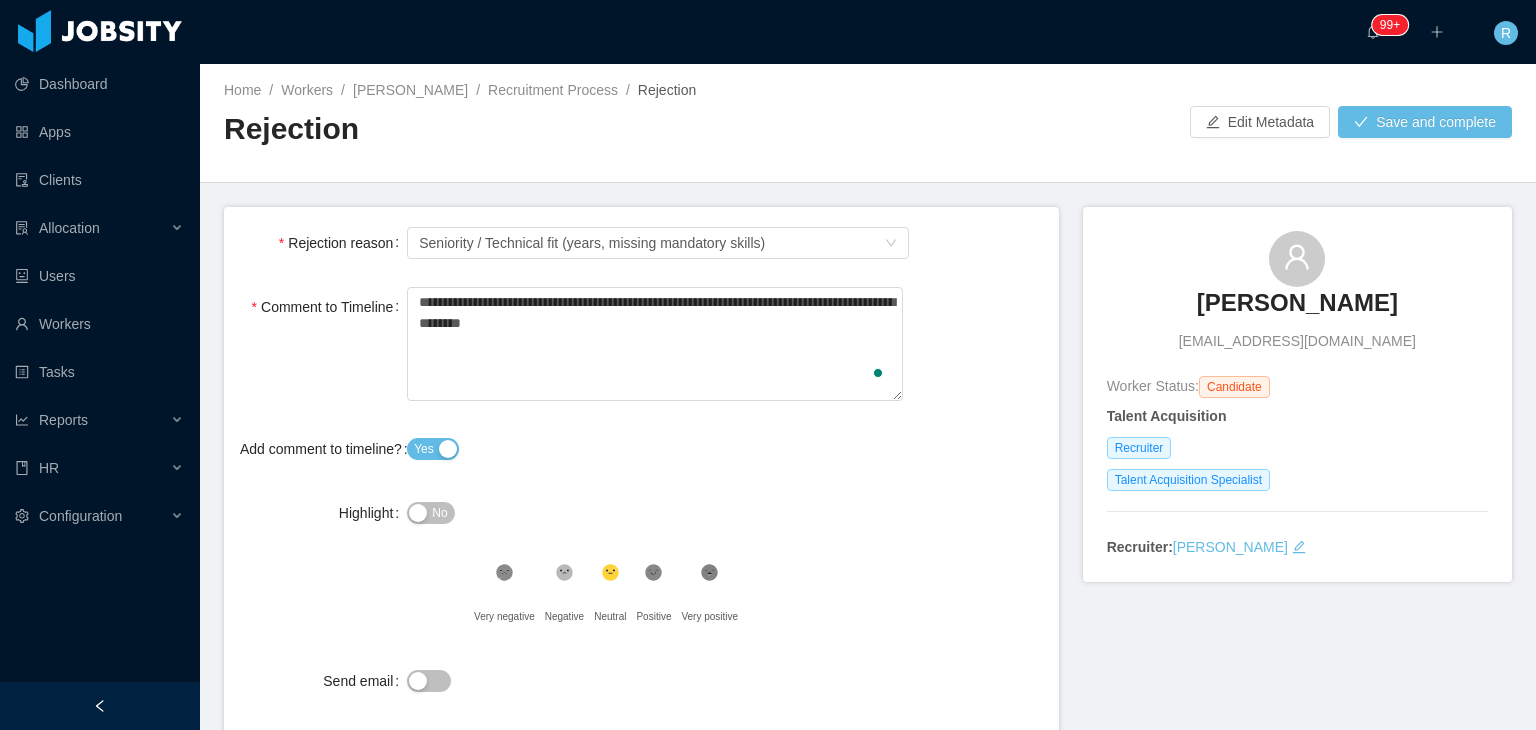 type on "**********" 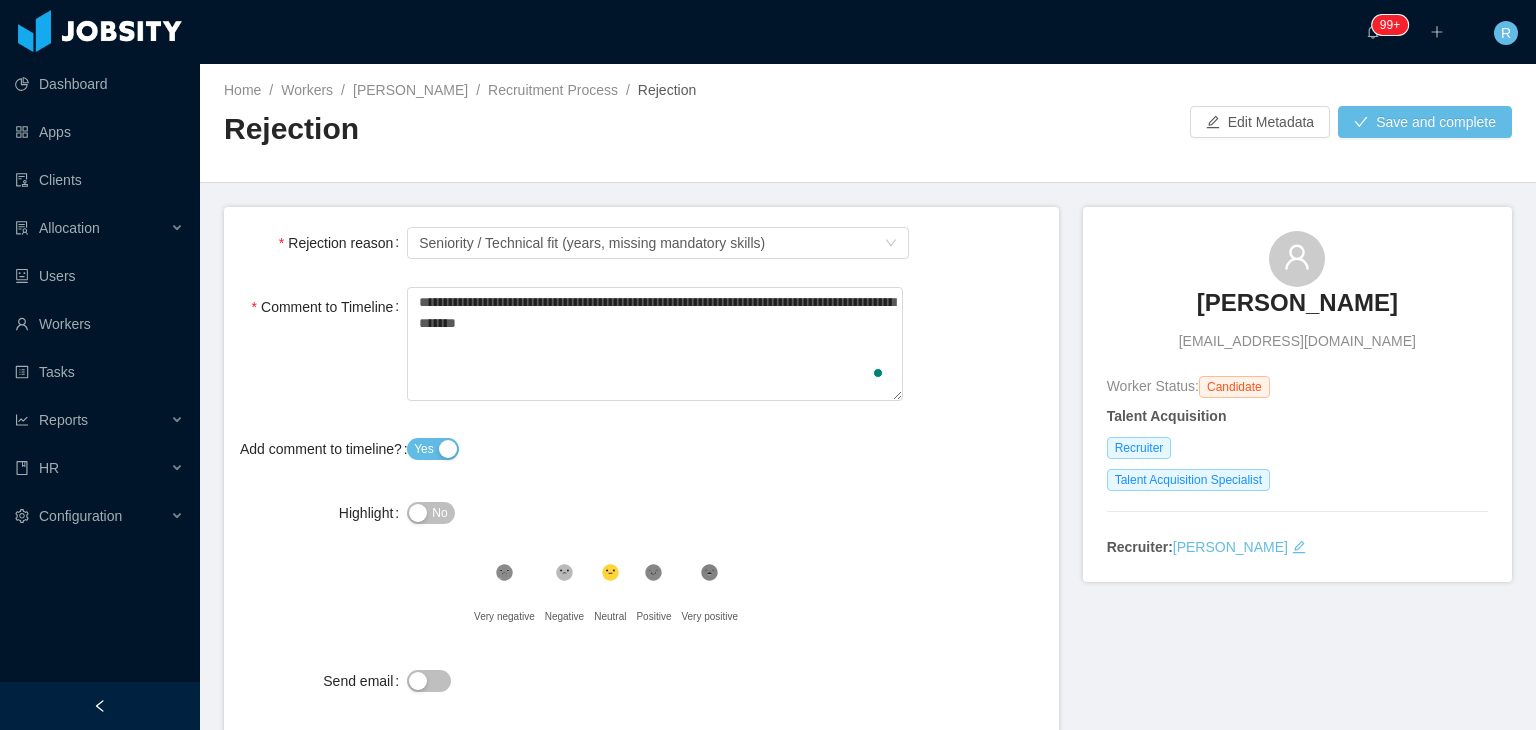type on "**********" 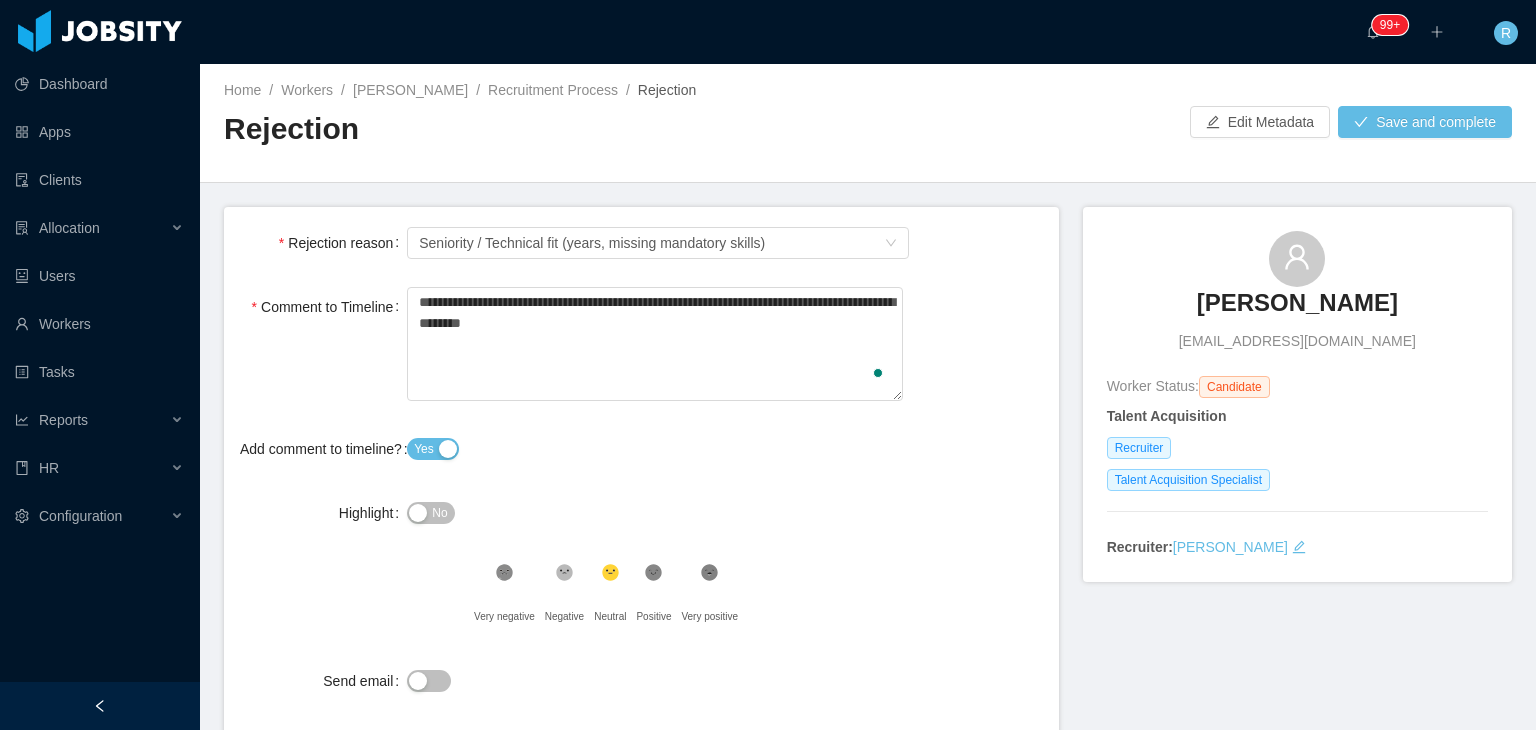 type 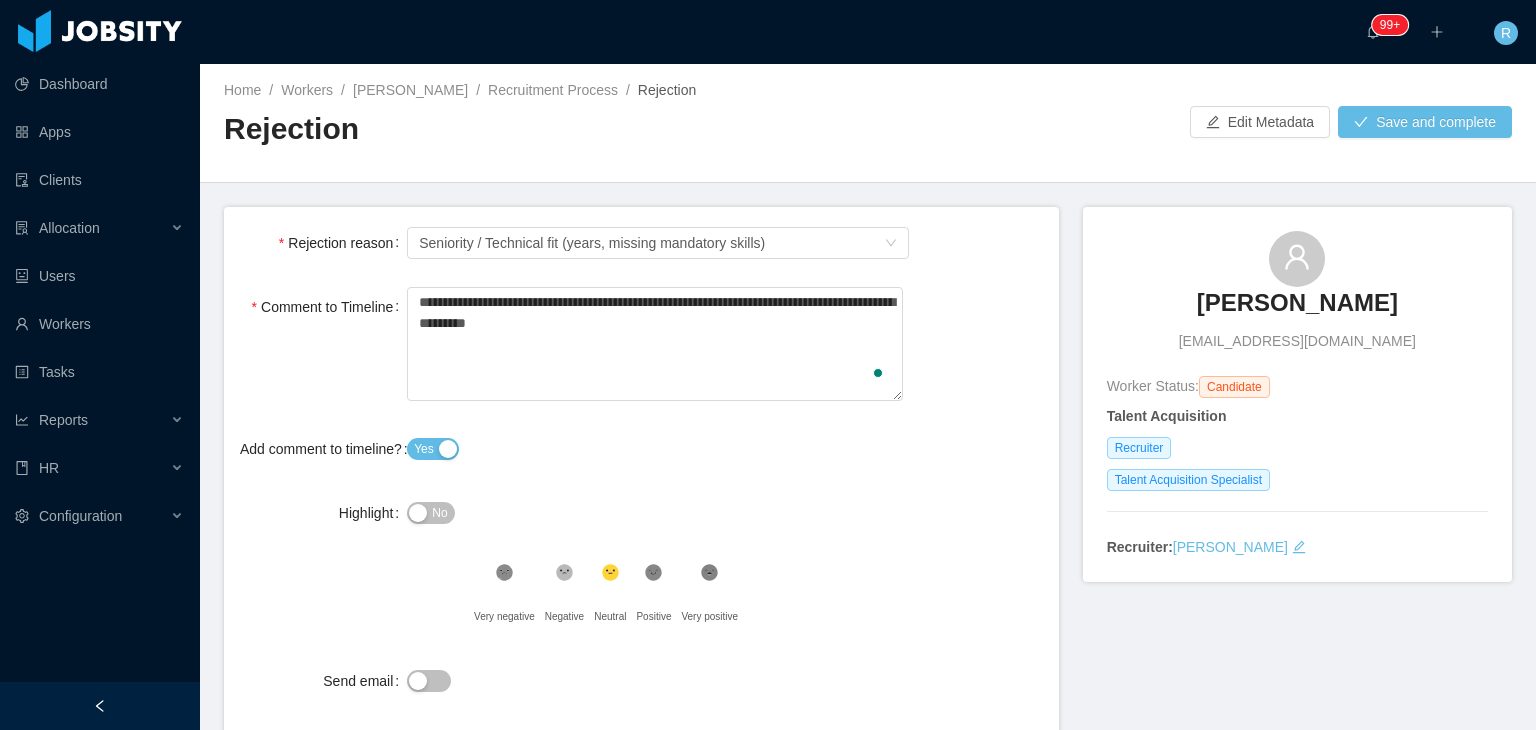 type 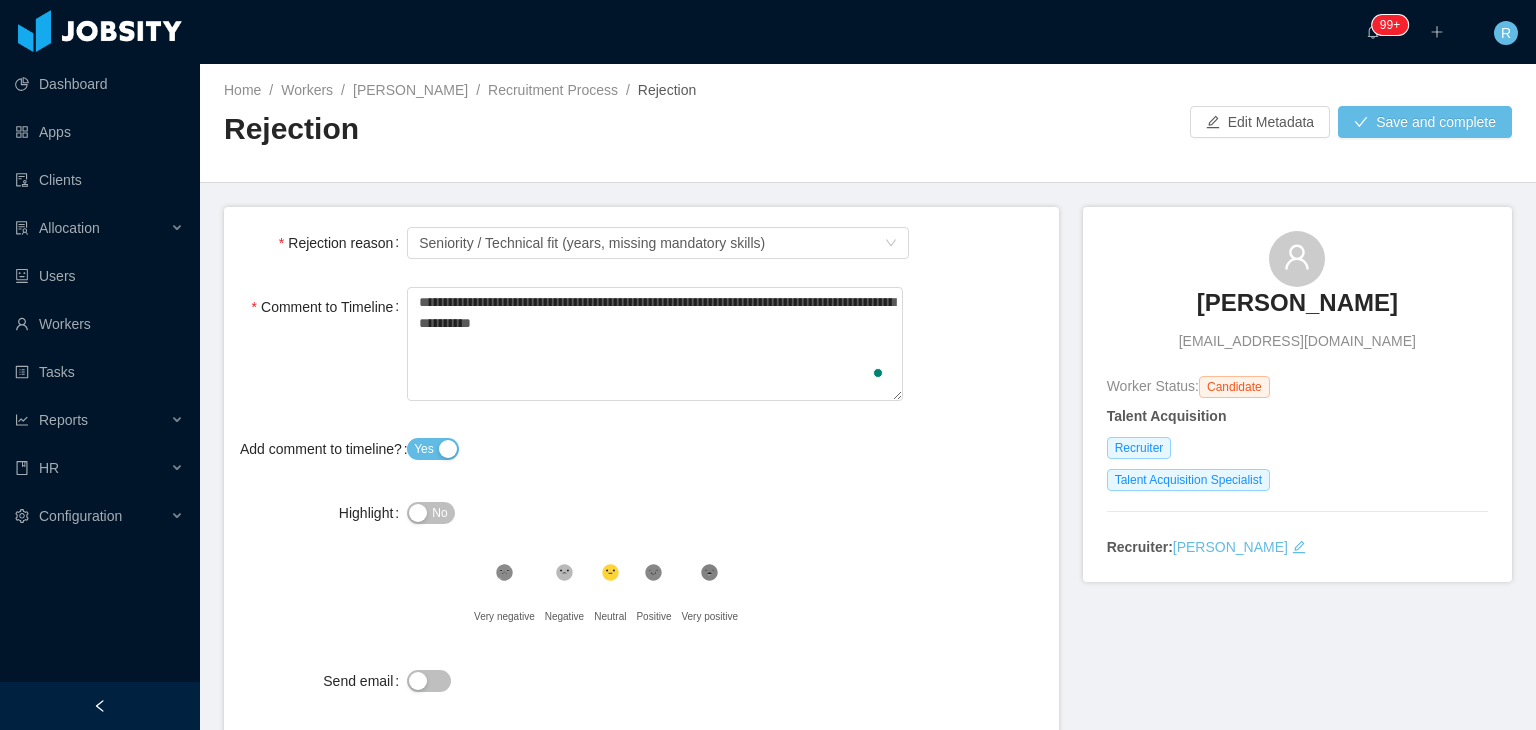 type 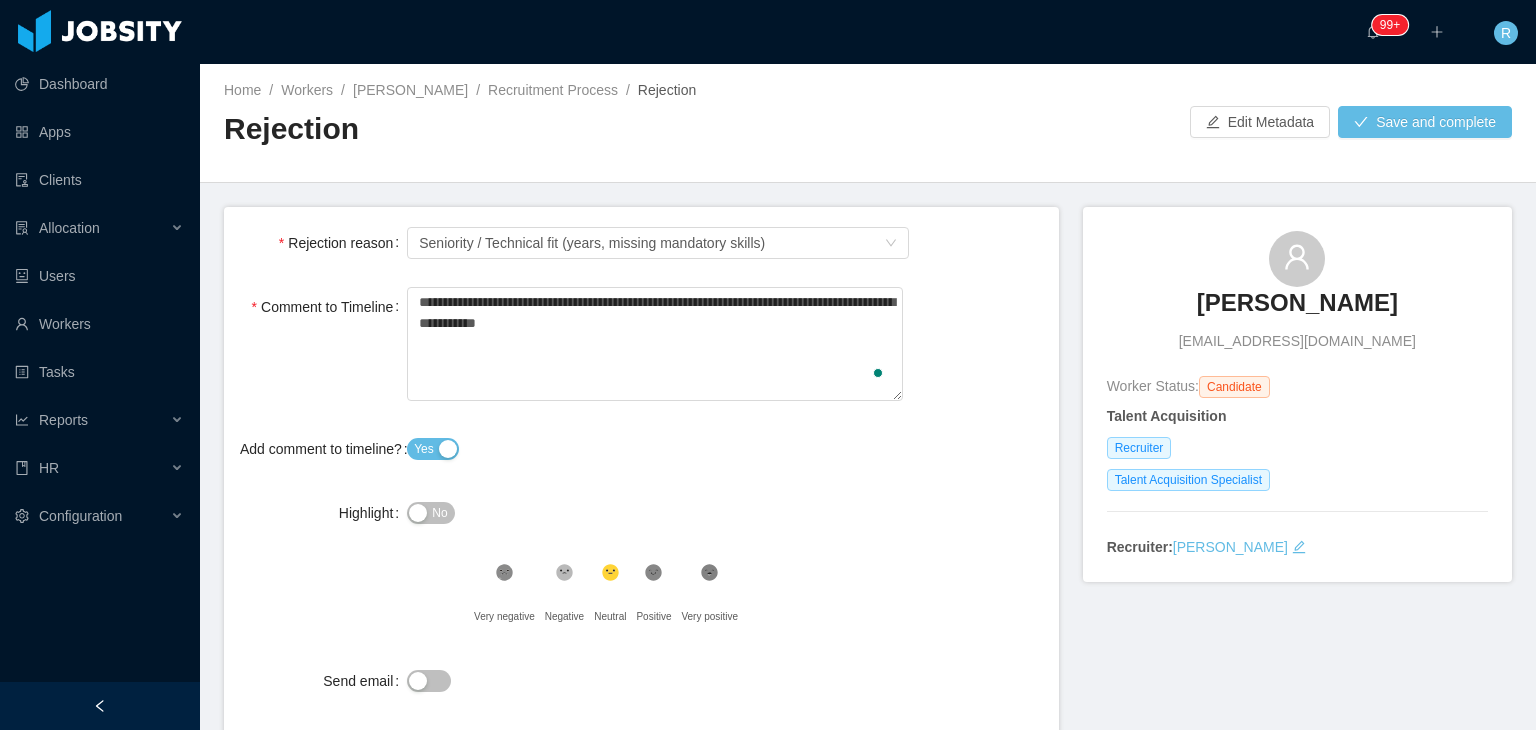 type 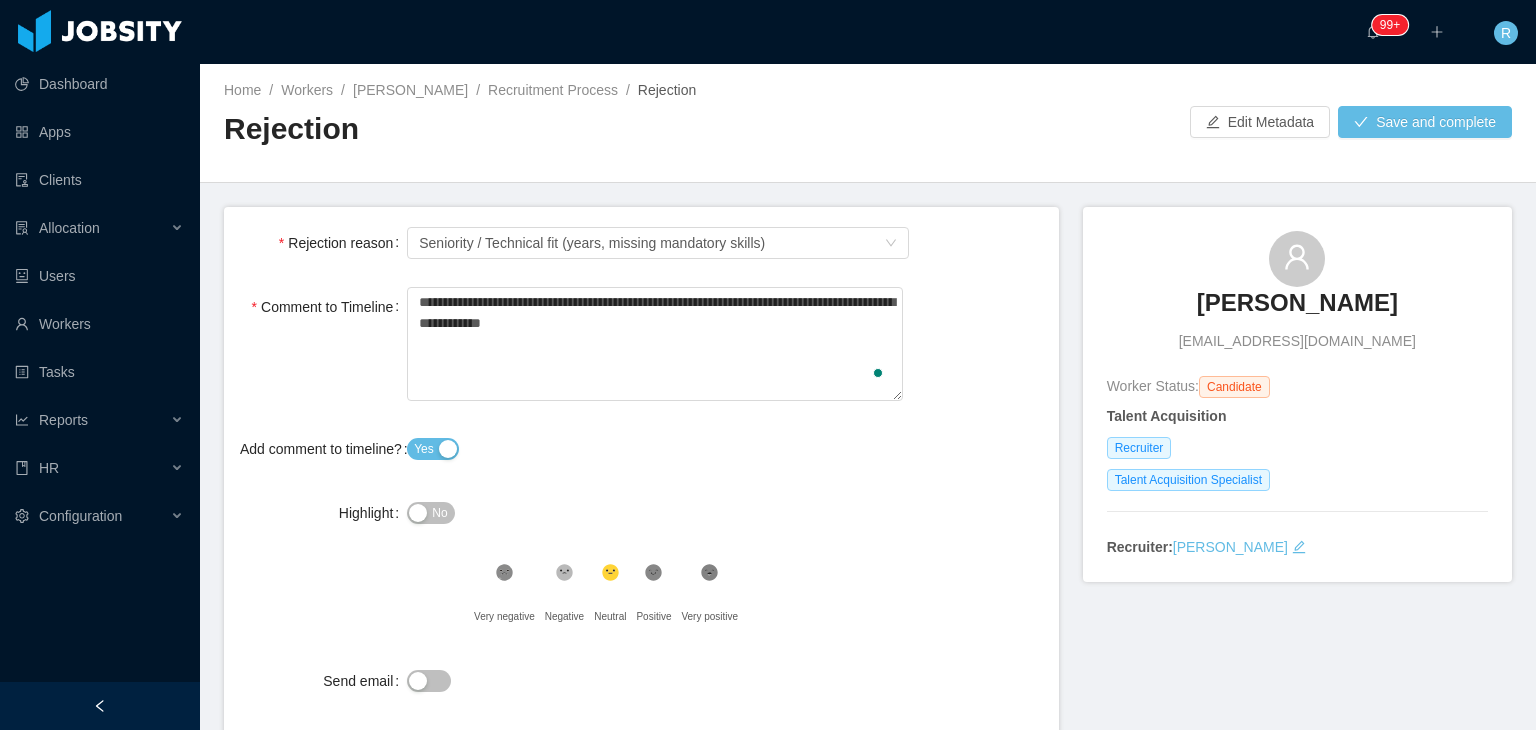 type on "**********" 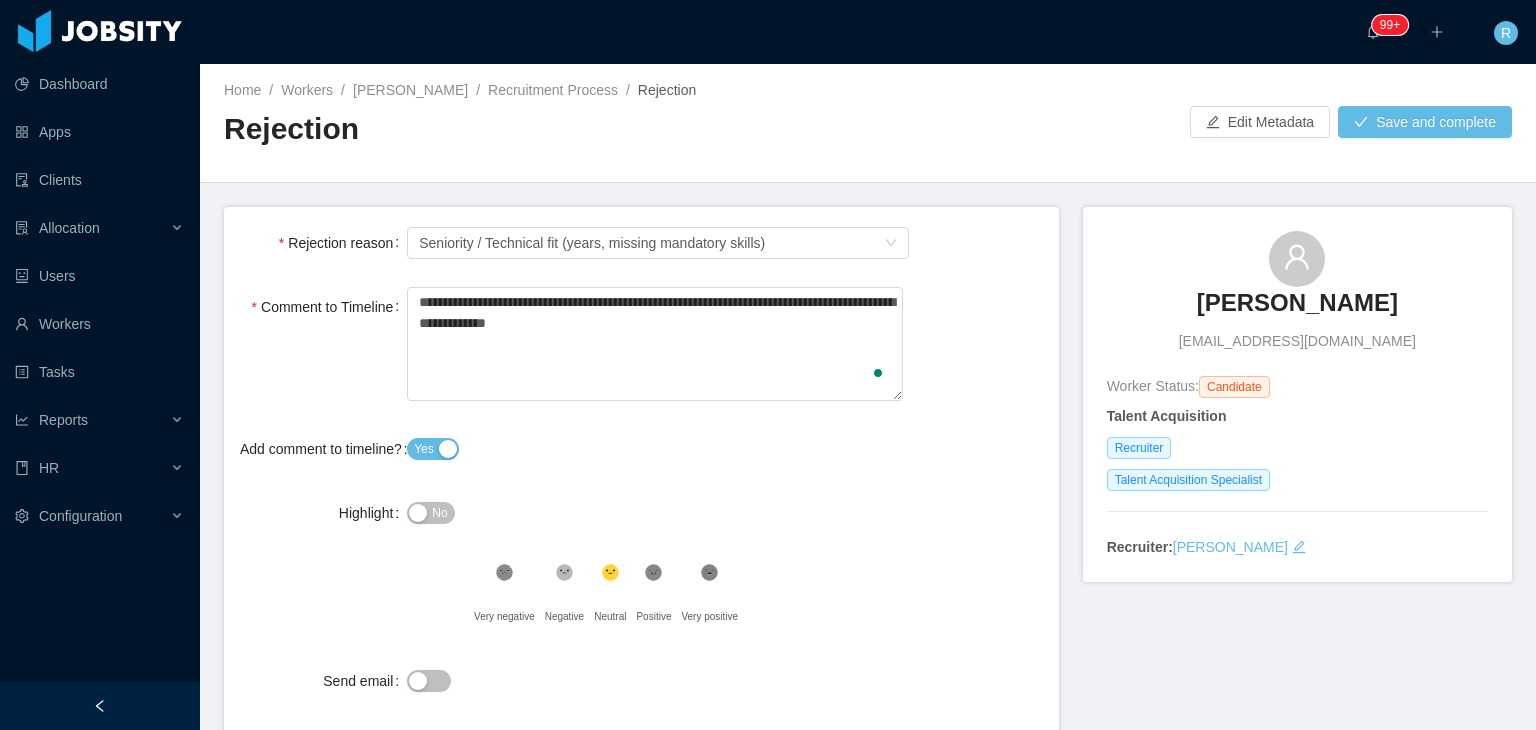 type on "**********" 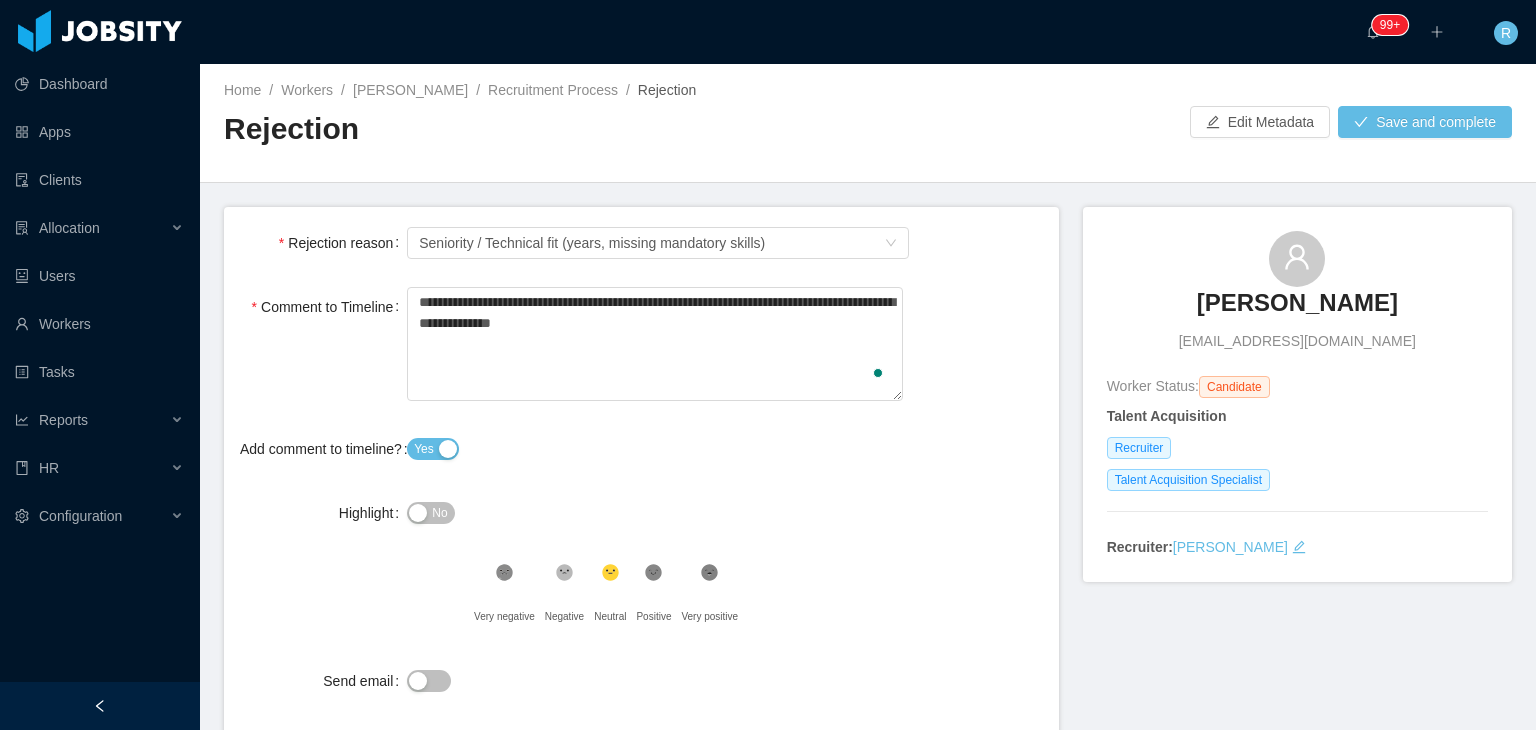 type on "**********" 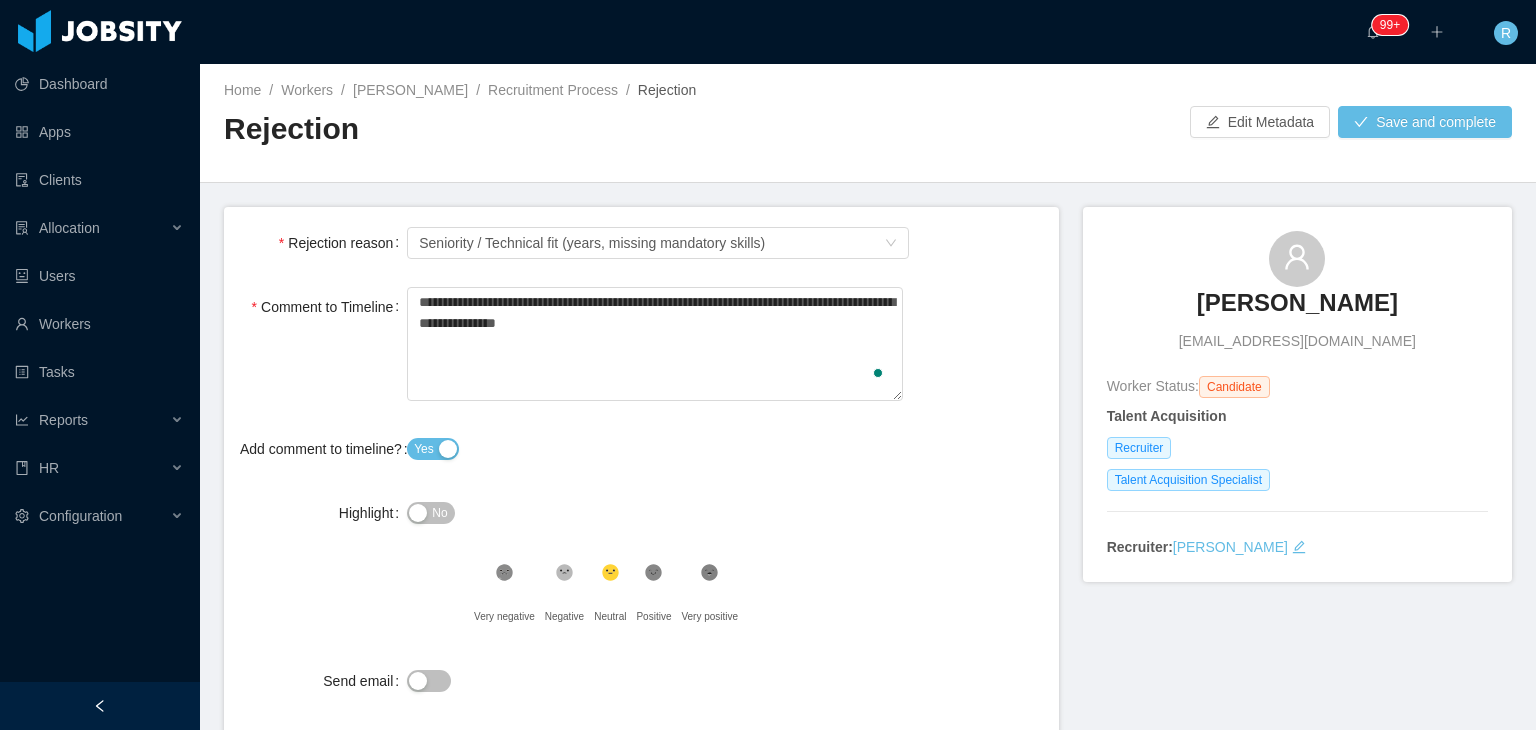 type 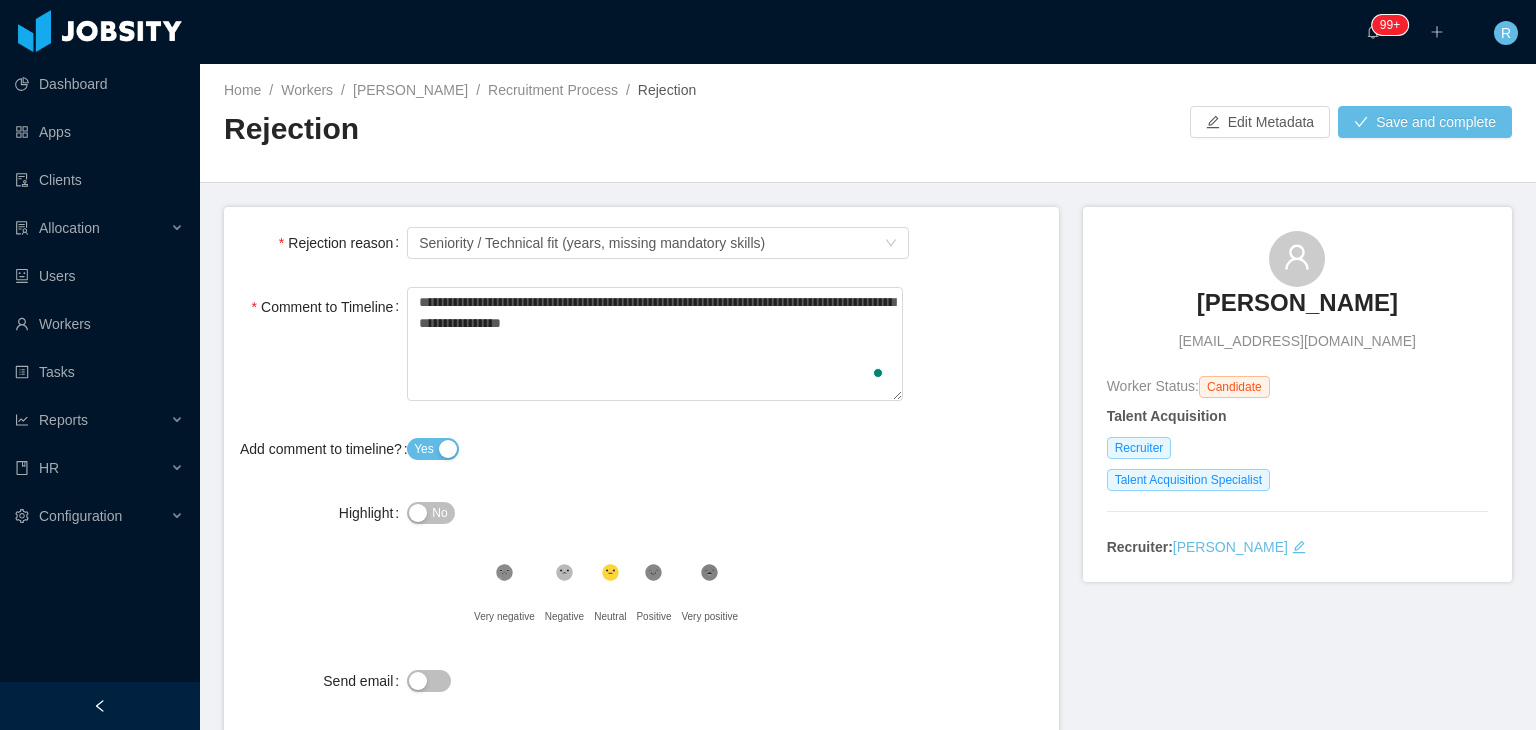 type 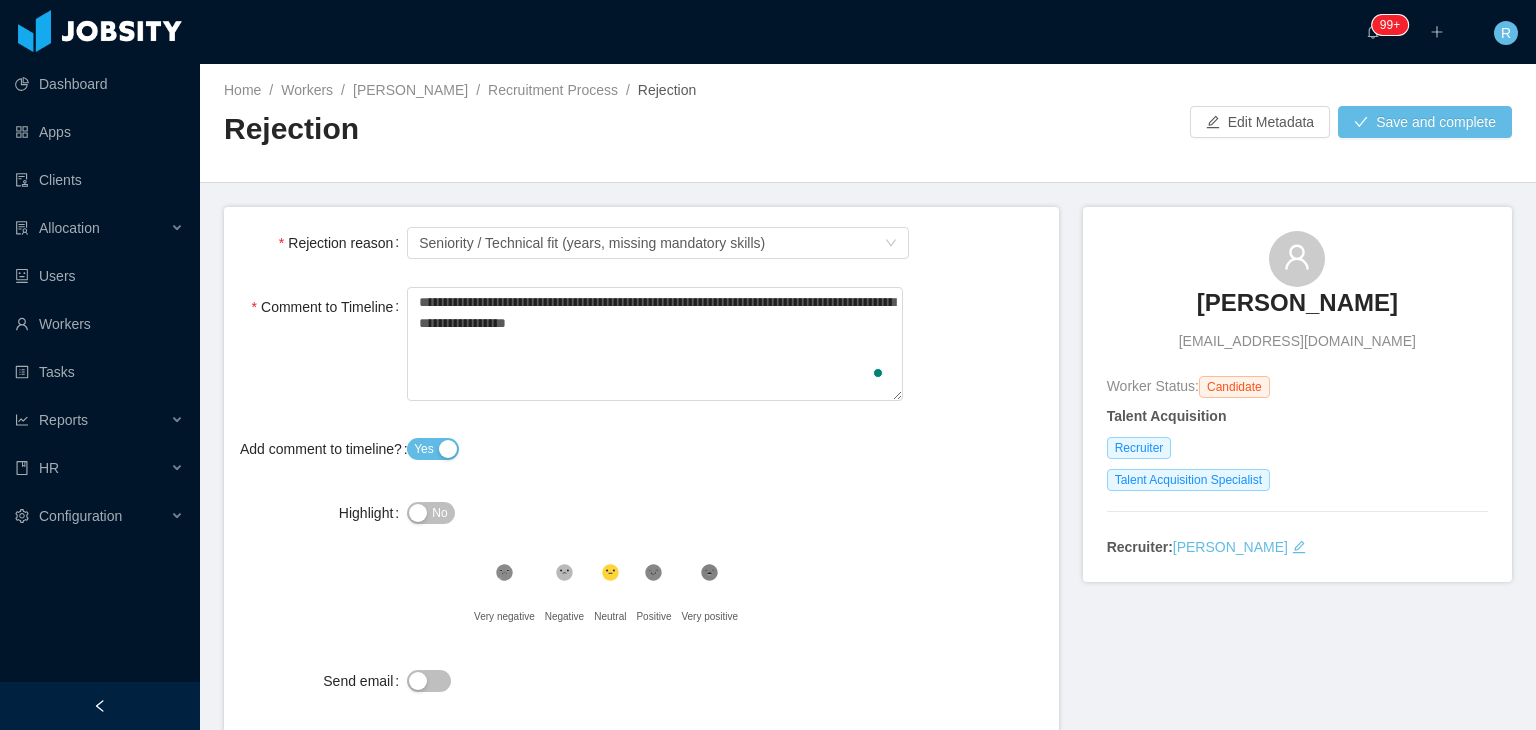 type on "**********" 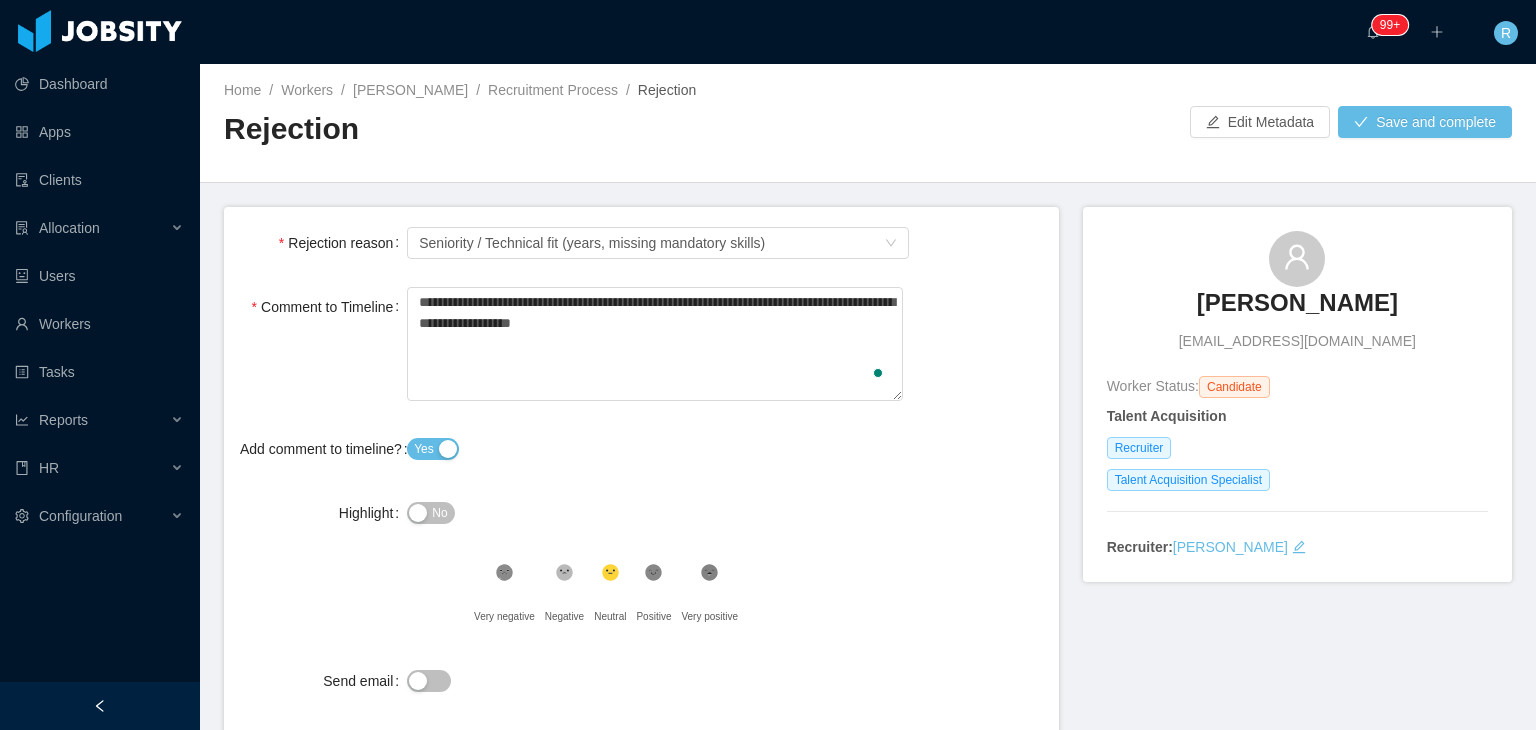 type on "**********" 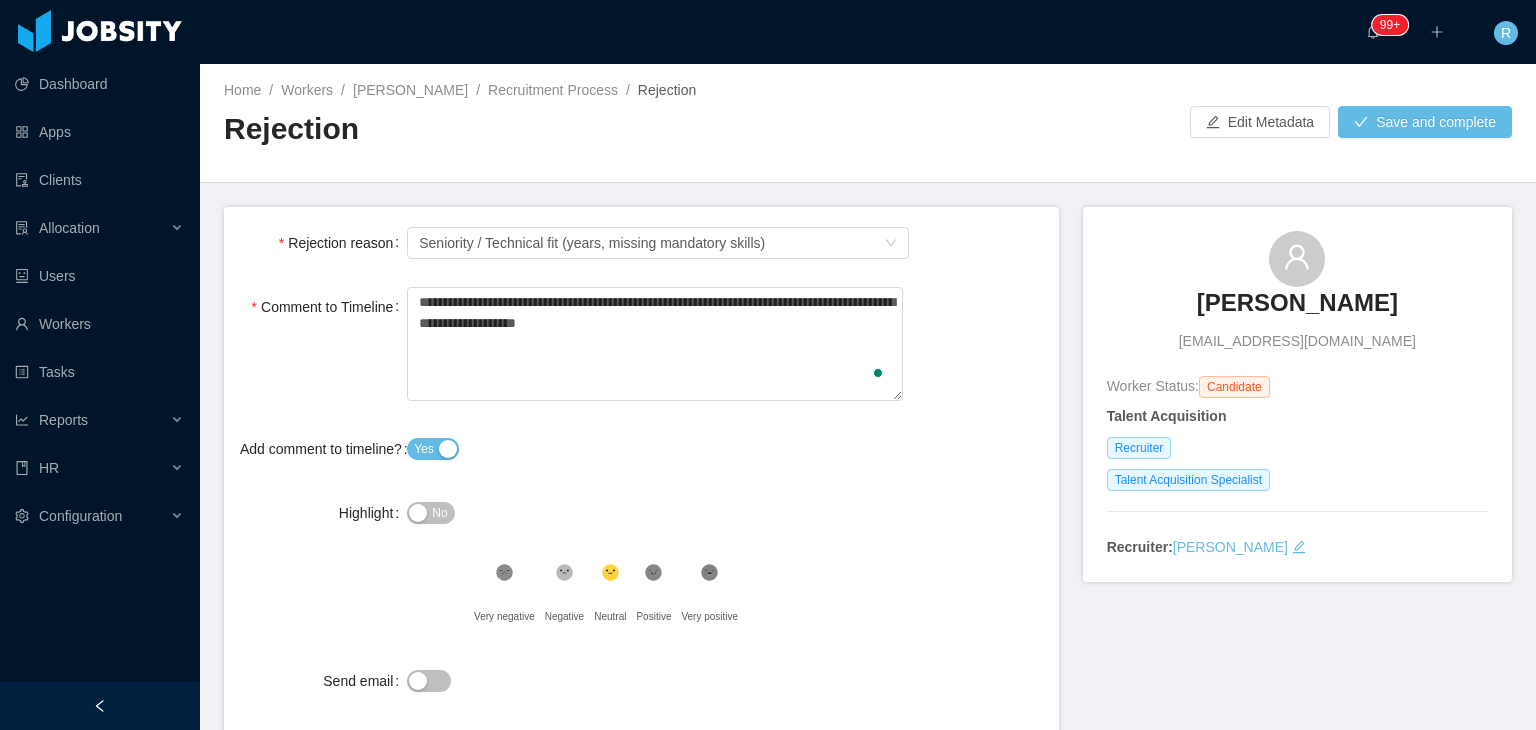 type 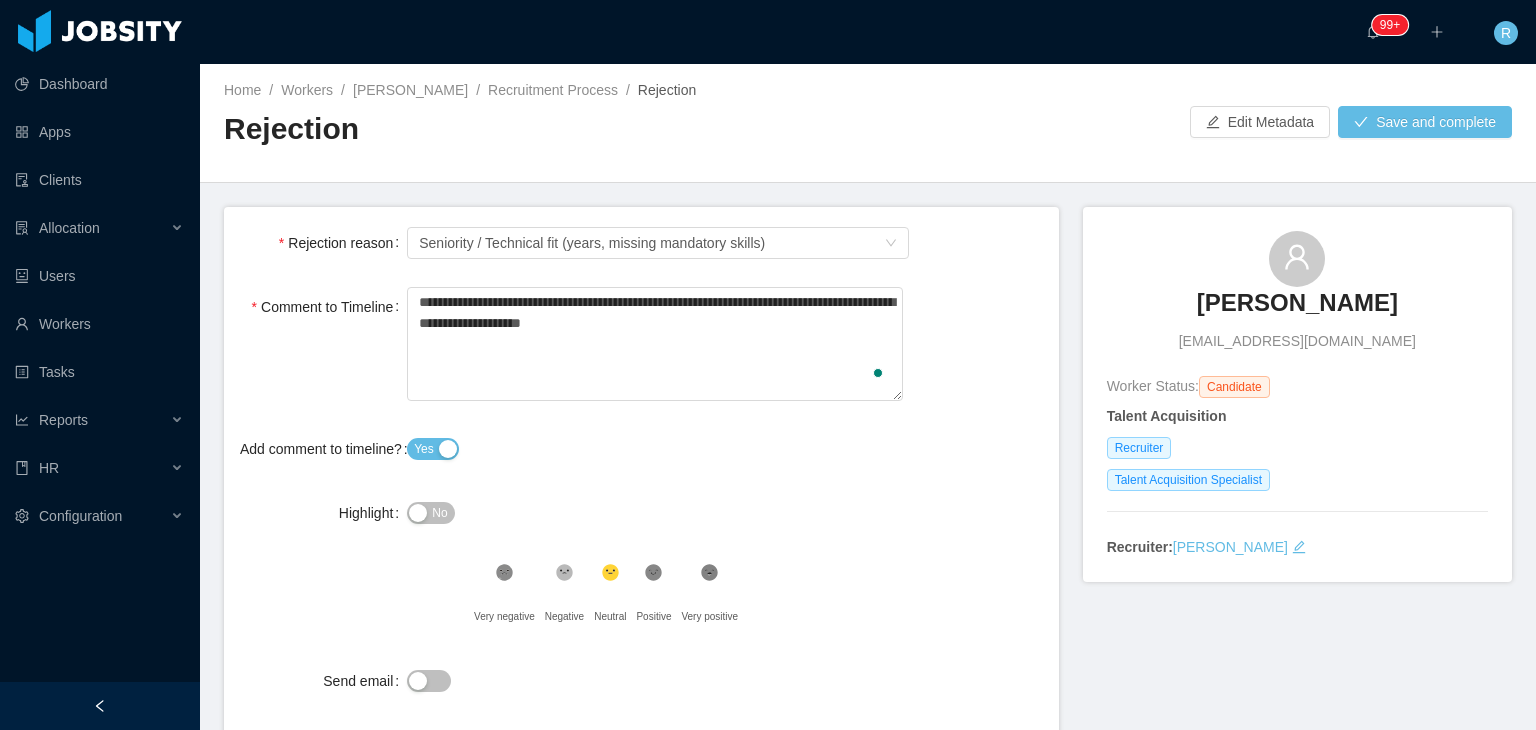 type on "**********" 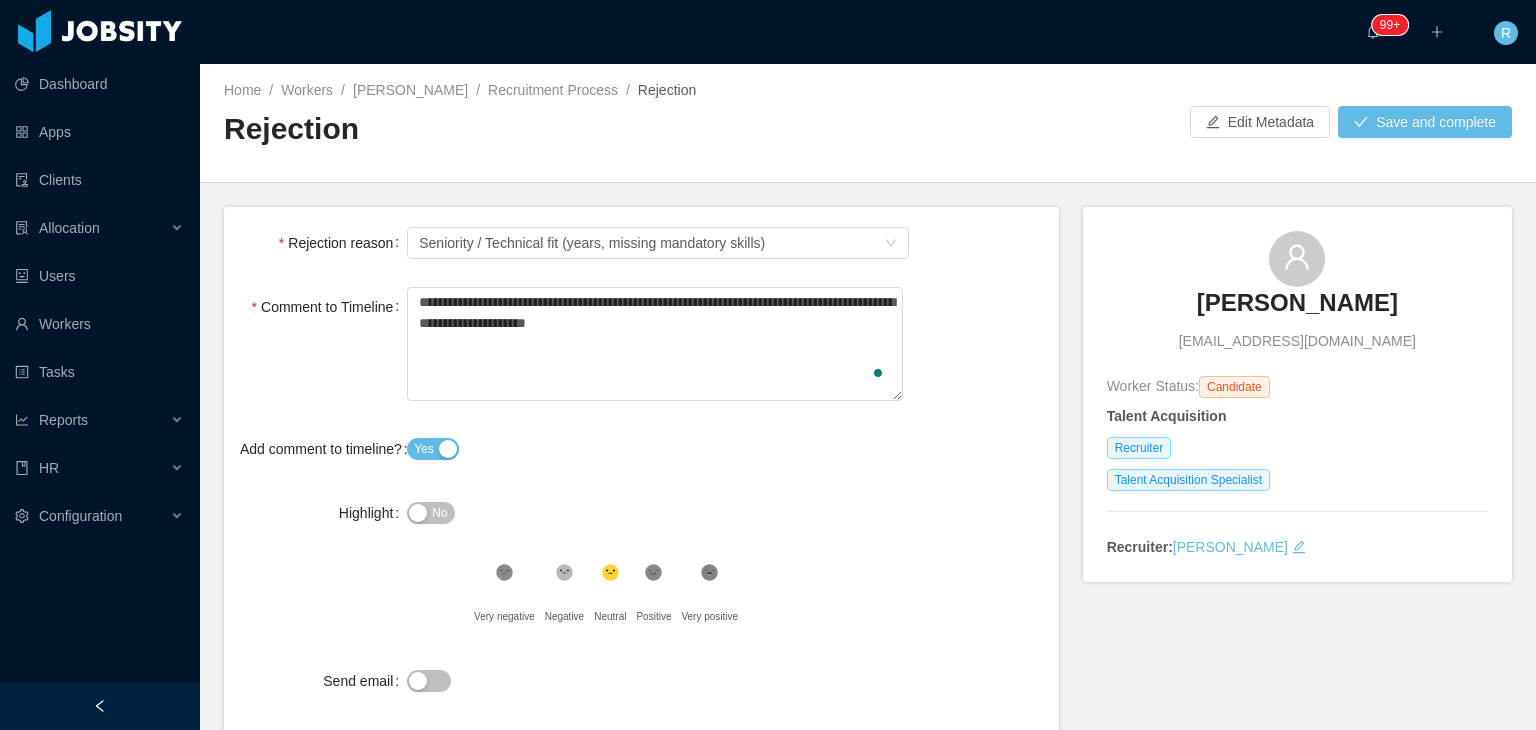 type on "**********" 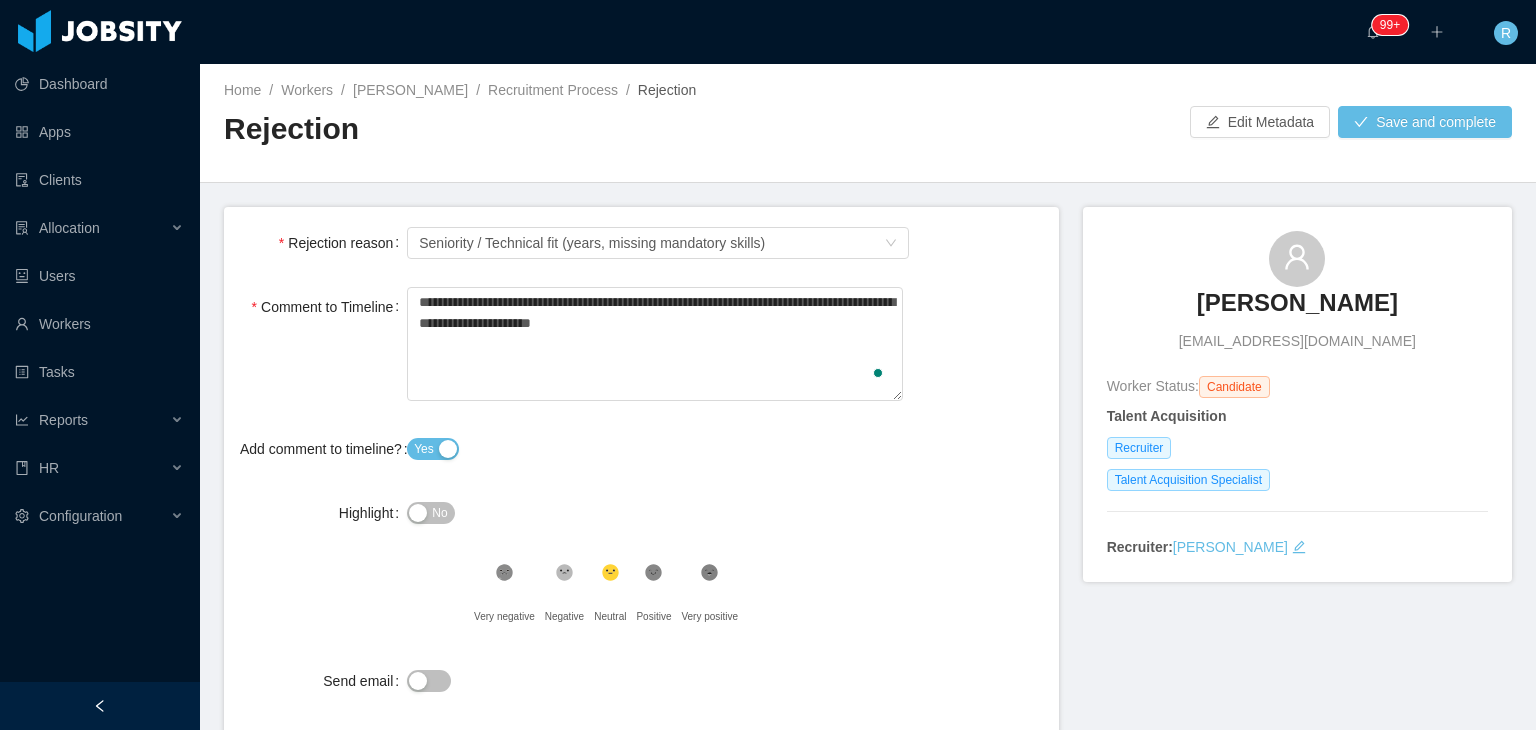 type 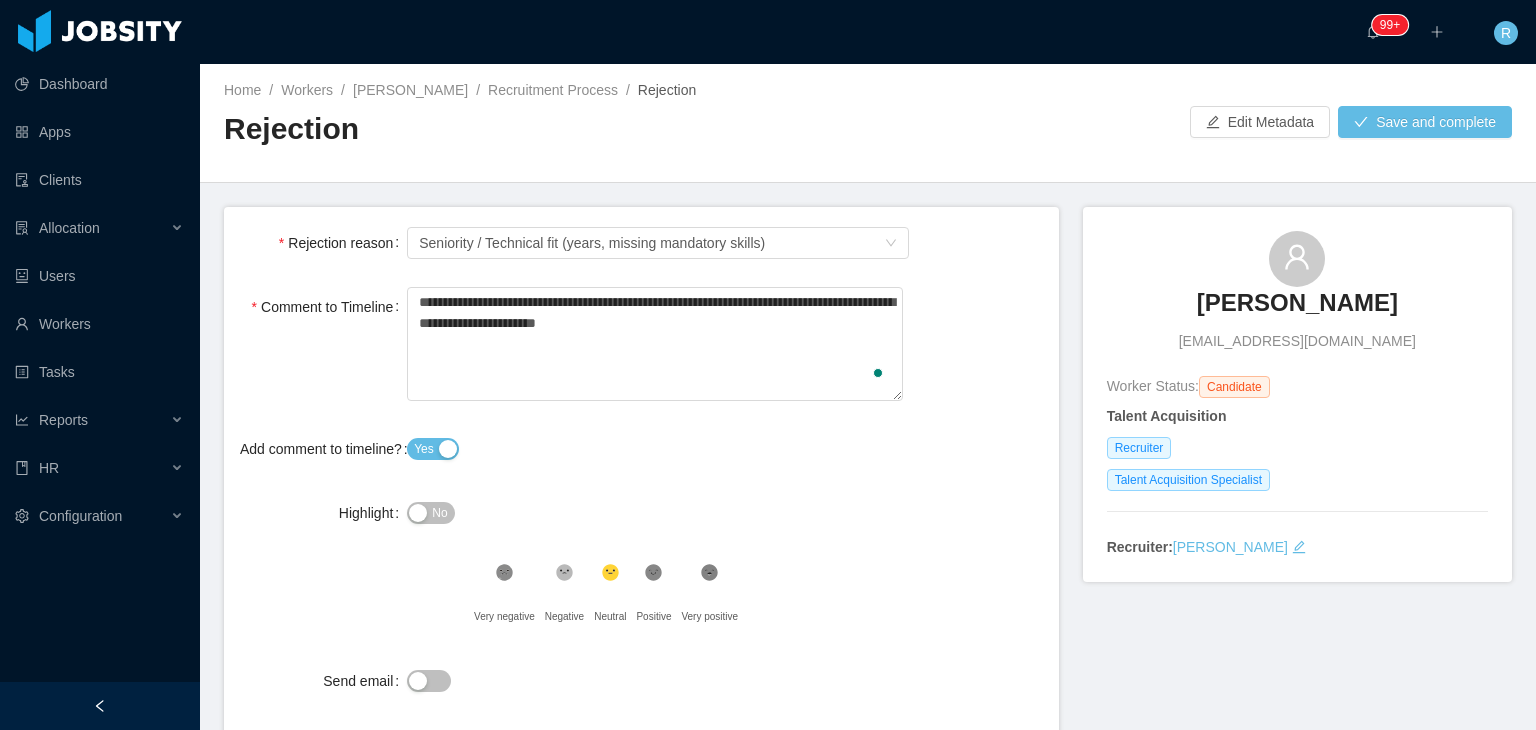 type on "**********" 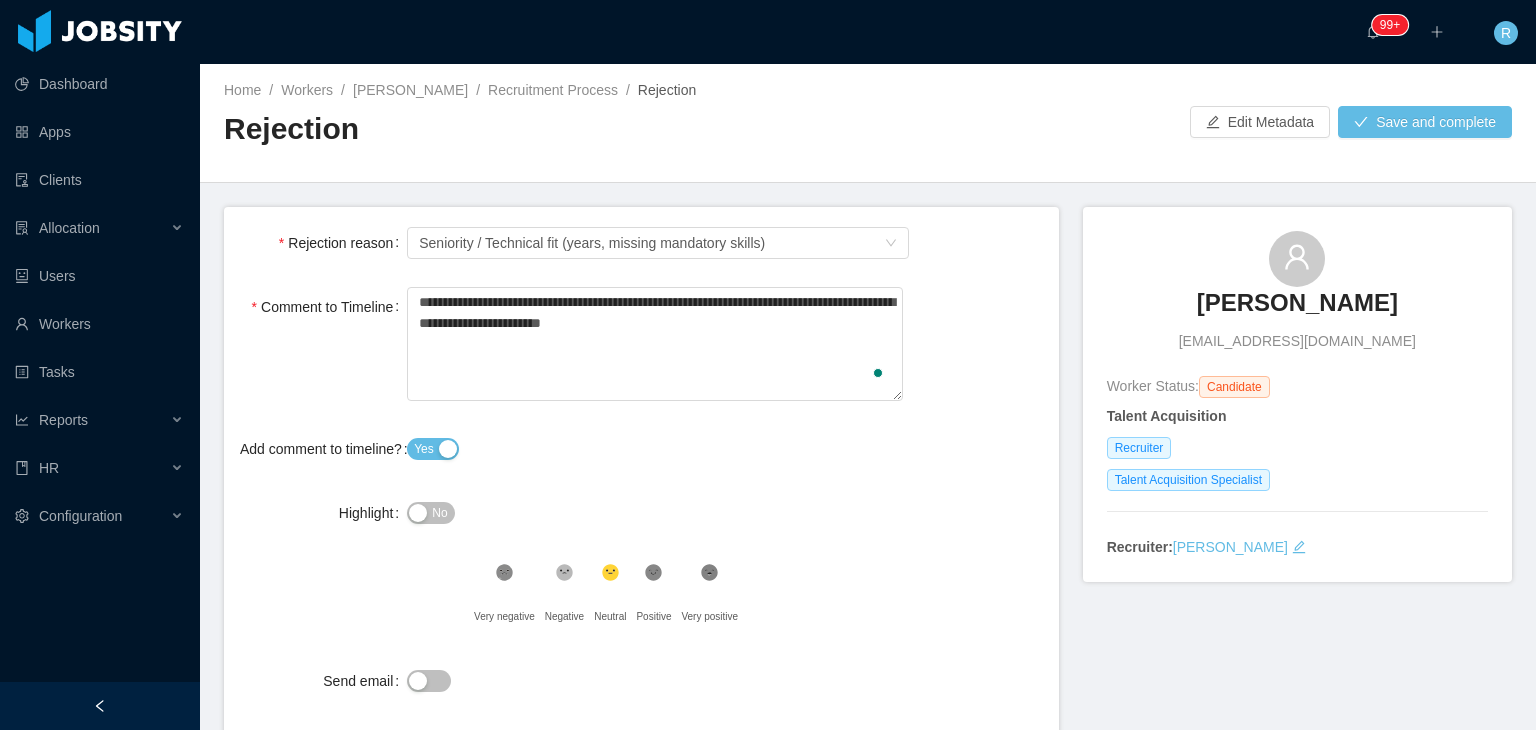 type on "**********" 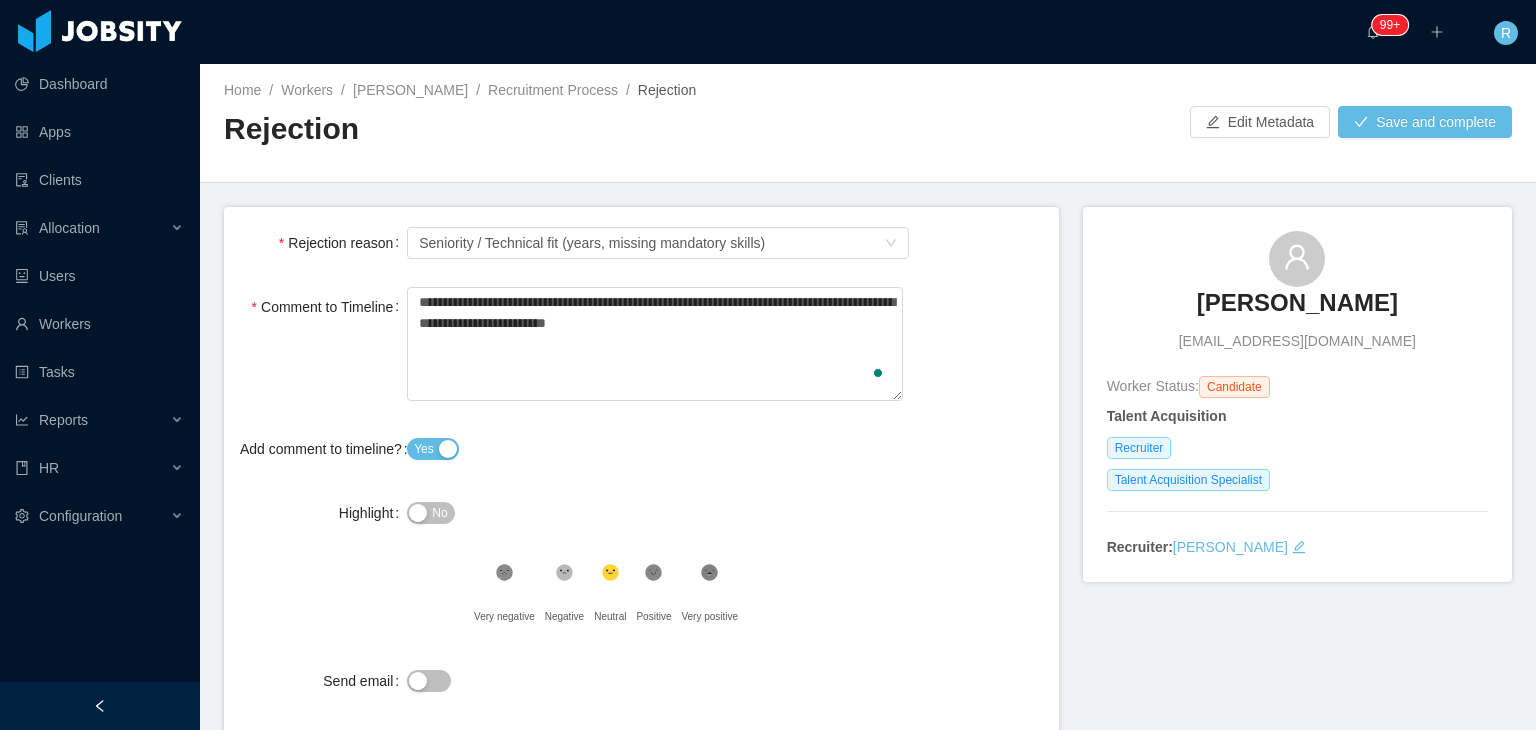type 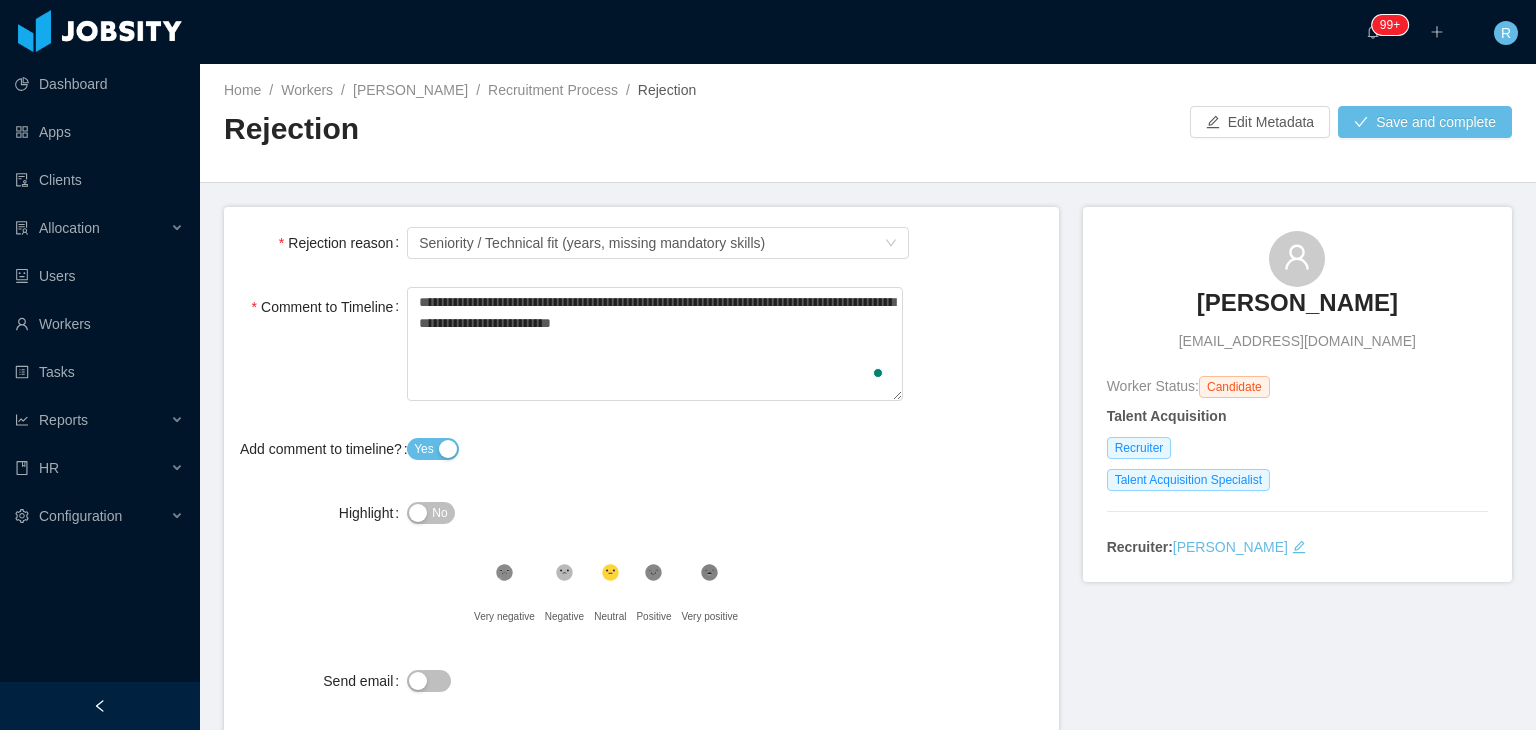 type 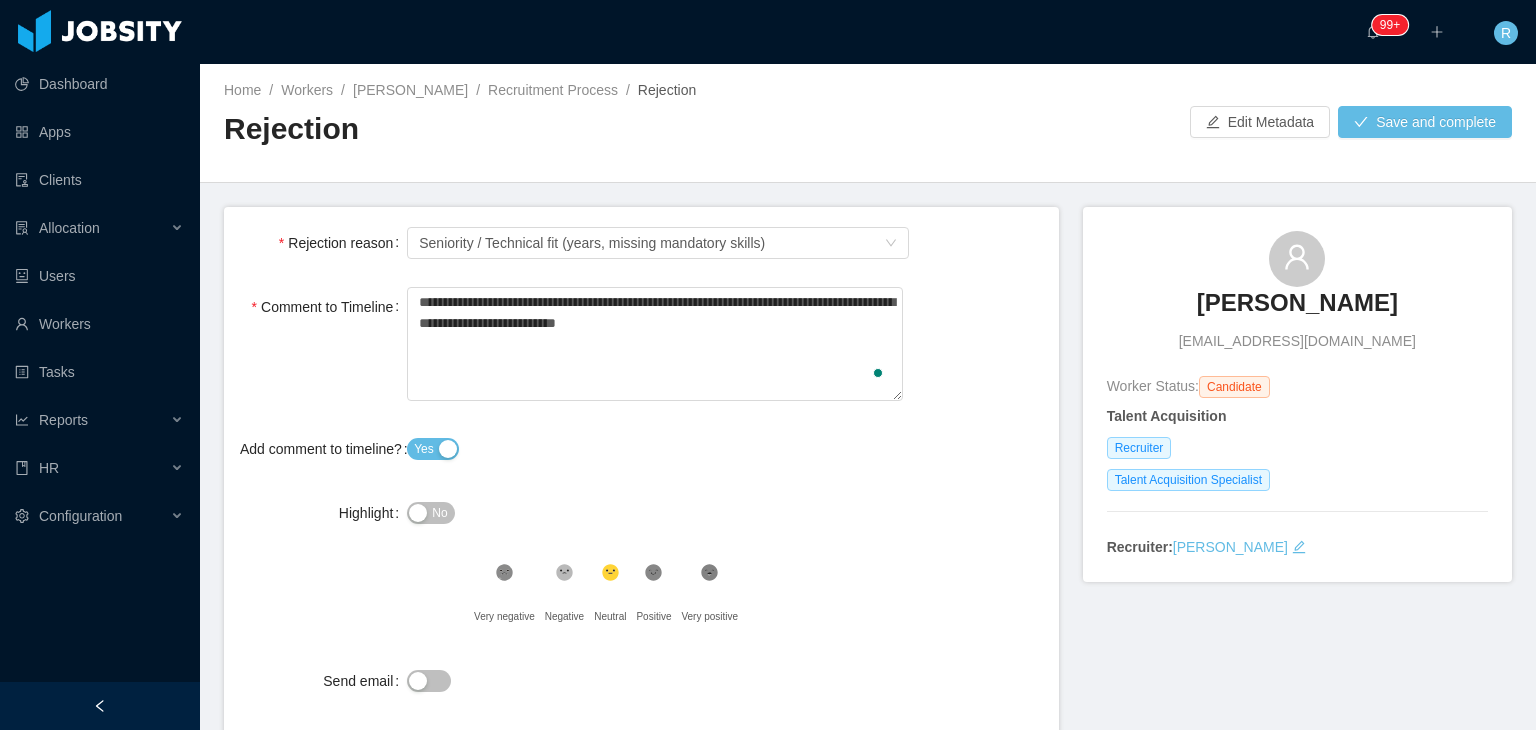 type on "**********" 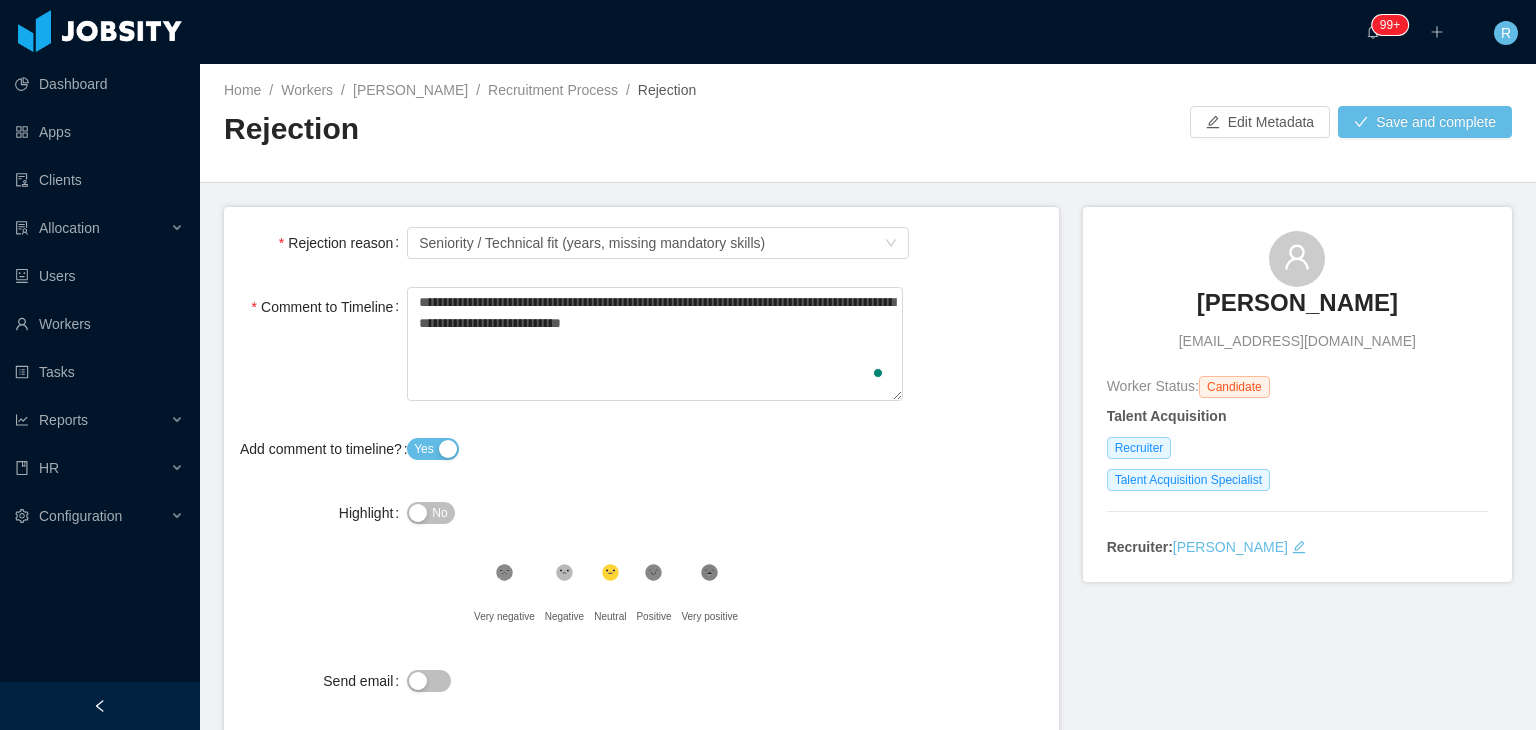 type on "**********" 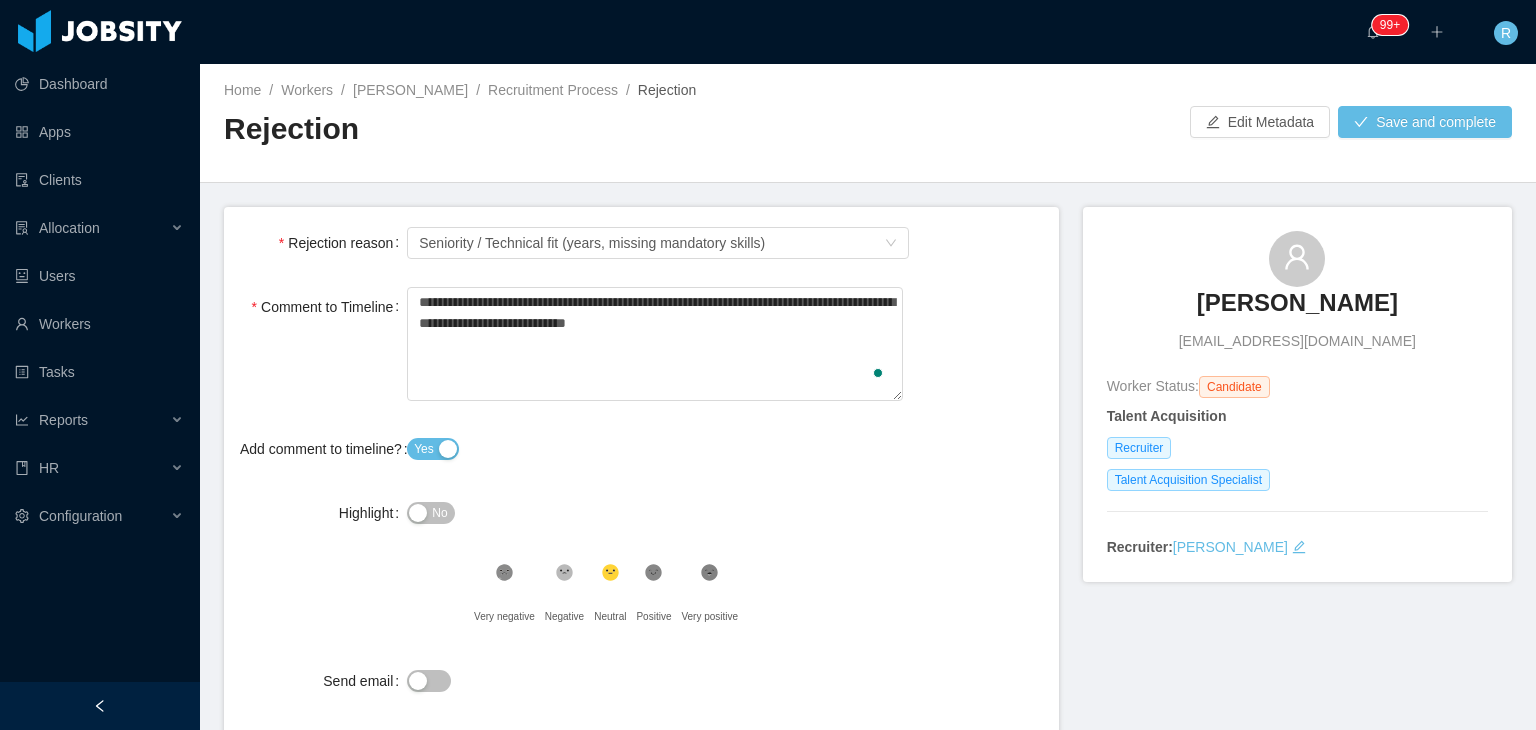 type on "**********" 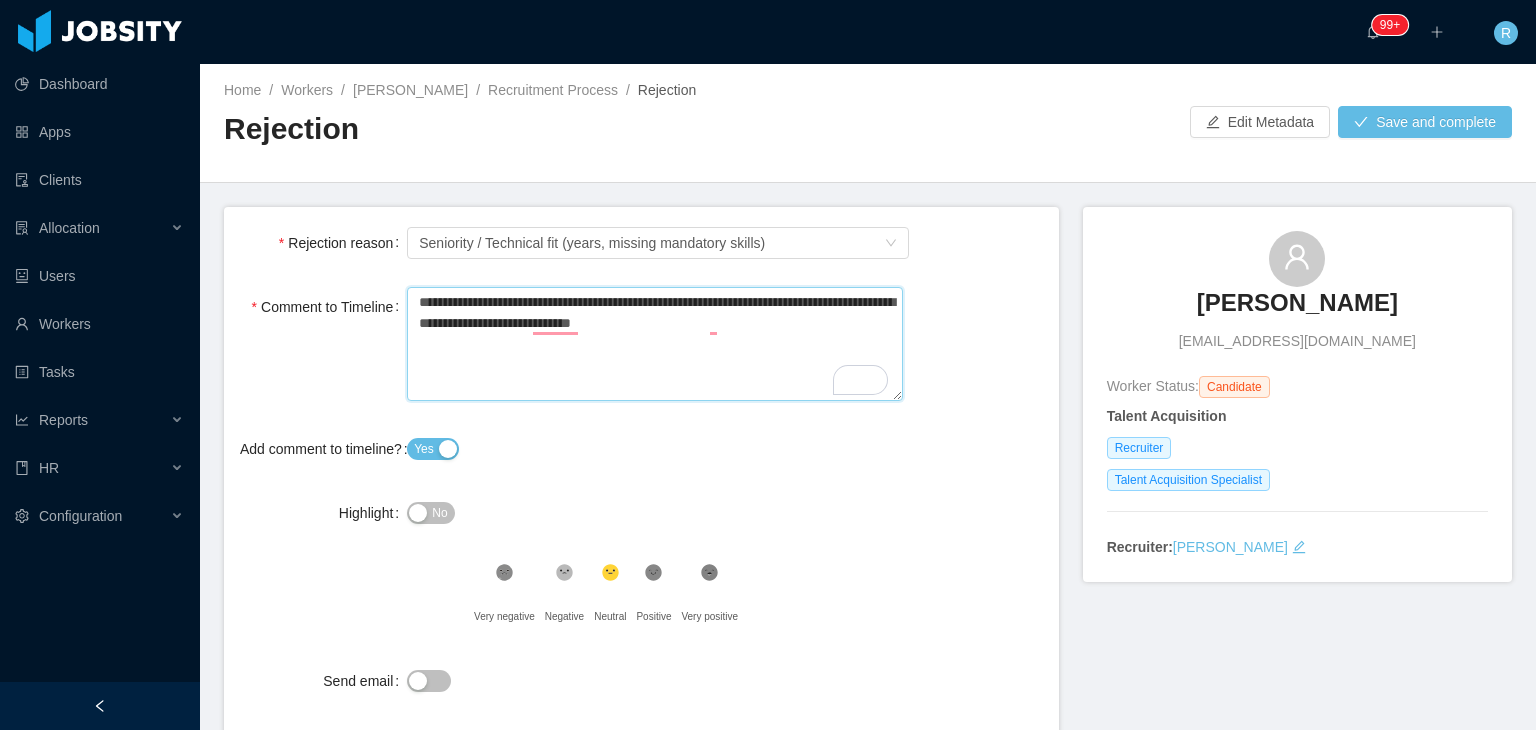 click on "**********" at bounding box center (654, 344) 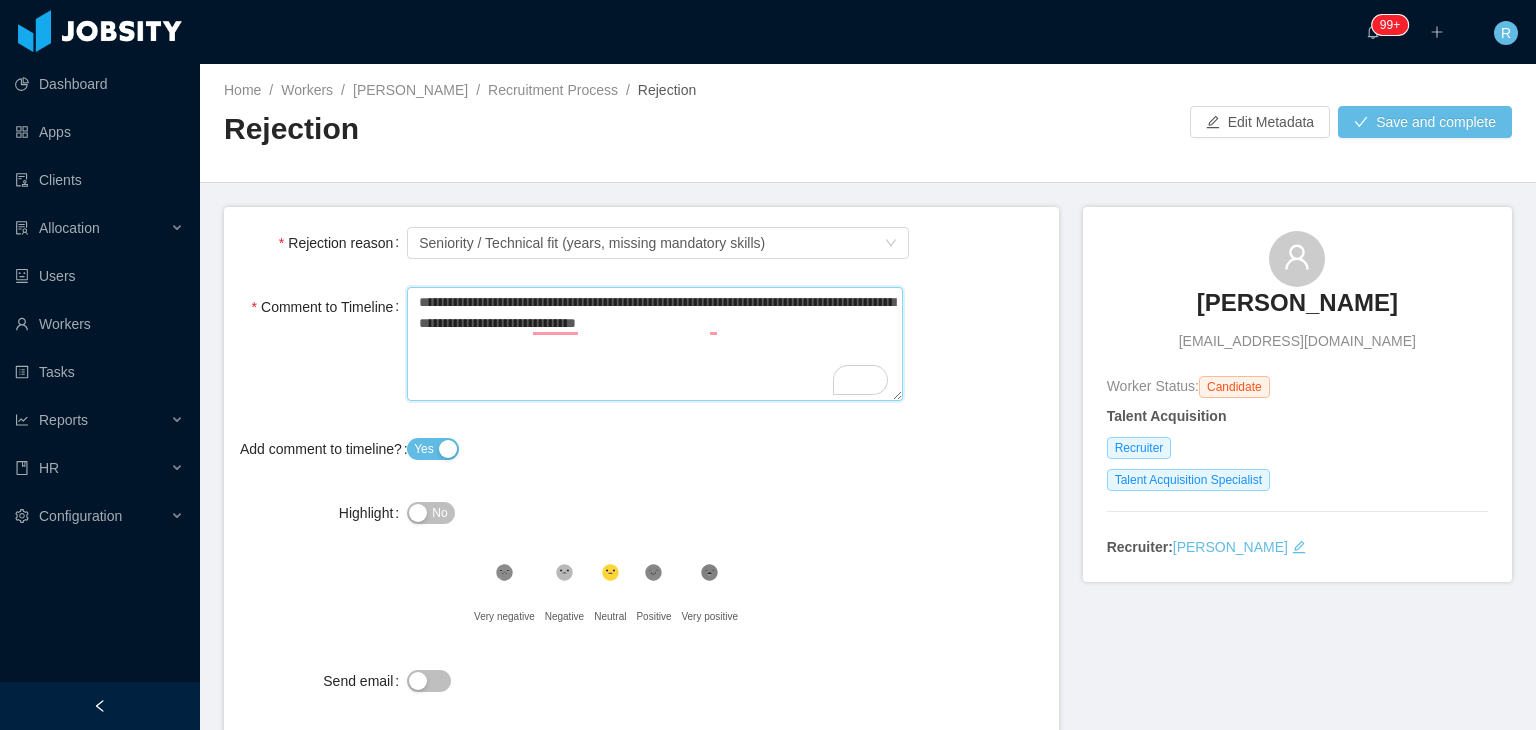 type 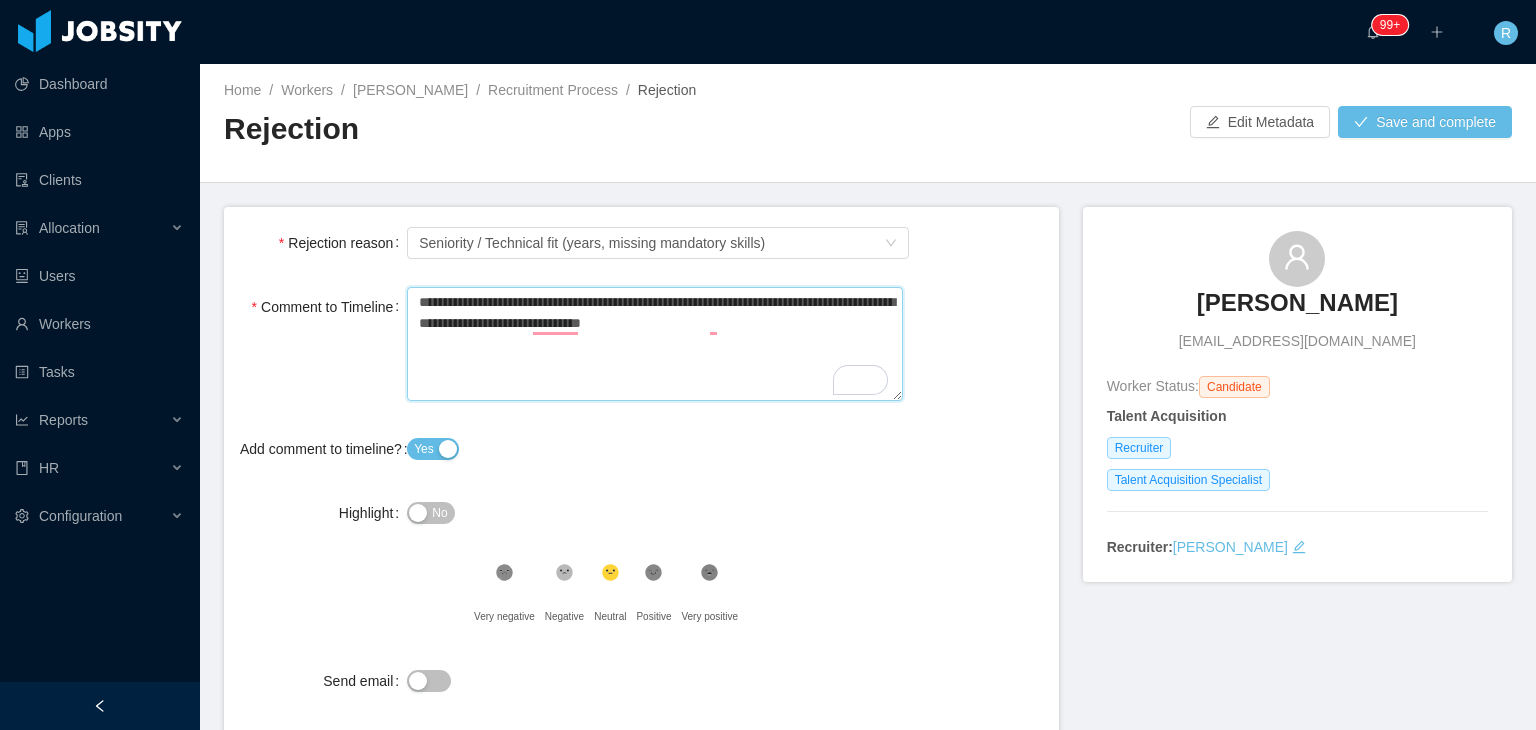 type 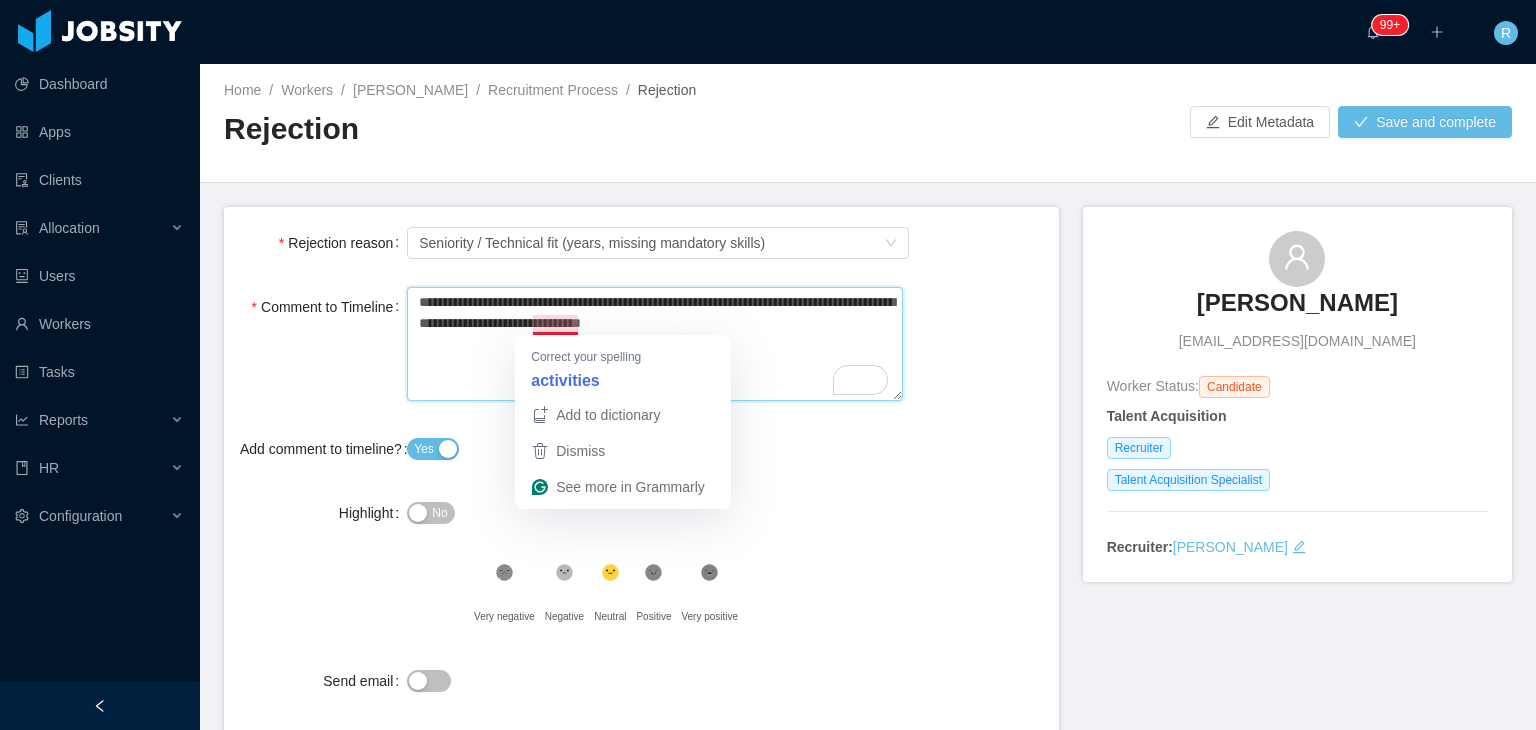 click on "**********" at bounding box center (654, 344) 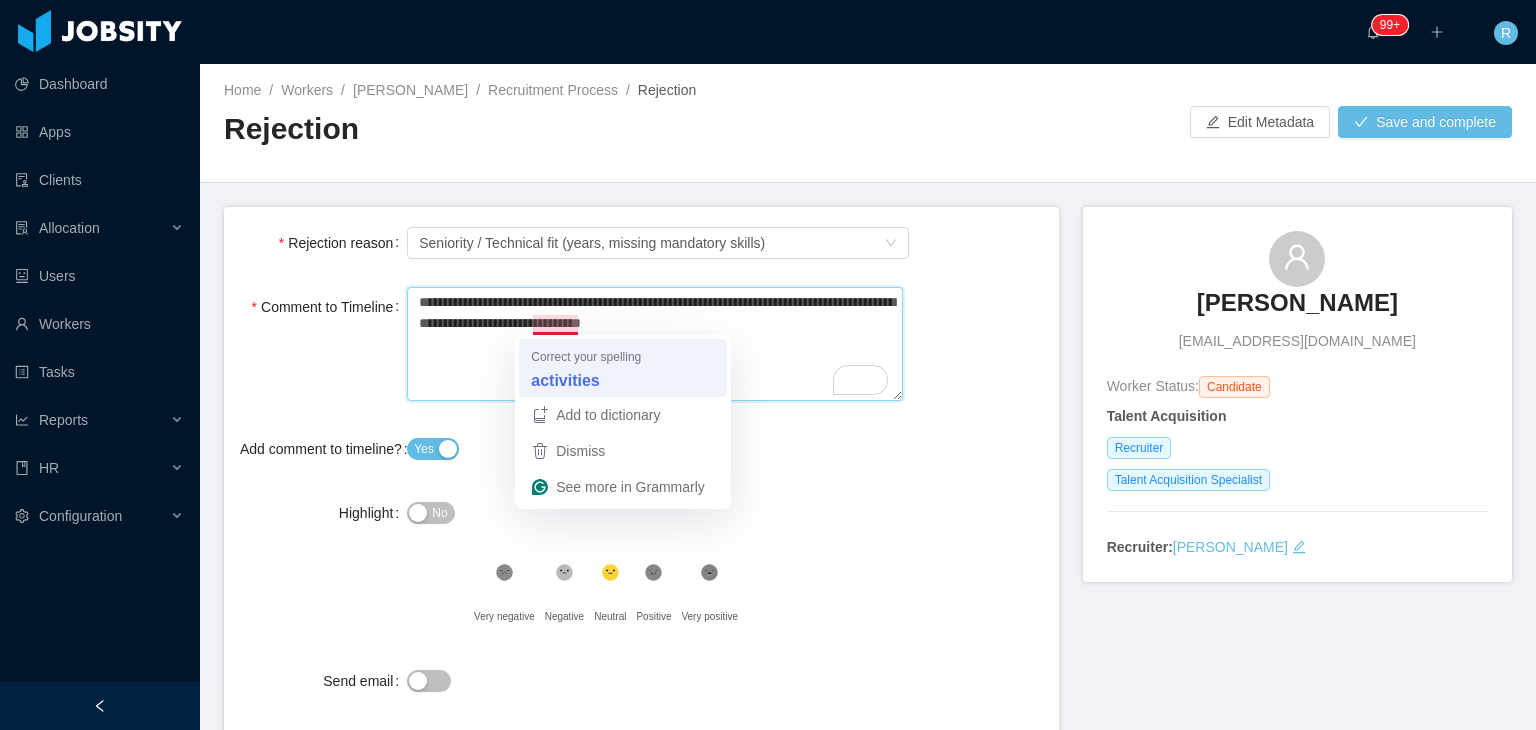 type on "**********" 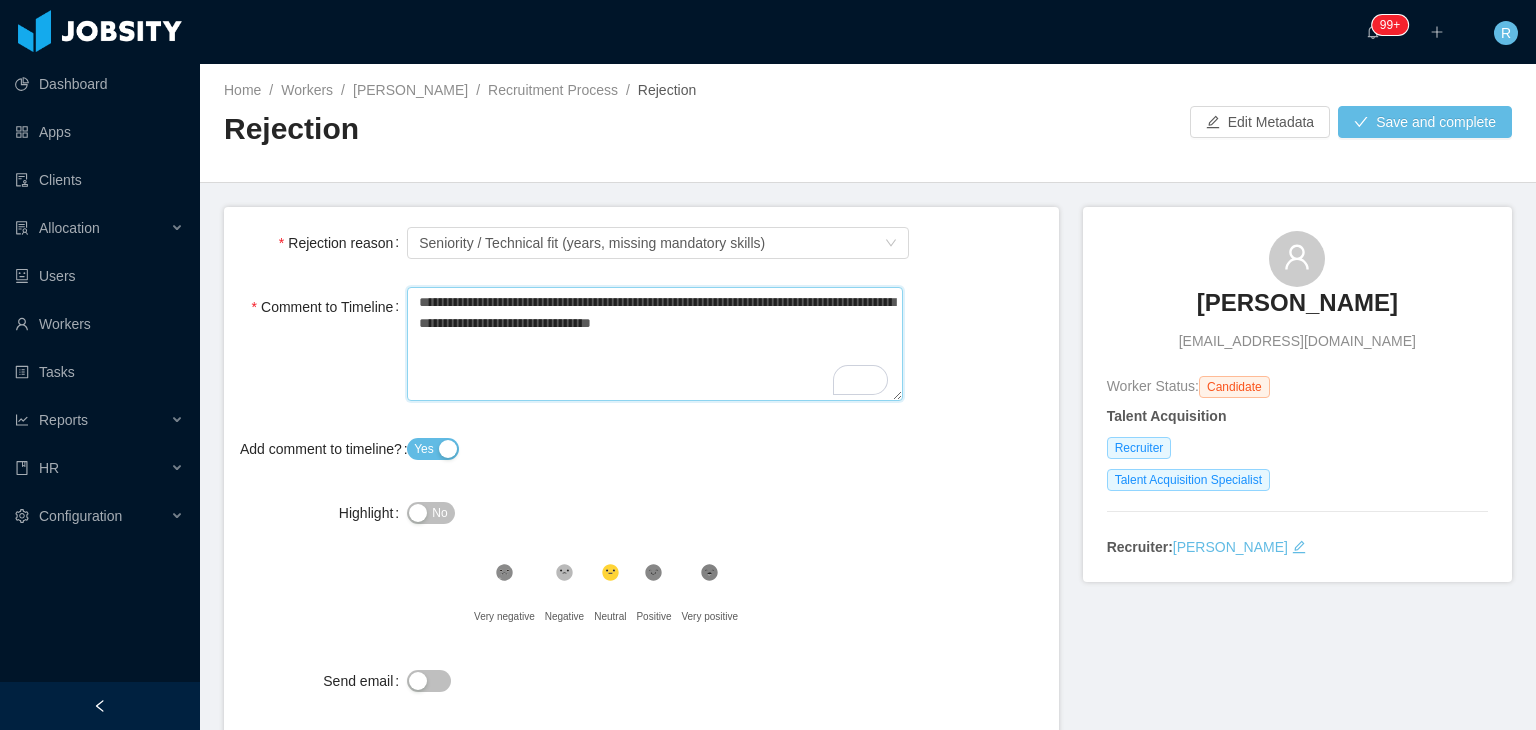 click on "**********" at bounding box center [654, 344] 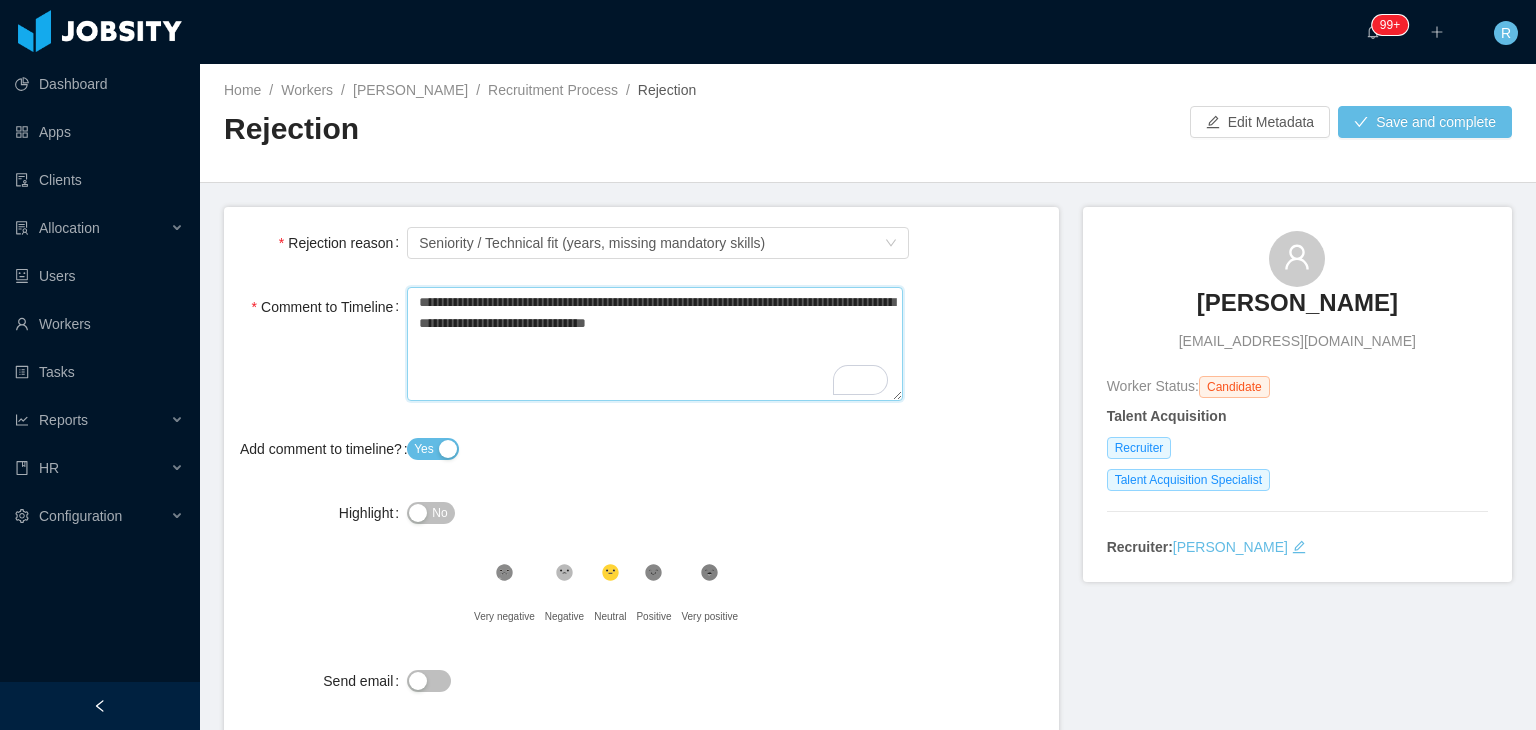 type on "**********" 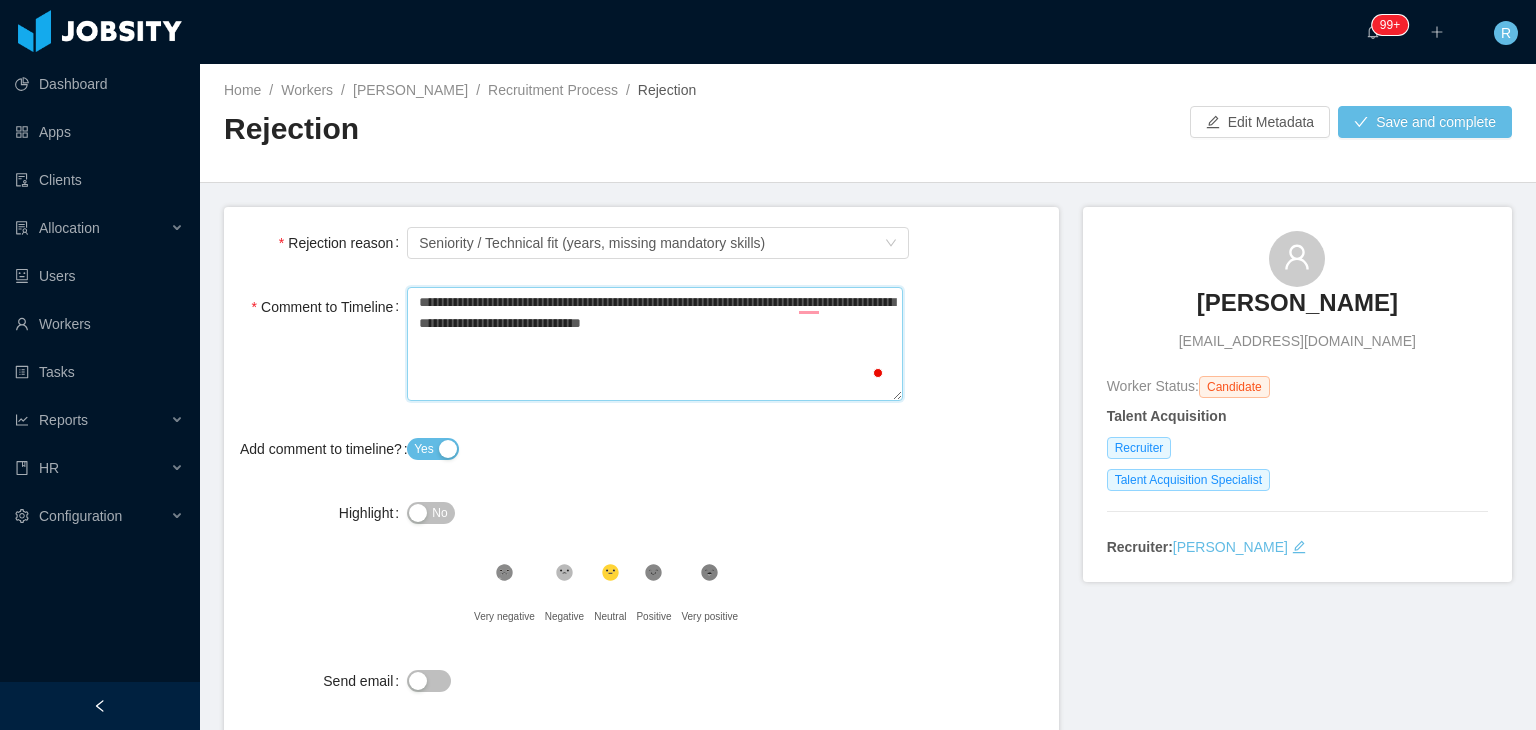 type on "**********" 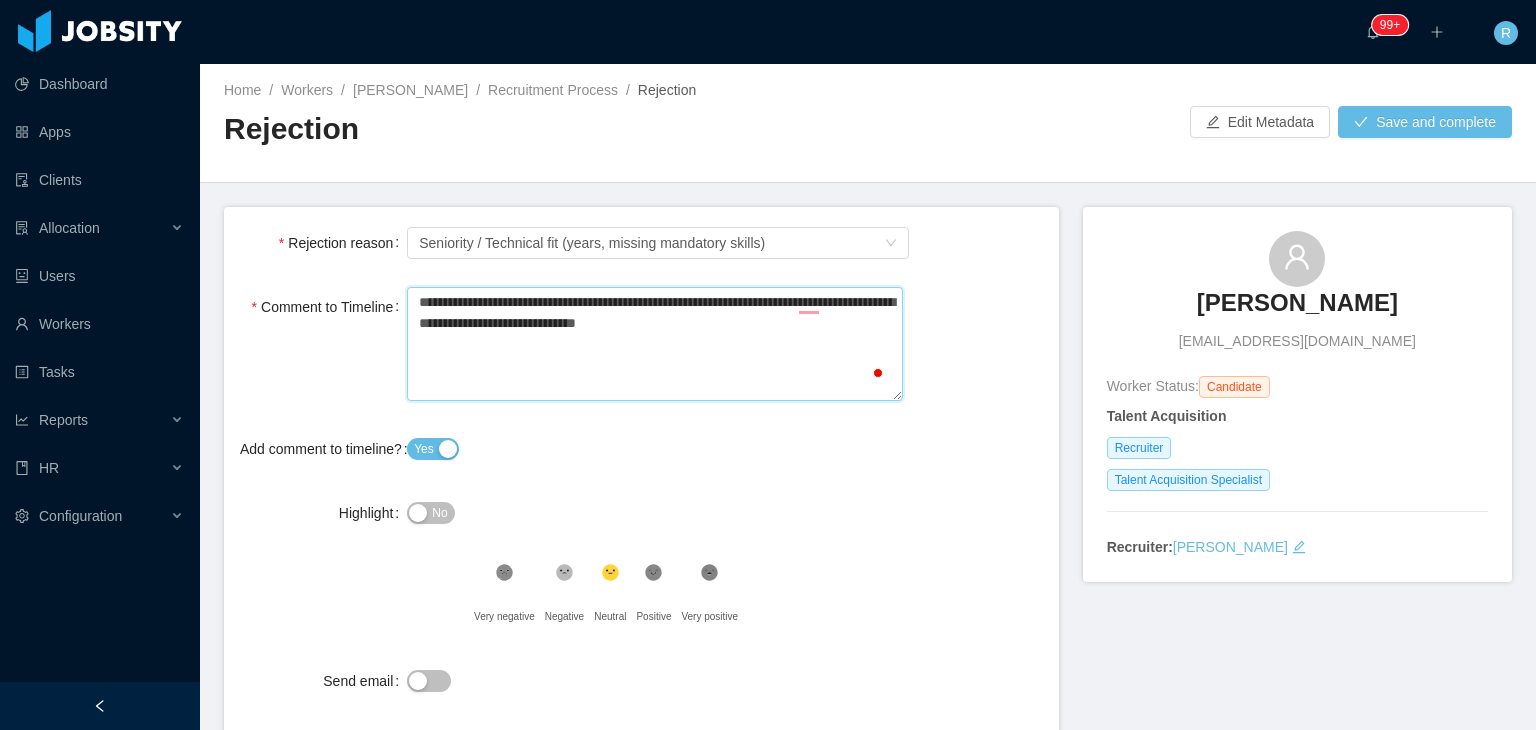 type on "**********" 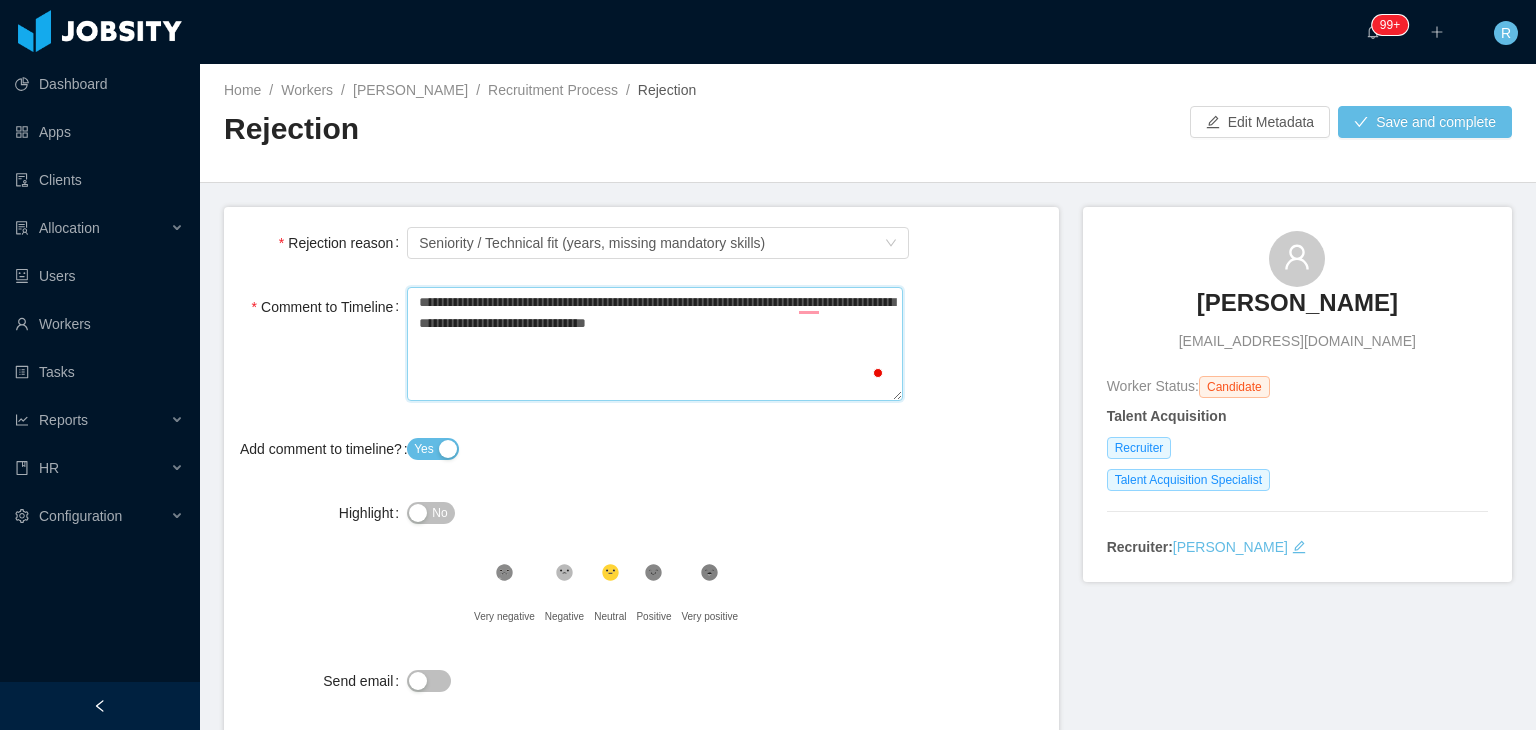 type on "**********" 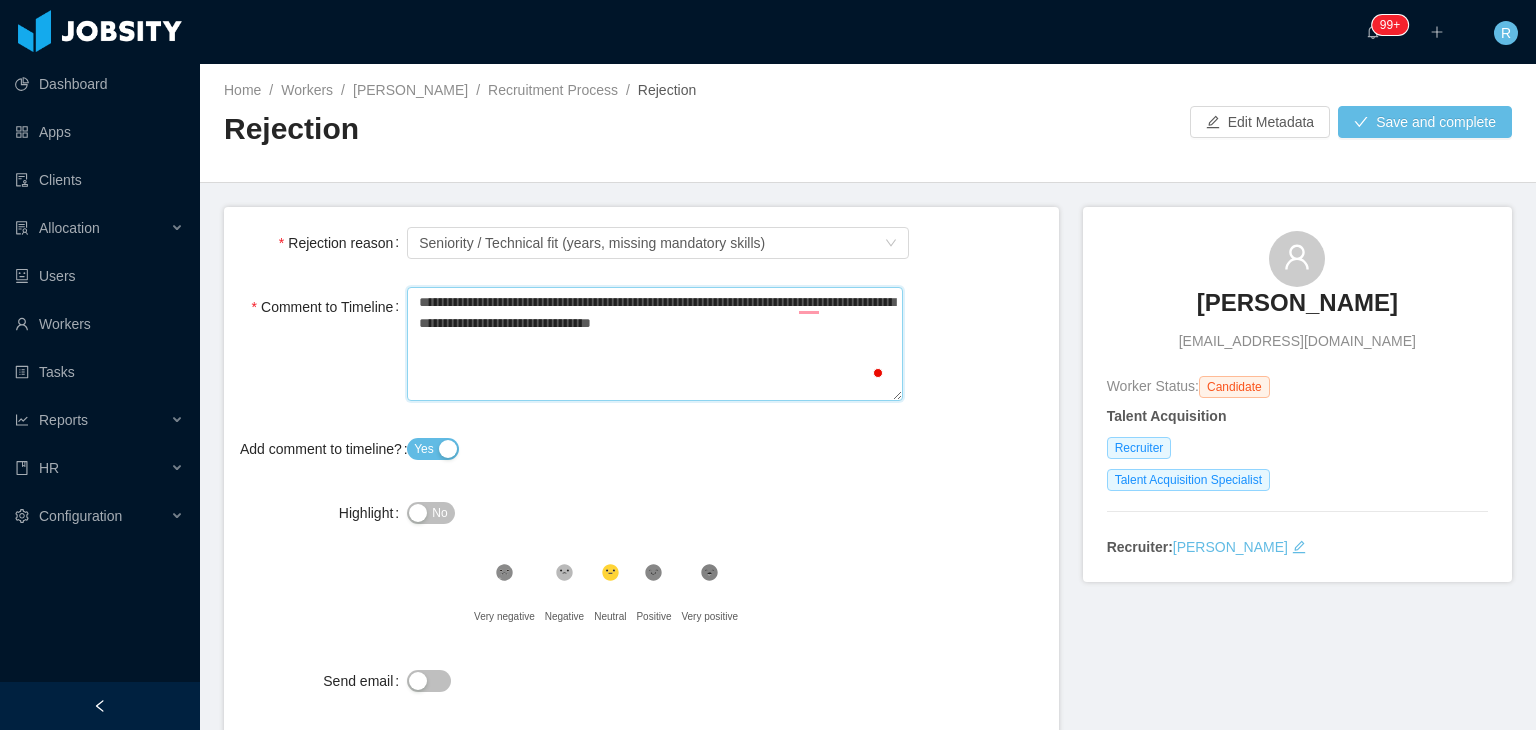 type on "**********" 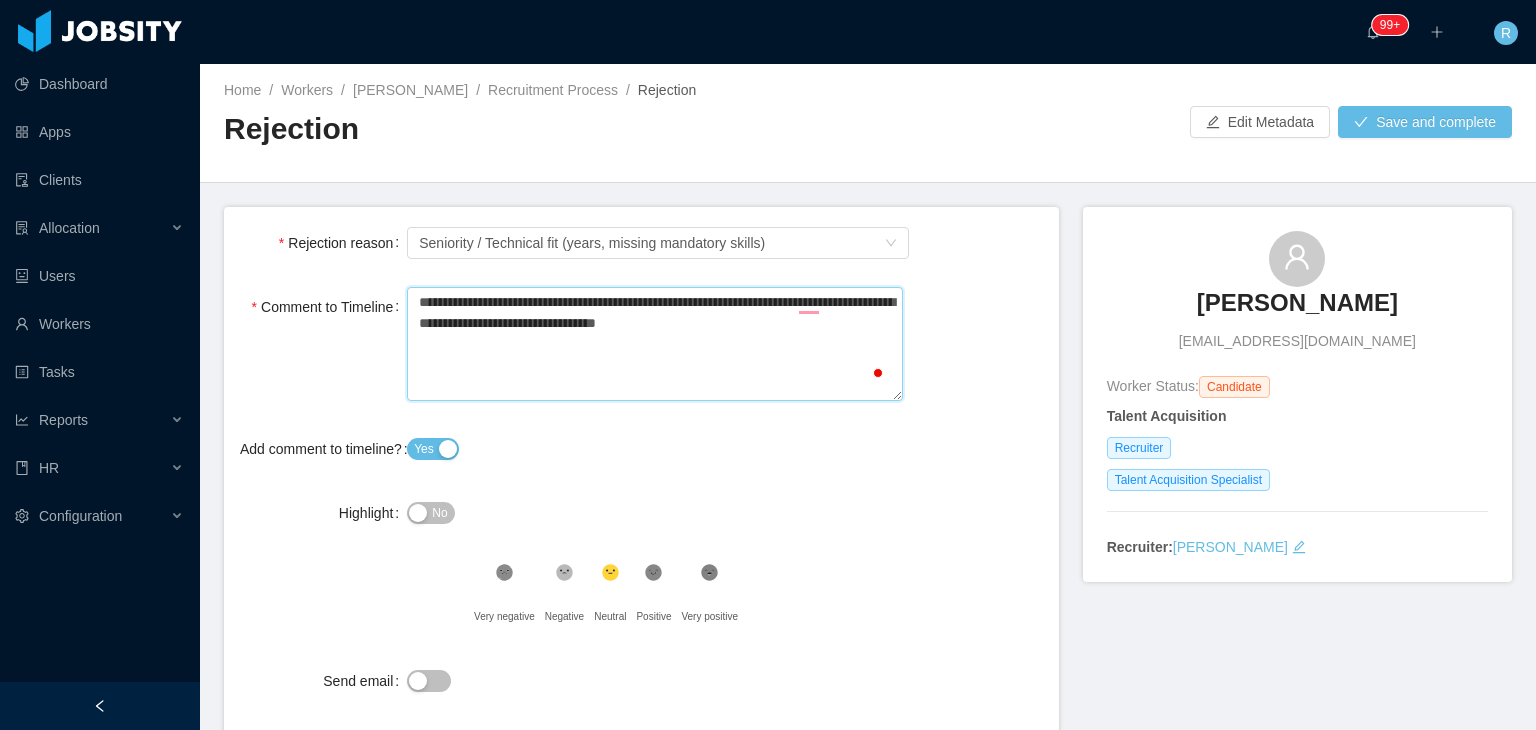 type 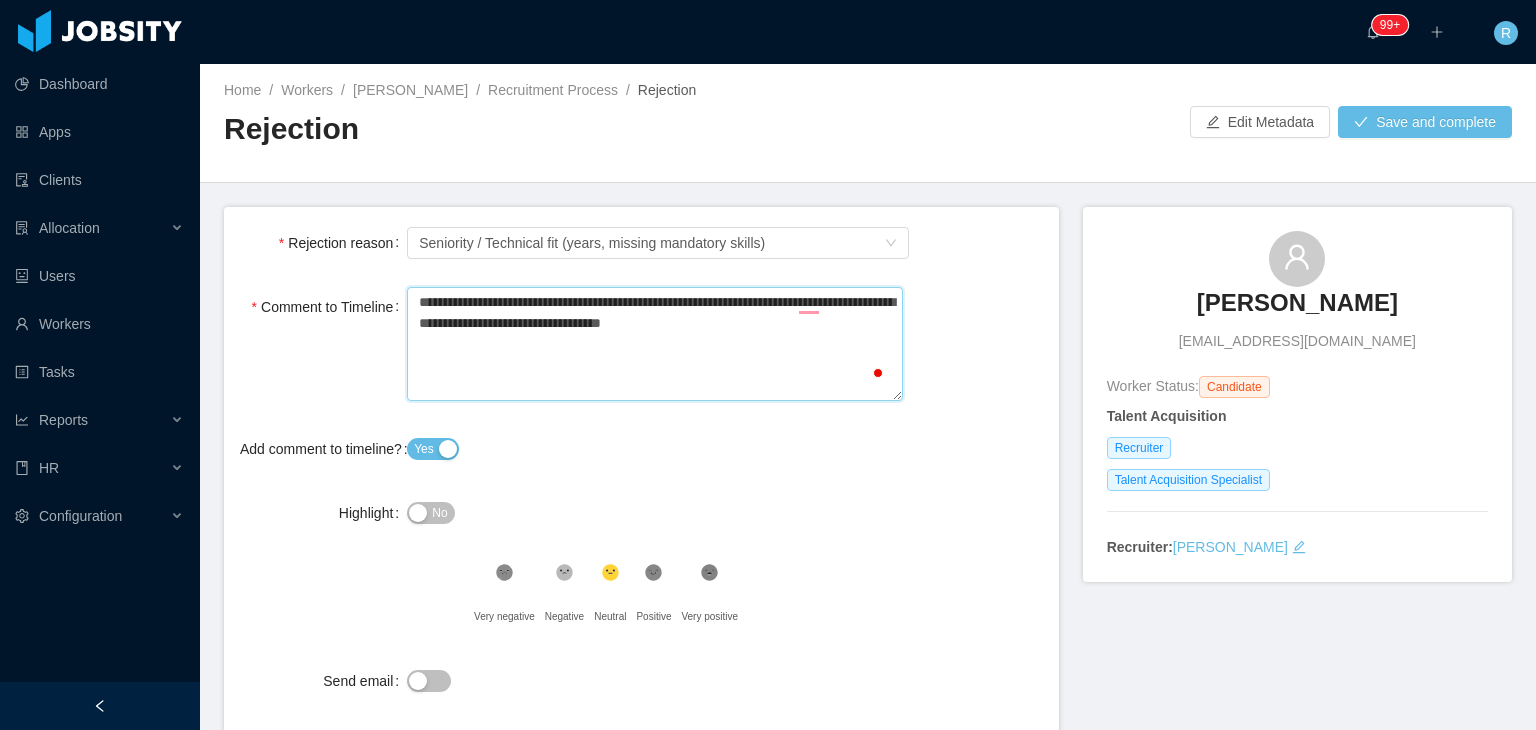 type on "**********" 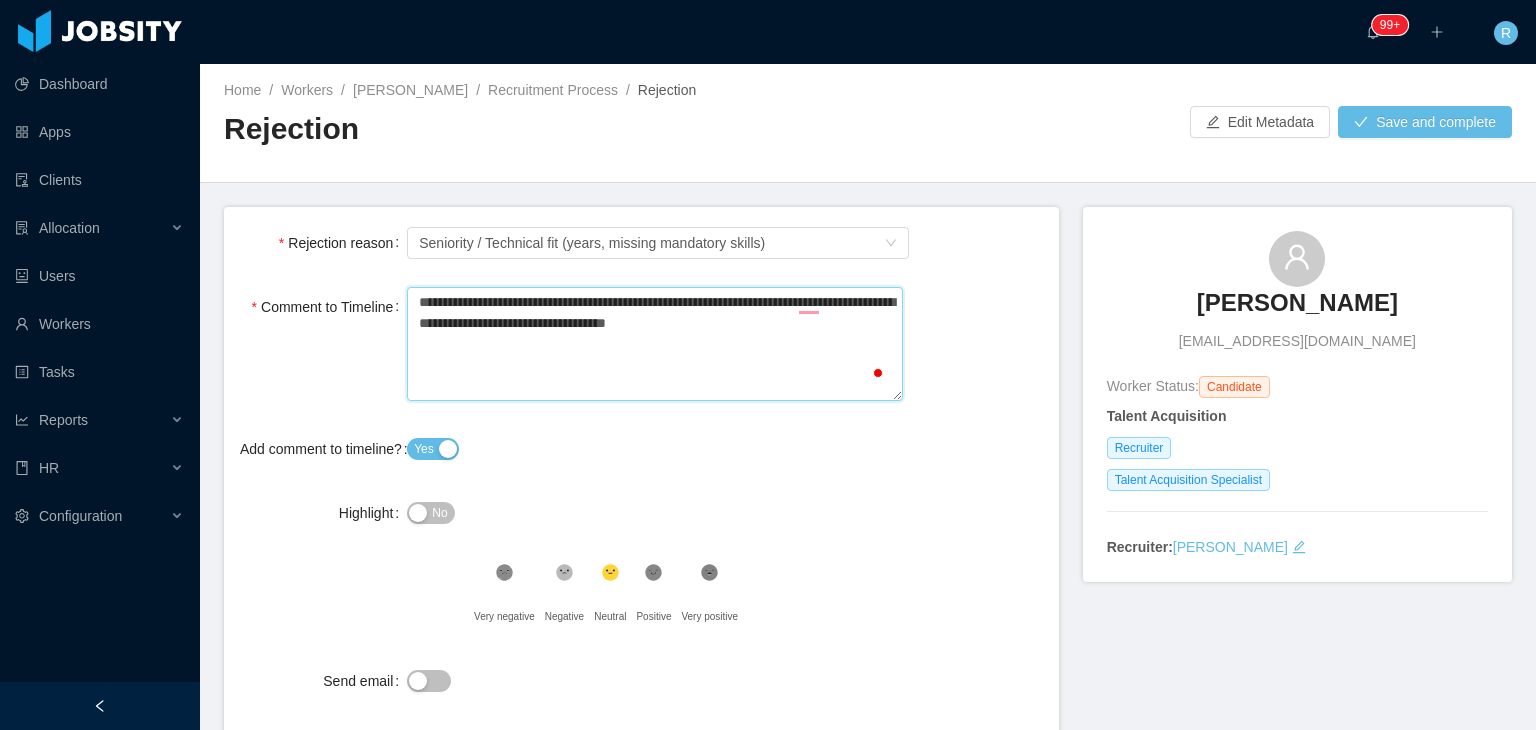 type 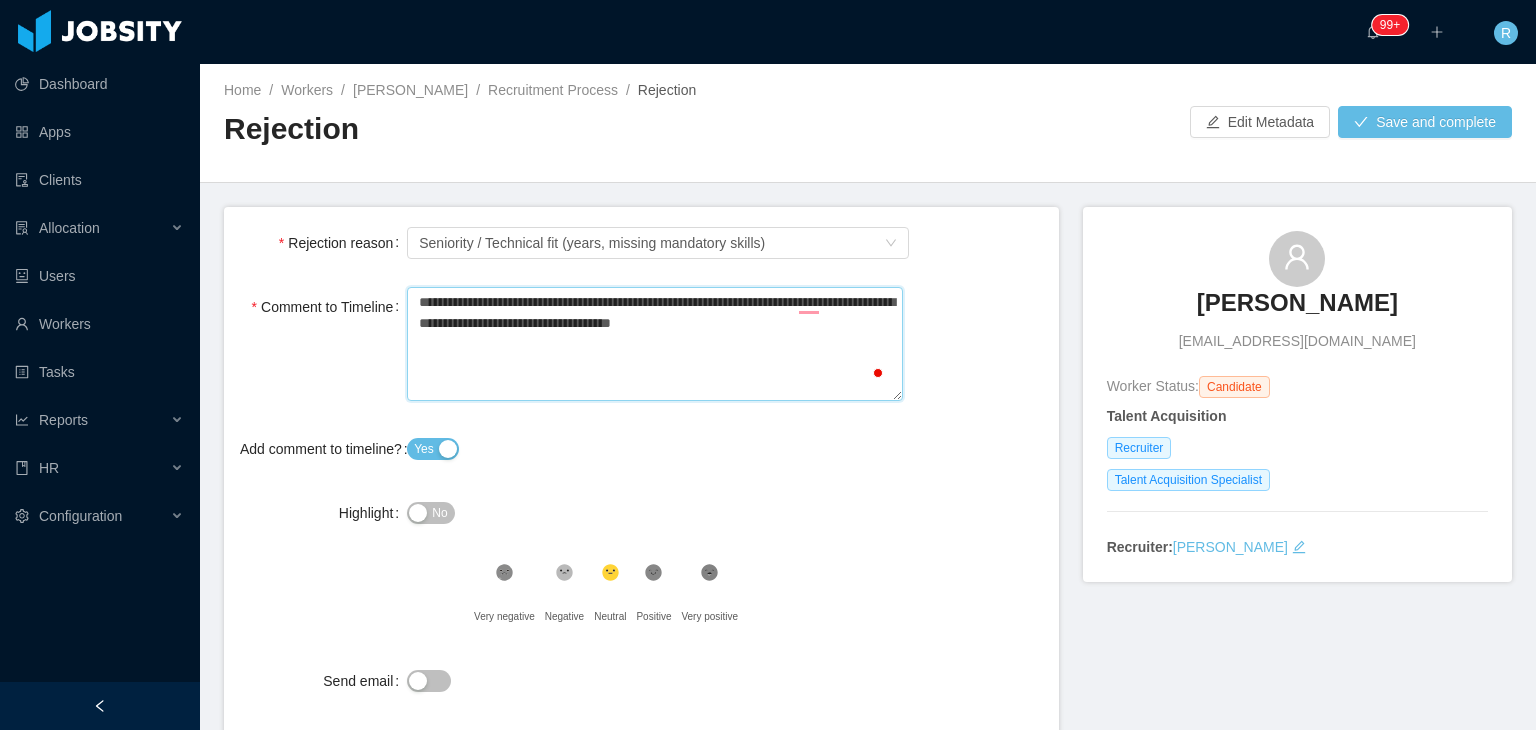 type on "**********" 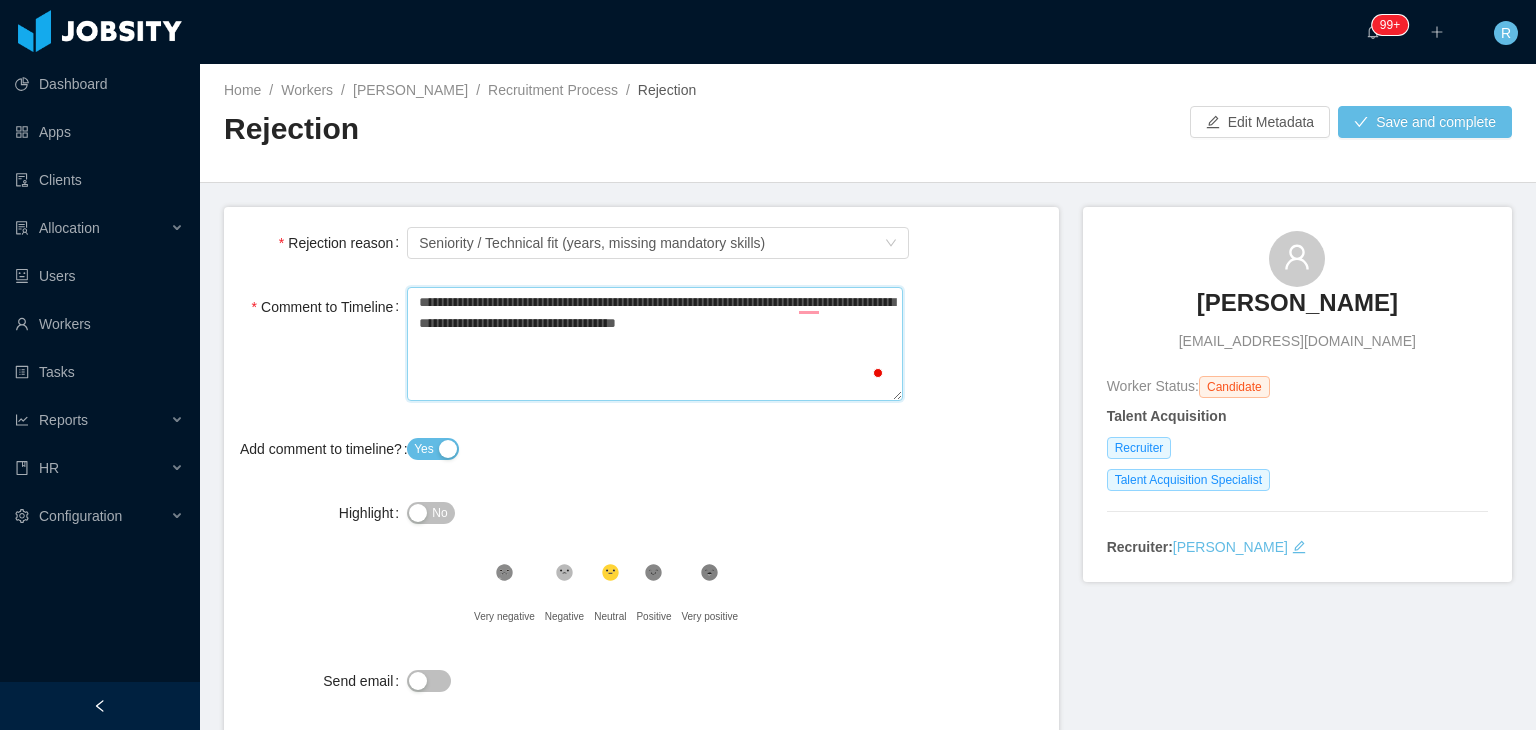 type 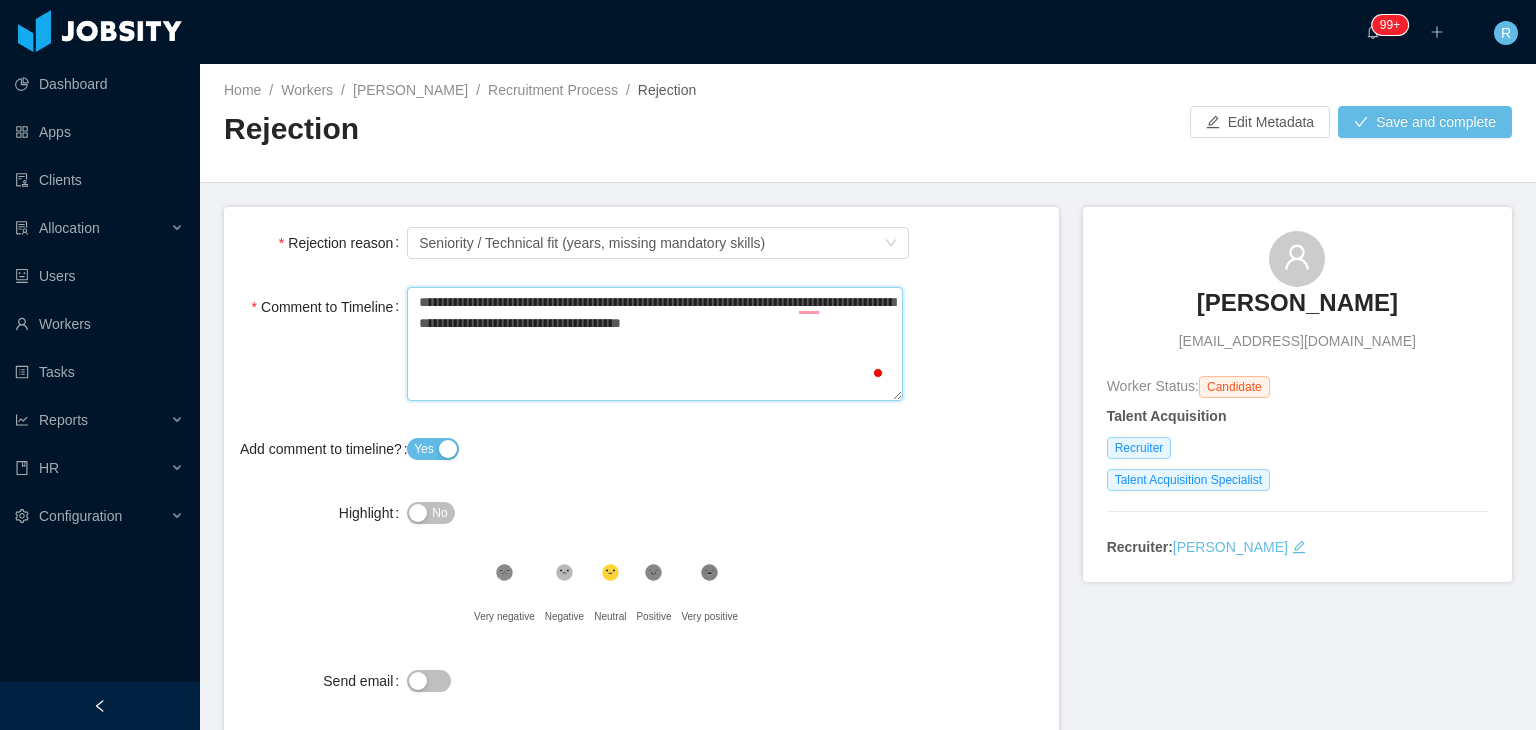 type on "**********" 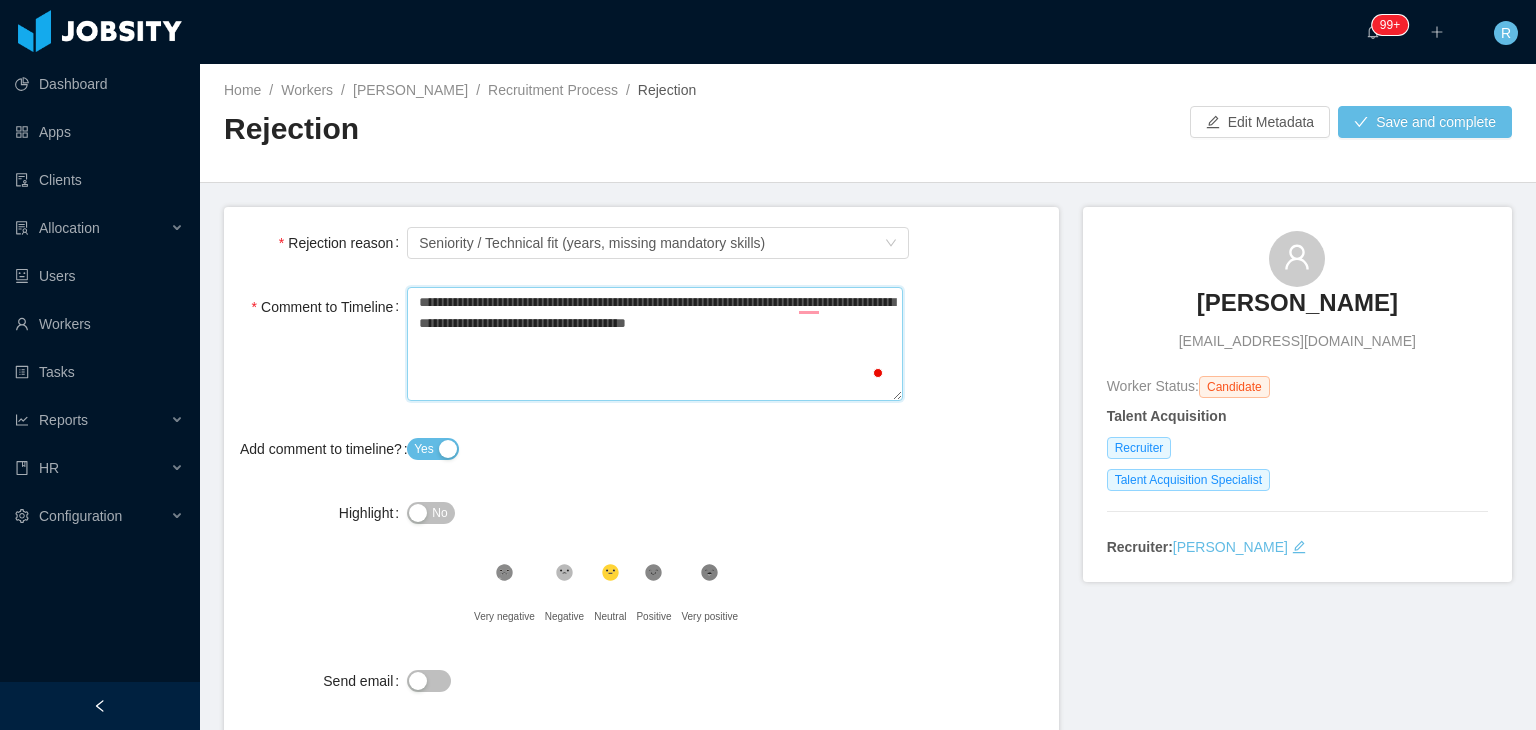 type on "**********" 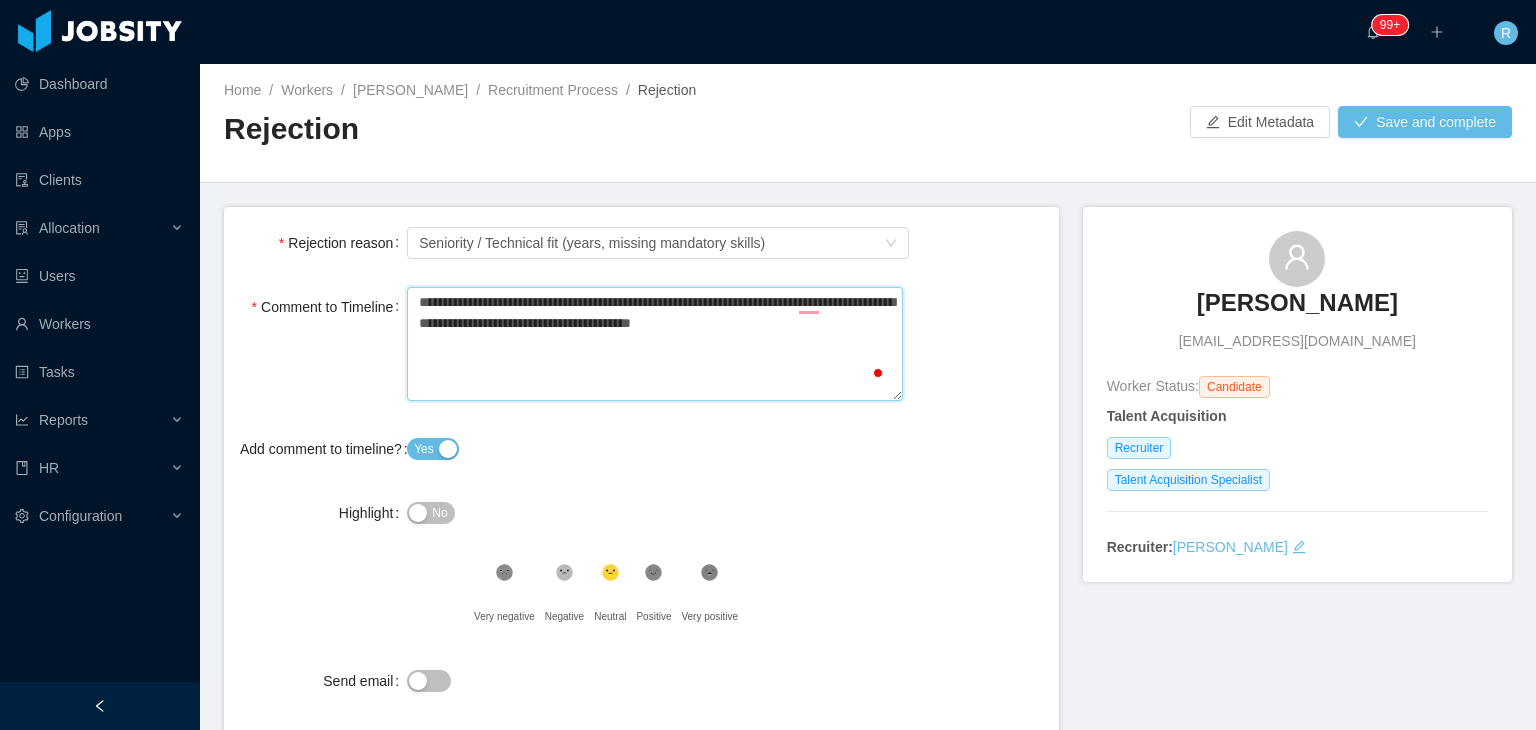 type on "**********" 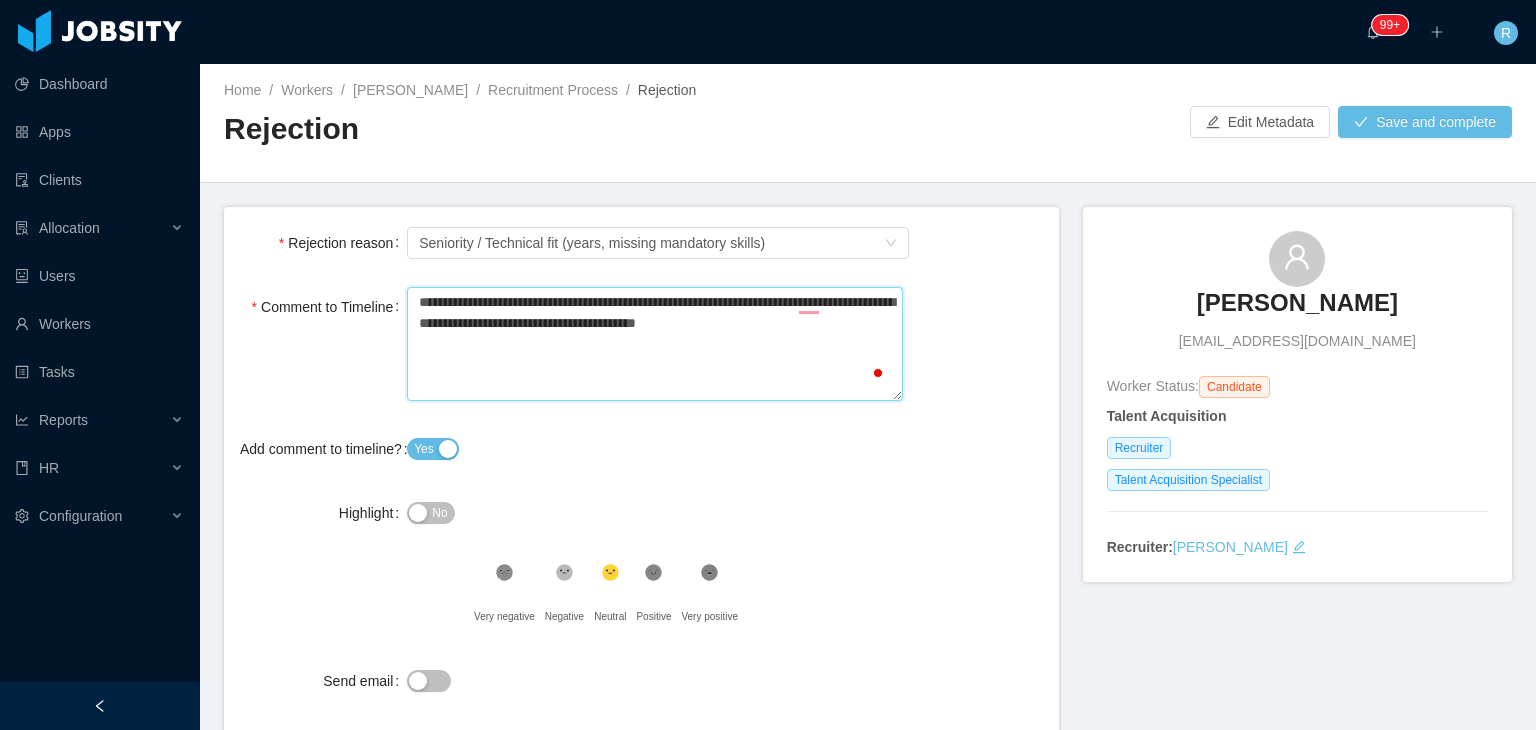 type on "**********" 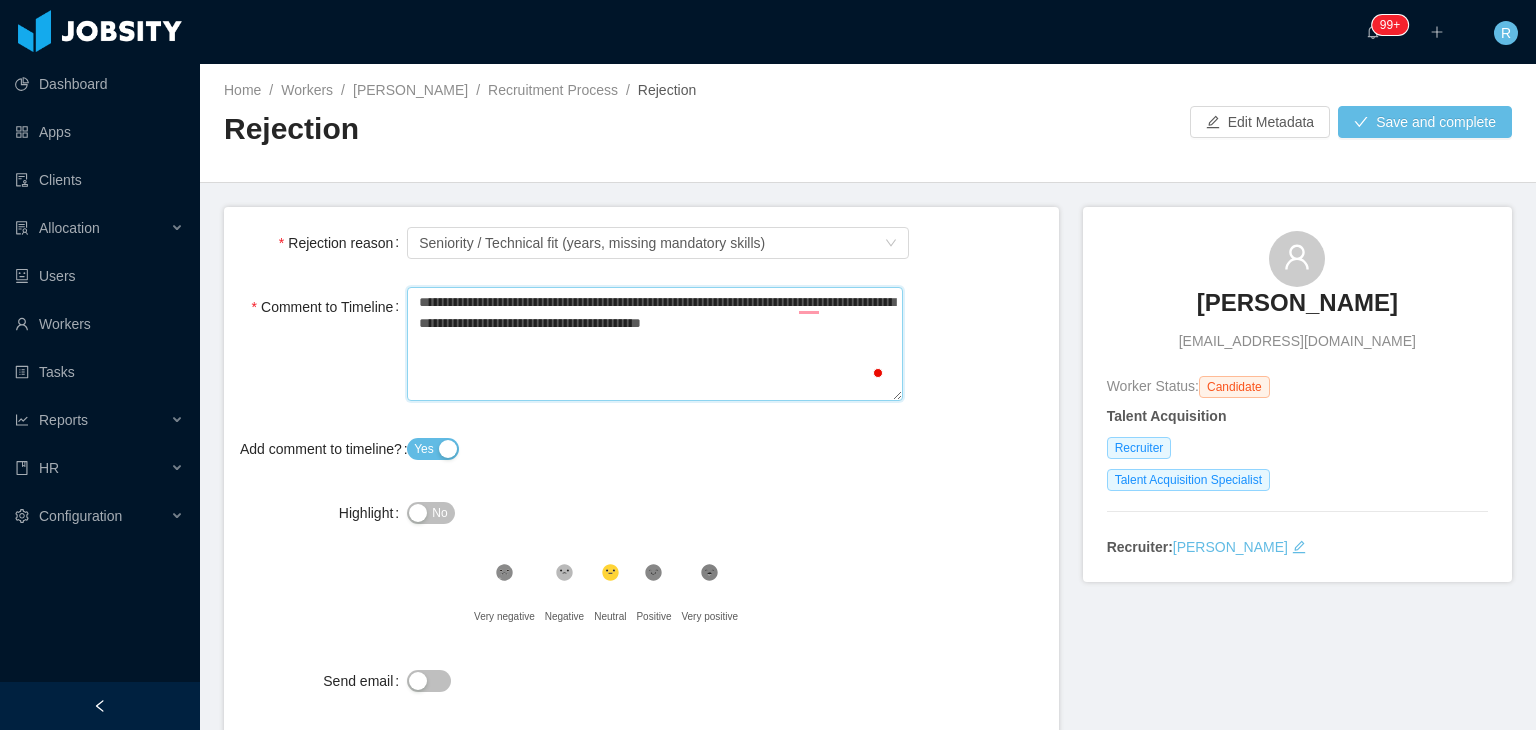 type 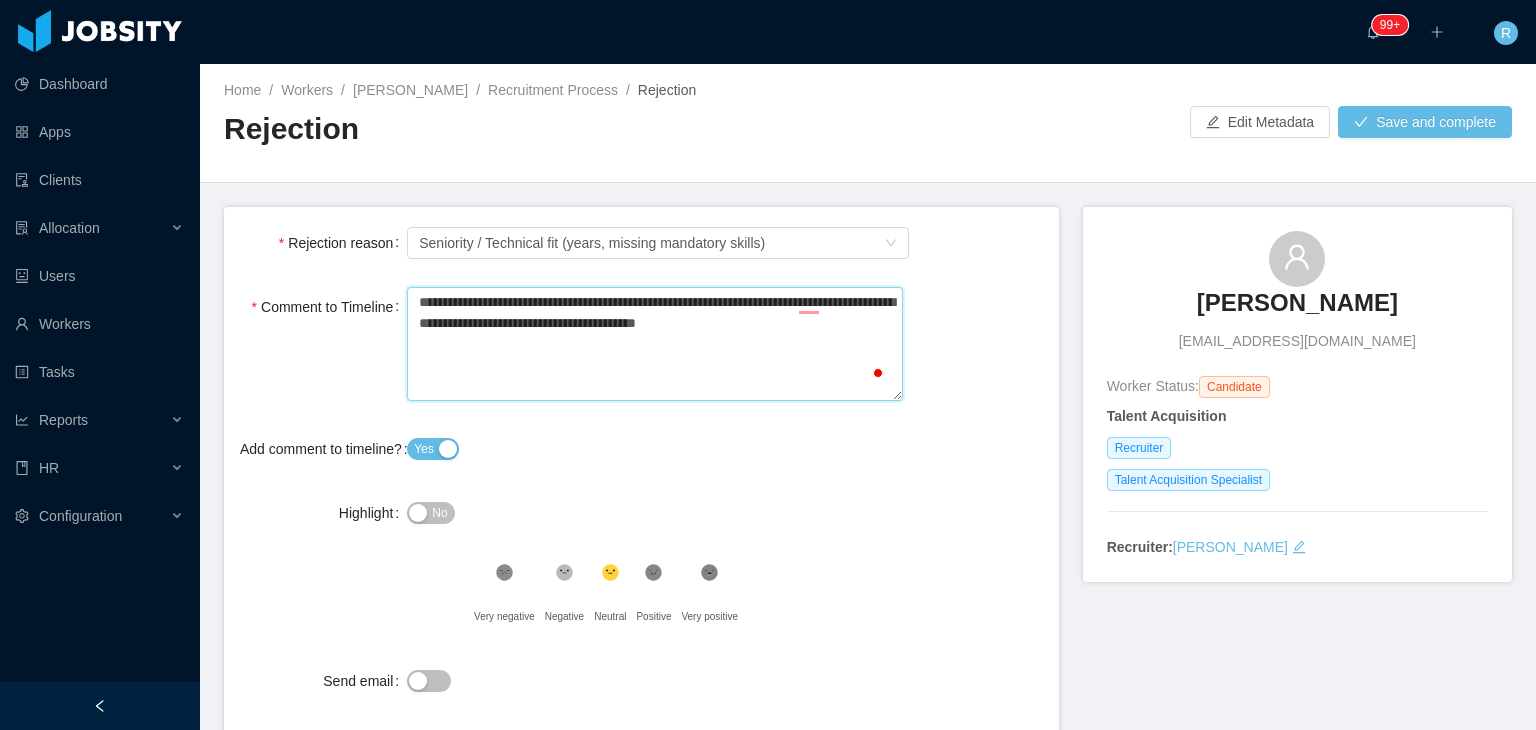 type on "**********" 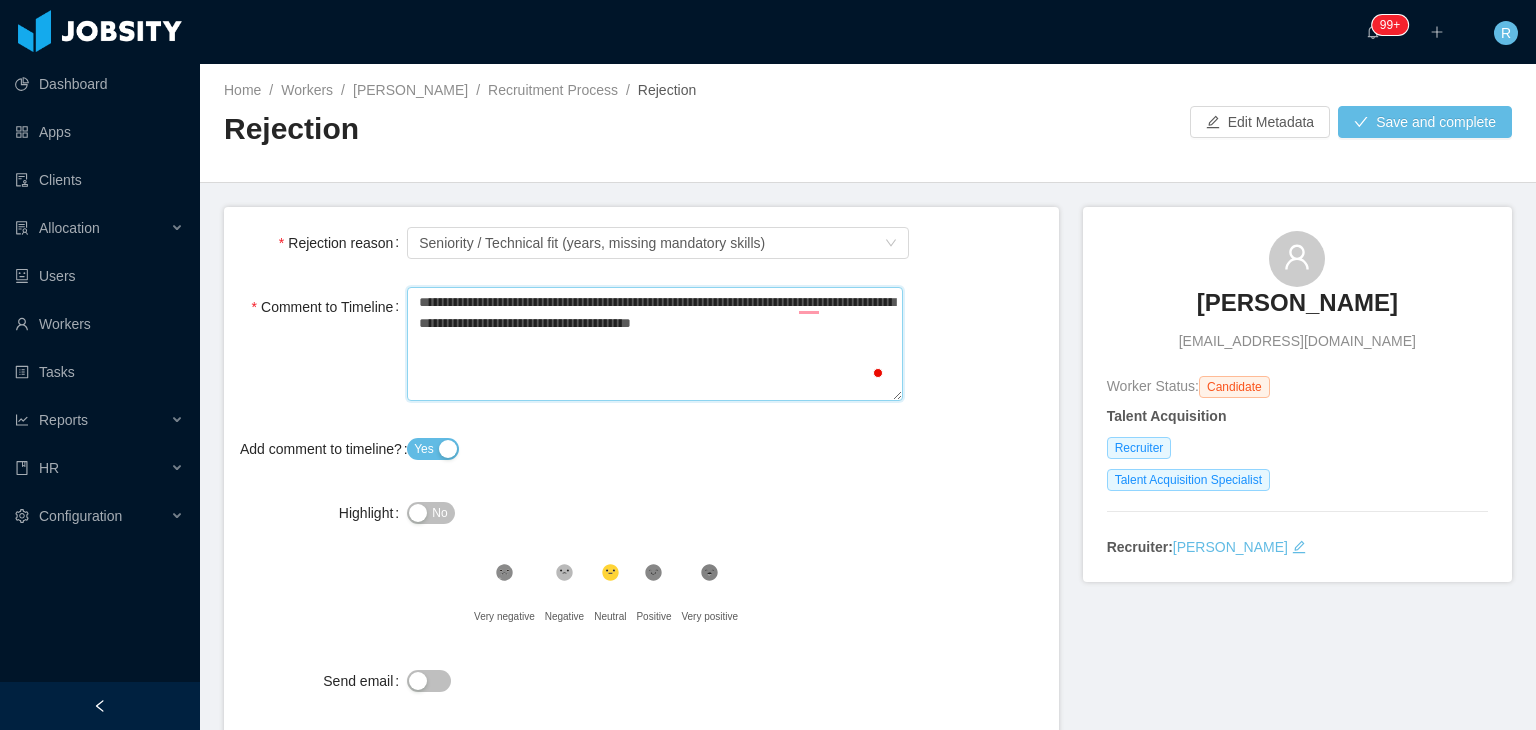 type 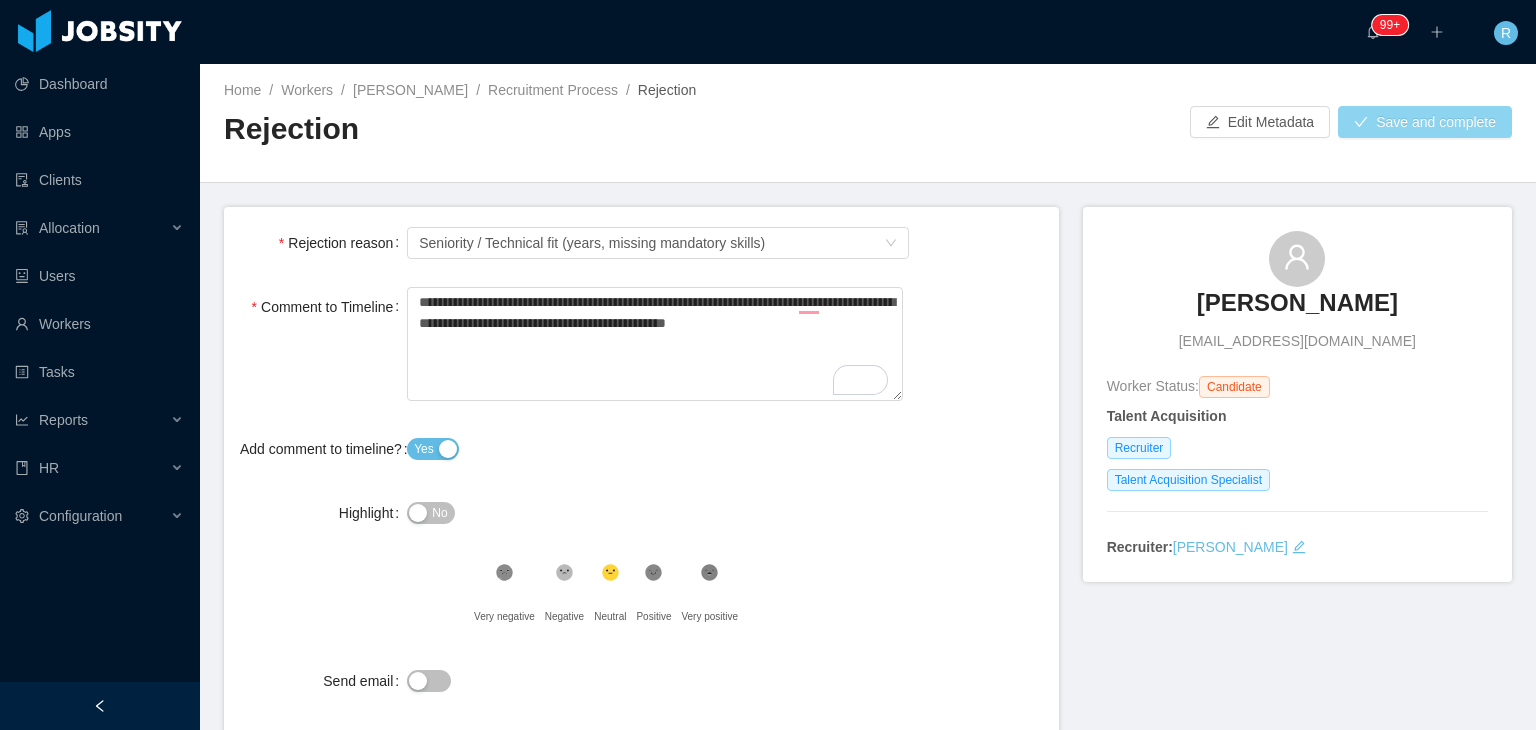 click on "Save and complete" at bounding box center (1425, 122) 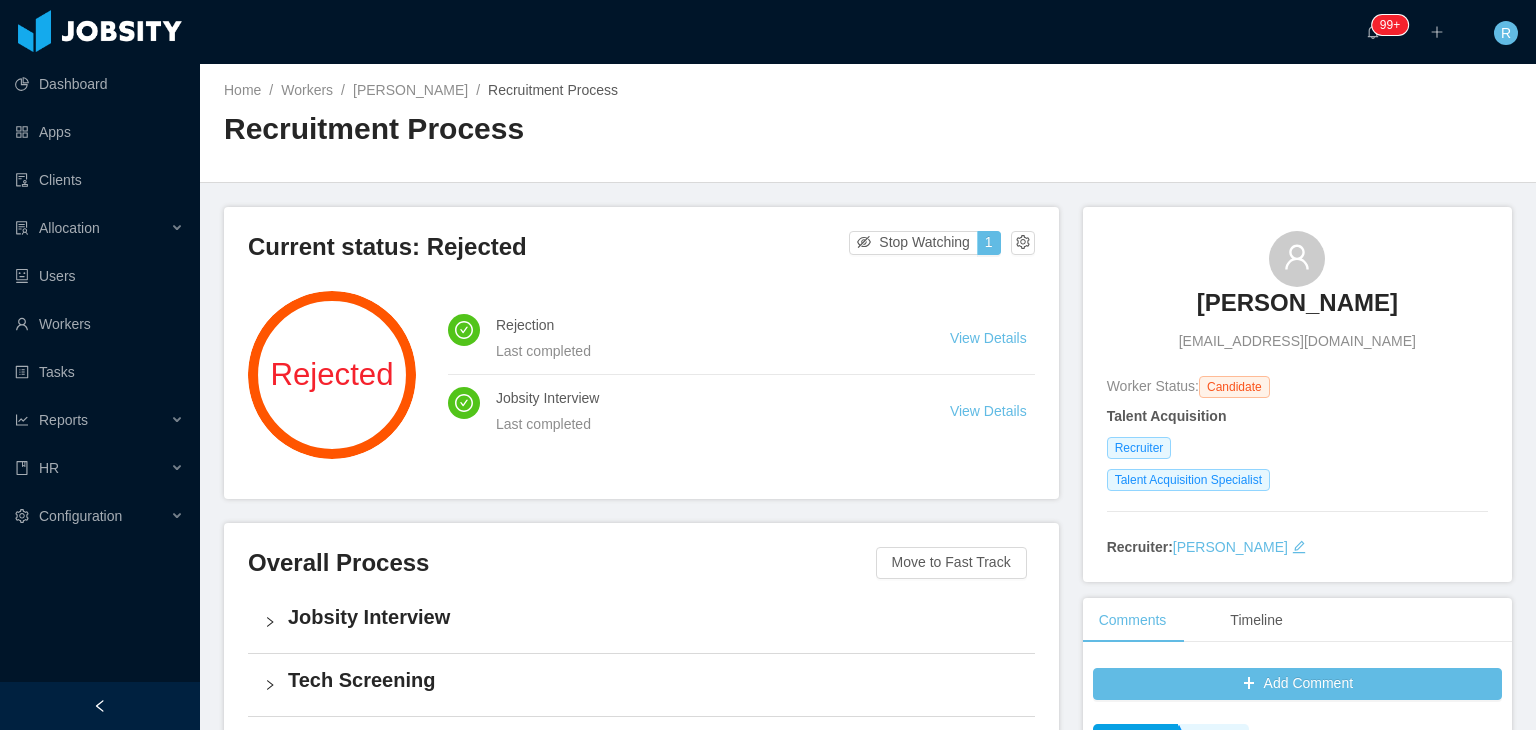 click on "[PERSON_NAME]" at bounding box center (1297, 303) 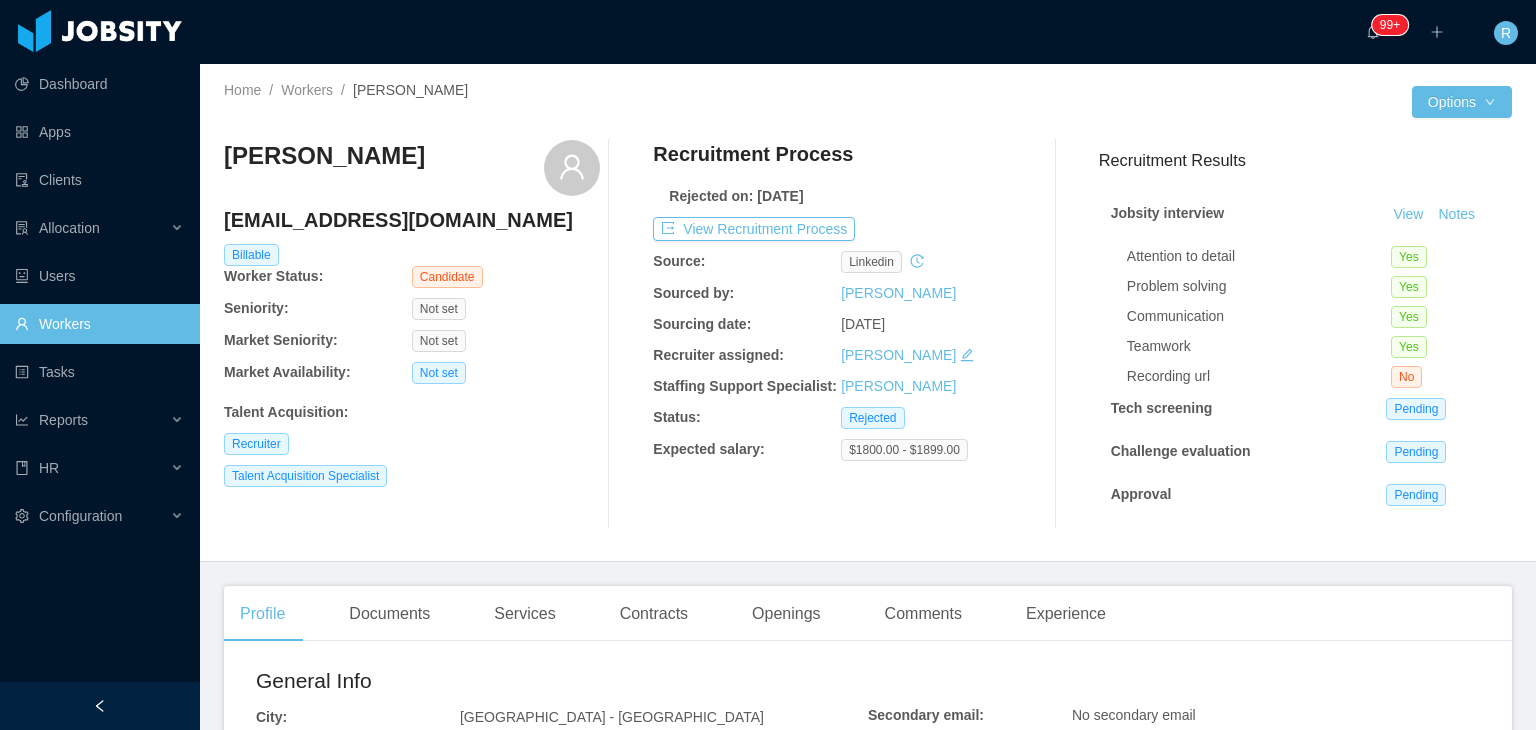 click on "Workers" at bounding box center (99, 324) 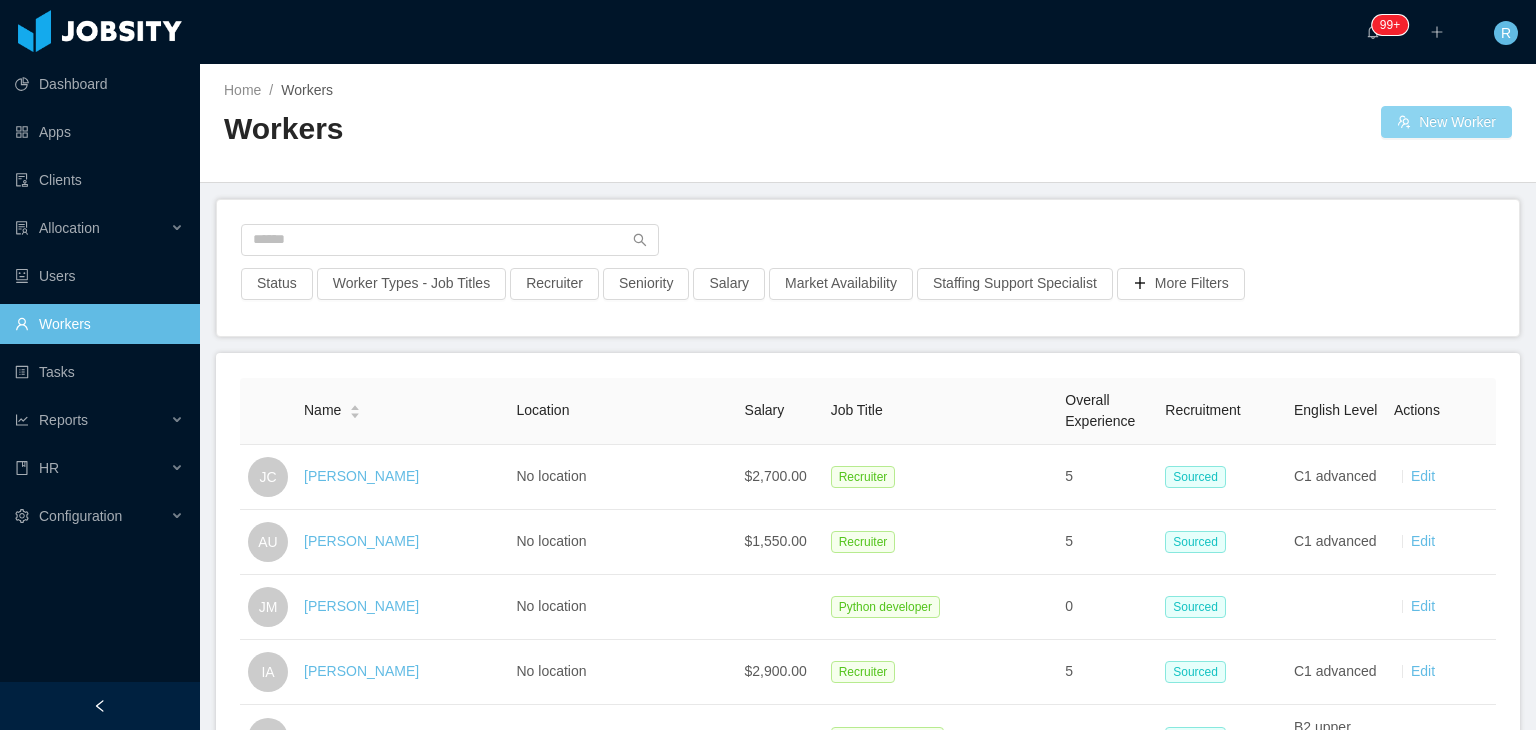 click on "New Worker" at bounding box center [1446, 122] 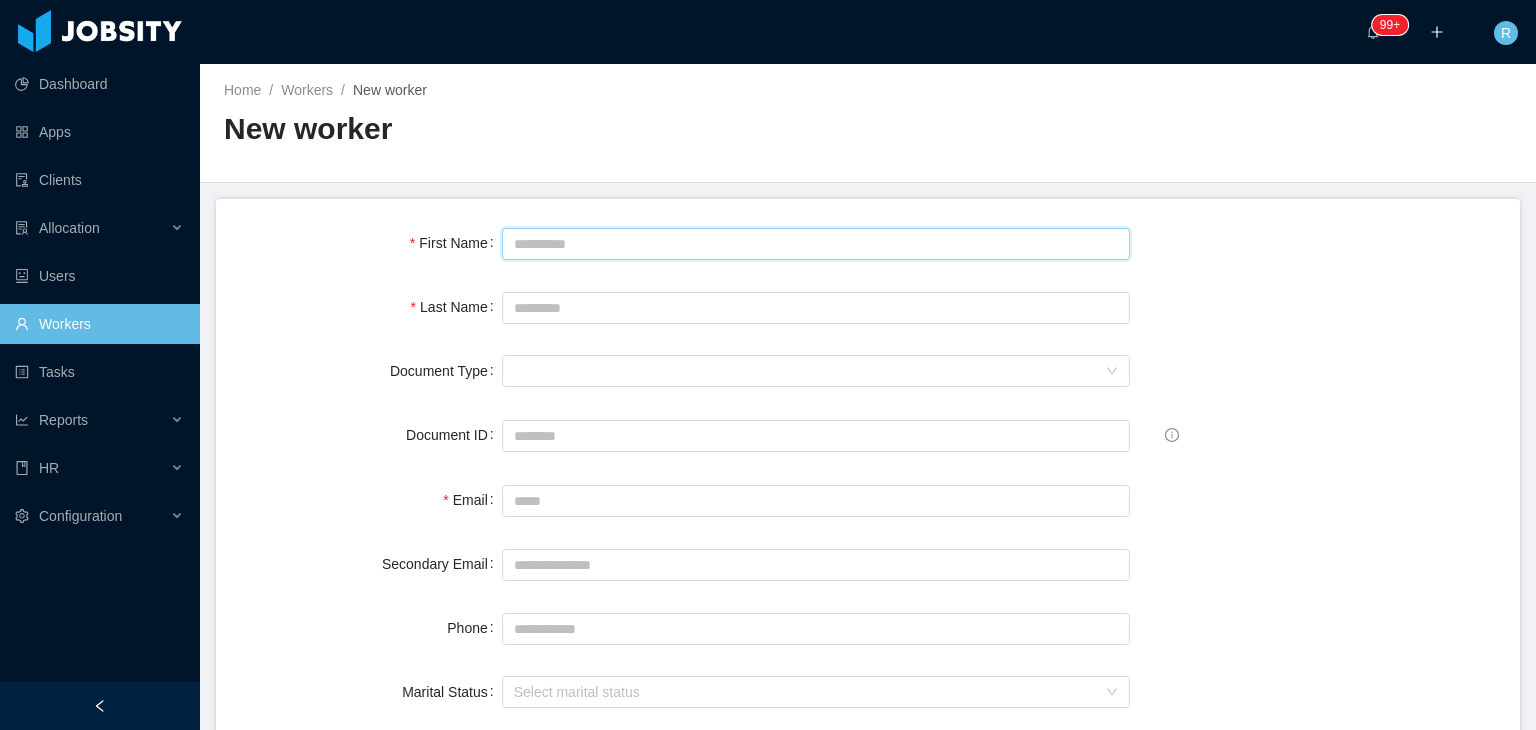 click on "First Name" at bounding box center [816, 244] 